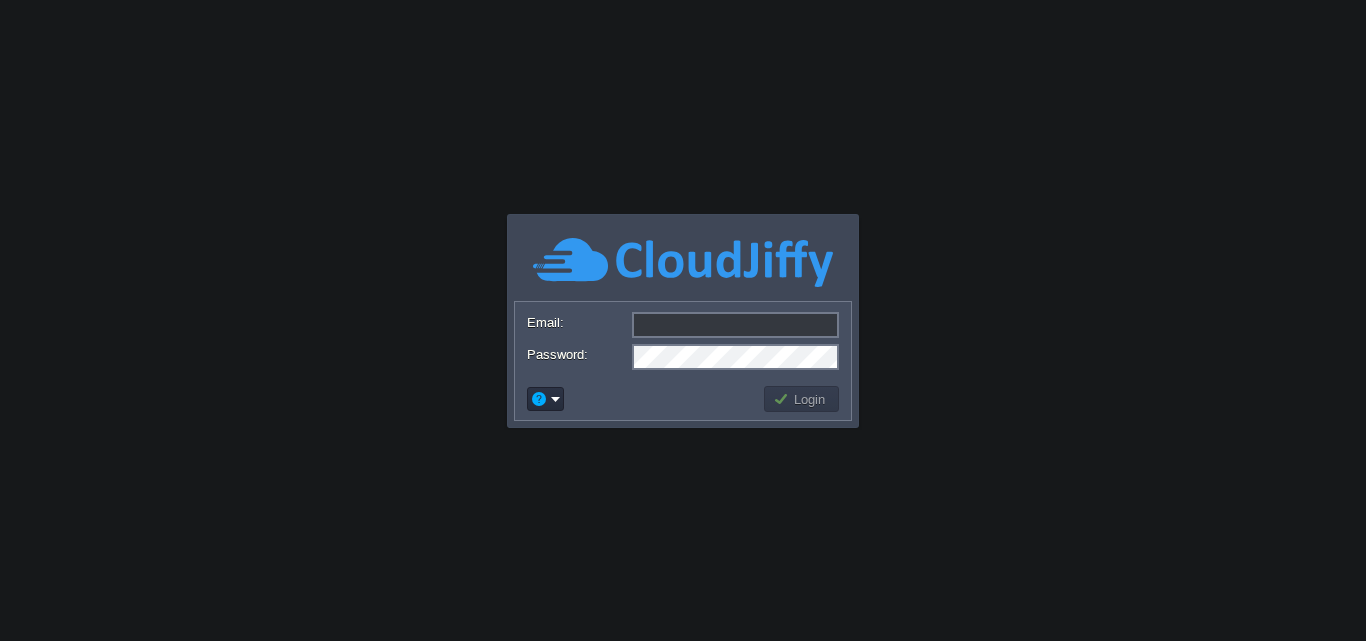 scroll, scrollTop: 0, scrollLeft: 0, axis: both 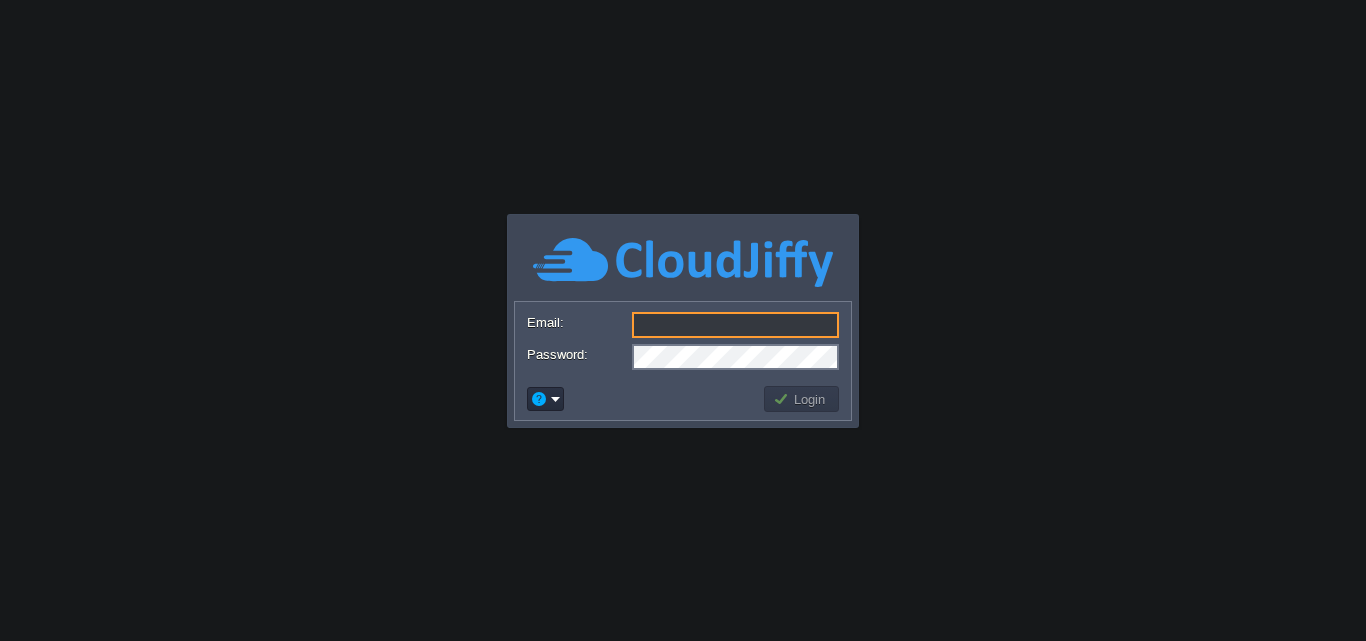 click on "Email:" at bounding box center (735, 325) 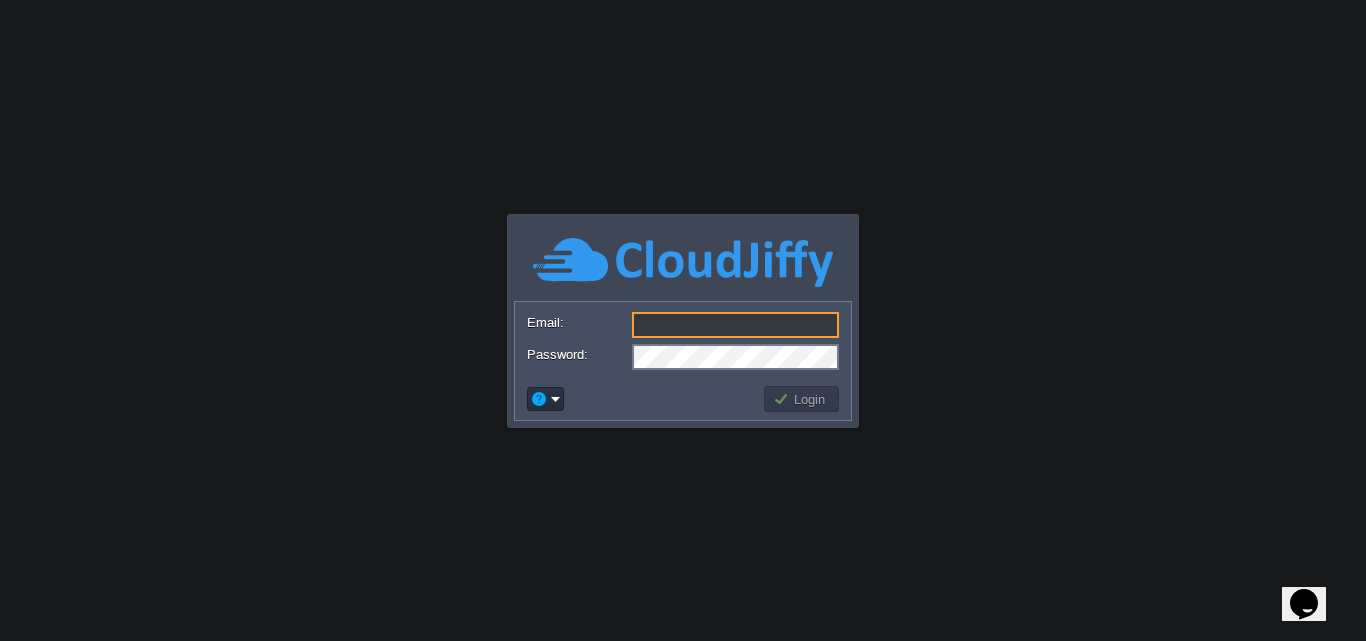 scroll, scrollTop: 0, scrollLeft: 0, axis: both 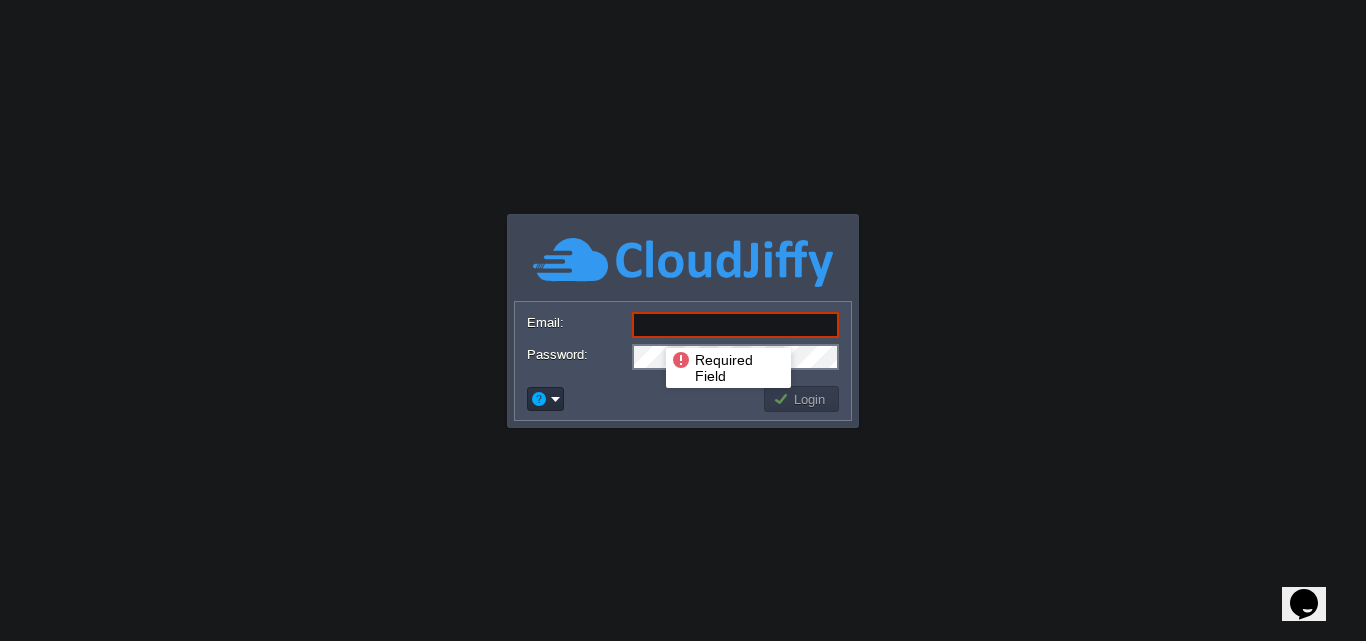 click on "Email:" at bounding box center [735, 325] 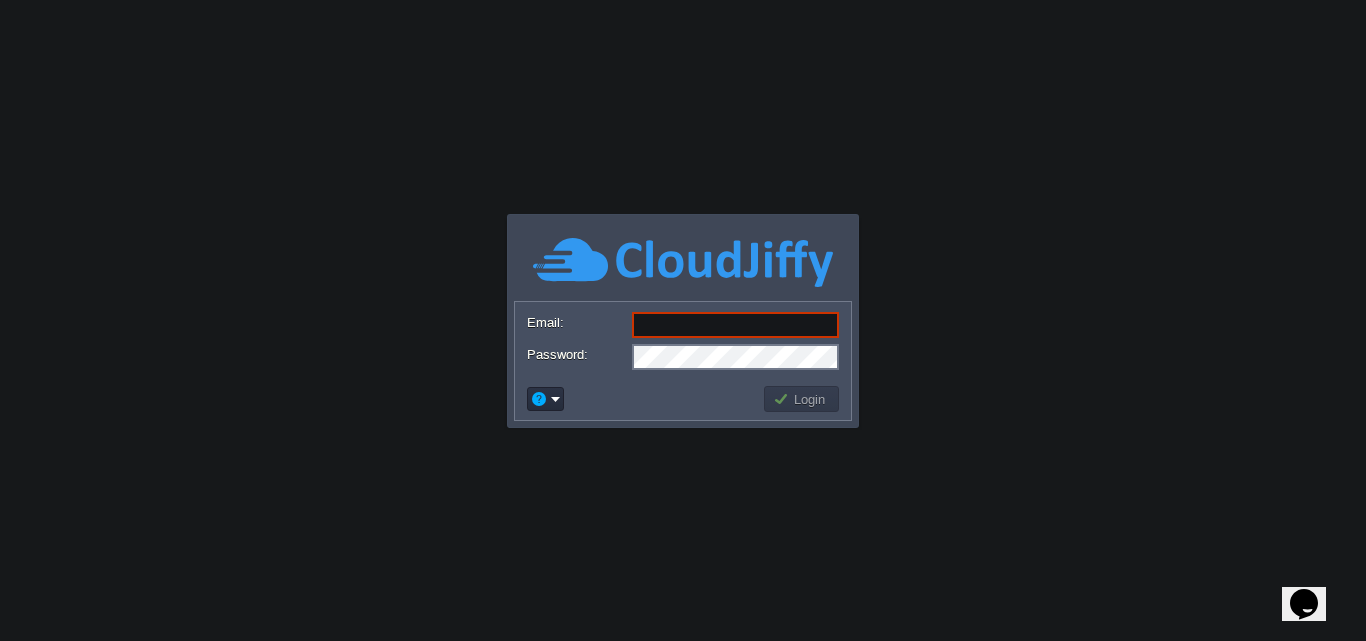 click on "Email:" at bounding box center (735, 325) 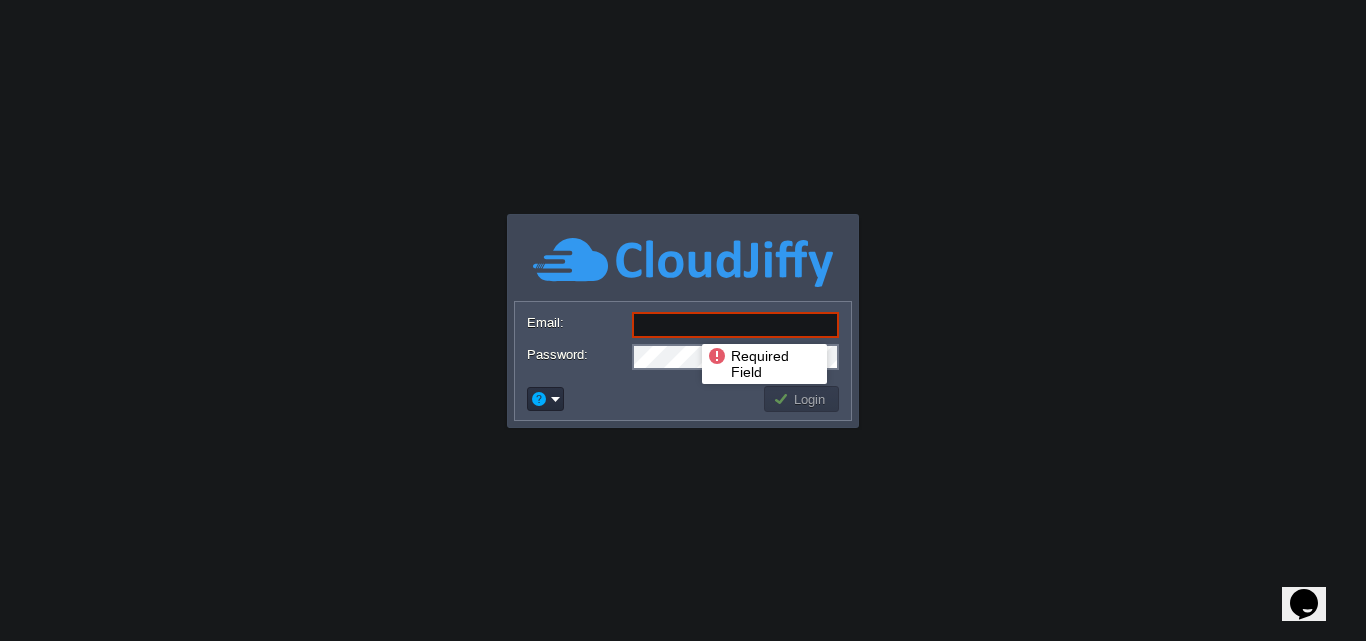 paste on "[PERSON_NAME][EMAIL_ADDRESS][PERSON_NAME][DOMAIN_NAME]" 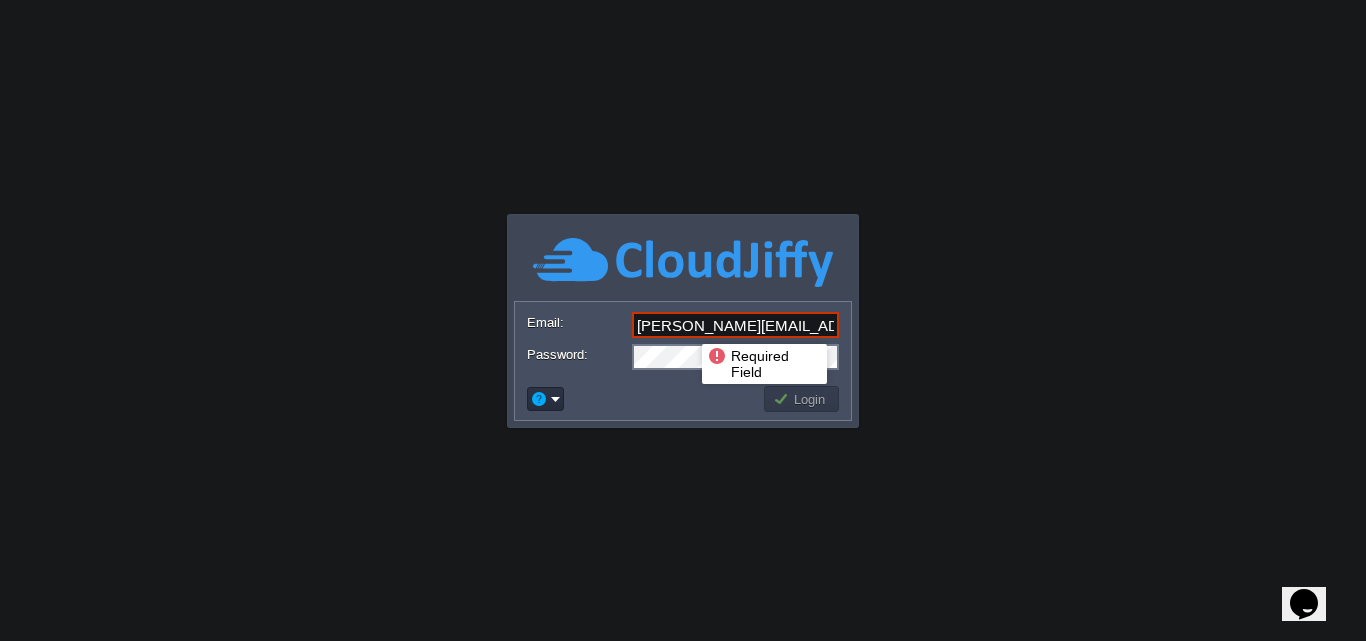 type on "[PERSON_NAME][EMAIL_ADDRESS][PERSON_NAME][DOMAIN_NAME]" 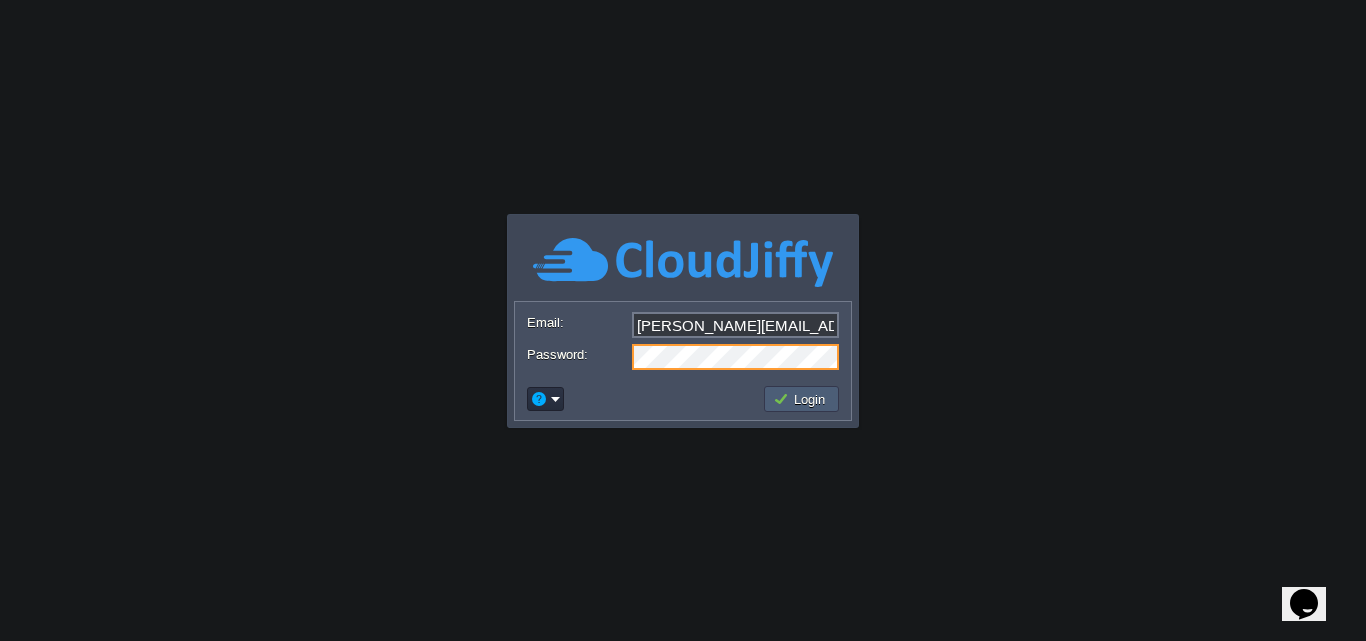 click on "Login" at bounding box center [802, 399] 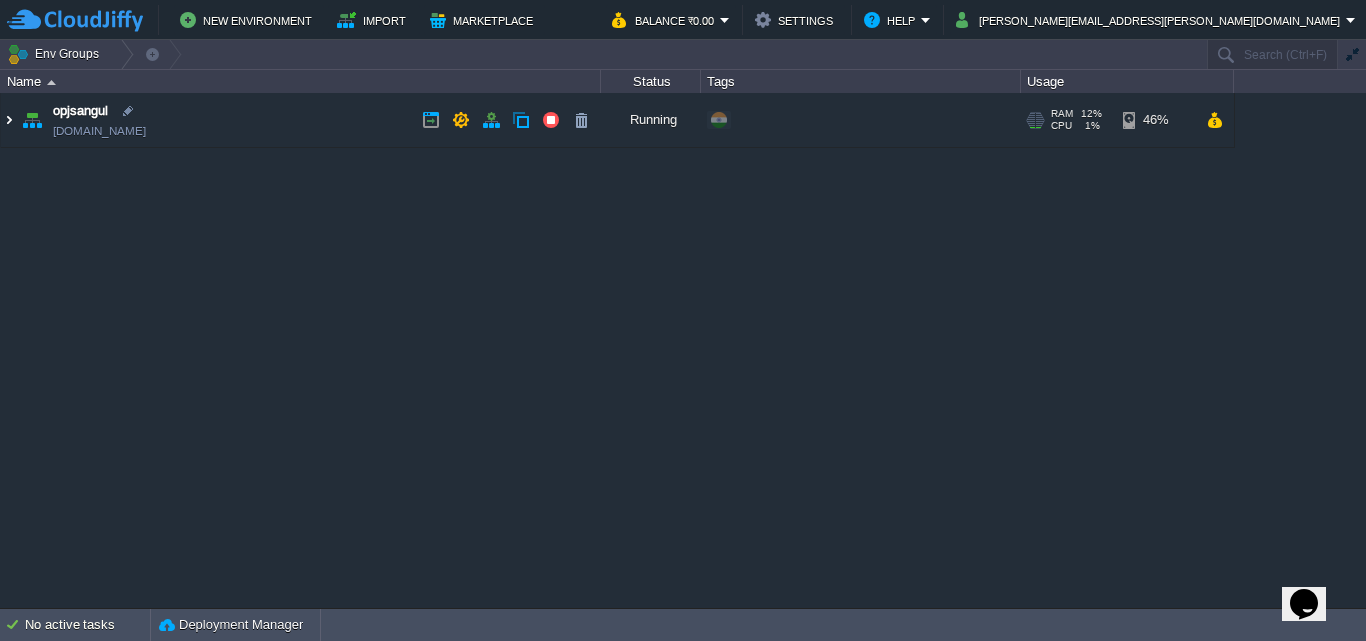 click at bounding box center [9, 120] 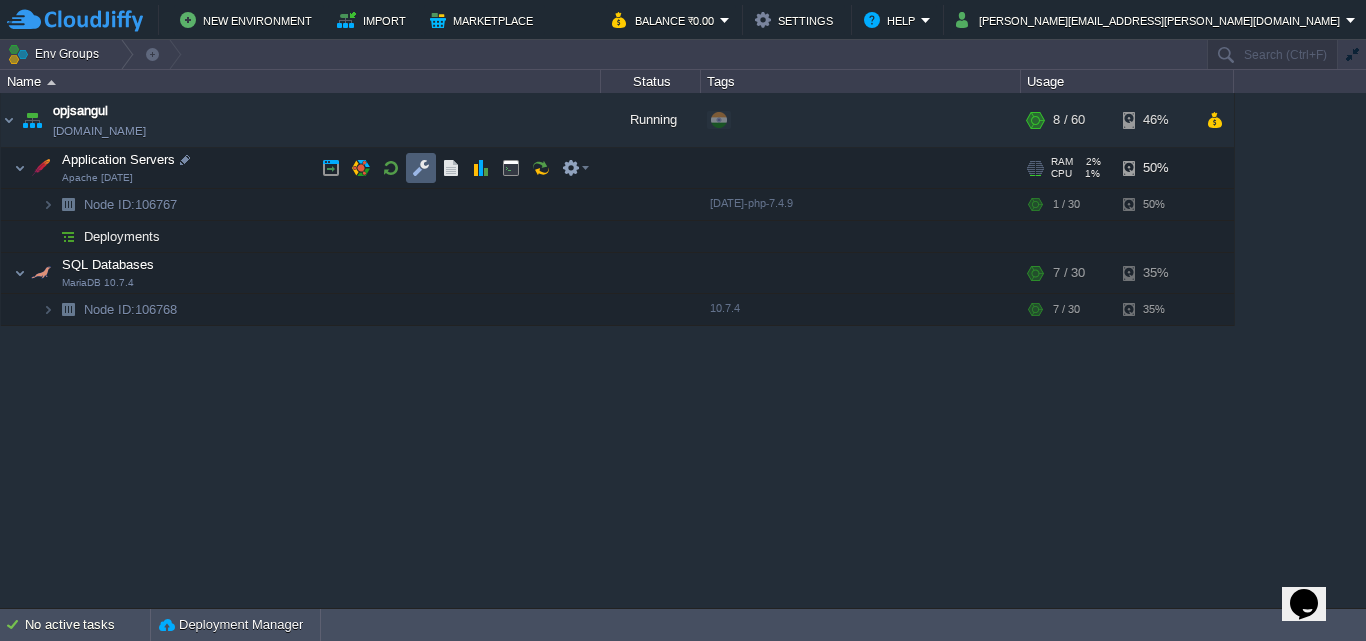 click at bounding box center [421, 168] 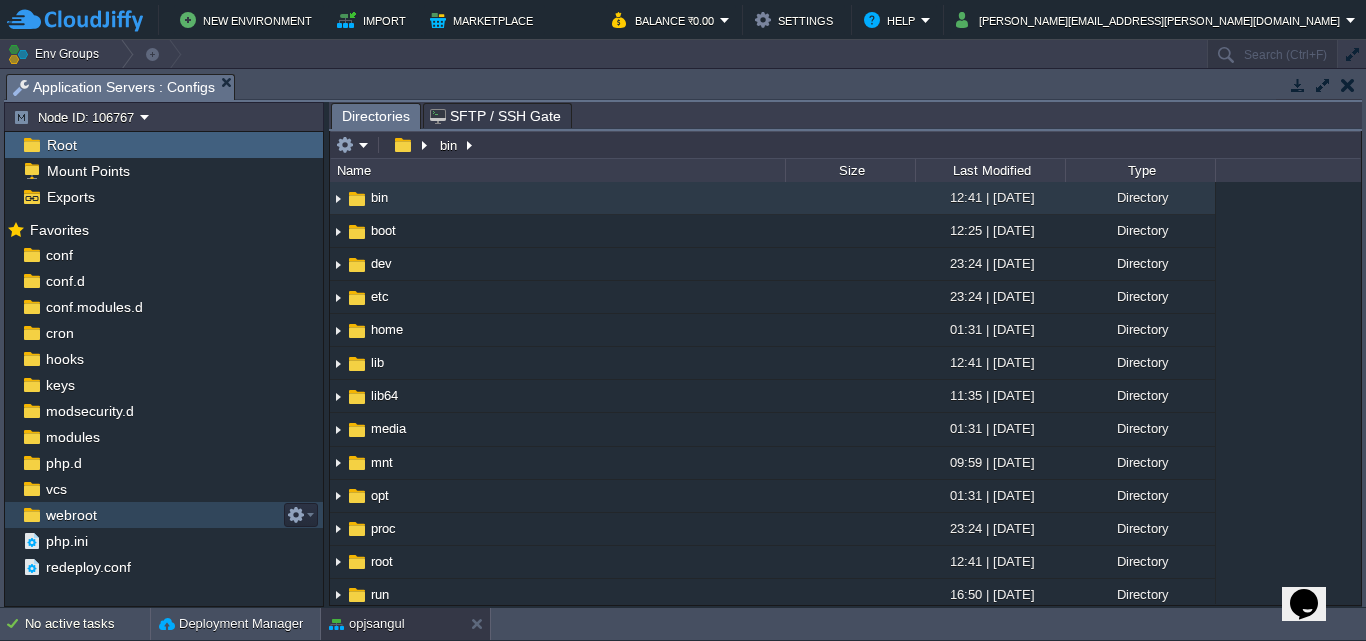 drag, startPoint x: 88, startPoint y: 512, endPoint x: 233, endPoint y: 488, distance: 146.9728 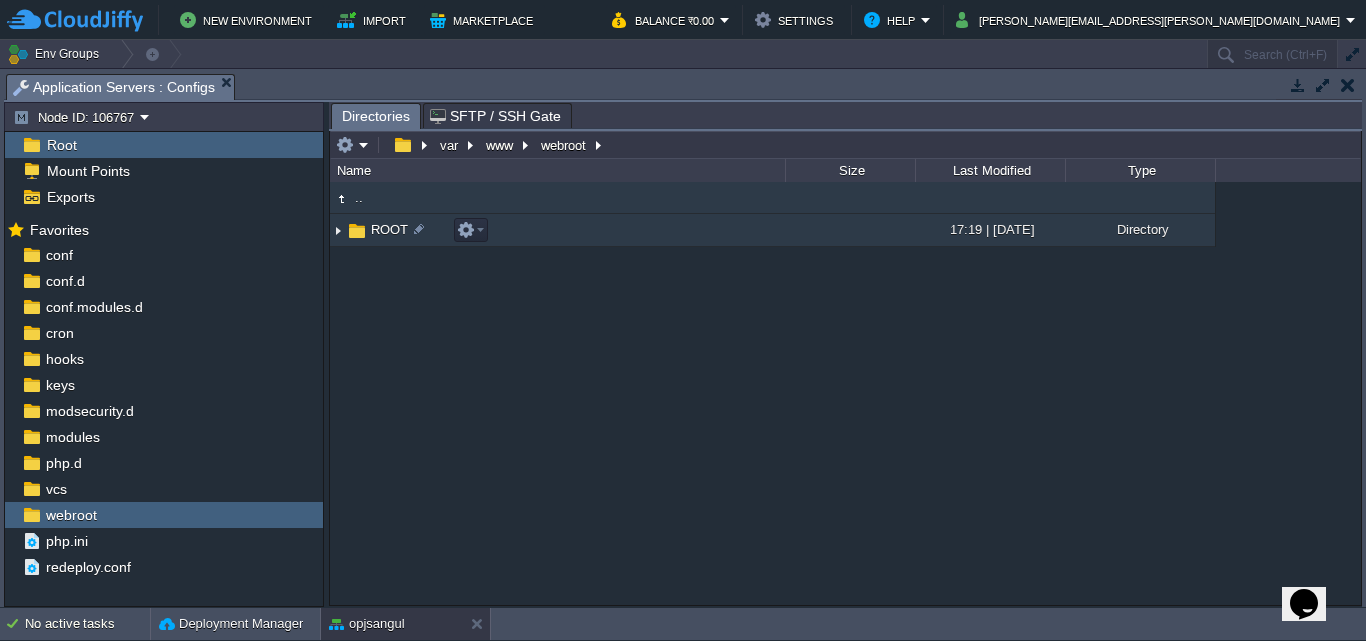 click at bounding box center (338, 230) 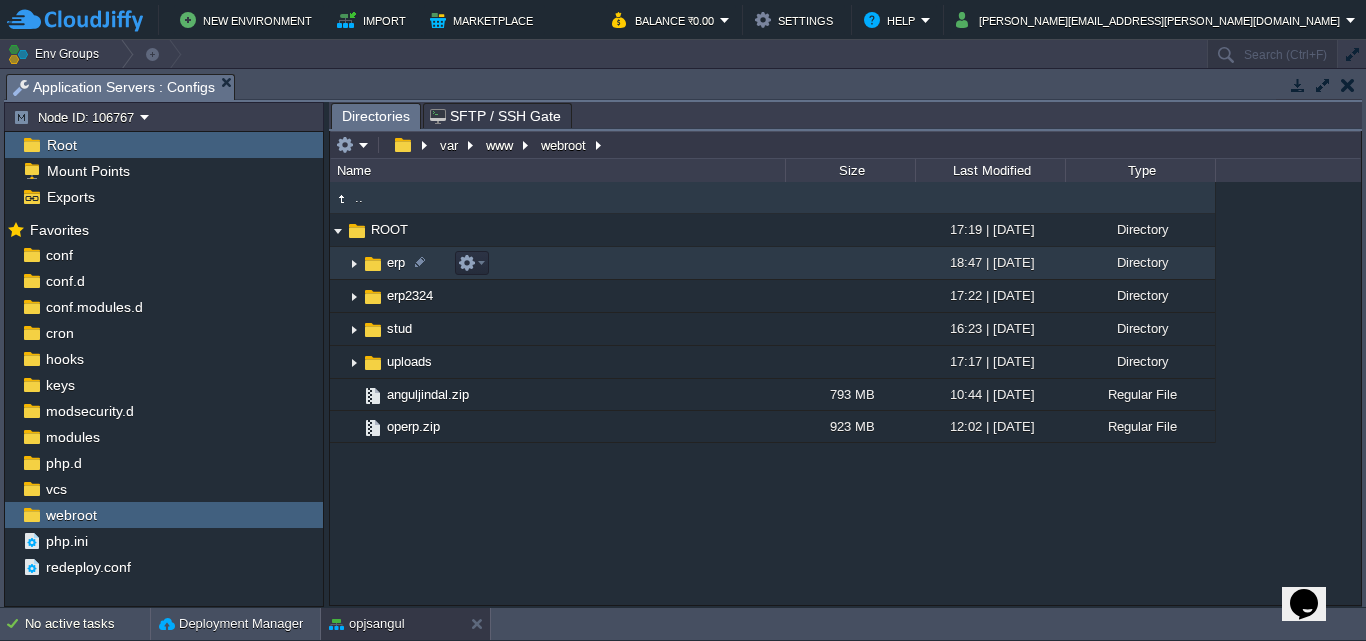 click at bounding box center (354, 263) 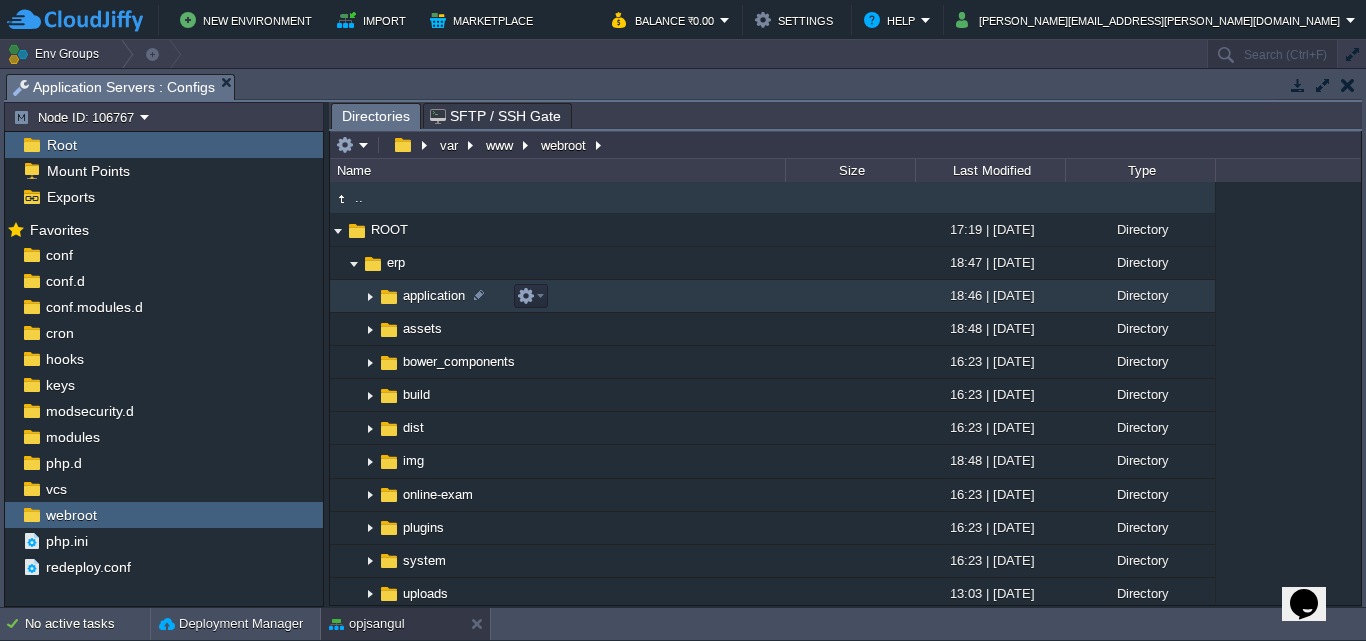 click at bounding box center (370, 296) 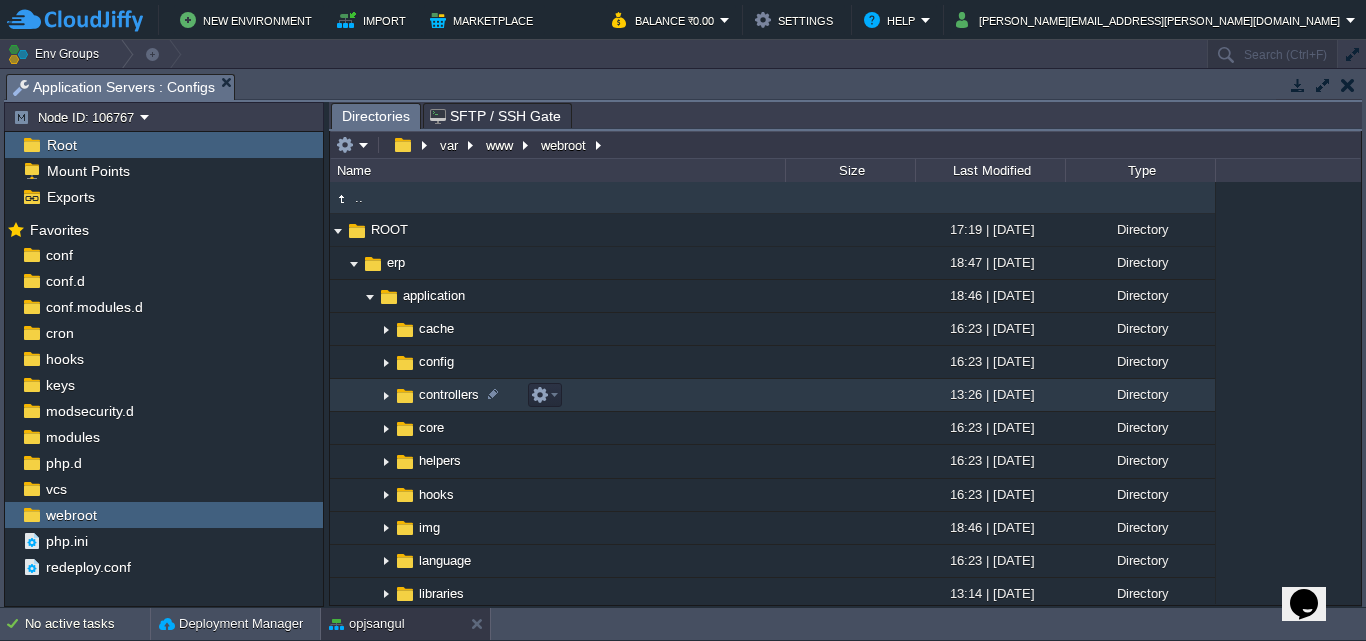 click at bounding box center (386, 395) 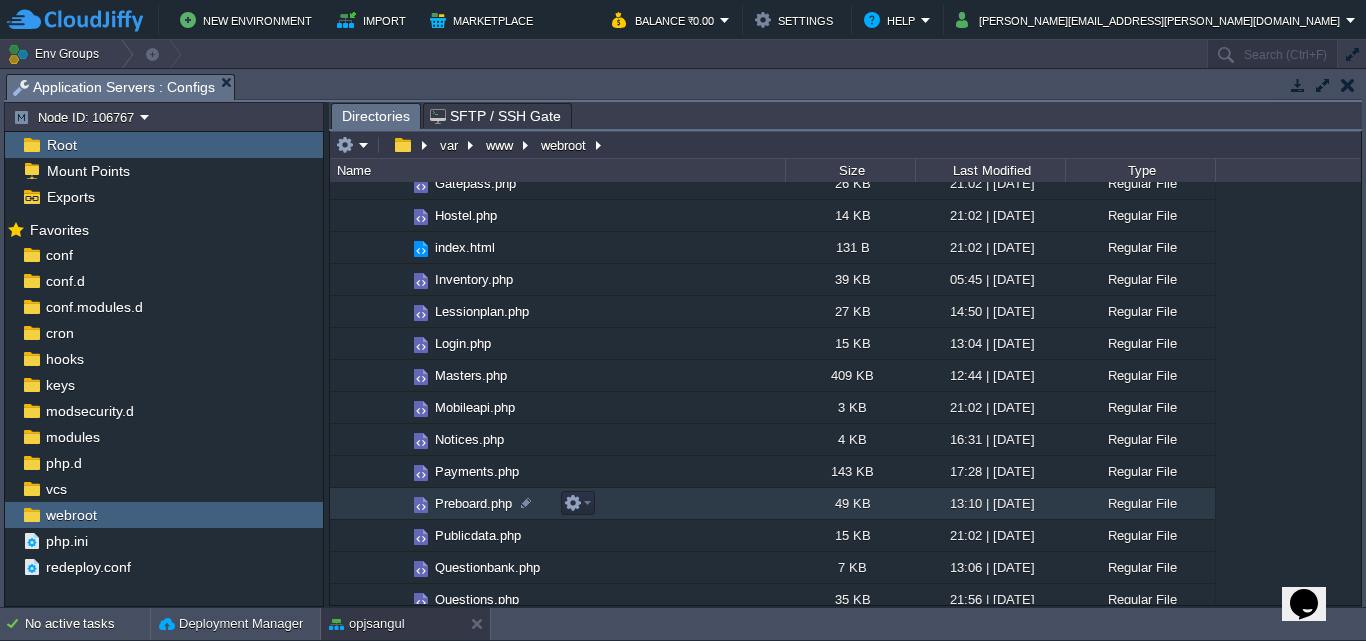 scroll, scrollTop: 700, scrollLeft: 0, axis: vertical 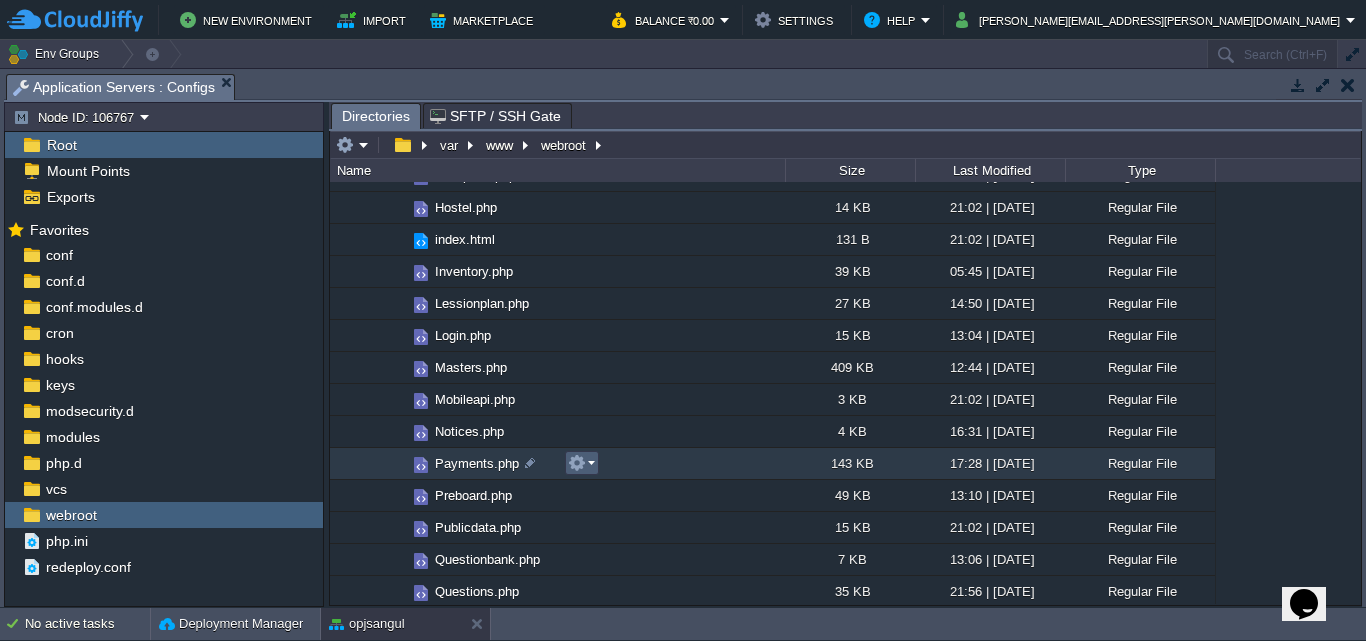 click at bounding box center [581, 463] 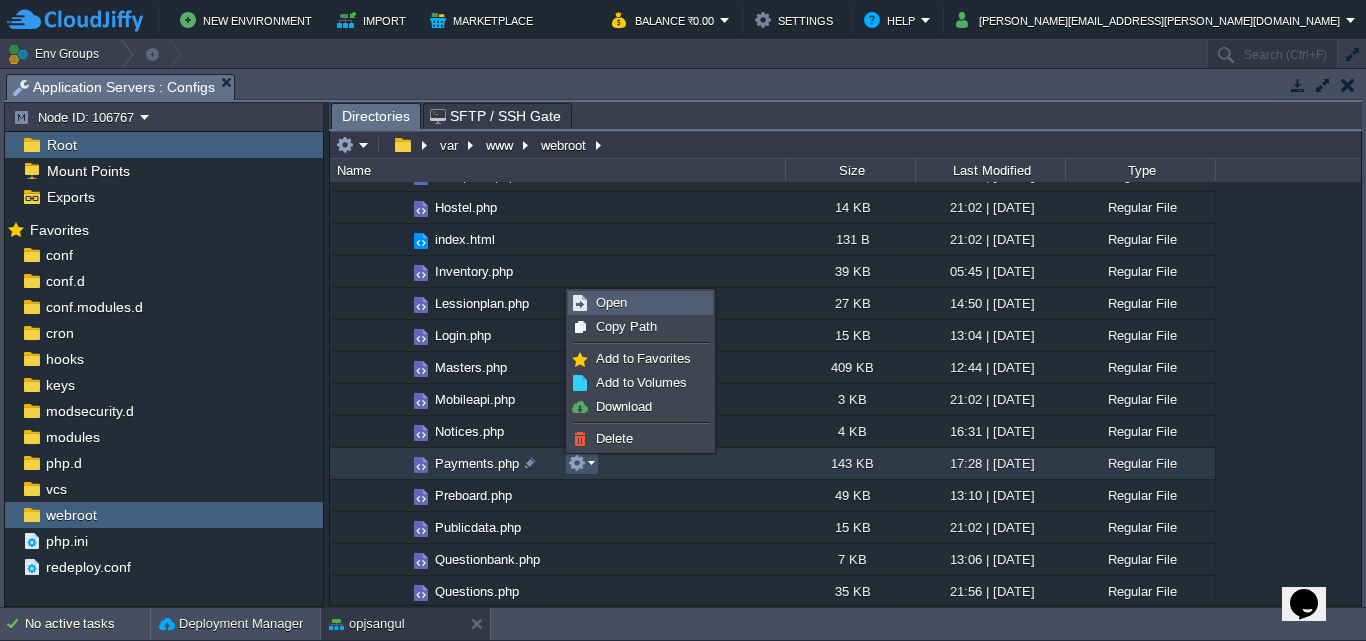 click on "Open" at bounding box center [611, 302] 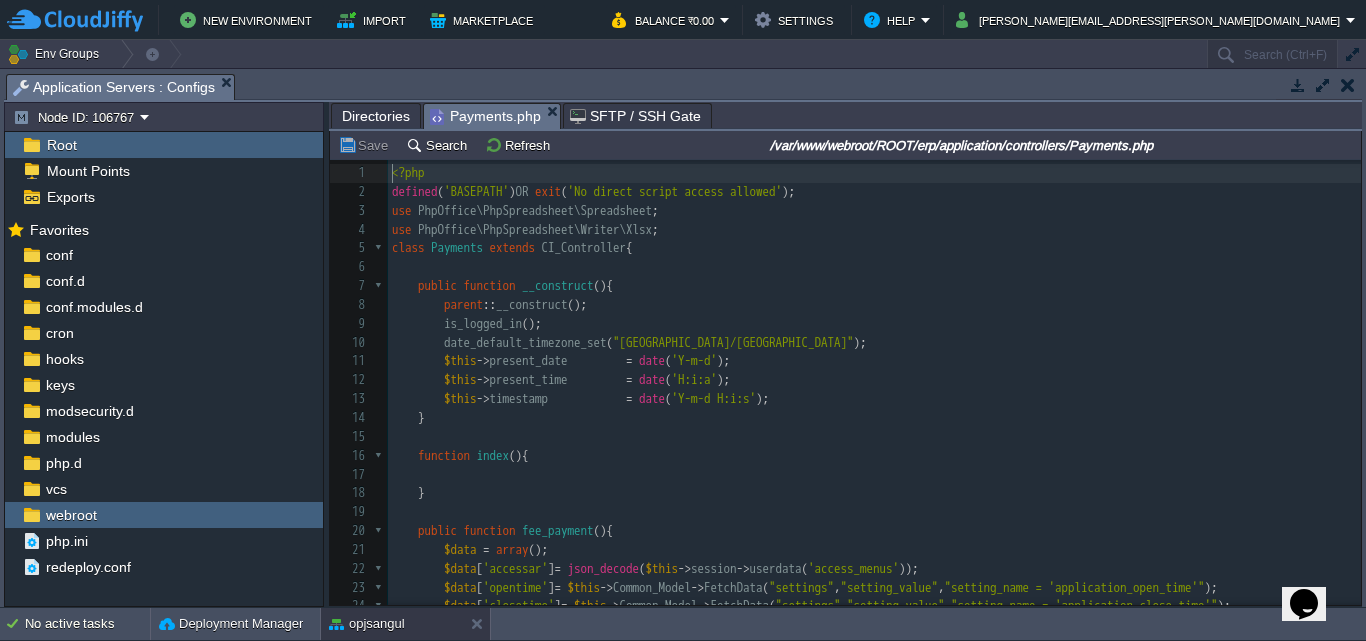 scroll, scrollTop: 7, scrollLeft: 0, axis: vertical 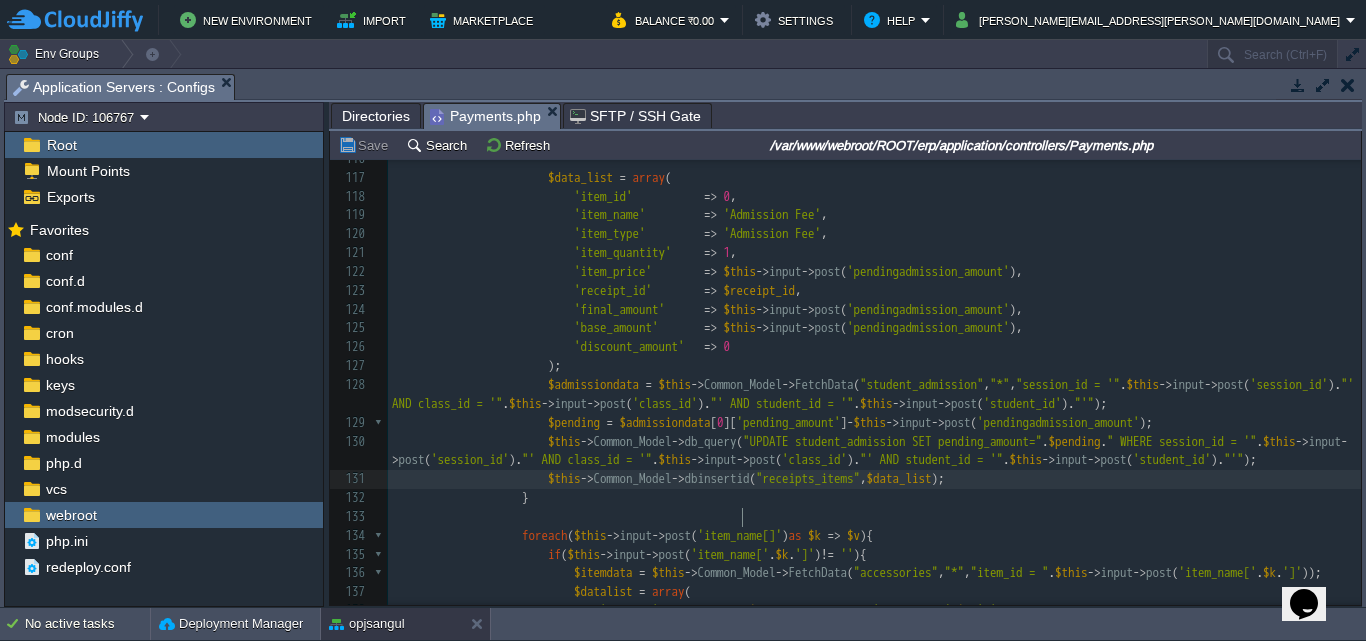 click on "2693 <?php   90                                              "receipt_id"            =>   $receipt_id , 91                                              "voucher_id"            =>   0 92                                         ); 93                               $this -> Common_Model -> dbinsertid ( "cash_log" ,  $datalist1 ); 94                          } else { 95                               $bankd   =   $this -> Common_Model -> FetchData ( "banks" ,  "*" ,  "bank_id = '" . $this -> input -> post ( 'bank_id' ). "'" ); 96                               $bankbal   =   $bankd [ 0 ][ 'balance' ]  +   $amount_paid ; 97                               if ( $bankd ){ 98                                    $bankdata   =   array ( 99                                              "bank_id"               =>   $this -> input -> post ( 'bank_id' ), 100                                              "transaction_type"    =>   'Credit' , 101                                              "transaction_mode"    =>   $payment_mode" at bounding box center [874, 206] 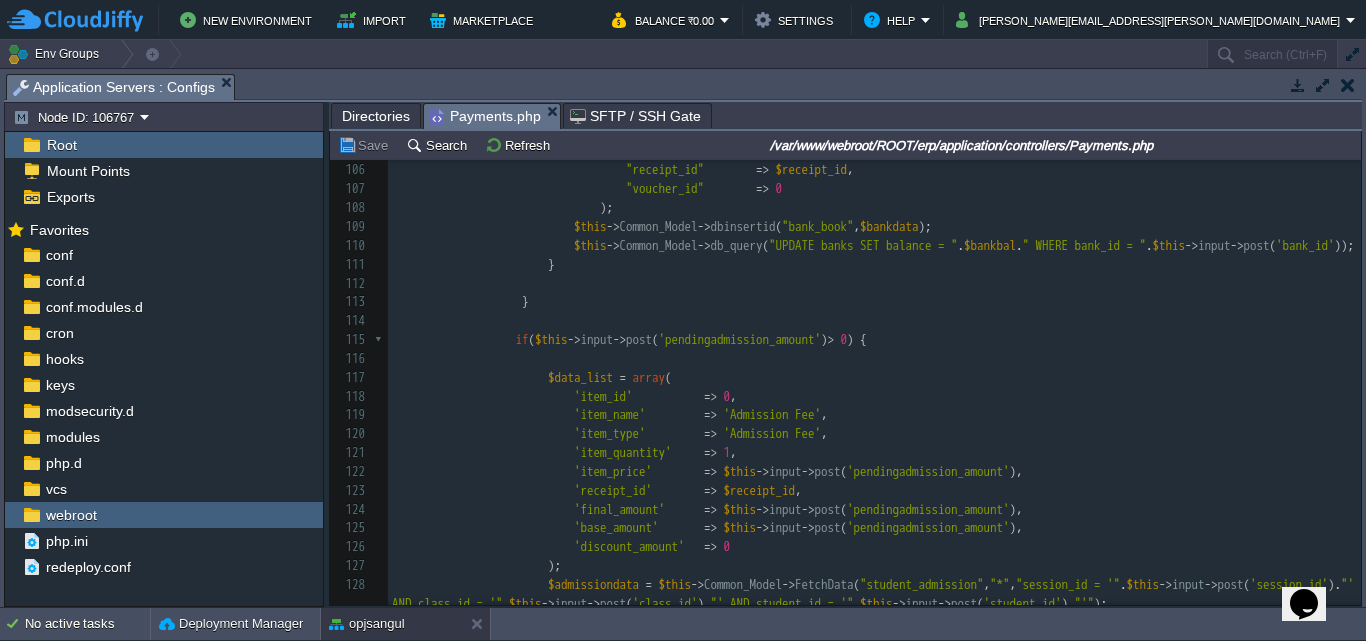type on "s" 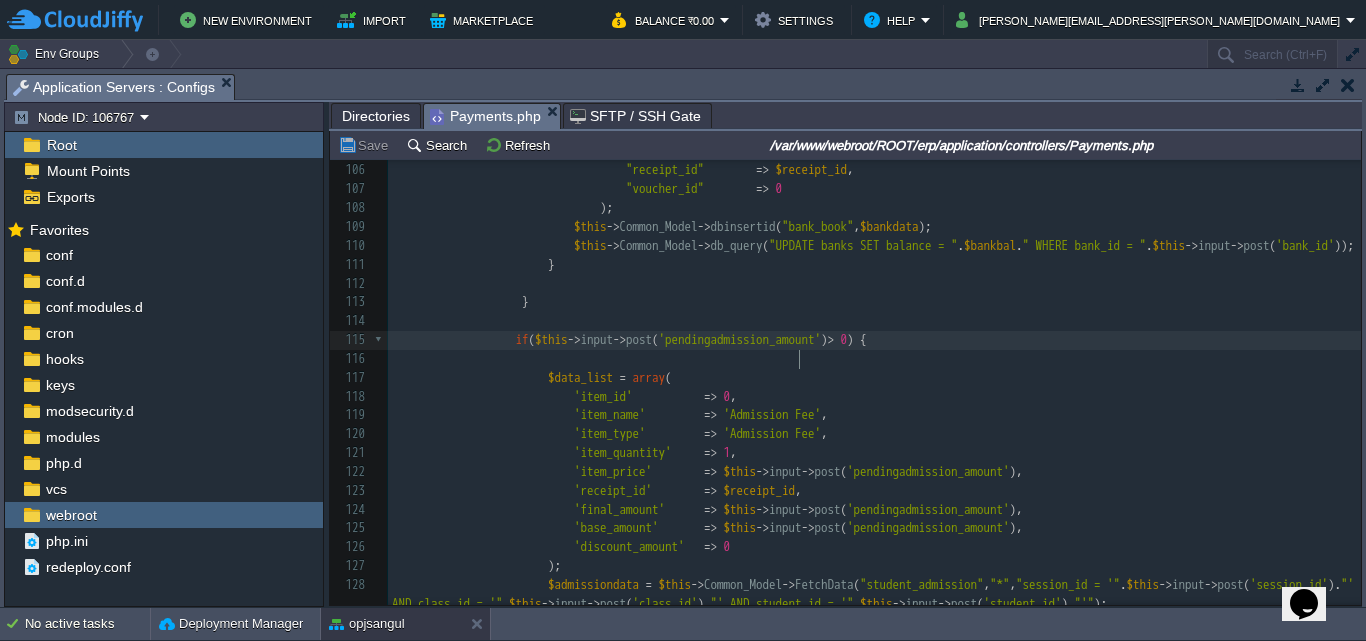 click on "'pendingadmission_amount'" at bounding box center [740, 339] 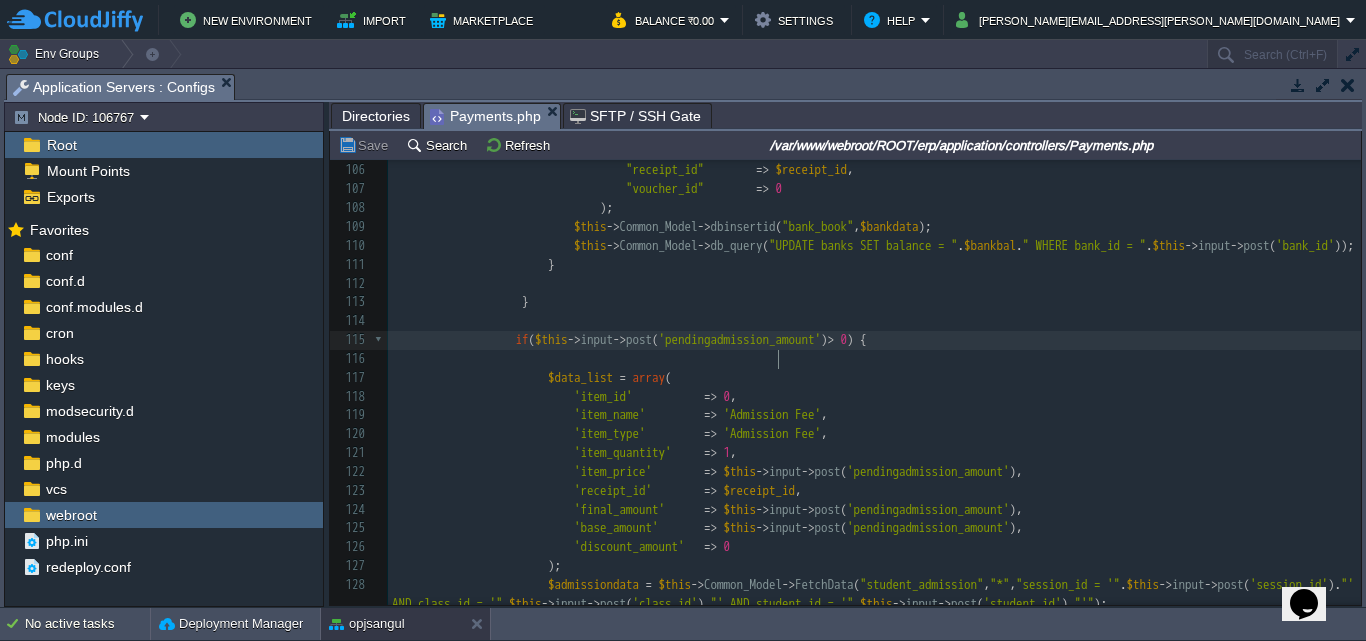 type on "pendingadmission_amount" 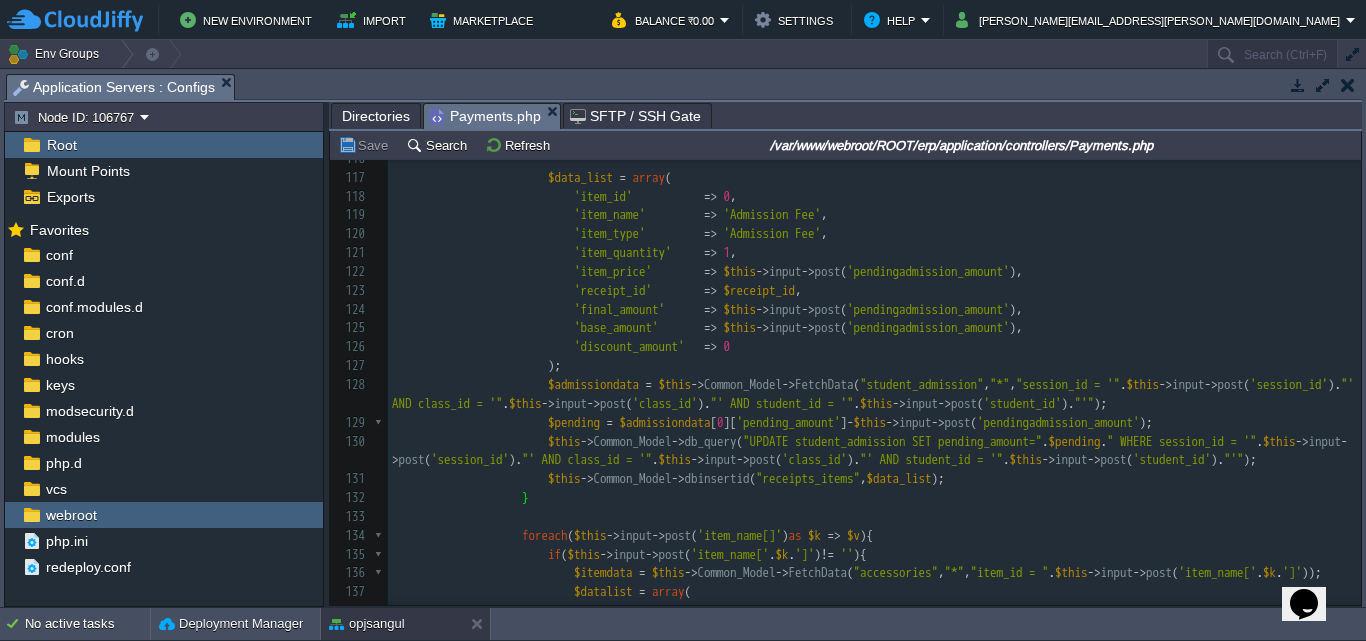 scroll, scrollTop: 2100, scrollLeft: 0, axis: vertical 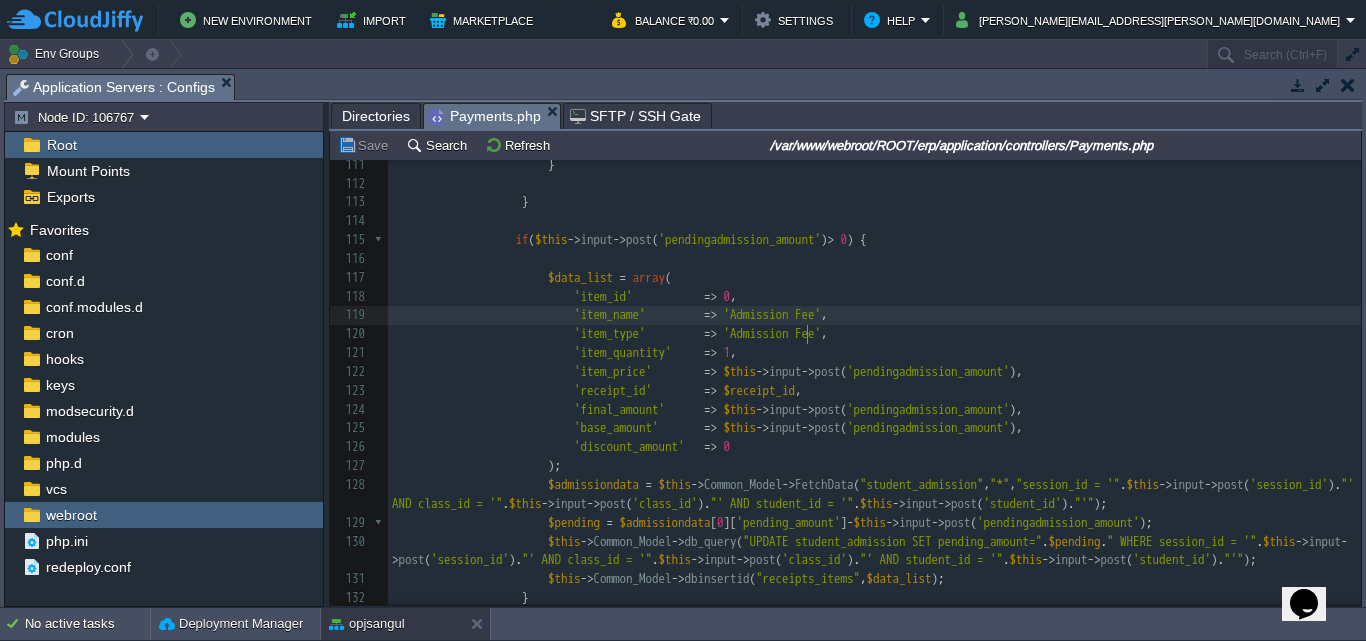click on "x <?php   95                               $bankd   =   $this -> Common_Model -> FetchData ( "banks" ,  "*" ,  "bank_id = '" . $this -> input -> post ( 'bank_id' ). "'" ); 96                               $bankbal   =   $bankd [ 0 ][ 'balance' ]  +   $amount_paid ; 97                               if ( $bankd ){ 98                                    $bankdata   =   array ( 99                                              "bank_id"               =>   $this -> input -> post ( 'bank_id' ), 100                                              "transaction_type"    =>   'Credit' , 101                                              "transaction_mode"    =>   $payment_mode , 102                                              "transaction_amount" =>   $amount_paid , 103                                              "balance_amount"      =>   $bankbal , 104                                              "transaction_date"     =>   date ( "Y-m-d" ), 105                                              "remarks"                =>   (" at bounding box center (874, 297) 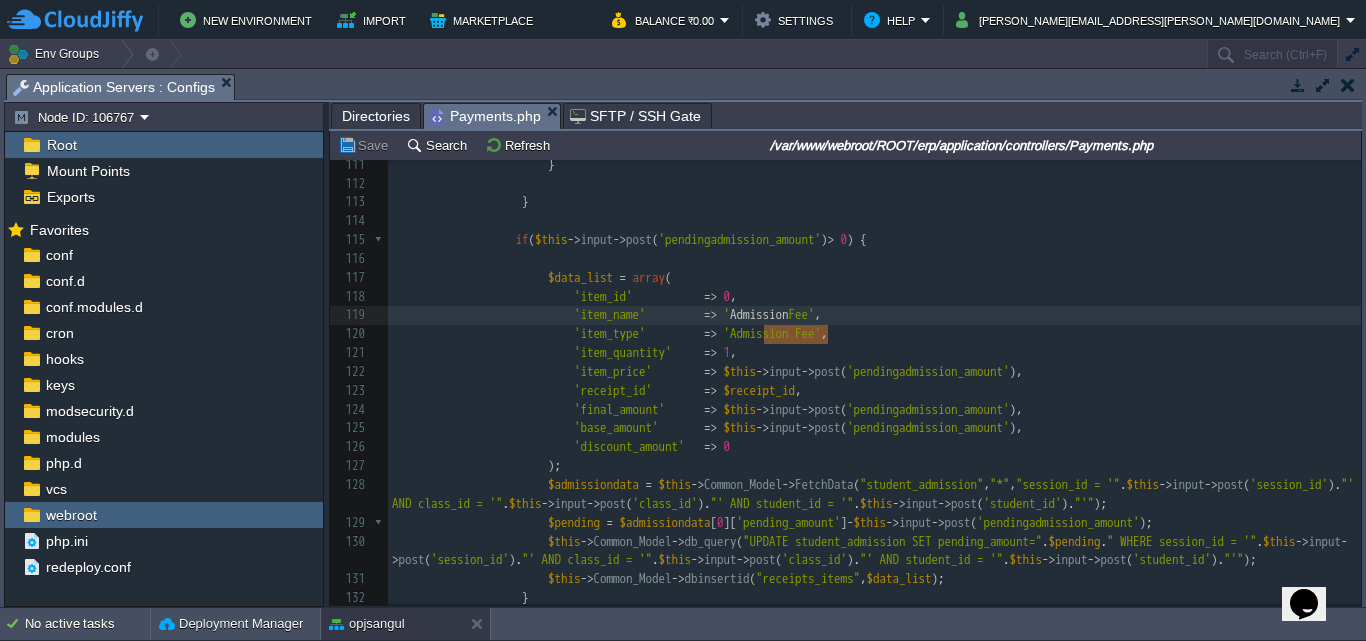 click on "x <?php 95                               $bankd   =   $this -> Common_Model -> FetchData ( "banks" ,  "*" ,  "bank_id = '" . $this -> input -> post ( 'bank_id' ). "'" ); 96                               $bankbal   =   $bankd [ 0 ][ 'balance' ]  +   $amount_paid ; 97                               if ( $bankd ){ 98                                    $bankdata   =   array ( 99                                              "bank_id"               =>   $this -> input -> post ( 'bank_id' ), 100                                              "transaction_type"    =>   'Credit' , 101                                              "transaction_mode"    =>   $payment_mode , 102                                              "transaction_amount" =>   $amount_paid , 103                                              "balance_amount"      =>   $bankbal , 104                                              "transaction_date"     =>   date ( "Y-m-d" ), 105                                              "remarks"                =>   ( )," at bounding box center (874, 297) 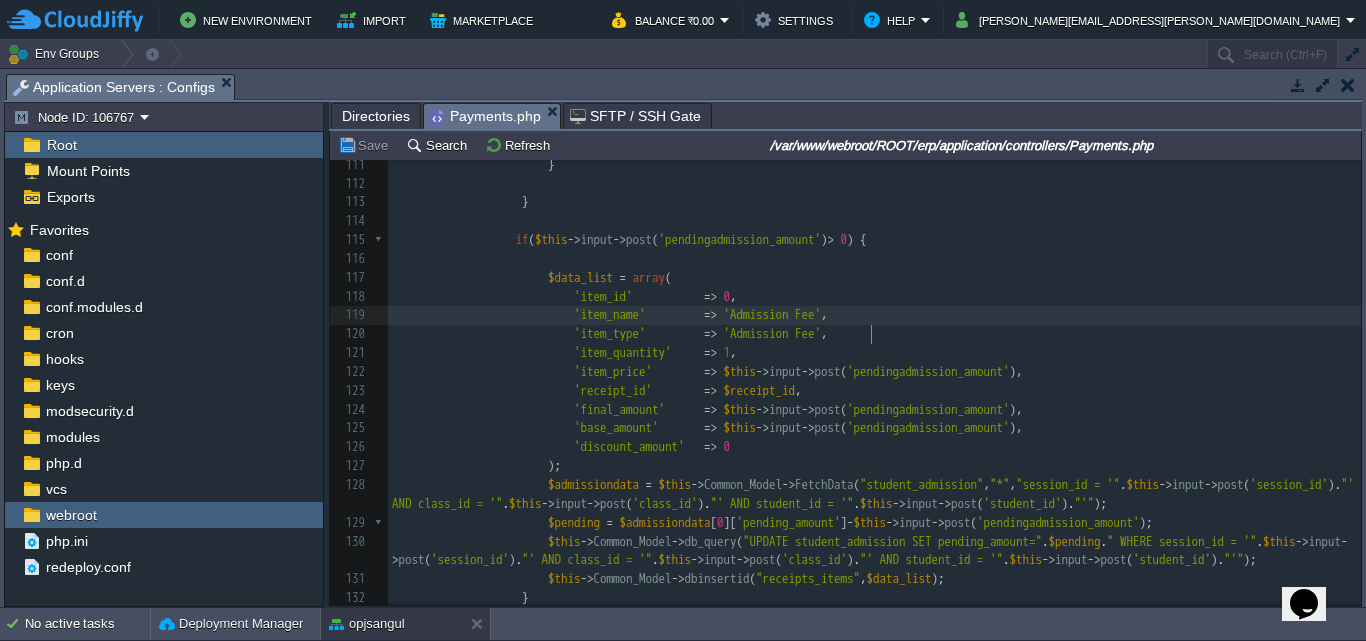 click on "'item_name'             =>   'Admission Fee' ," at bounding box center (874, 315) 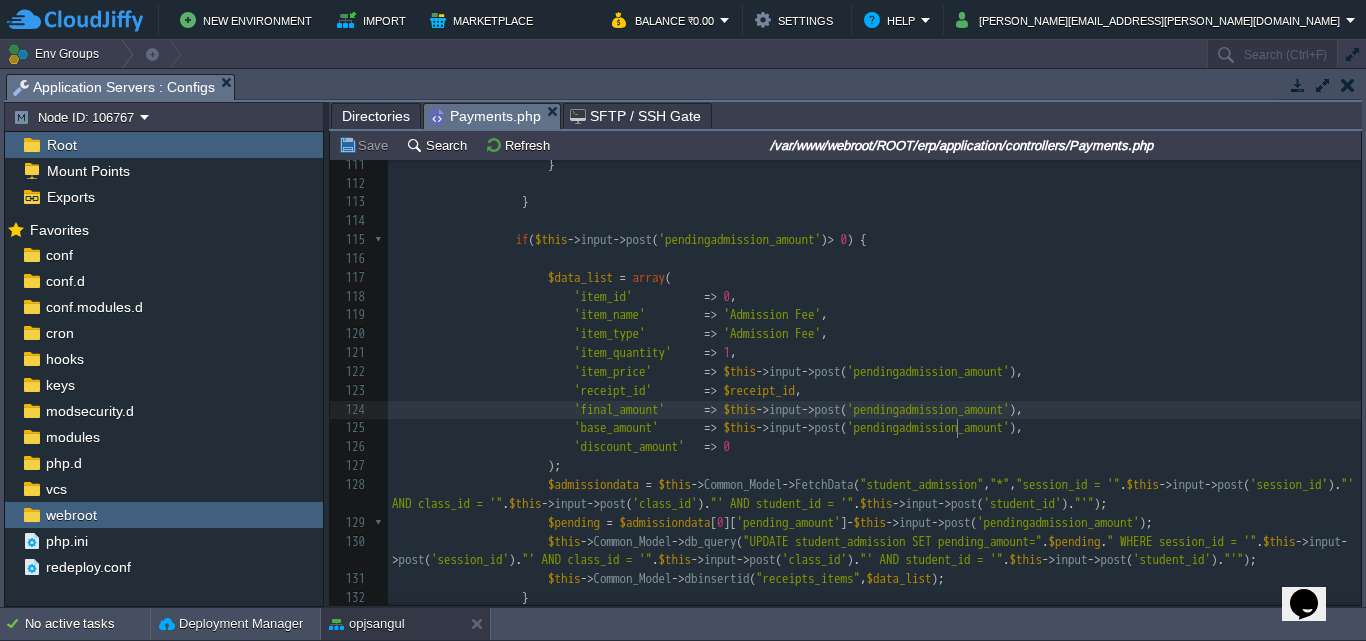 click on "x <?php   95                               $bankd   =   $this -> Common_Model -> FetchData ( "banks" ,  "*" ,  "bank_id = '" . $this -> input -> post ( 'bank_id' ). "'" ); 96                               $bankbal   =   $bankd [ 0 ][ 'balance' ]  +   $amount_paid ; 97                               if ( $bankd ){ 98                                    $bankdata   =   array ( 99                                              "bank_id"               =>   $this -> input -> post ( 'bank_id' ), 100                                              "transaction_type"    =>   'Credit' , 101                                              "transaction_mode"    =>   $payment_mode , 102                                              "transaction_amount" =>   $amount_paid , 103                                              "balance_amount"      =>   $bankbal , 104                                              "transaction_date"     =>   date ( "Y-m-d" ), 105                                              "remarks"                =>   (" at bounding box center [874, 297] 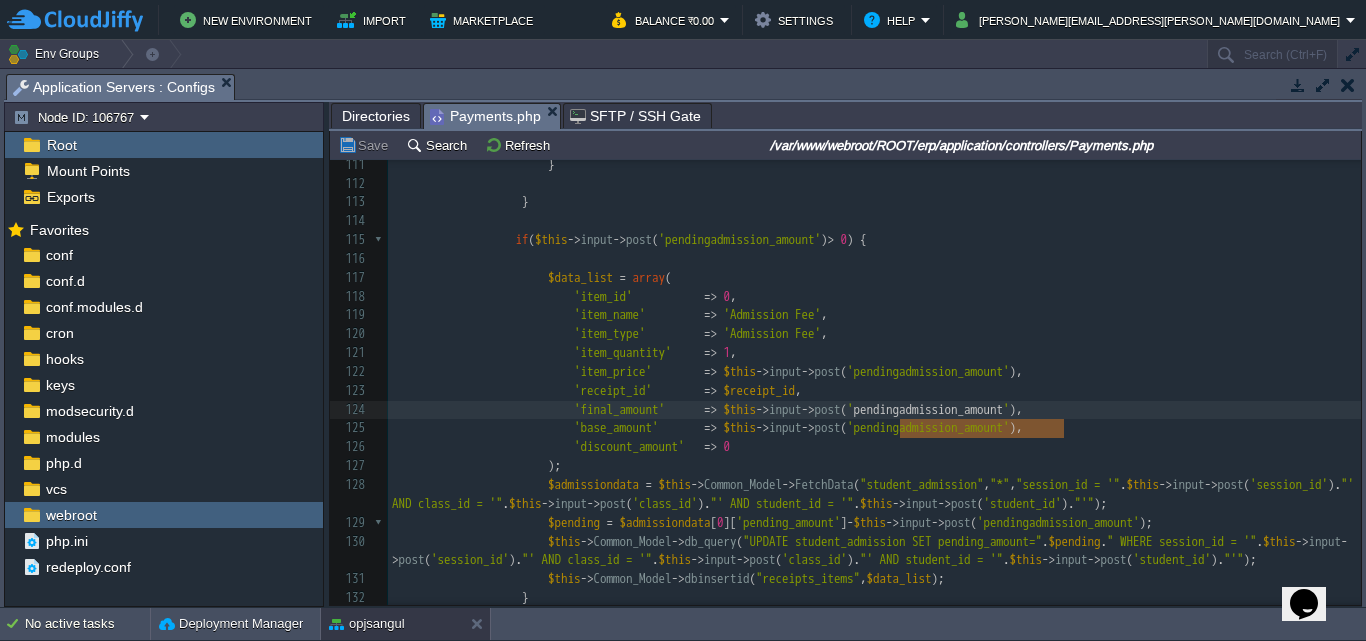 scroll, scrollTop: 1802, scrollLeft: 0, axis: vertical 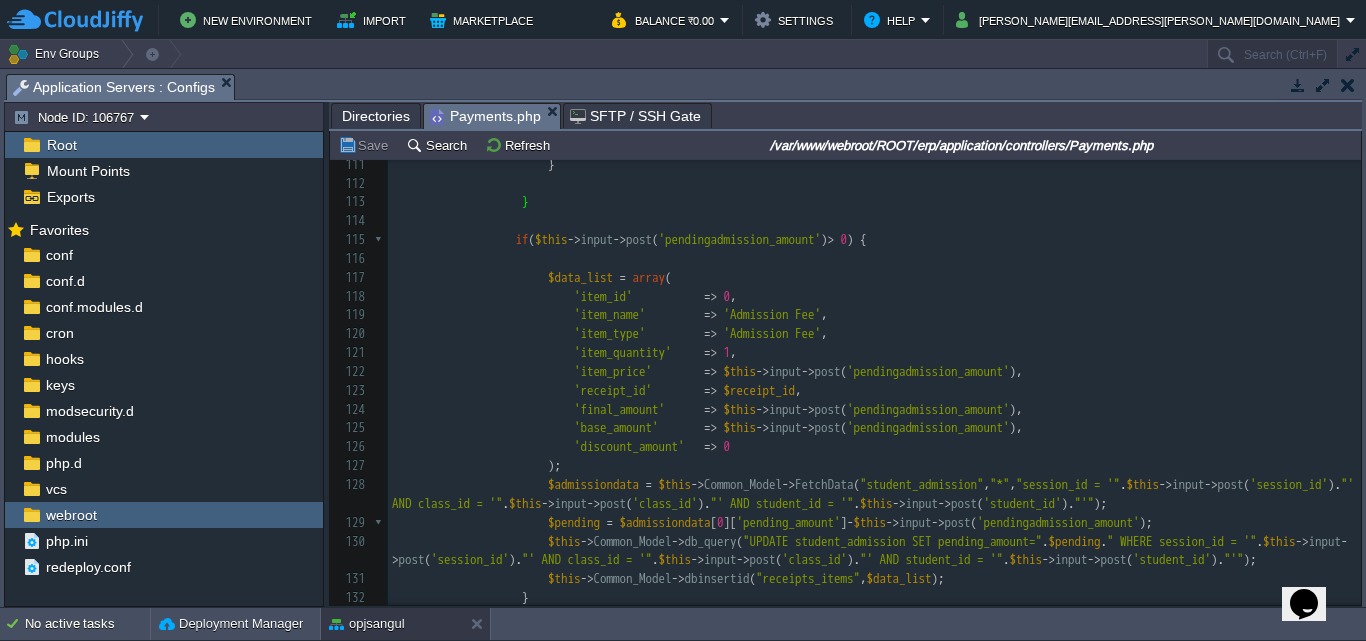 click on "'pendingadmission_amount'" at bounding box center (740, 239) 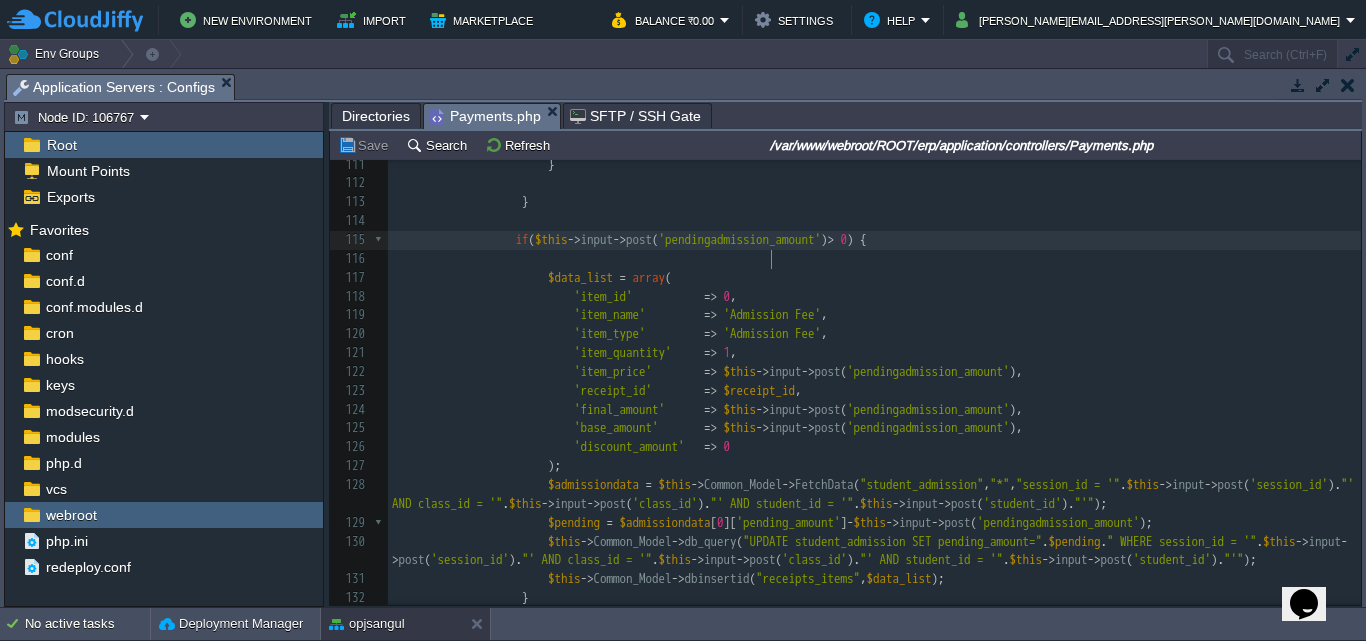 type on "pendingadmission_amount" 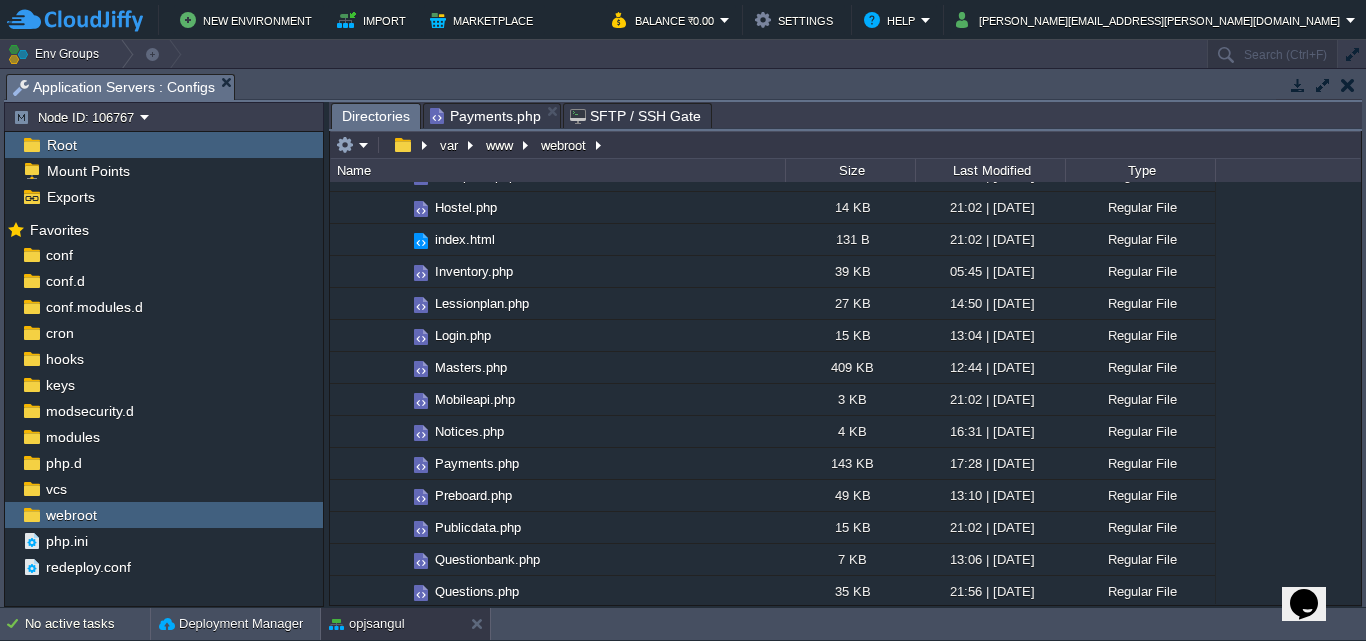 click on "Directories" at bounding box center (376, 116) 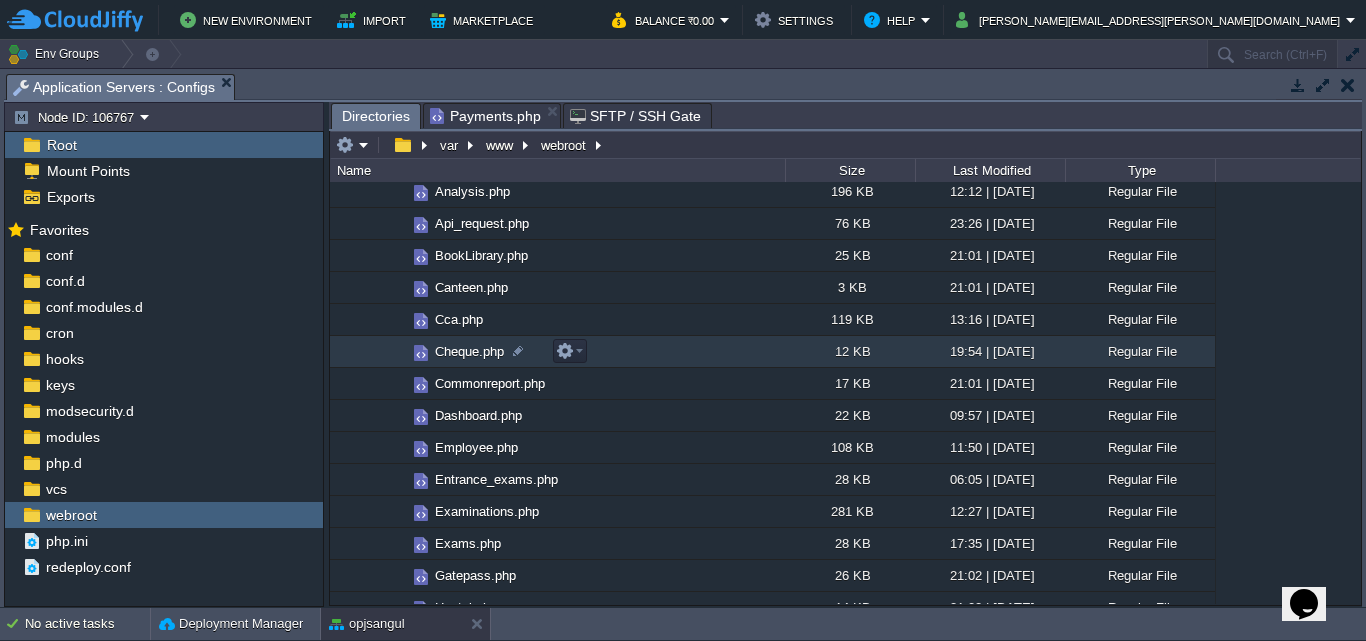 scroll, scrollTop: 0, scrollLeft: 0, axis: both 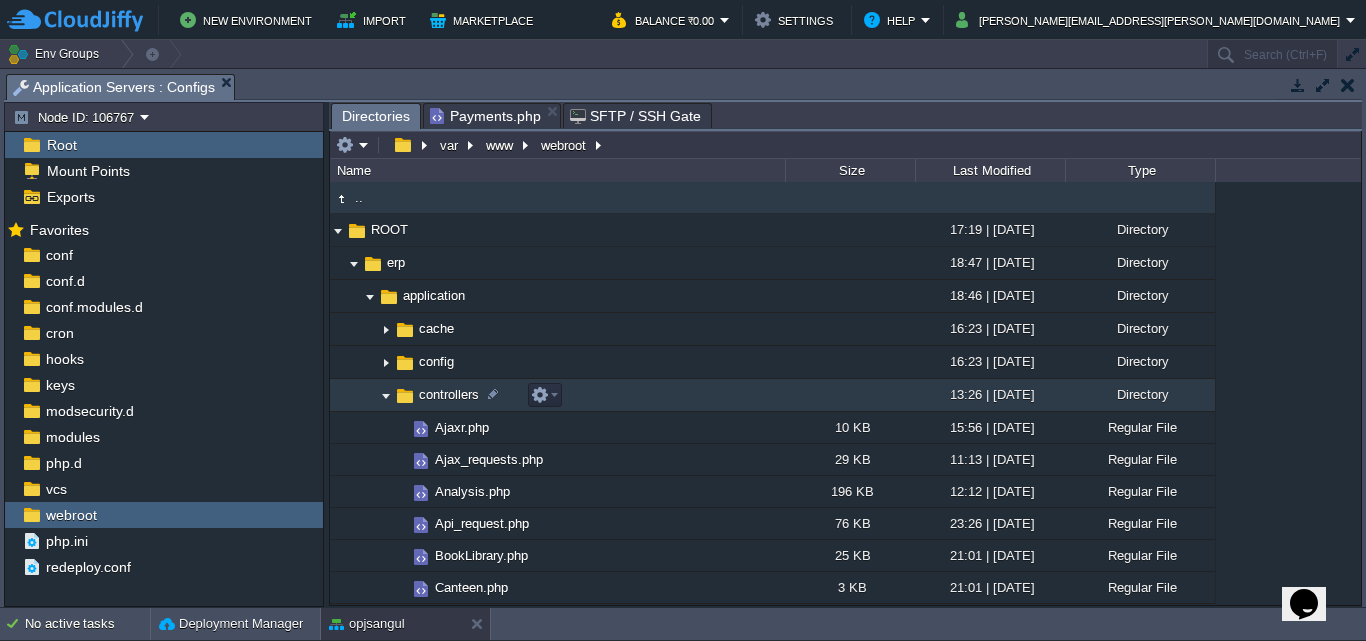 click at bounding box center (386, 395) 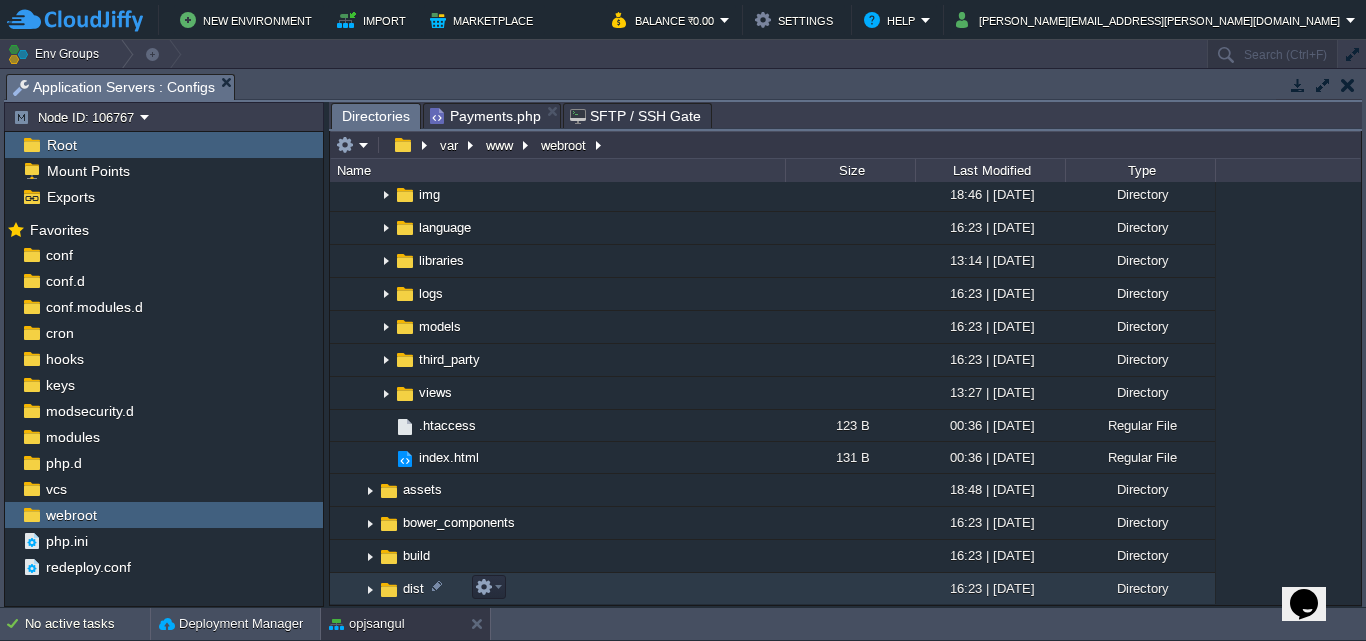 scroll, scrollTop: 500, scrollLeft: 0, axis: vertical 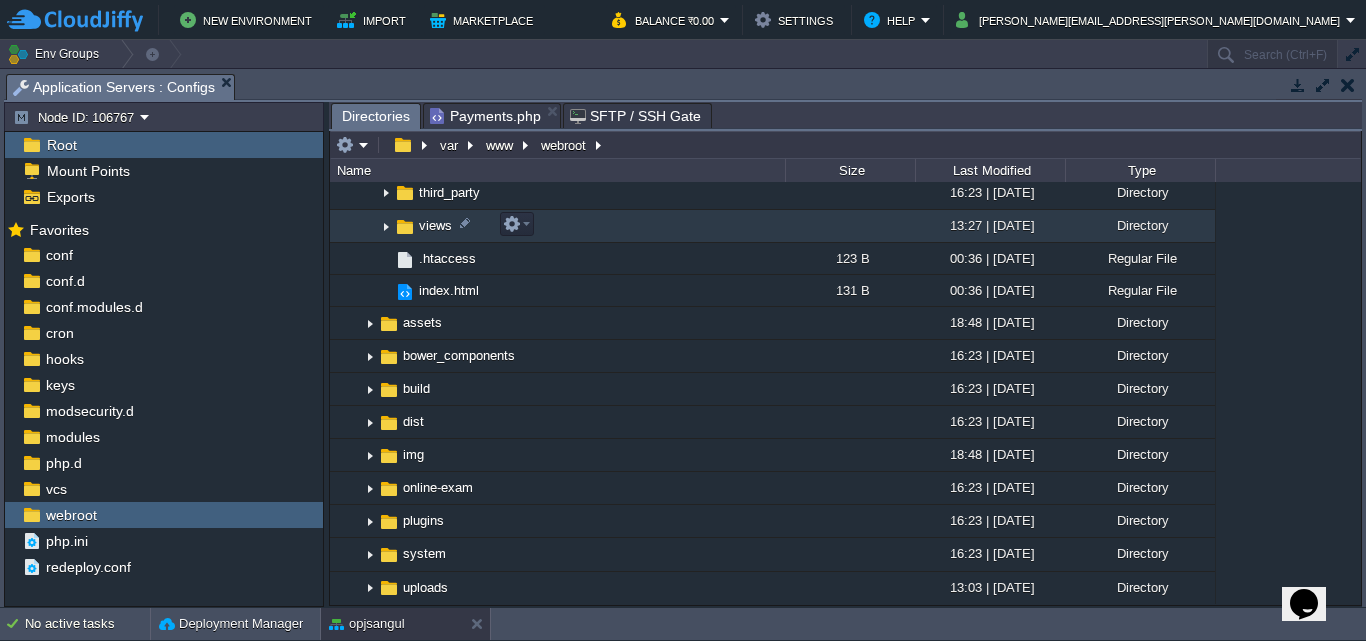 click at bounding box center [386, 226] 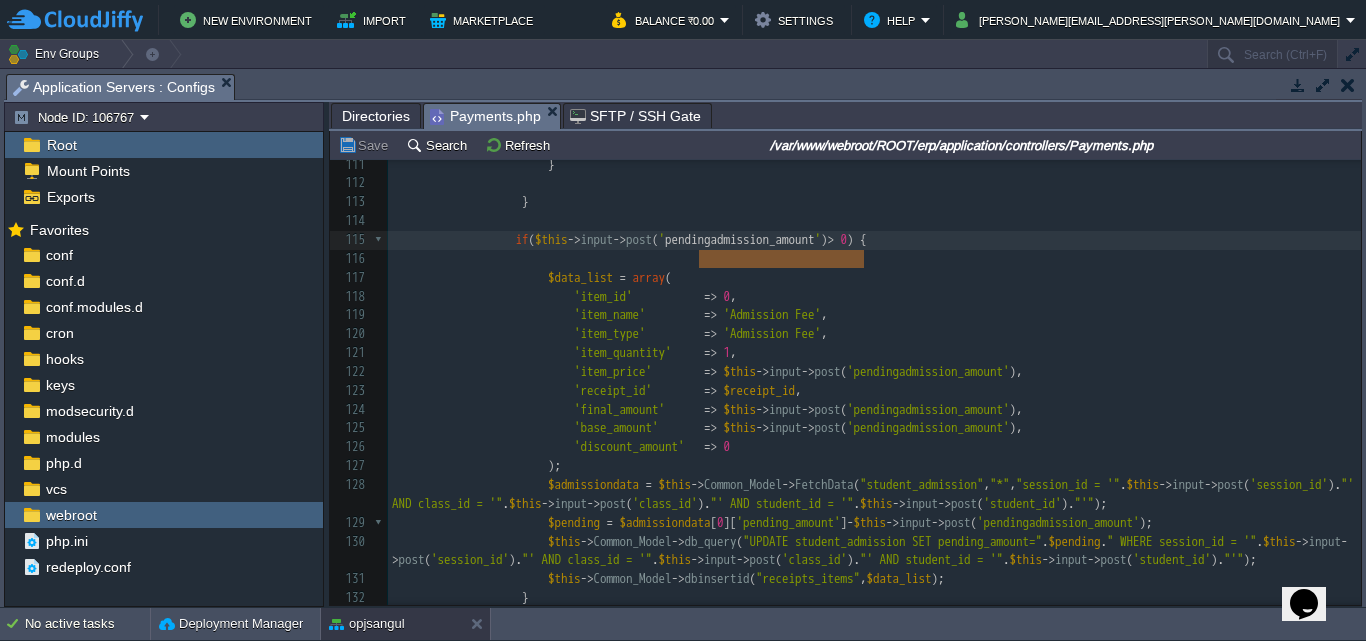 click on "Payments.php" at bounding box center [485, 116] 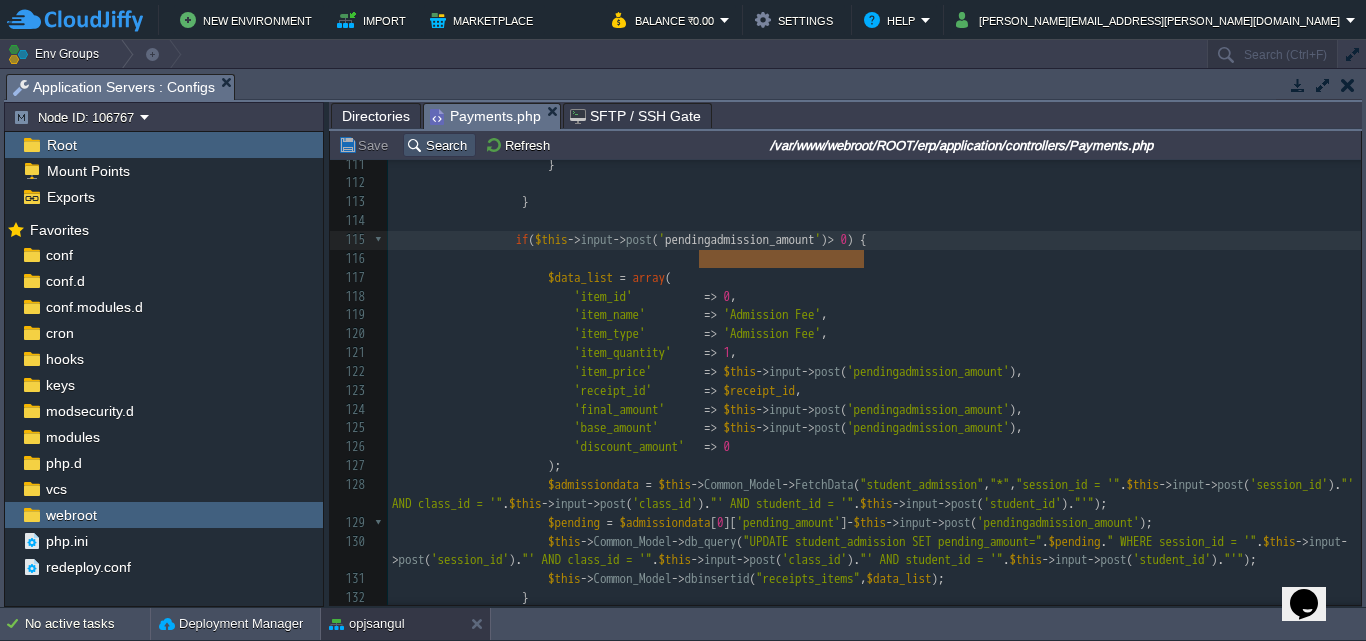 click on "Search" at bounding box center (439, 145) 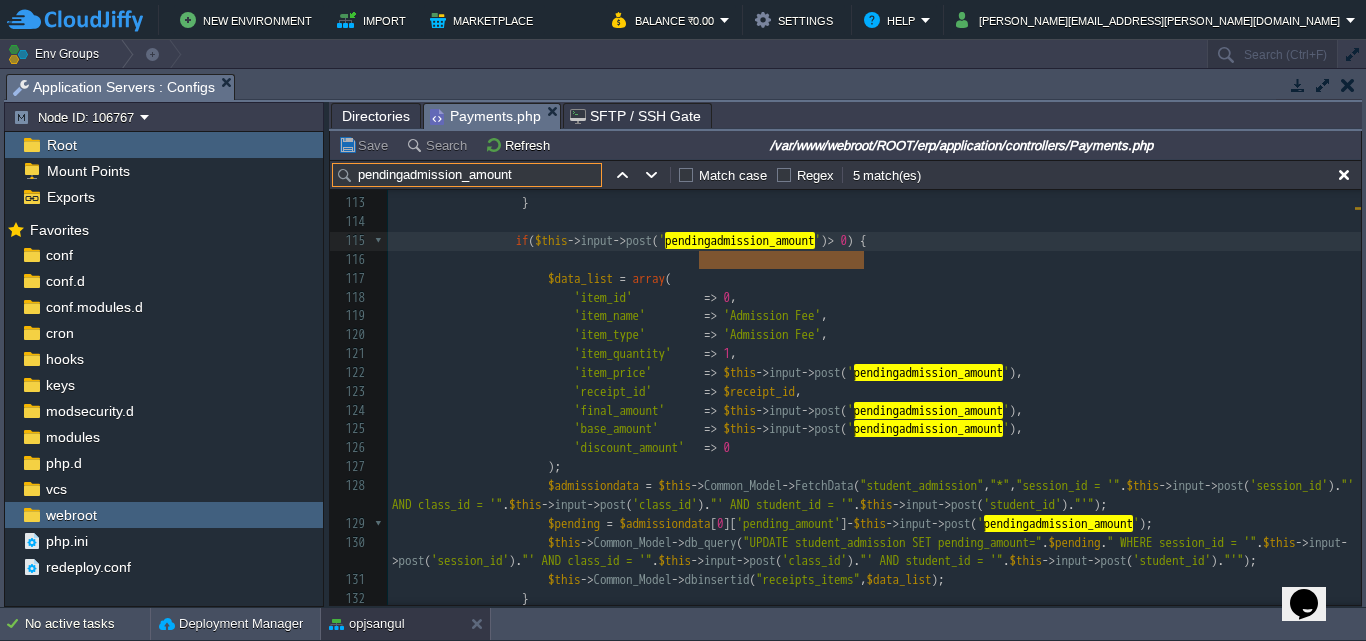drag, startPoint x: 521, startPoint y: 177, endPoint x: 364, endPoint y: 178, distance: 157.00319 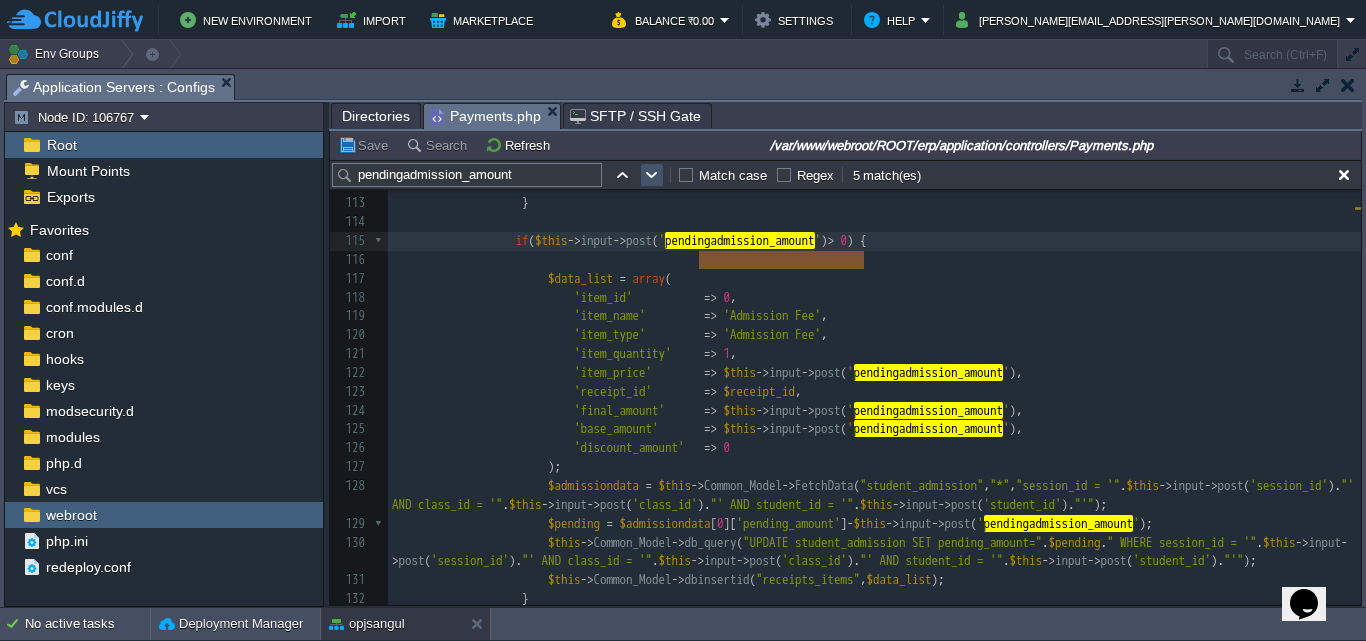 click at bounding box center [652, 175] 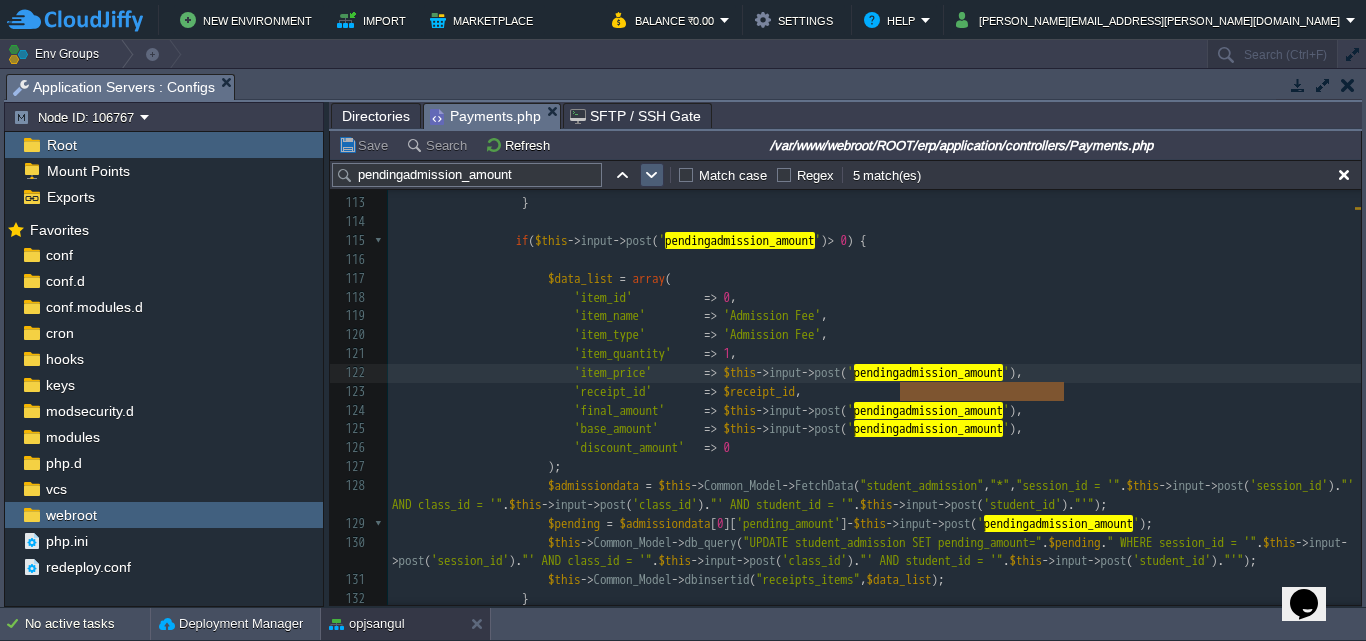 click at bounding box center (652, 175) 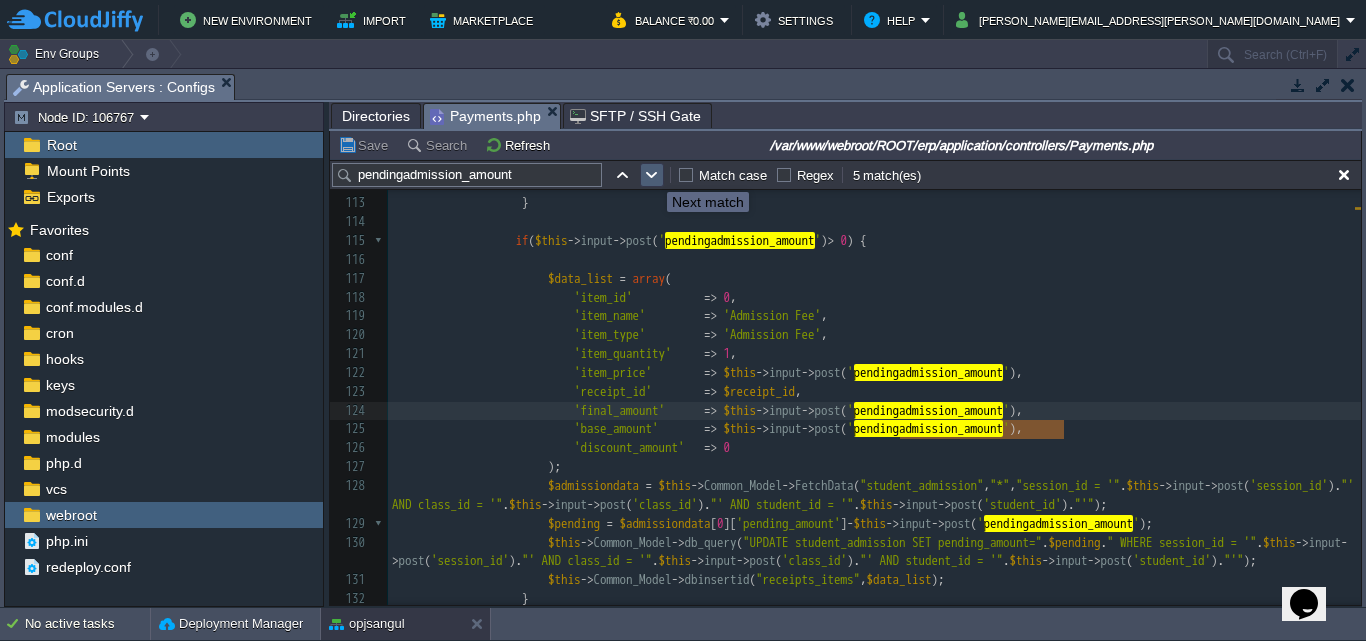 click at bounding box center [652, 175] 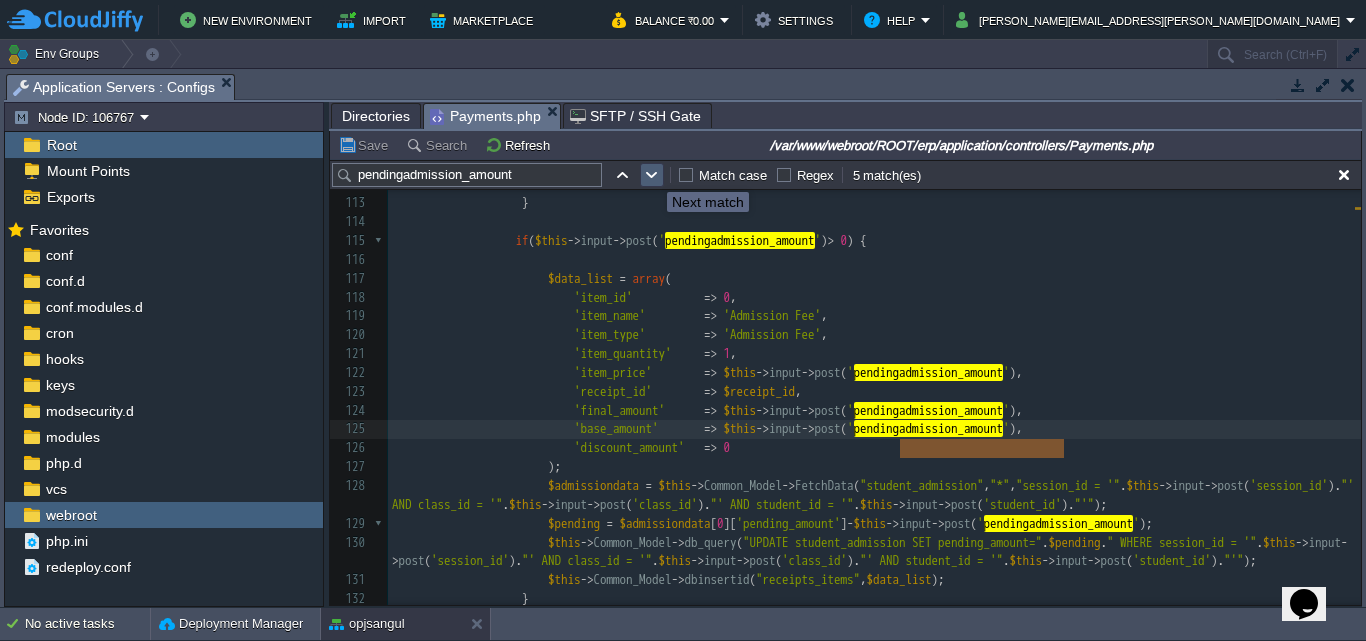 click at bounding box center (652, 175) 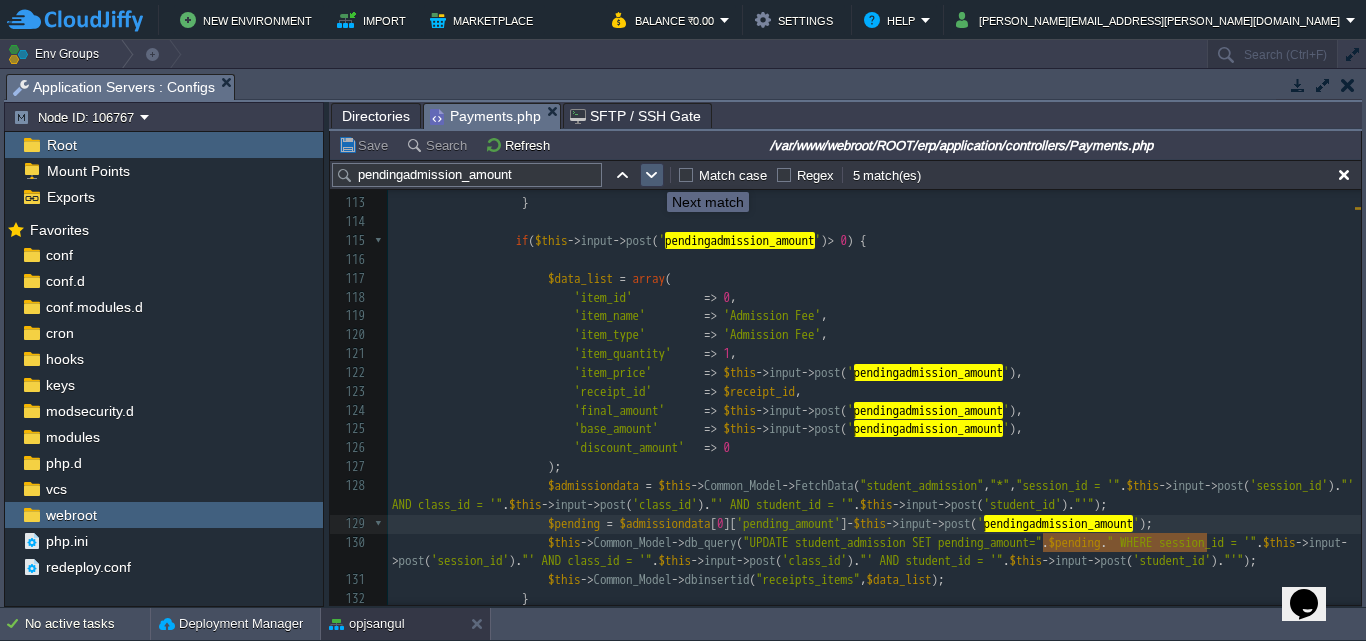 click at bounding box center [652, 175] 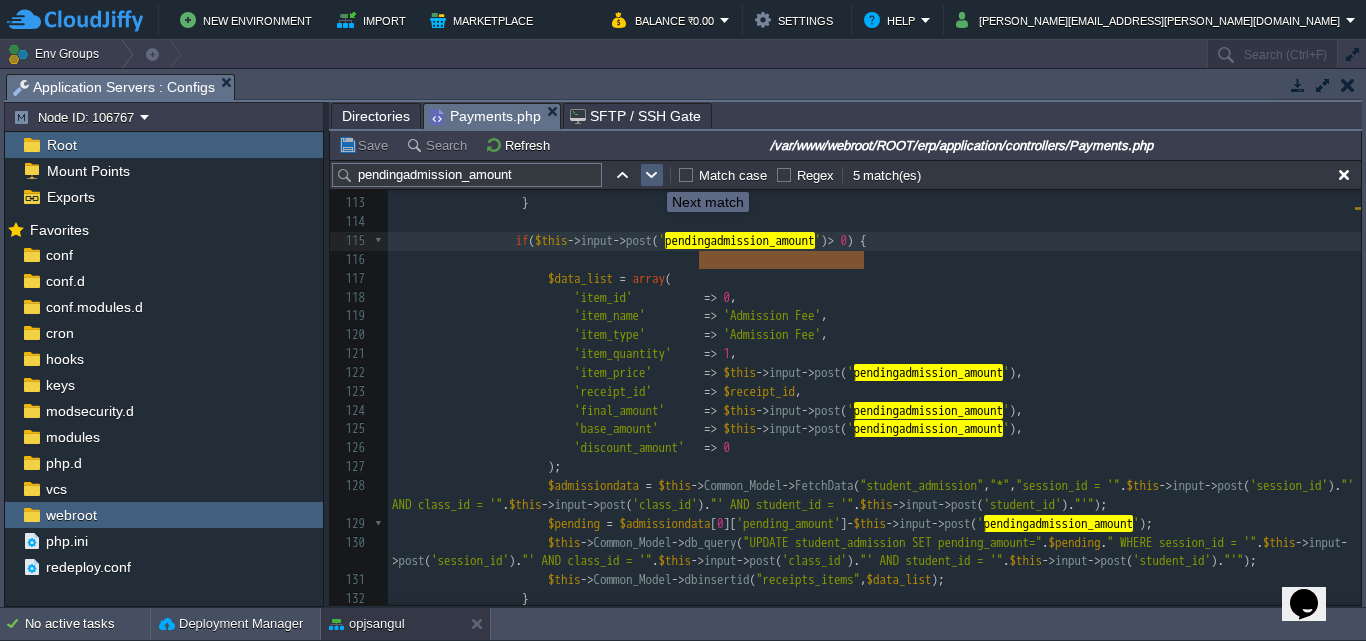 click at bounding box center [652, 175] 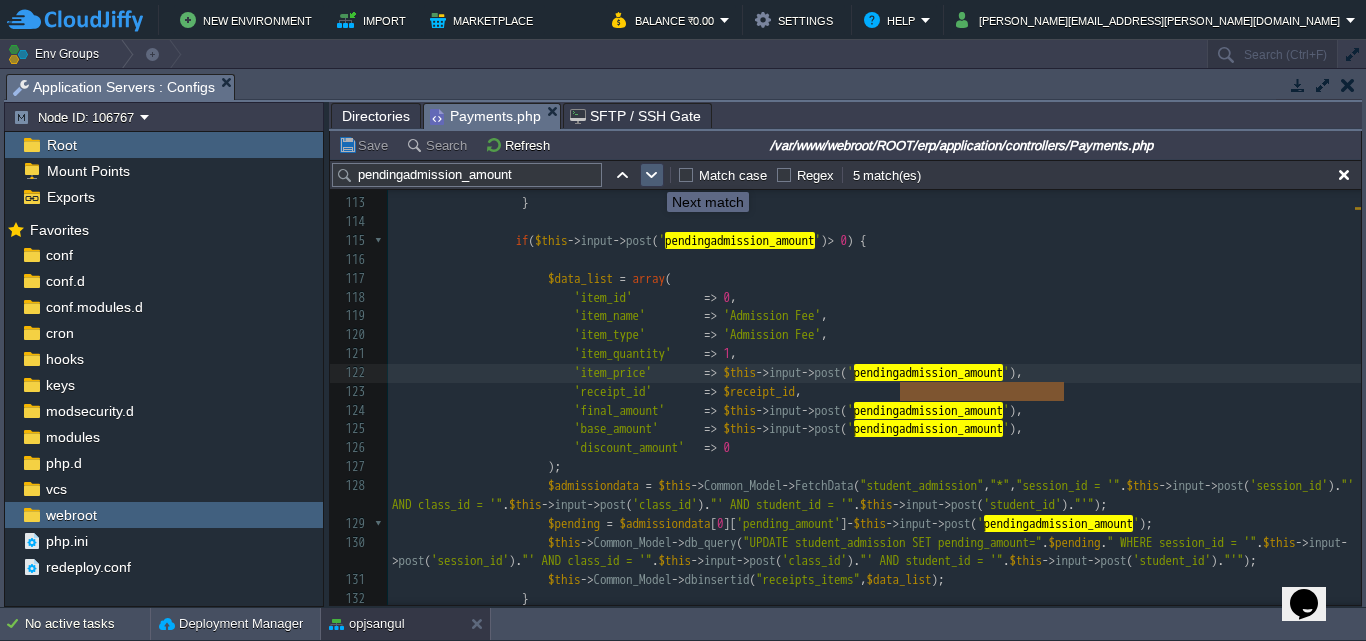 click at bounding box center [652, 175] 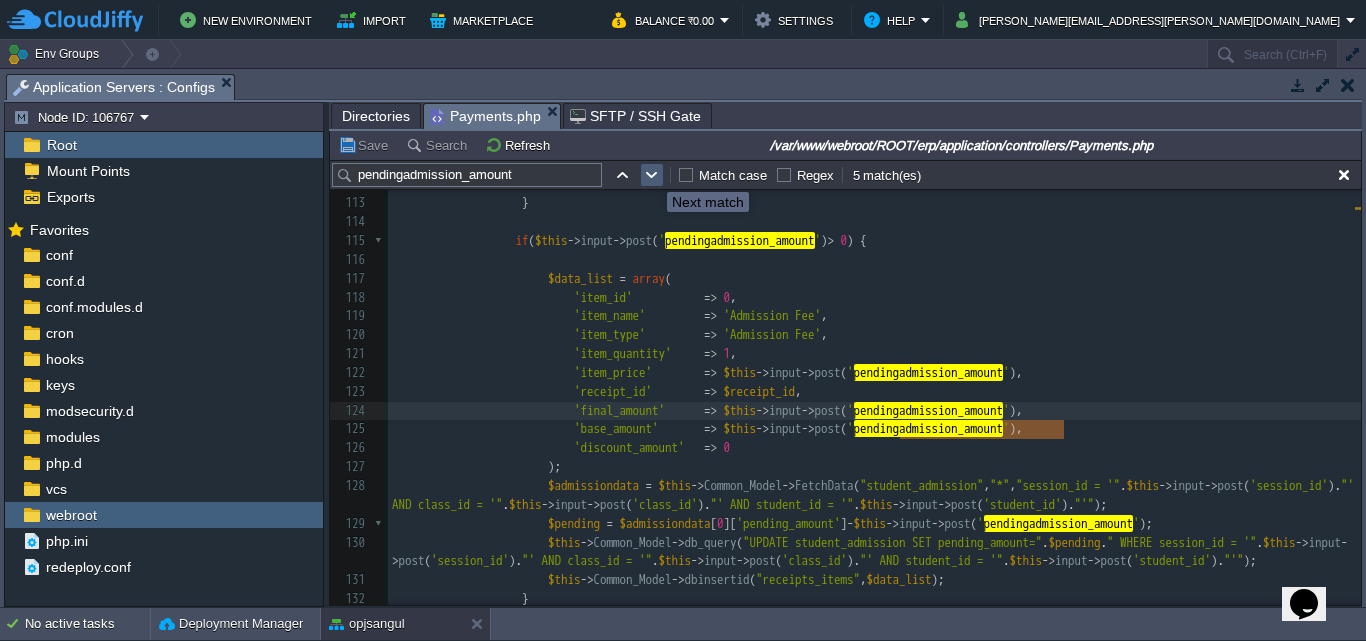 click at bounding box center (652, 175) 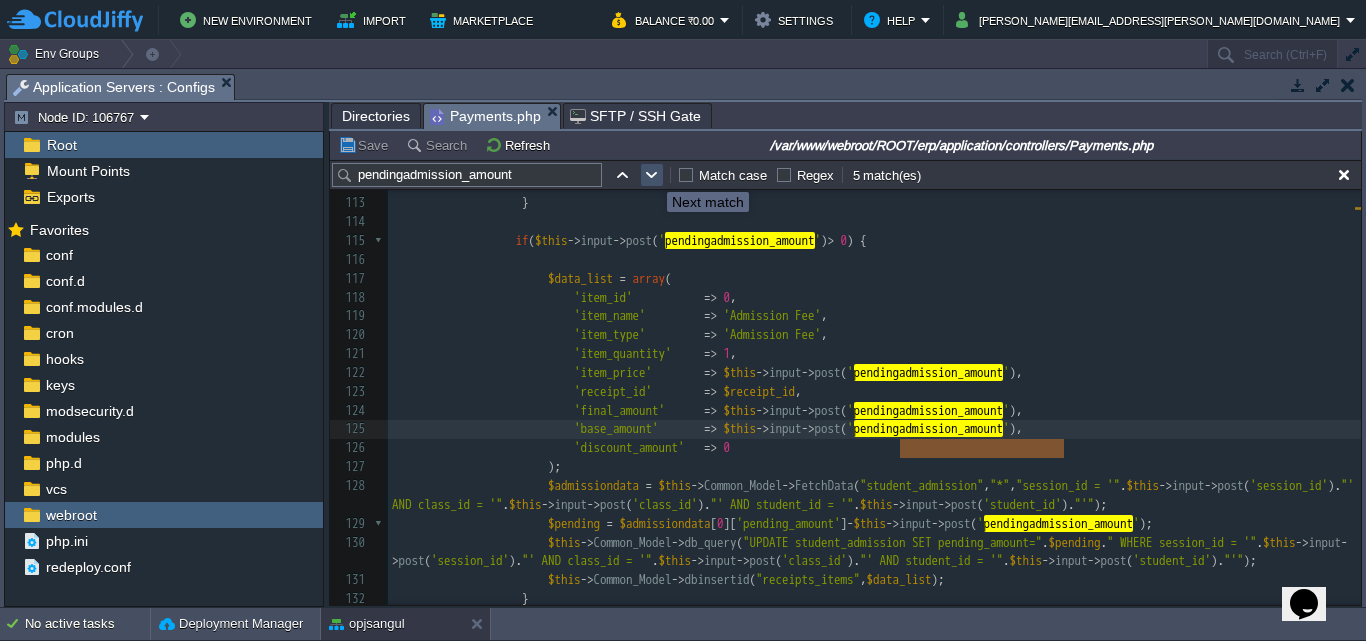click at bounding box center [652, 175] 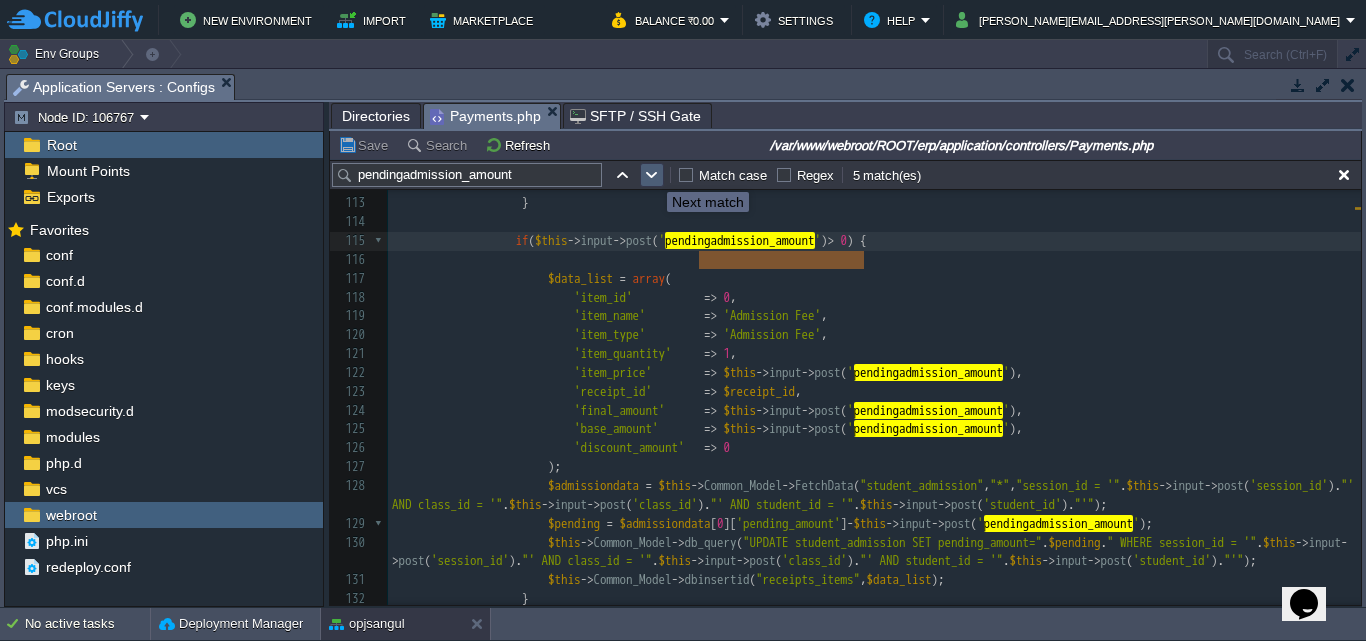 click at bounding box center [652, 175] 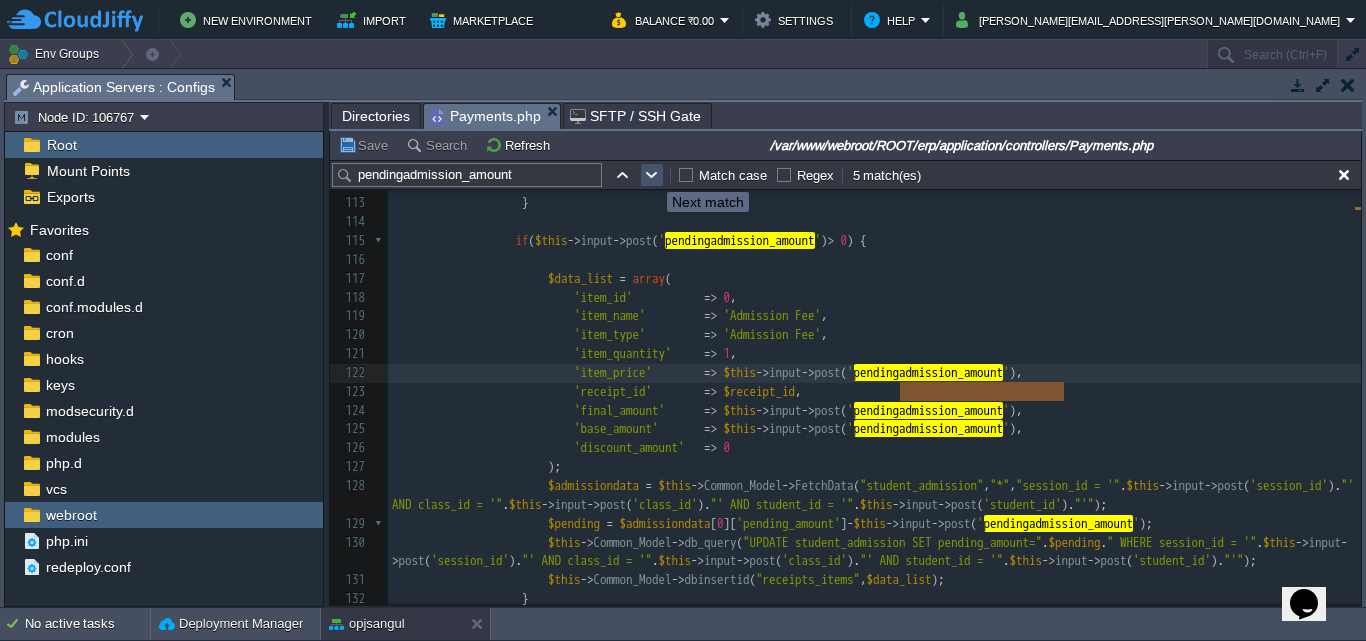 click at bounding box center (652, 175) 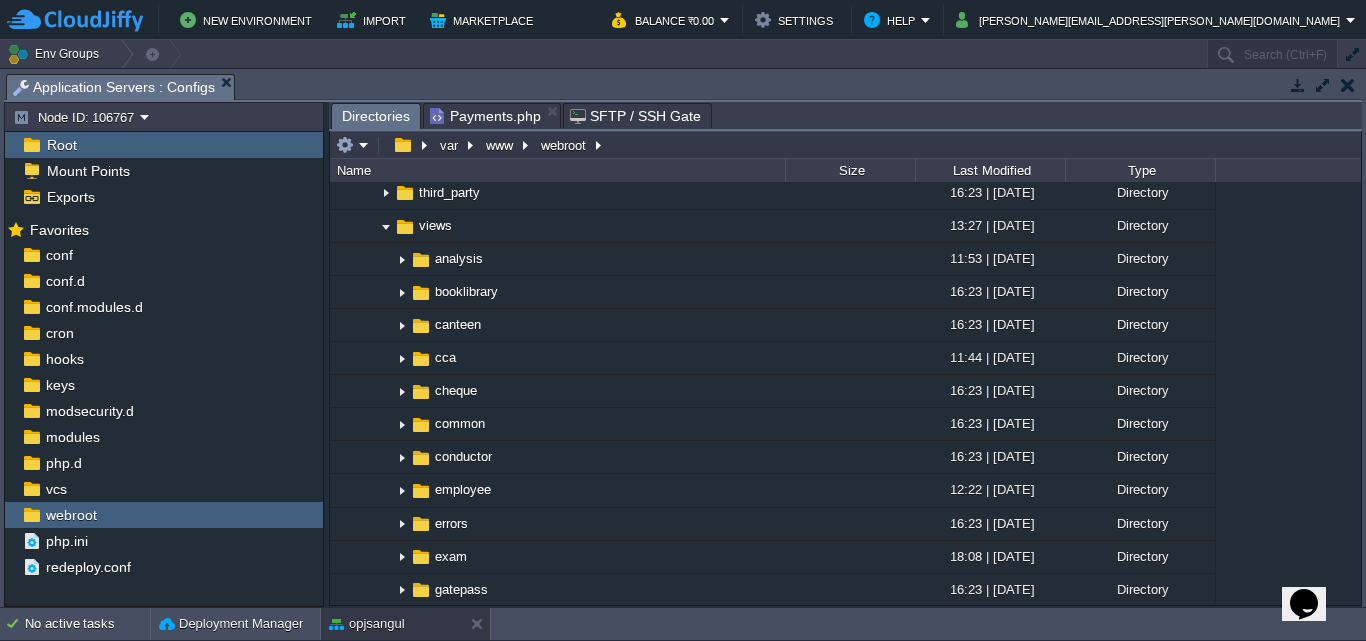 click on "Directories" at bounding box center [376, 116] 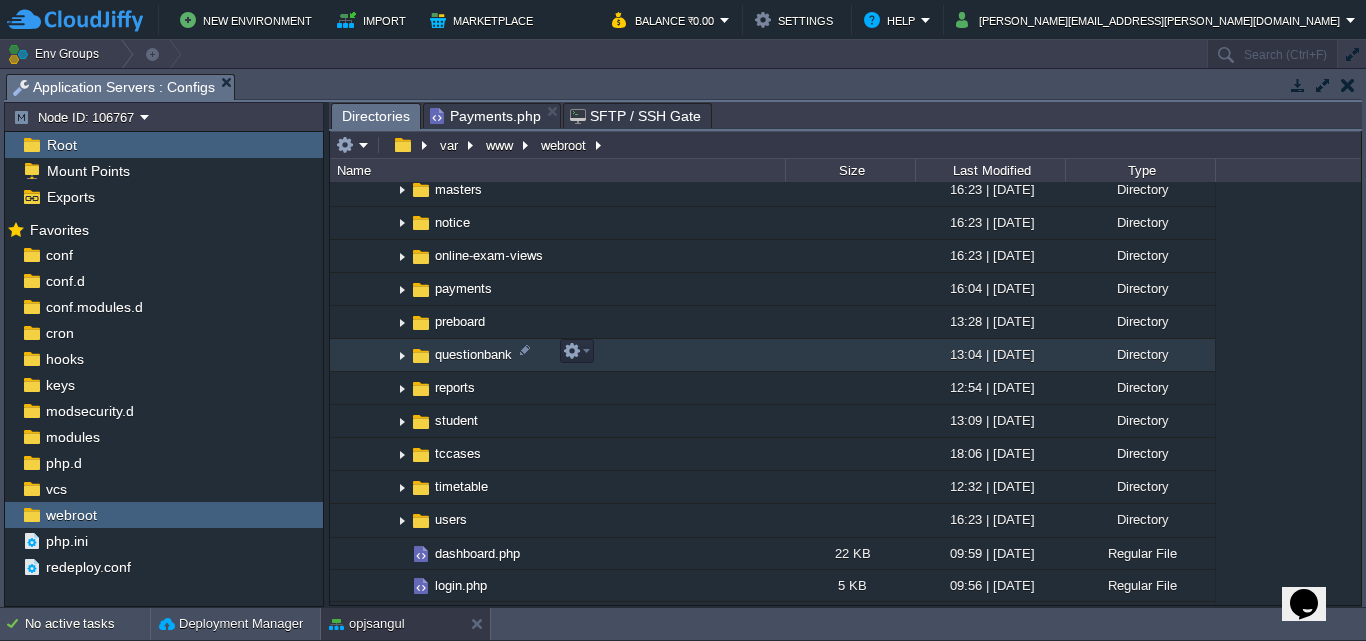 scroll, scrollTop: 1000, scrollLeft: 0, axis: vertical 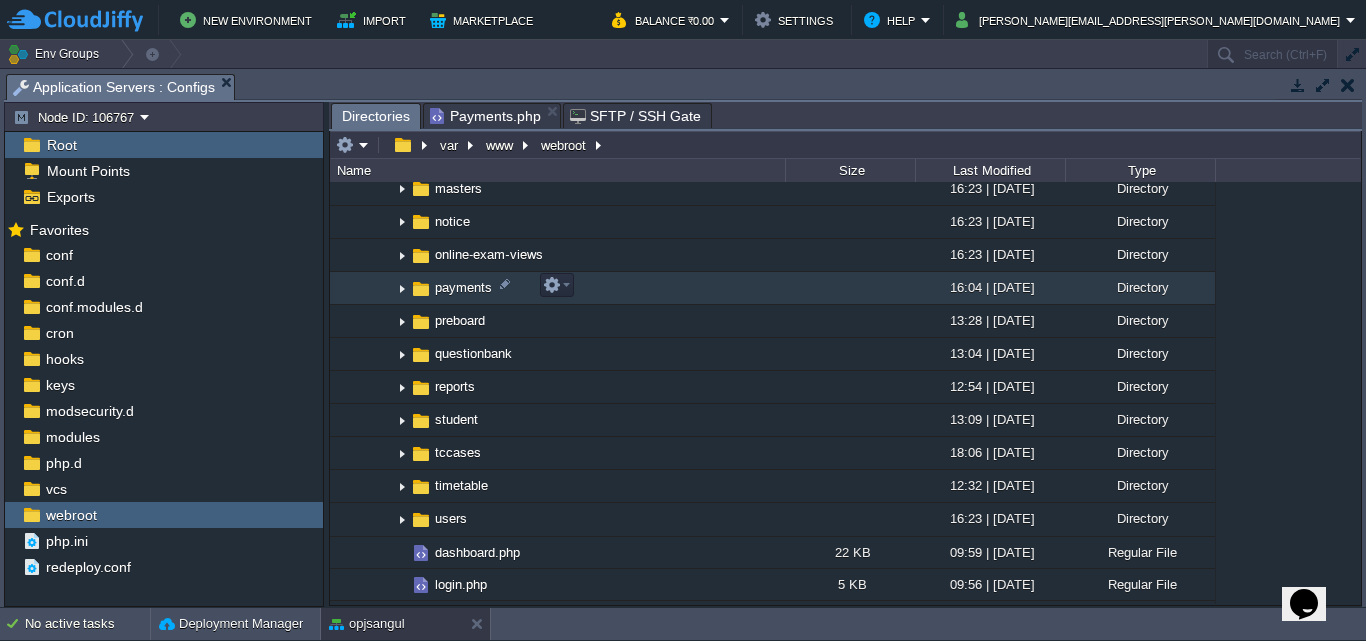click at bounding box center (402, 288) 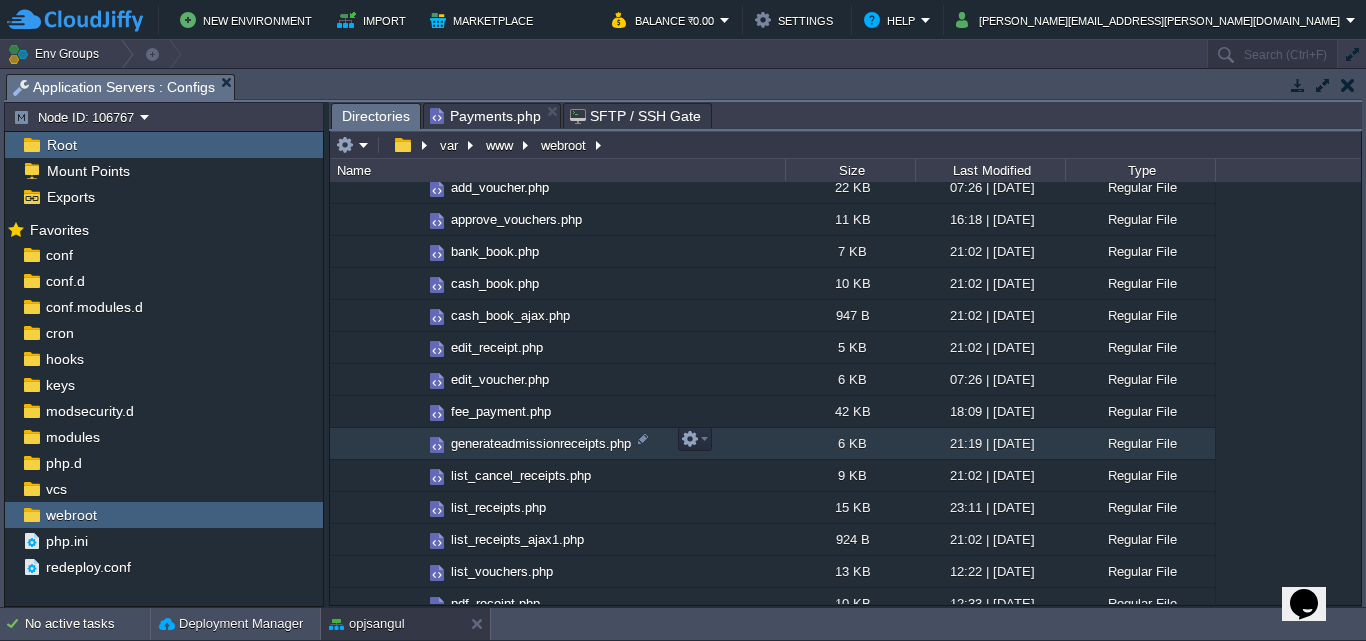 scroll, scrollTop: 1200, scrollLeft: 0, axis: vertical 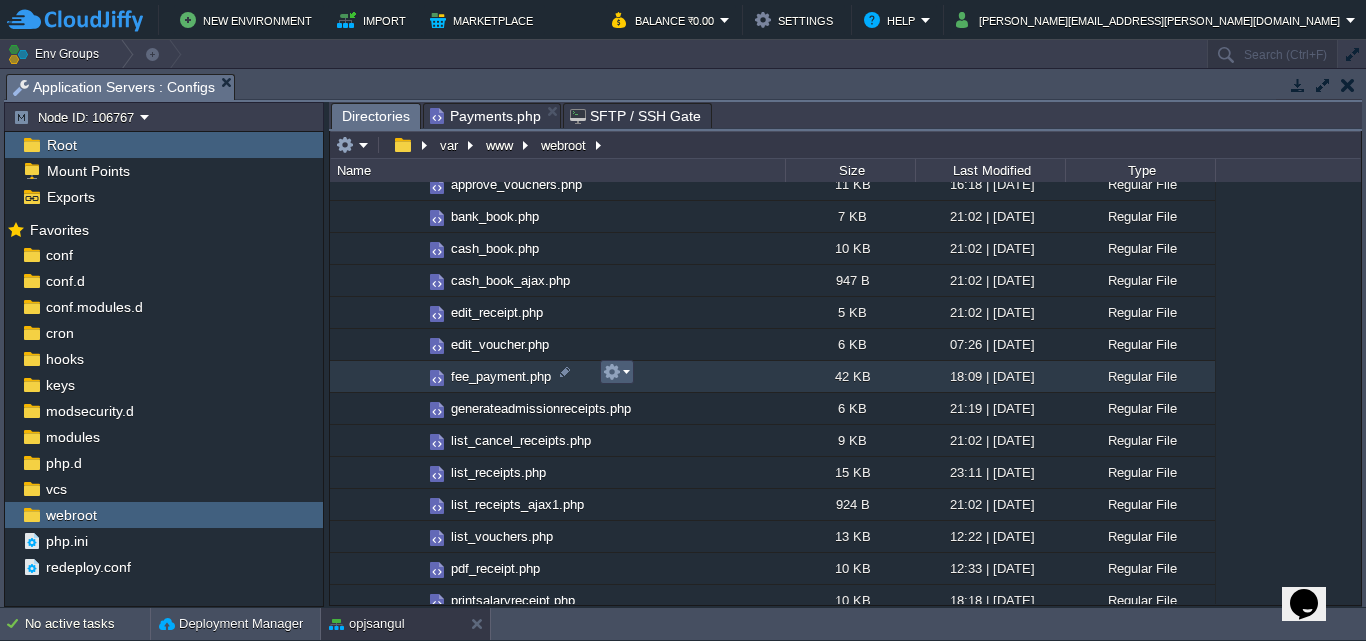 click at bounding box center (616, 372) 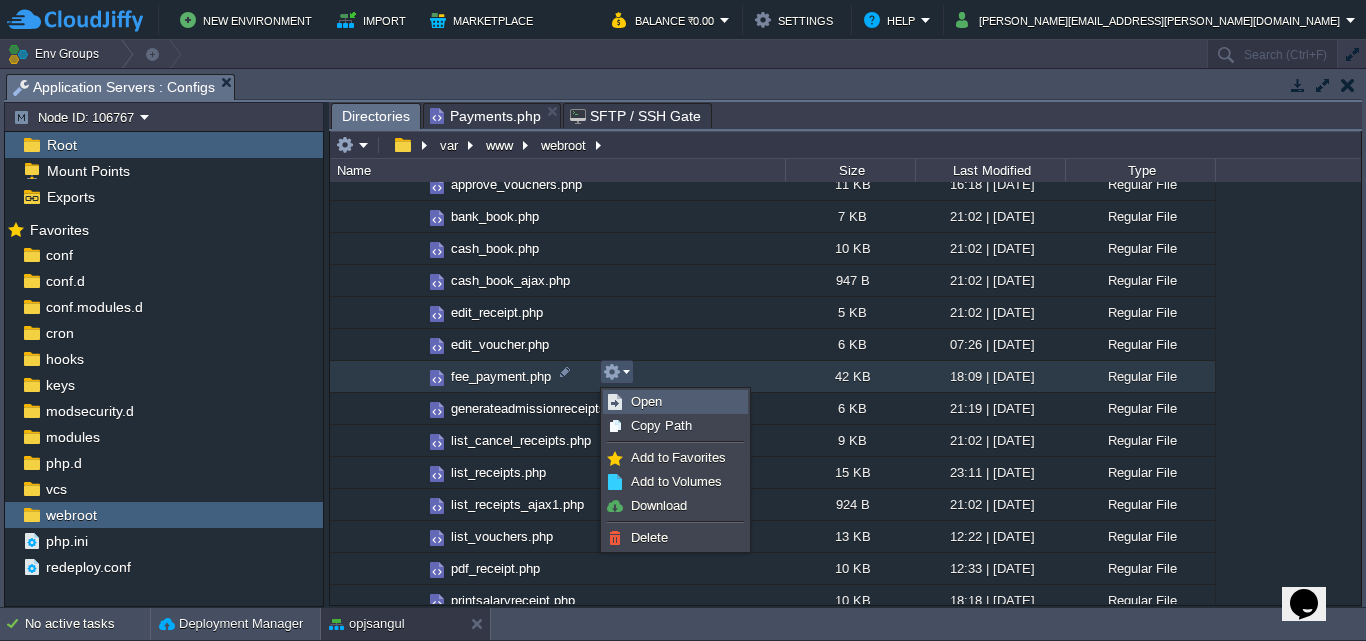 click on "Open" at bounding box center [646, 401] 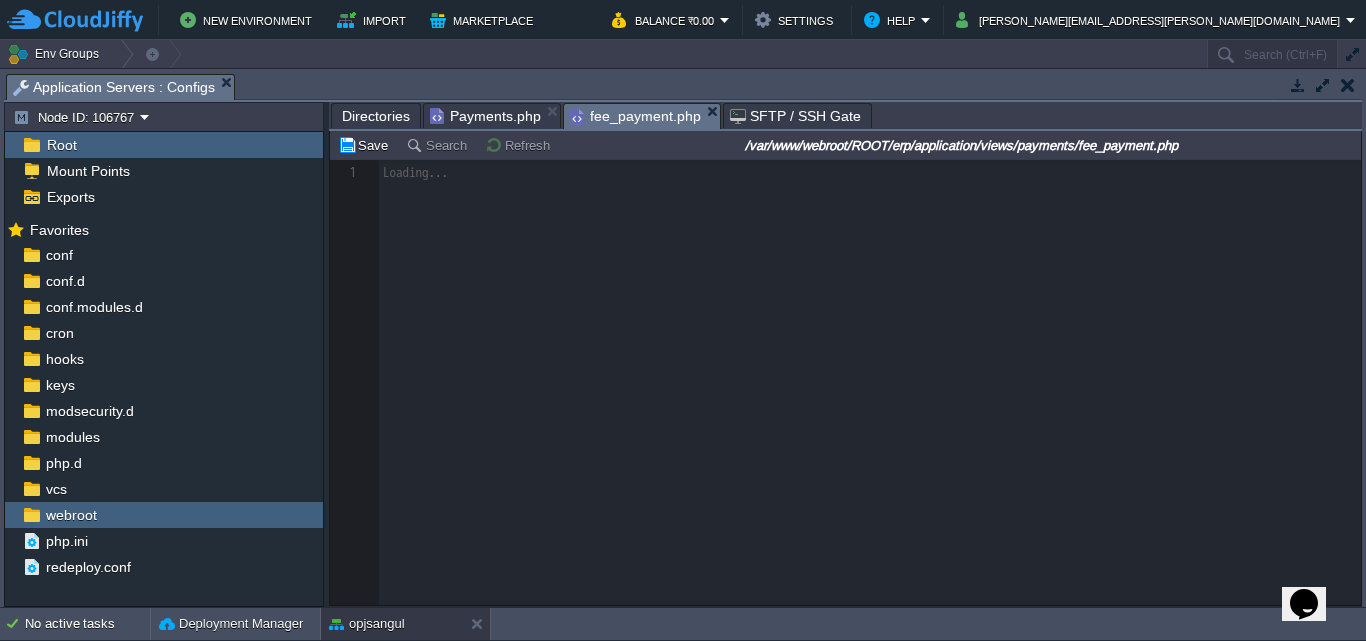 scroll, scrollTop: 7, scrollLeft: 0, axis: vertical 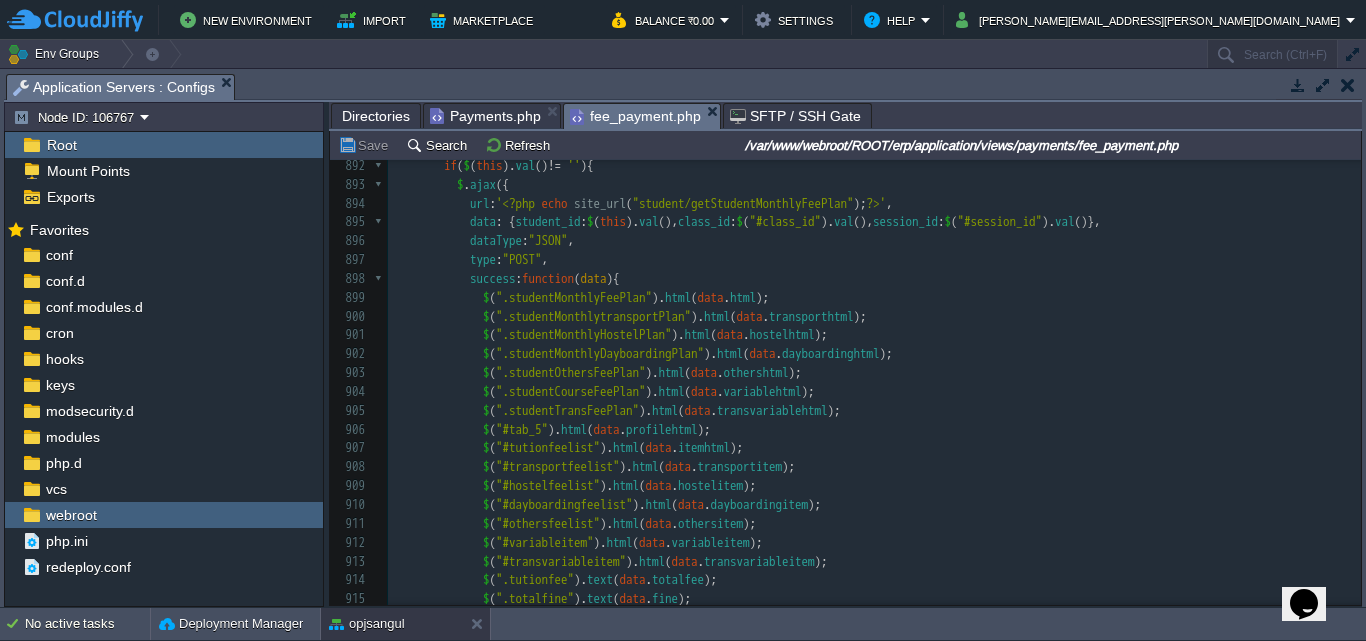 click on ""student/getStudentMonthlyFeePlan"" at bounding box center (743, 203) 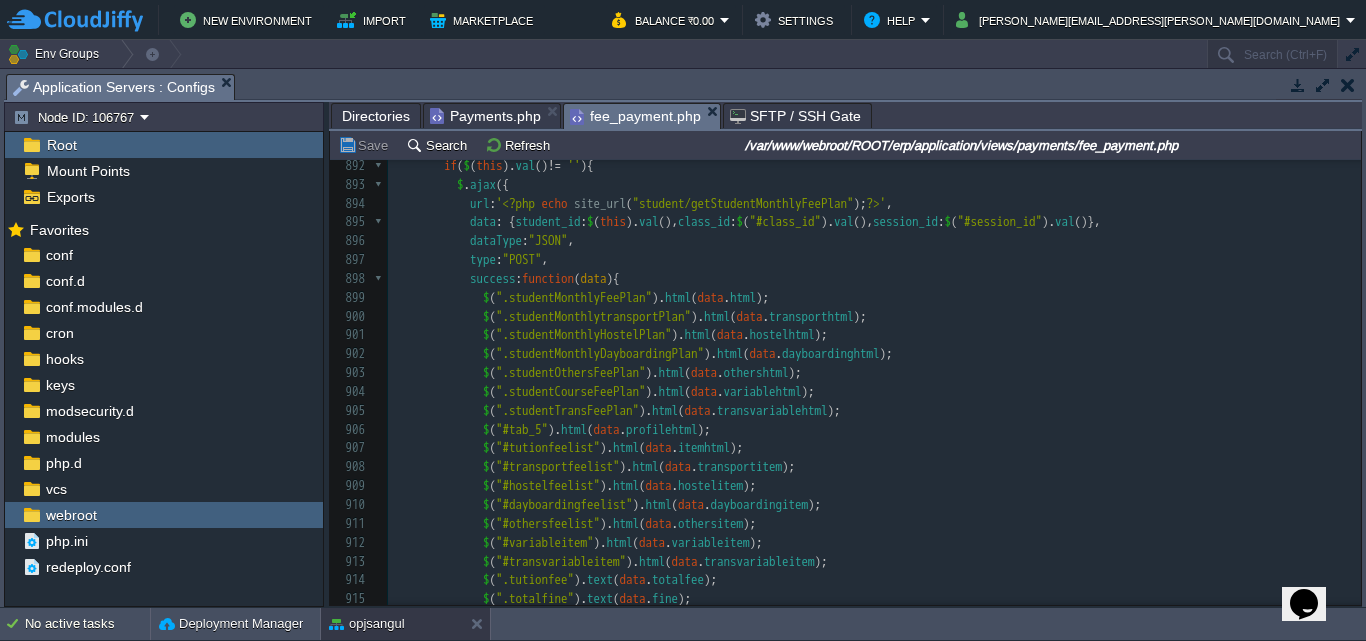 type on "getStudentMonthlyFeePlan" 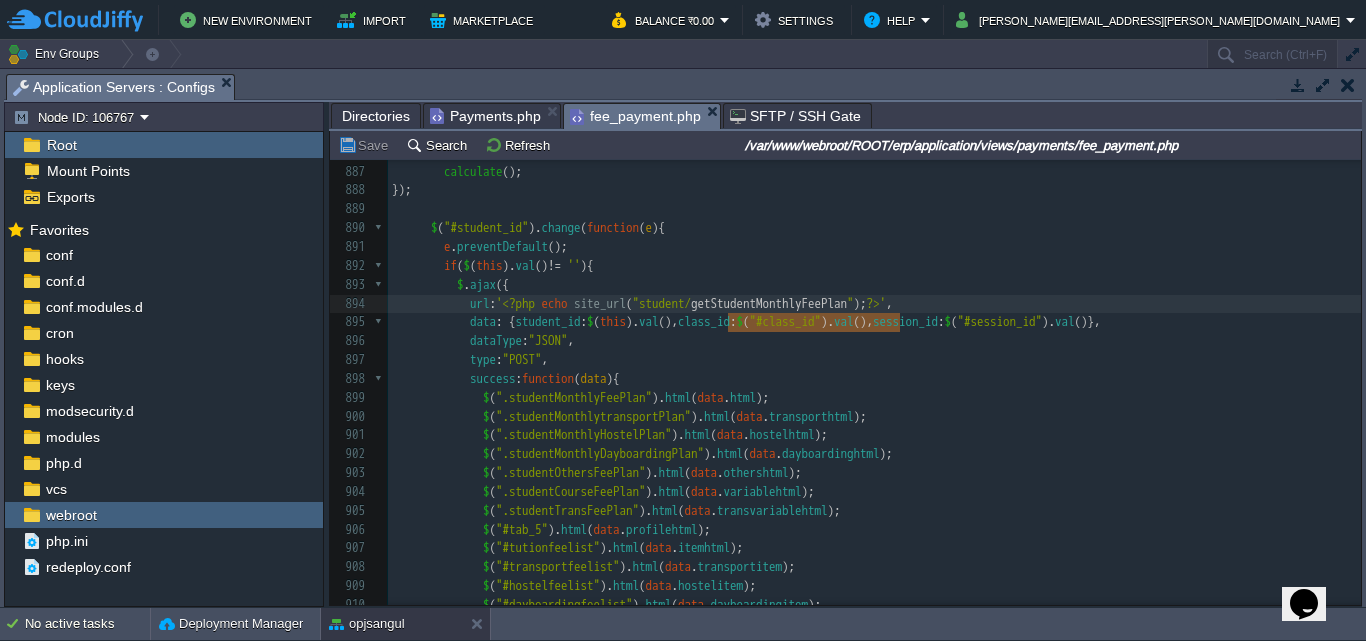 click on "Directories" at bounding box center [376, 116] 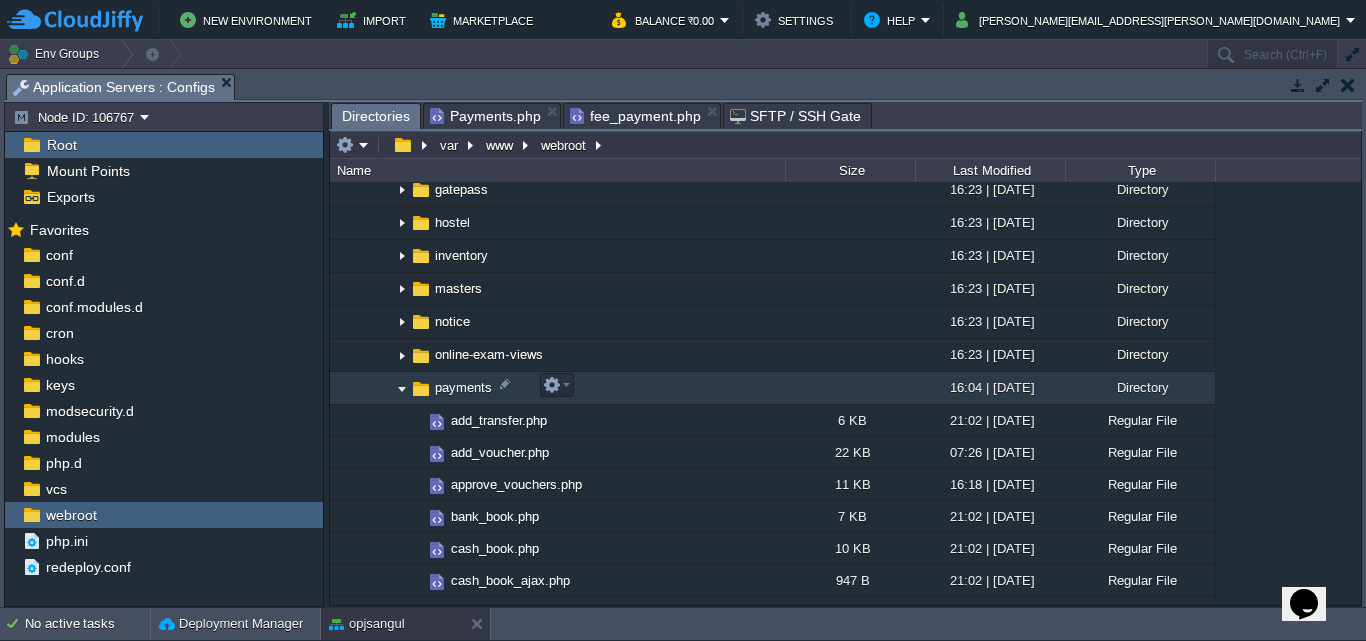 click at bounding box center [402, 388] 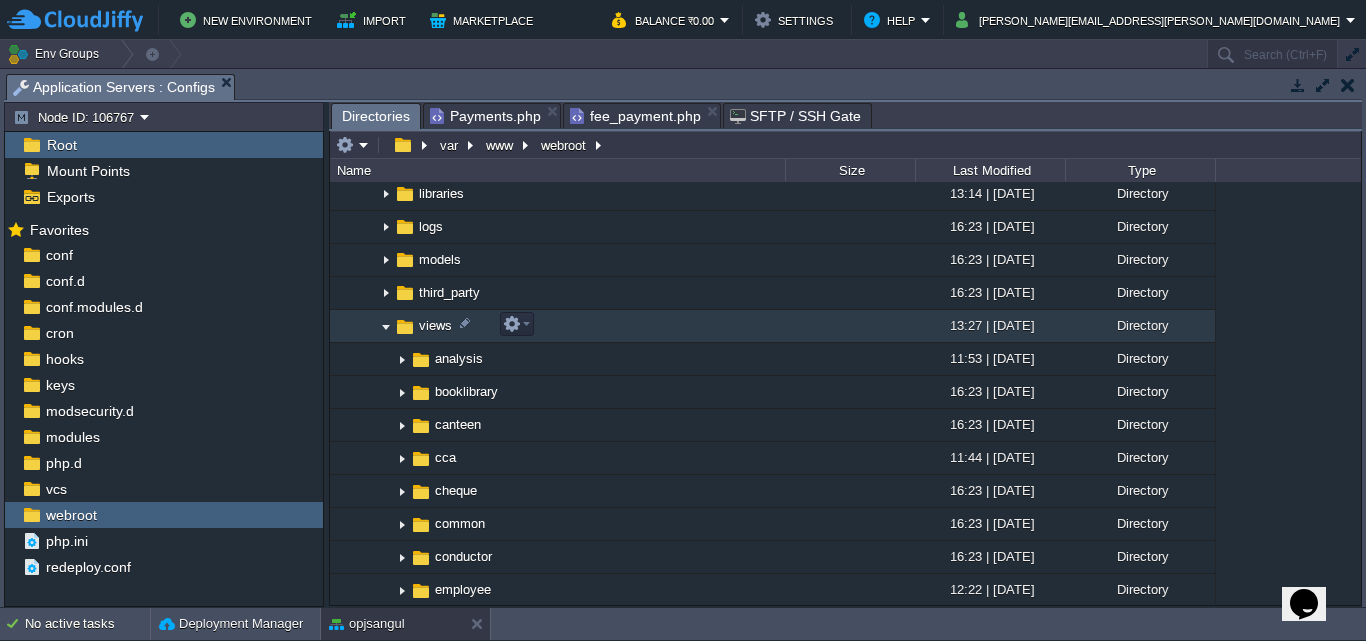 click at bounding box center [386, 326] 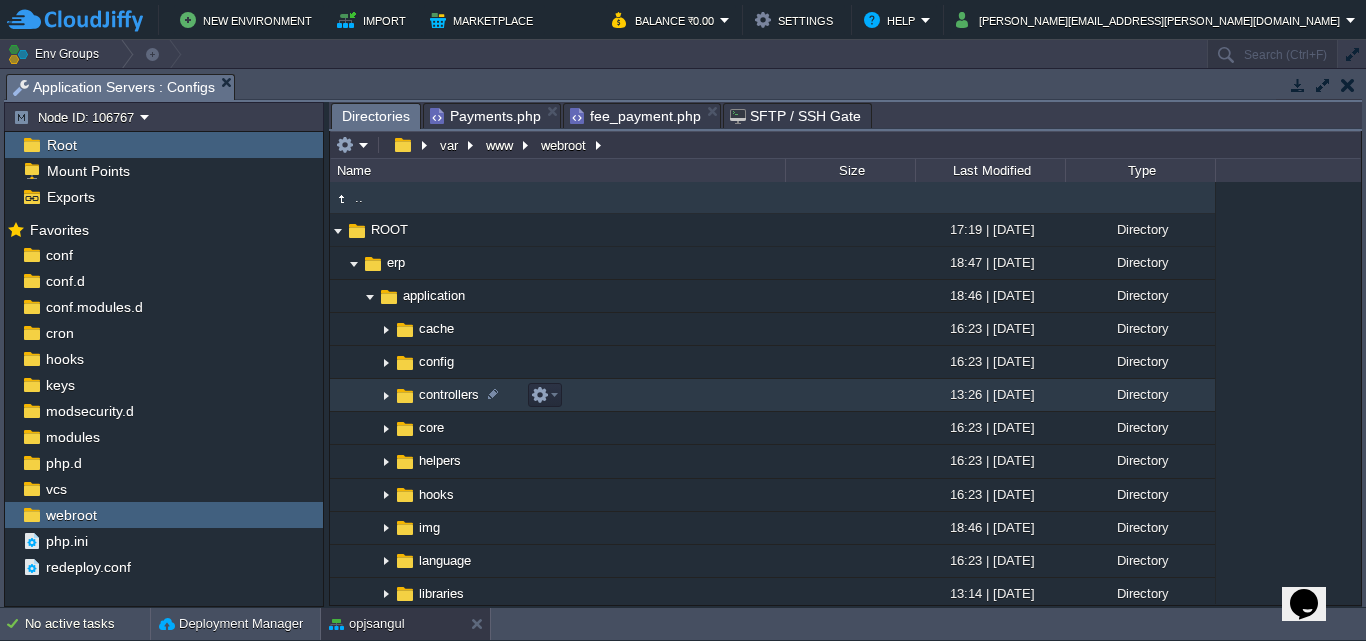 click at bounding box center (386, 395) 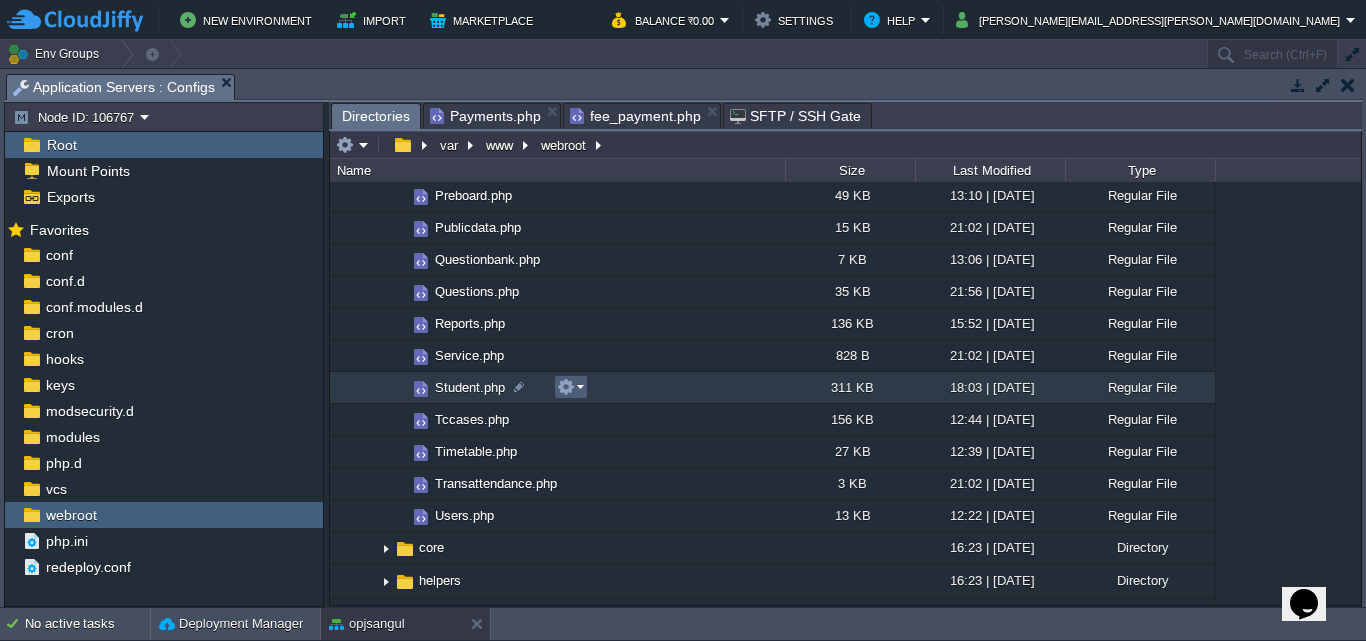 click at bounding box center (570, 387) 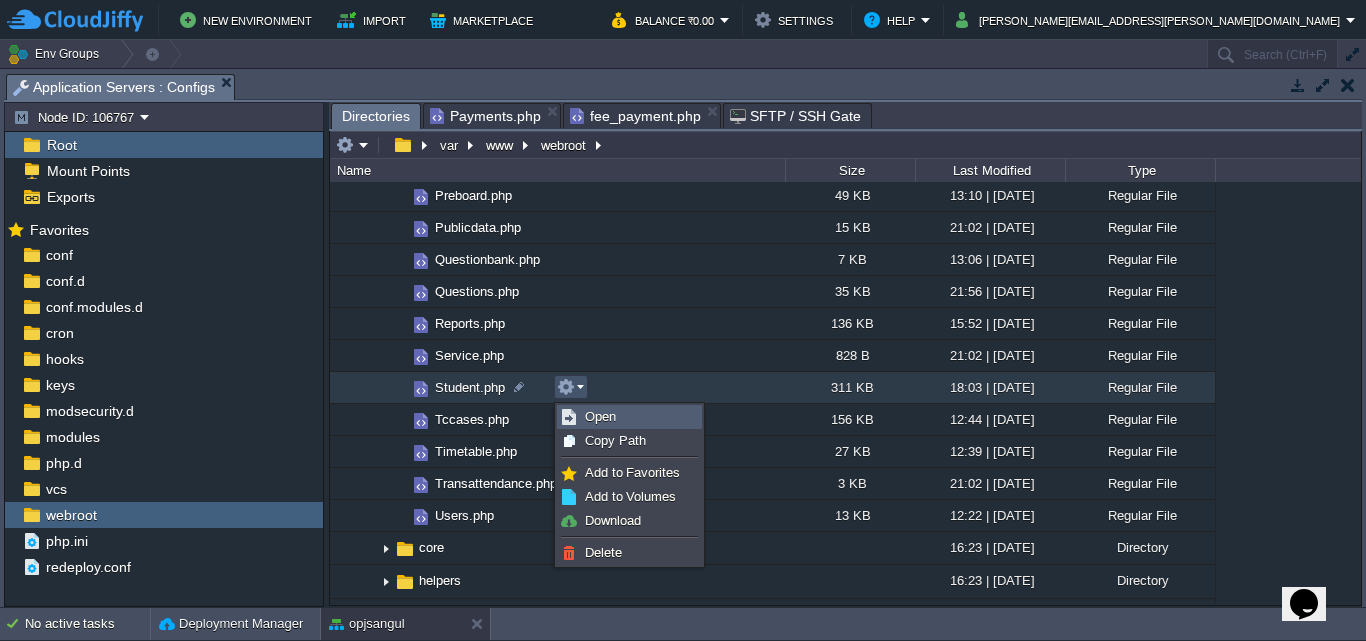 click on "Open" at bounding box center [600, 416] 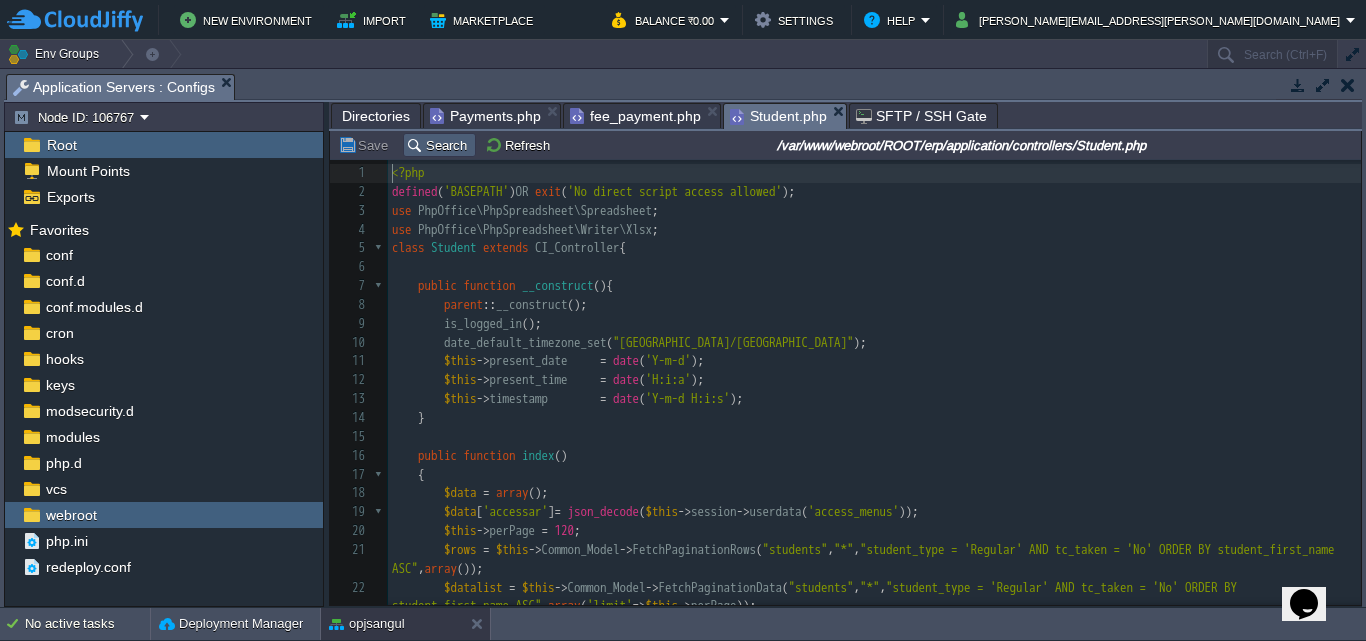 click on "Search" at bounding box center [439, 145] 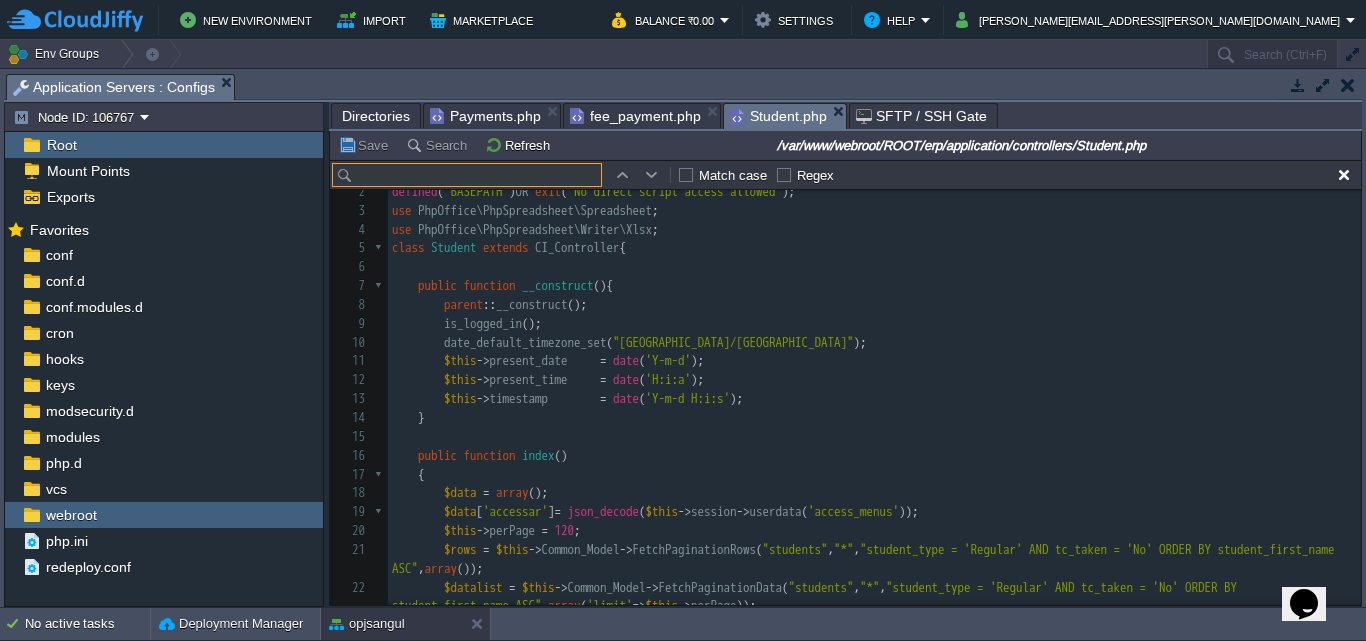 click at bounding box center [467, 175] 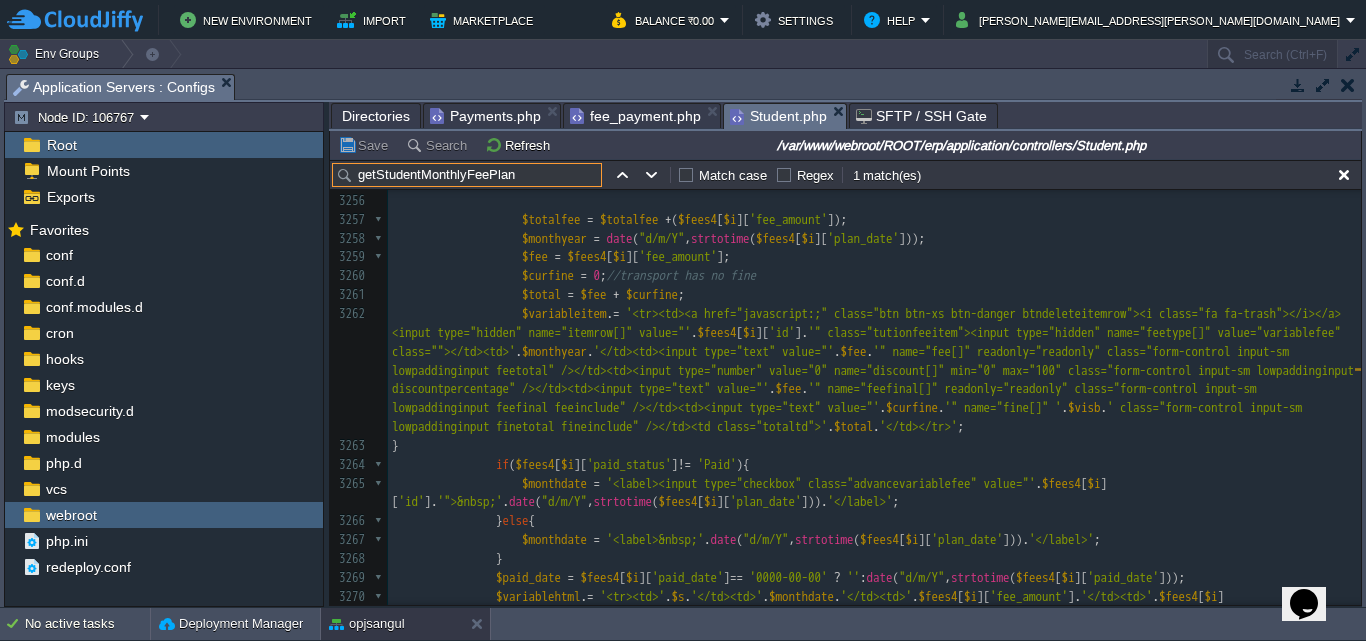 drag, startPoint x: 520, startPoint y: 176, endPoint x: 358, endPoint y: 175, distance: 162.00308 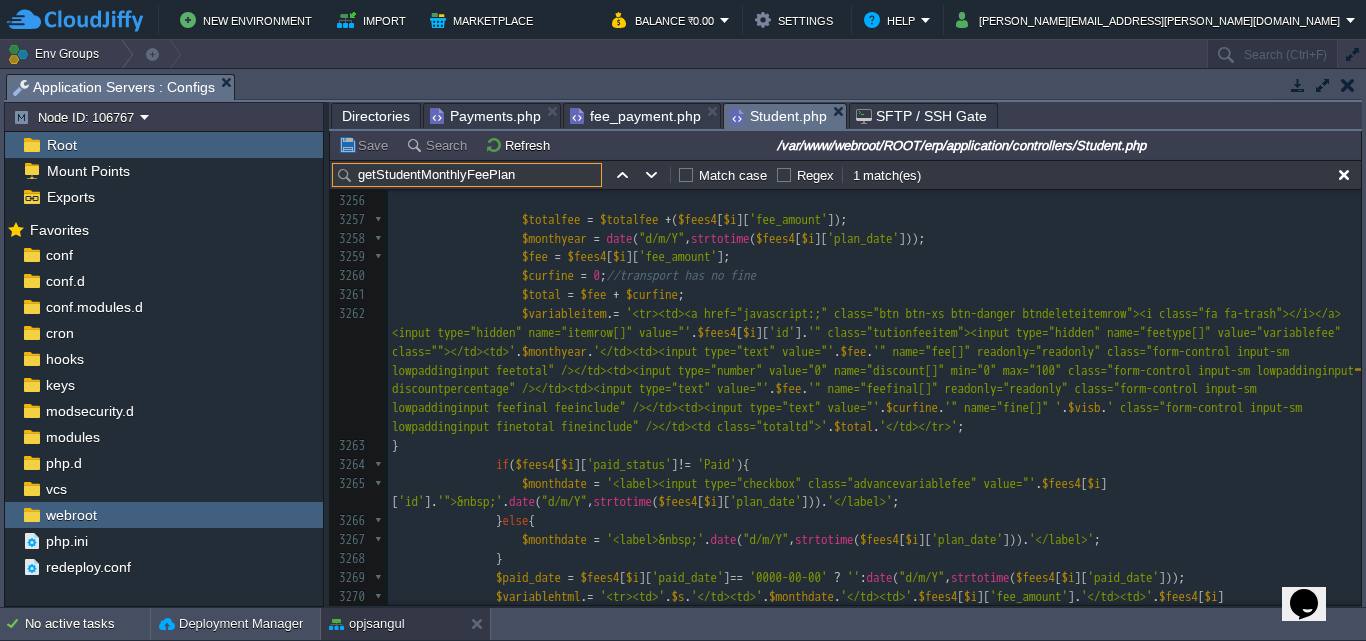 click on "getStudentMonthlyFeePlan" at bounding box center (467, 175) 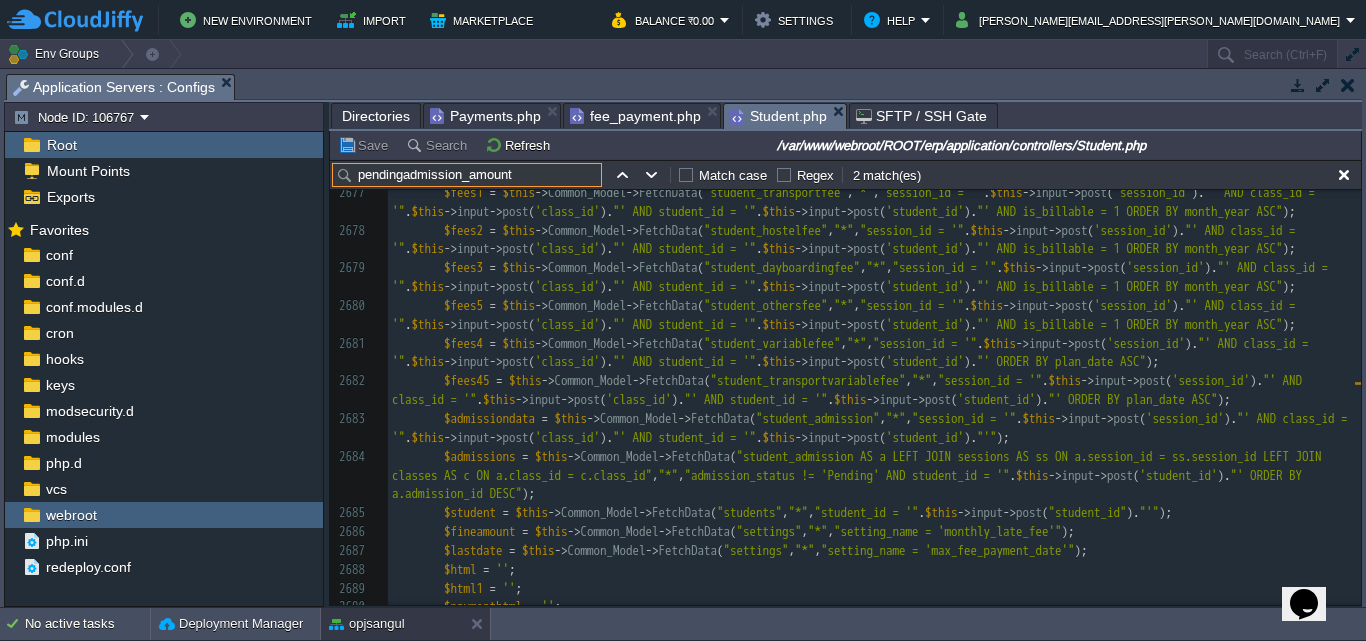 click on "fee_payment.php" at bounding box center (635, 116) 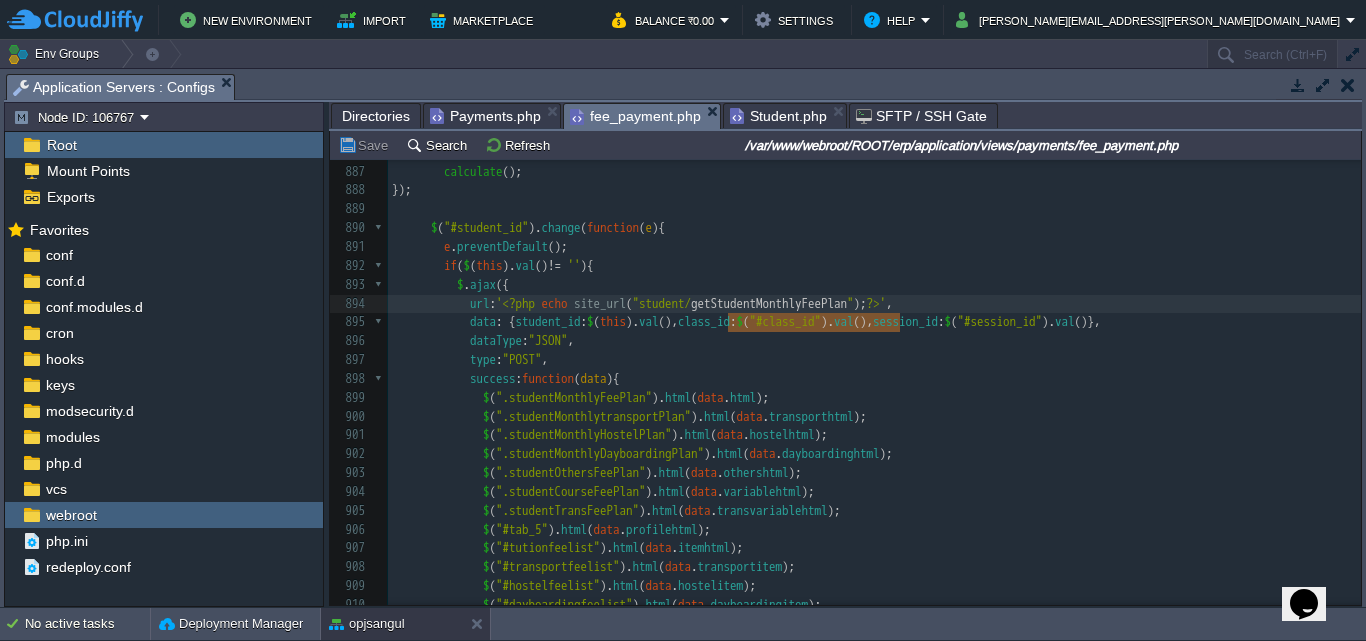 type on "getStudentMonthlyFeePlan" 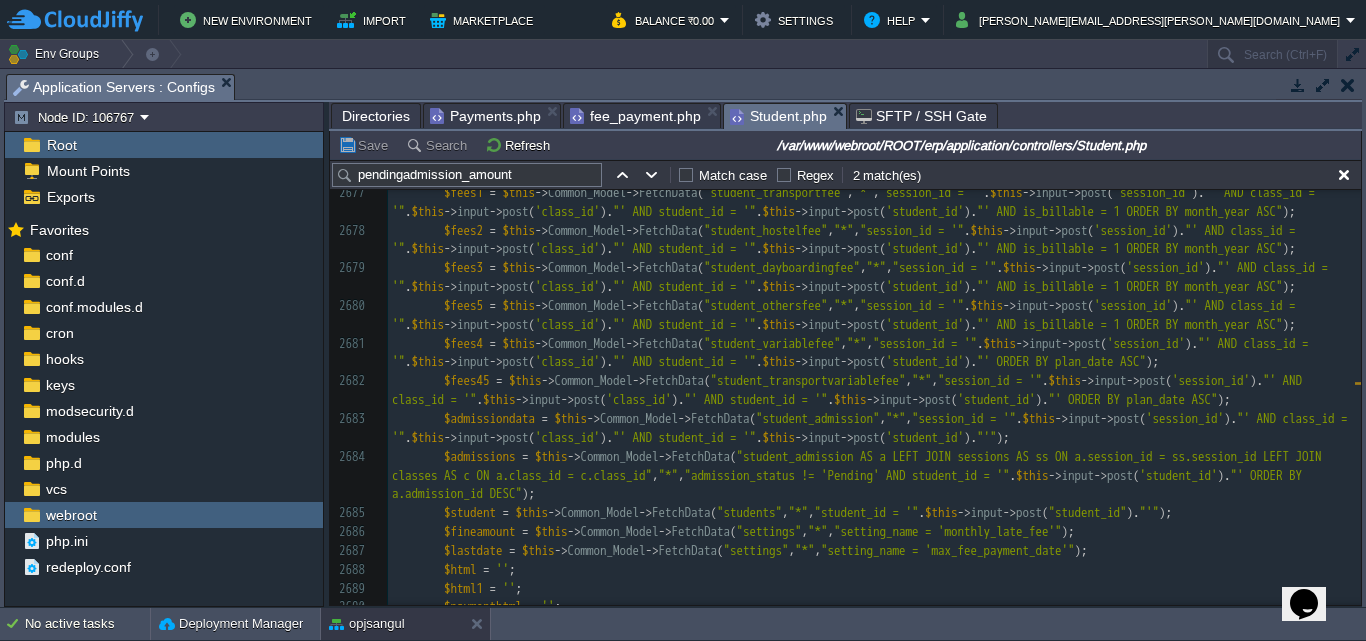 click on "Student.php" at bounding box center [778, 116] 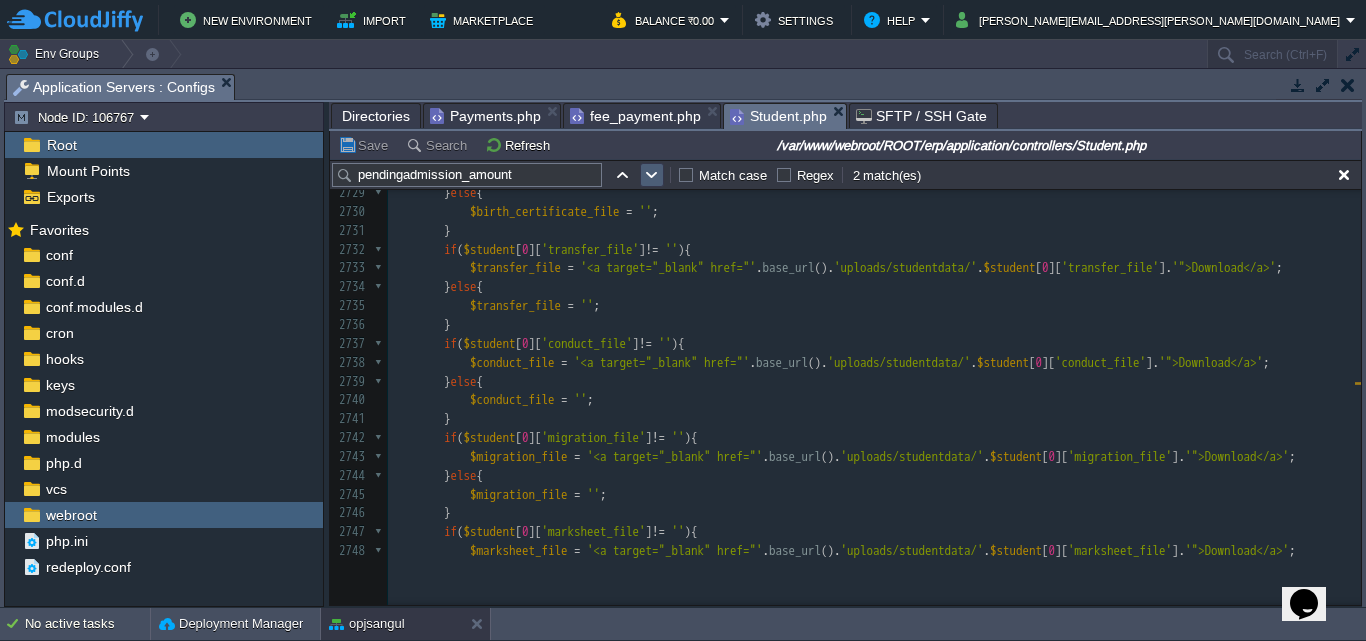 click at bounding box center [652, 175] 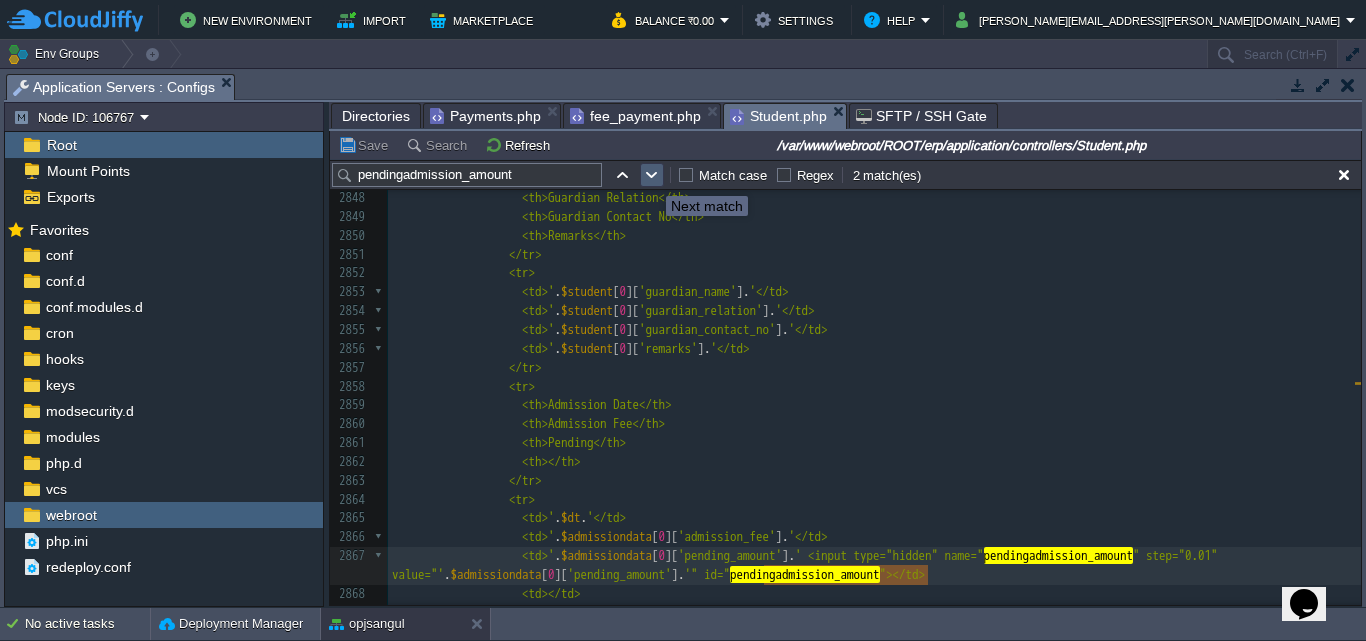 click at bounding box center [652, 175] 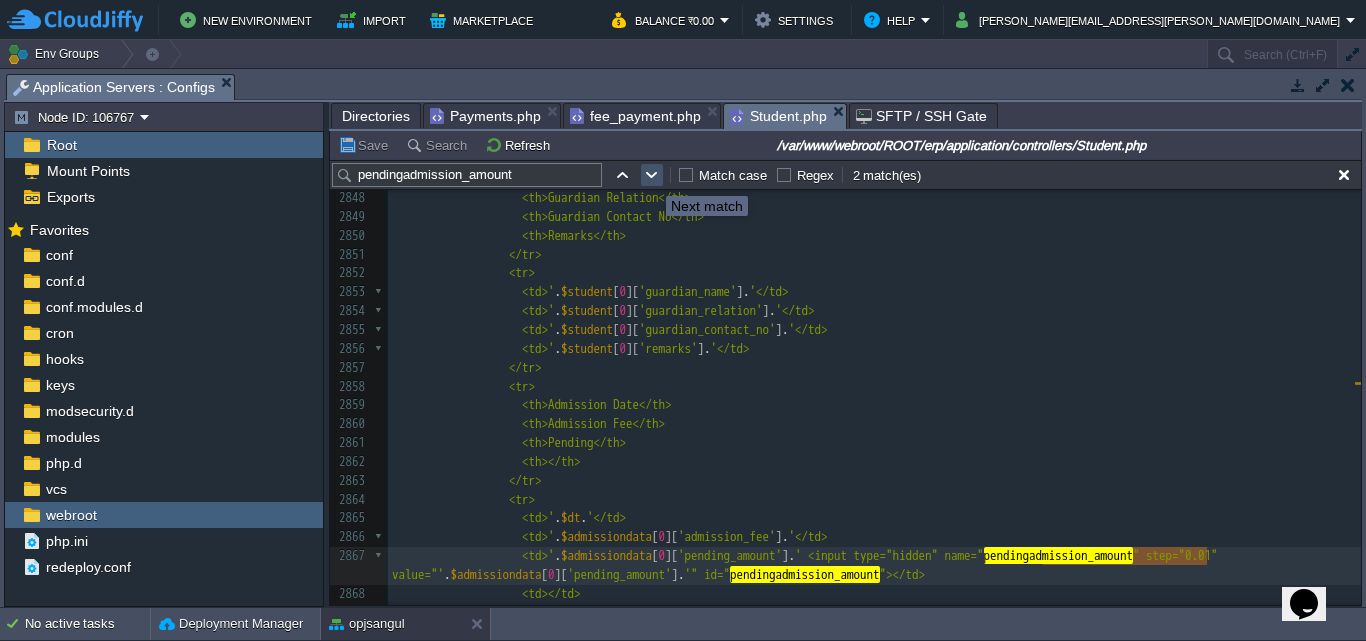 click at bounding box center [652, 175] 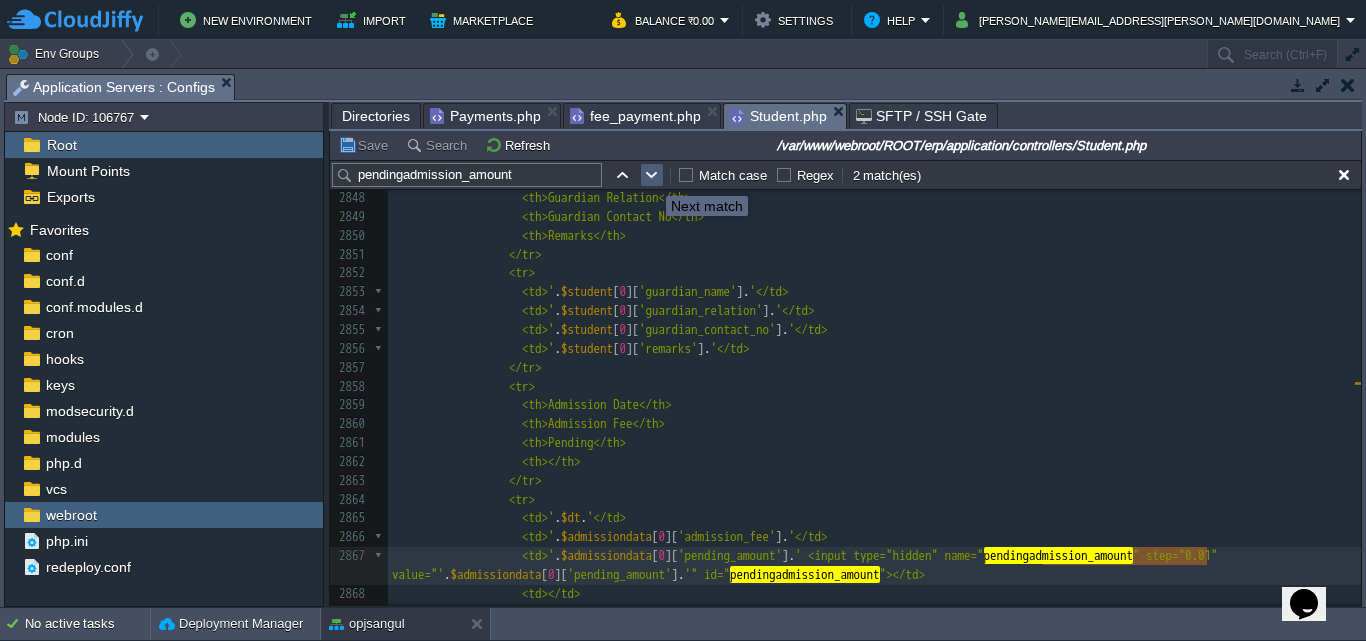 click at bounding box center [652, 175] 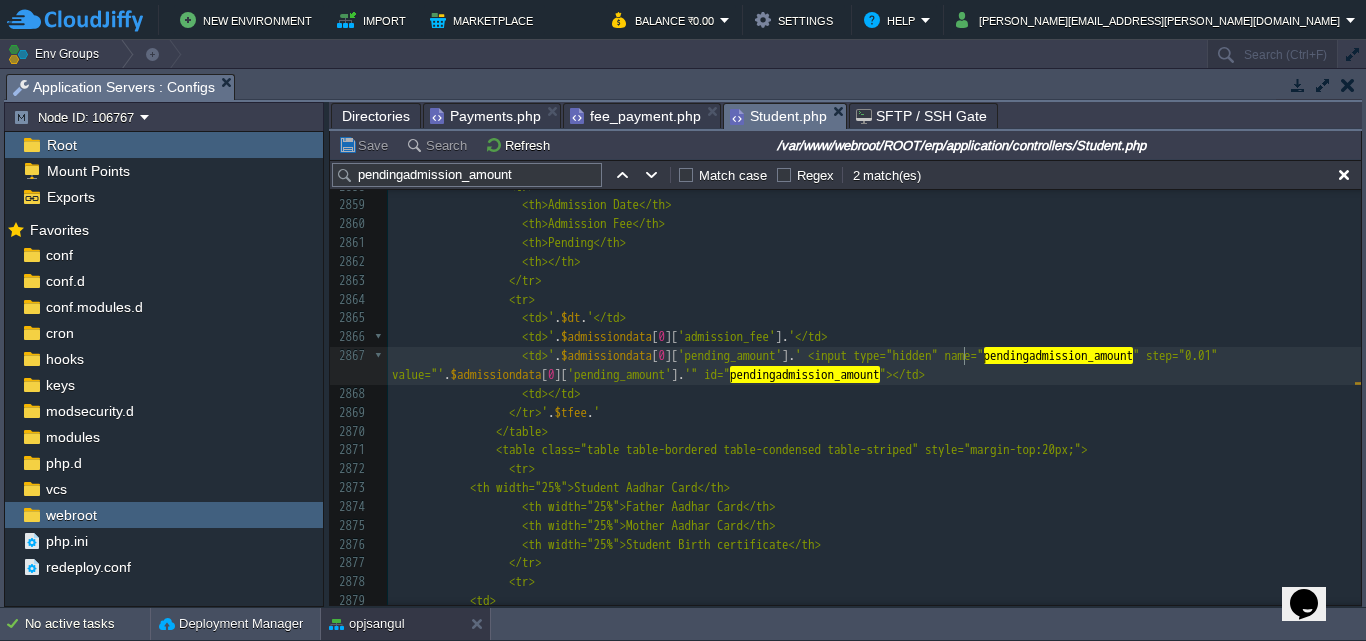type on "hidden" 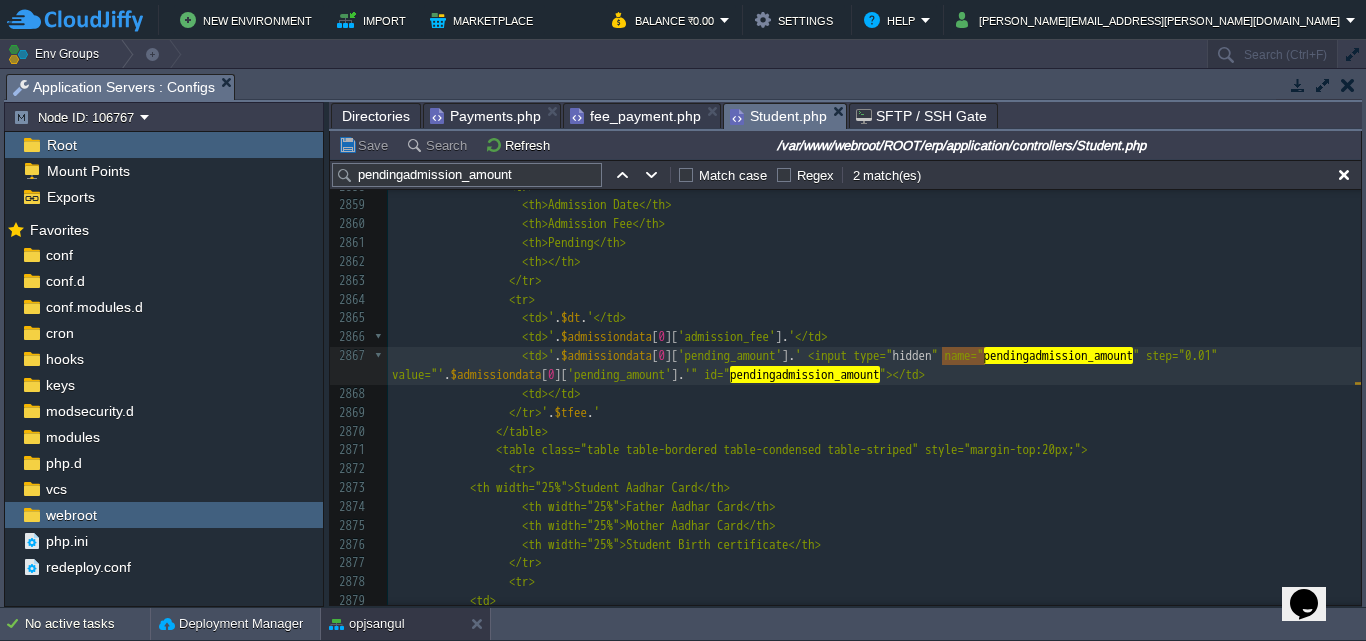 type 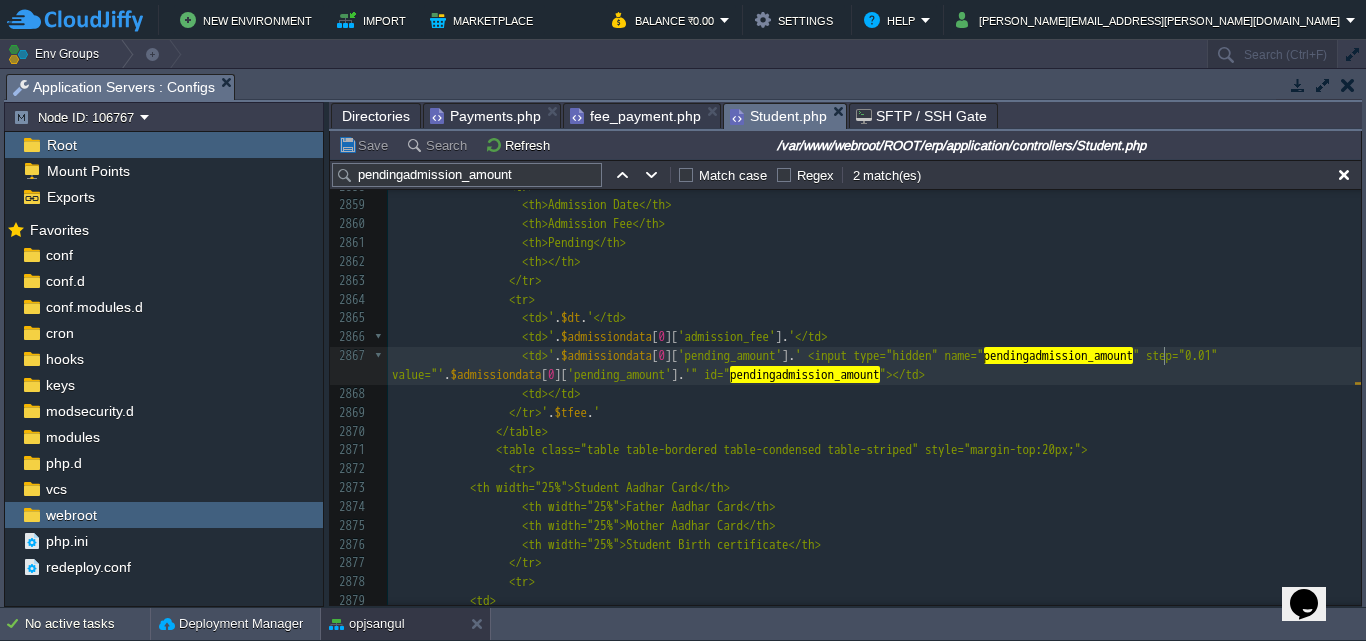 click on "x                      <td>' . $admissiondata [ 0 ][ 'pending_amount' ]. ' <input type="hidden" name=" pendingadmission_amount " step="0.01" value="' . $admissiondata [ 0 ][ 'pending_amount' ]. '" id=" pendingadmission_amount "></td>   2834                    <tr> 2835                      <th width="25%">Father Name</th> 2836                      <th width="25%">Father Contact No</th> 2837                      <th width="25%">Mother Name</th> 2838                      <th width="25%">Mother Contact No</th> 2839                    </tr> 2840                    <tr> 2841                      <td>' . $student [ 0 ][ 'father_name' ]. '</td> 2842                      <td>' . $student [ 0 ][ 'father_contact_no' ]. '</td> 2843                      <td>' . $student [ 0 ][ 'mother_name' ]. '</td> 2844                      <td>' . $student [ 0 ][ 'mother_contact_no' ]. '</td> 2845                    </tr>" at bounding box center (874, 252) 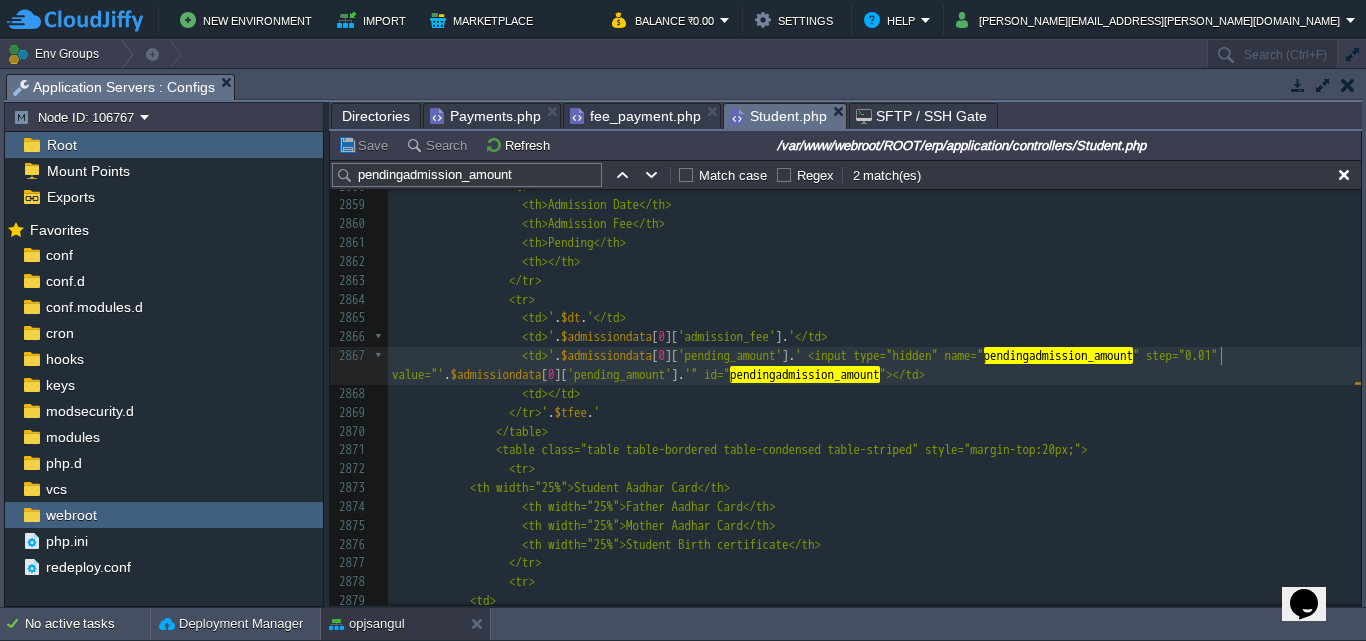 click on "Payments.php" at bounding box center (485, 116) 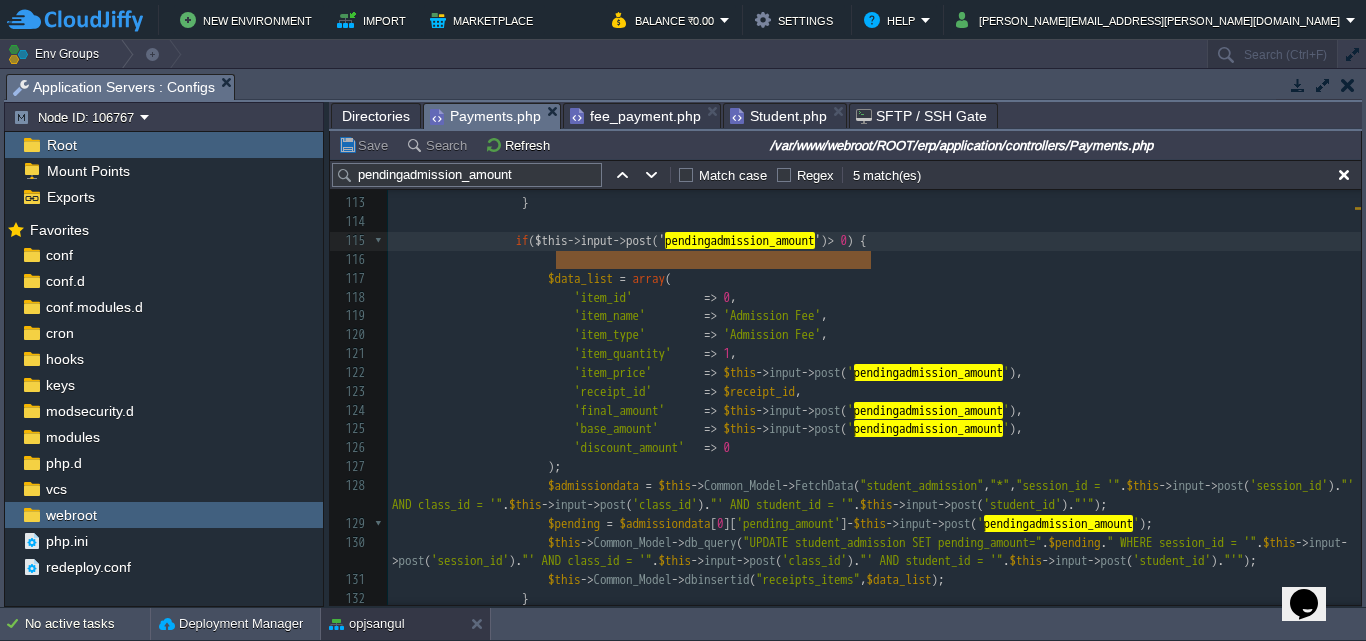 type on "$this->input->post('pendingadmission_amount')" 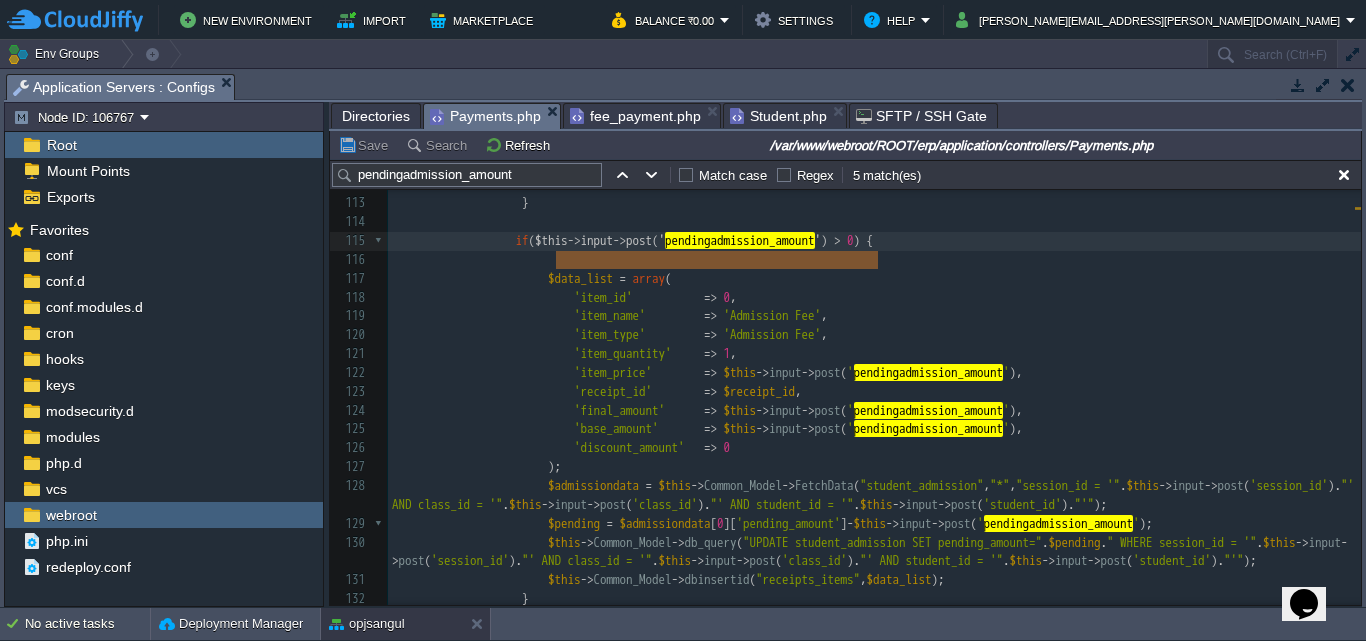 drag, startPoint x: 558, startPoint y: 262, endPoint x: 875, endPoint y: 262, distance: 317 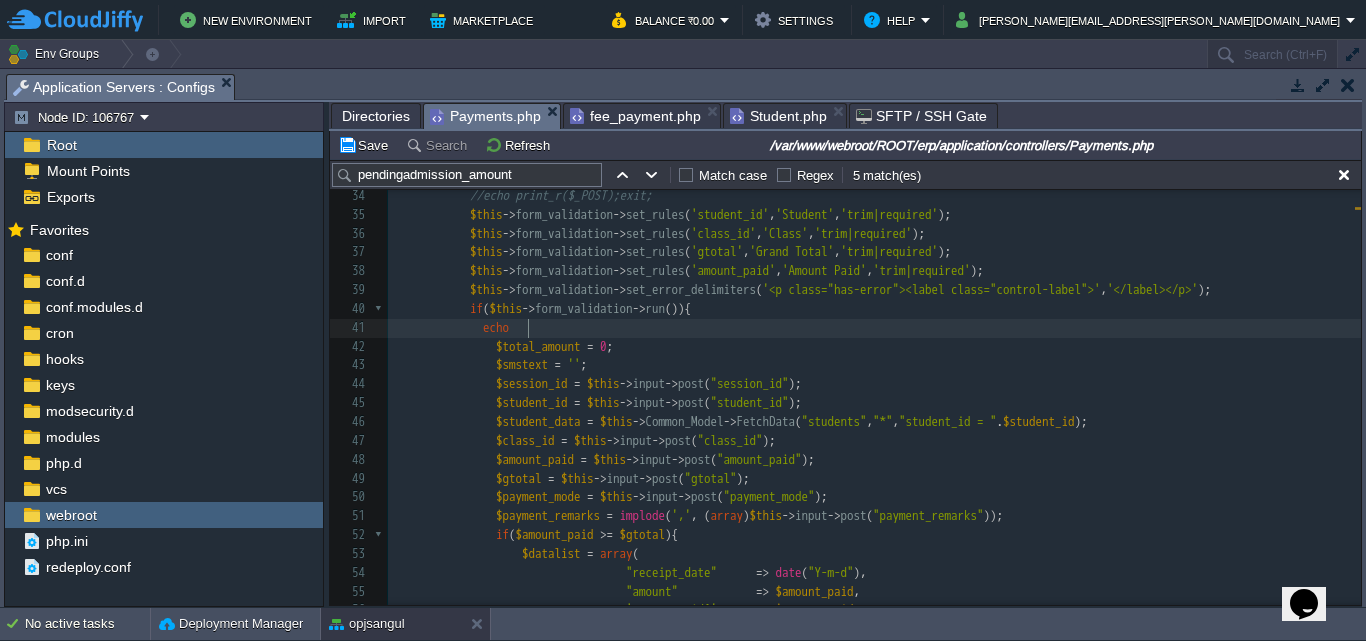 paste on ";" 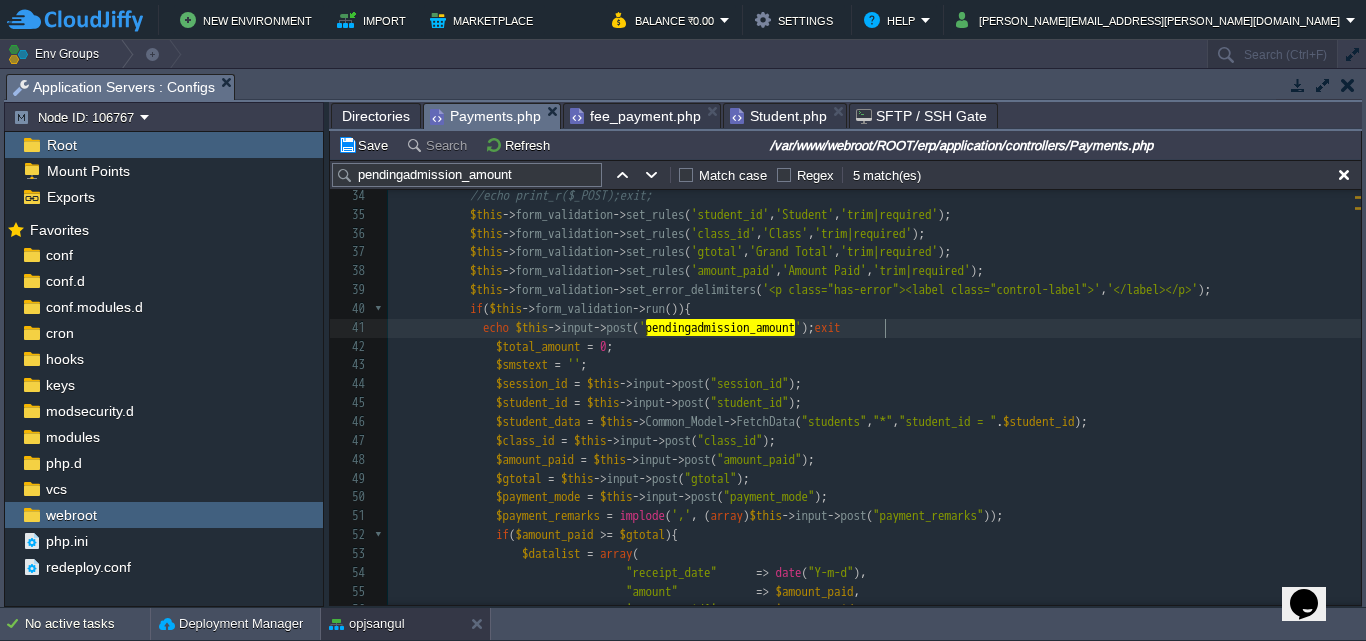 type on "echo ;exit;" 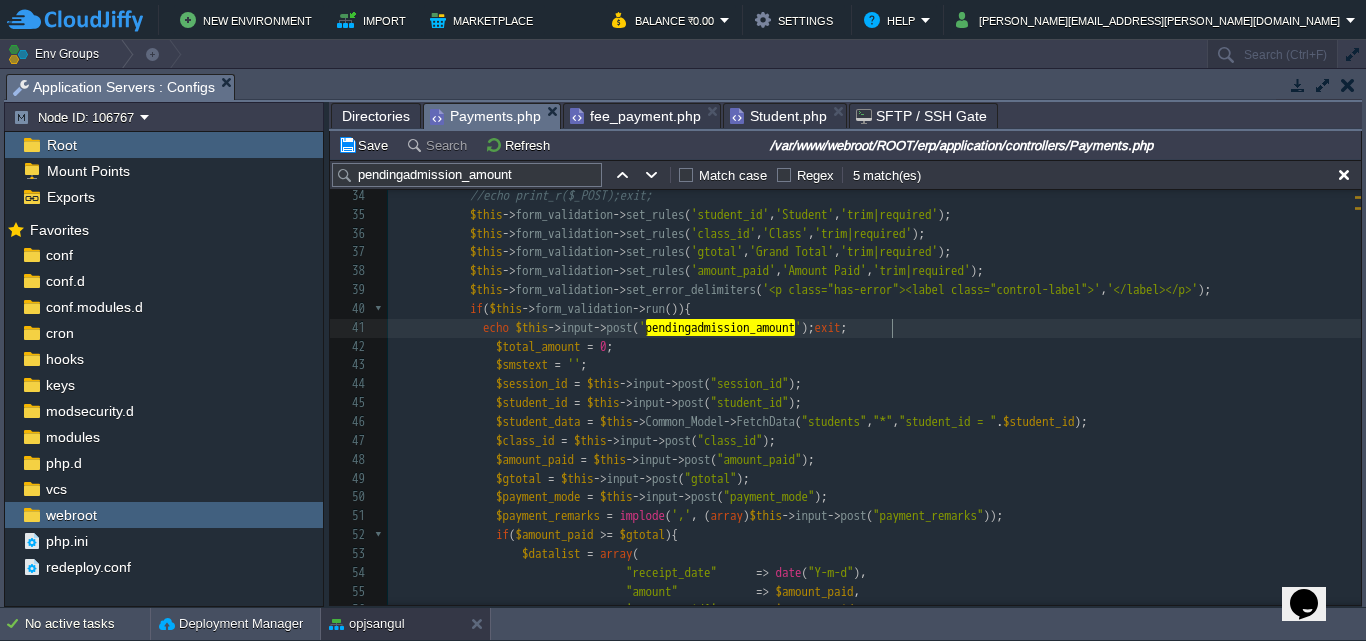click on "xxxxxxxxxx                     if  ( $this -> input -> post ( ' pendingadmission_amount ' )   >   0 ) {   9           is_logged_in (); 10           date_default_timezone_set ( "[GEOGRAPHIC_DATA]/[GEOGRAPHIC_DATA]" );  11           $this -> present_date             =   date ( 'Y-m-d' ); 12           $this -> present_time             =   date ( 'H:i:a' ); 13           $this -> timestamp                 =   date ( 'Y-m-d H:i:s' ); 14      } 15 ​ 16      function   index (){ 17           18      } 19 ​ 20      public   function   fee_payment (){ 21           $data   =   array (); 22           $data [ 'accessar' ]  =   json_decode ( $this -> session -> userdata ( 'access_menus' )); 23           $data [ 'opentime' ]  =   $this -> Common_Model -> FetchData ( "settings" ,  "setting_value" ,  "setting_name = 'application_open_time'" ); 24           $data [ 'closetime' ]  =   $this -> Common_Model -> FetchData ( "settings" ,  "setting_value" ,  "setting_name = 'application_close_time'" ); 25           if ( $this -> input -> (" at bounding box center (874, 281) 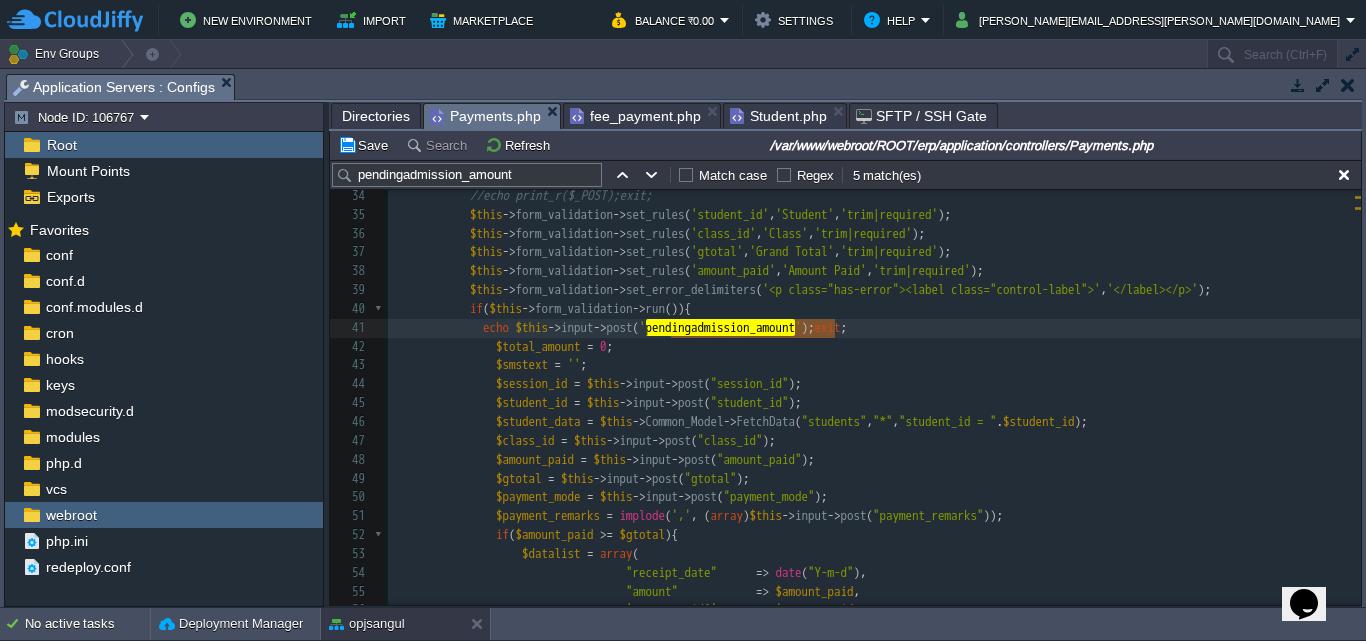 type 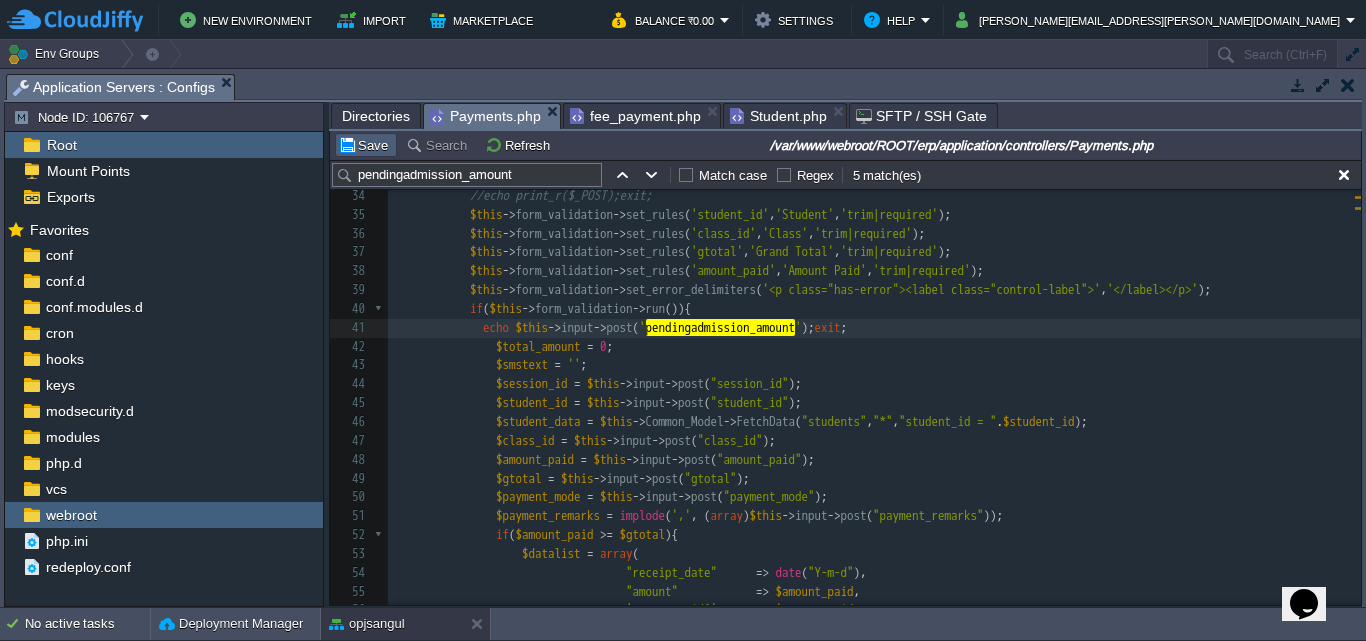 click on "Save" at bounding box center (366, 145) 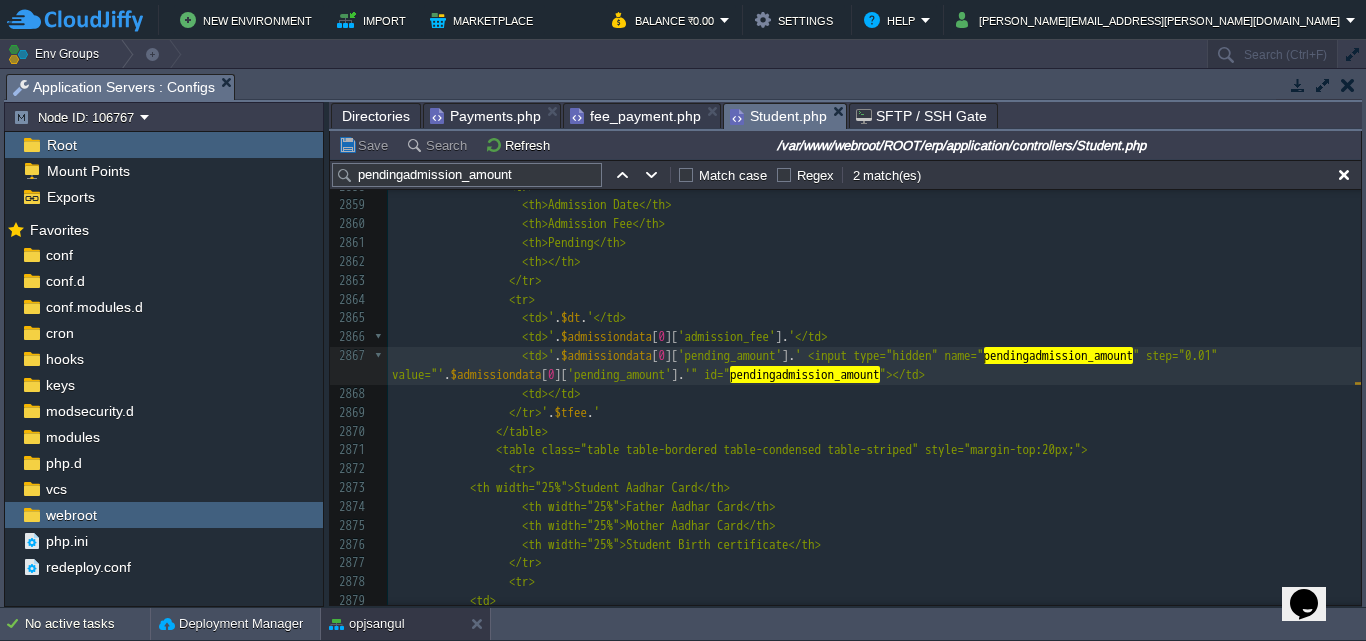 click on "Student.php" at bounding box center [778, 116] 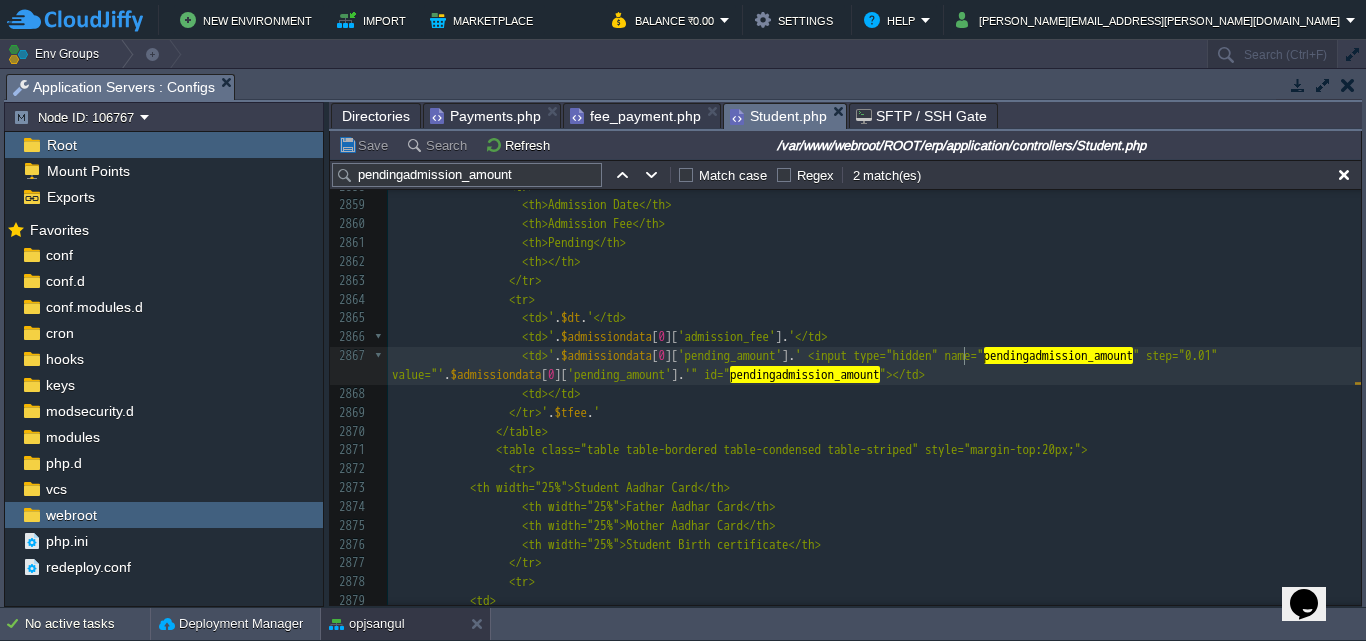 click on "' <input type="hidden" name="" at bounding box center [889, 355] 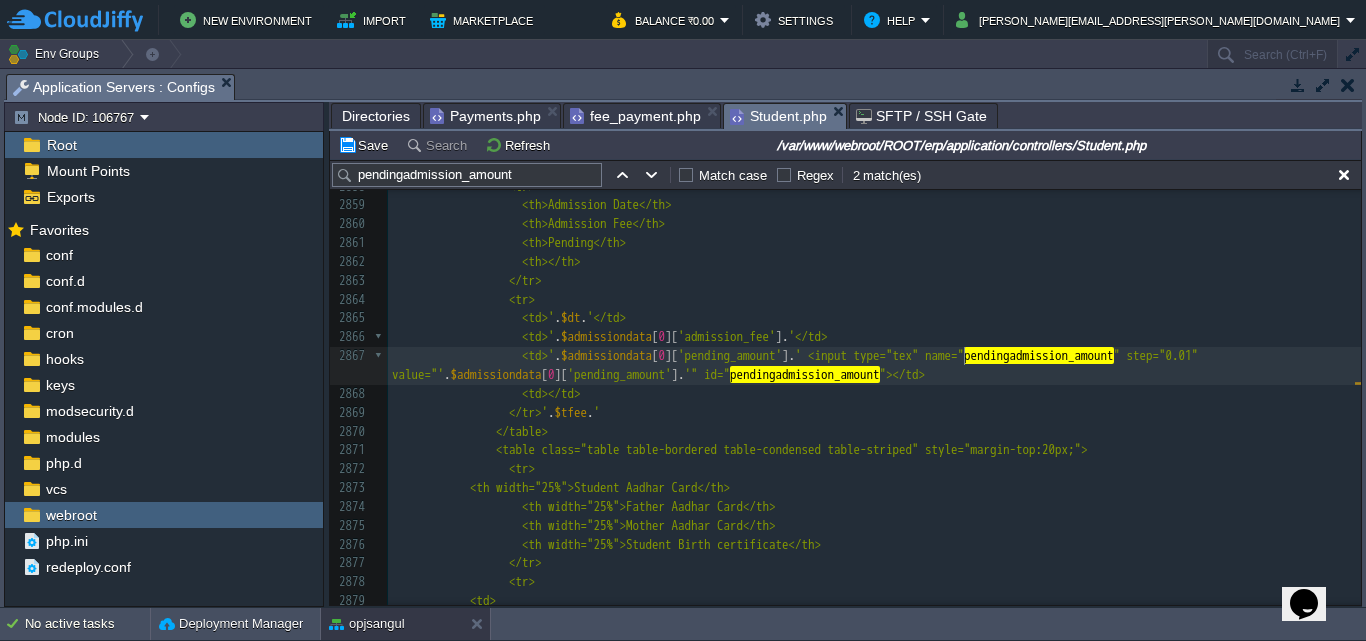 scroll, scrollTop: 7, scrollLeft: 29, axis: both 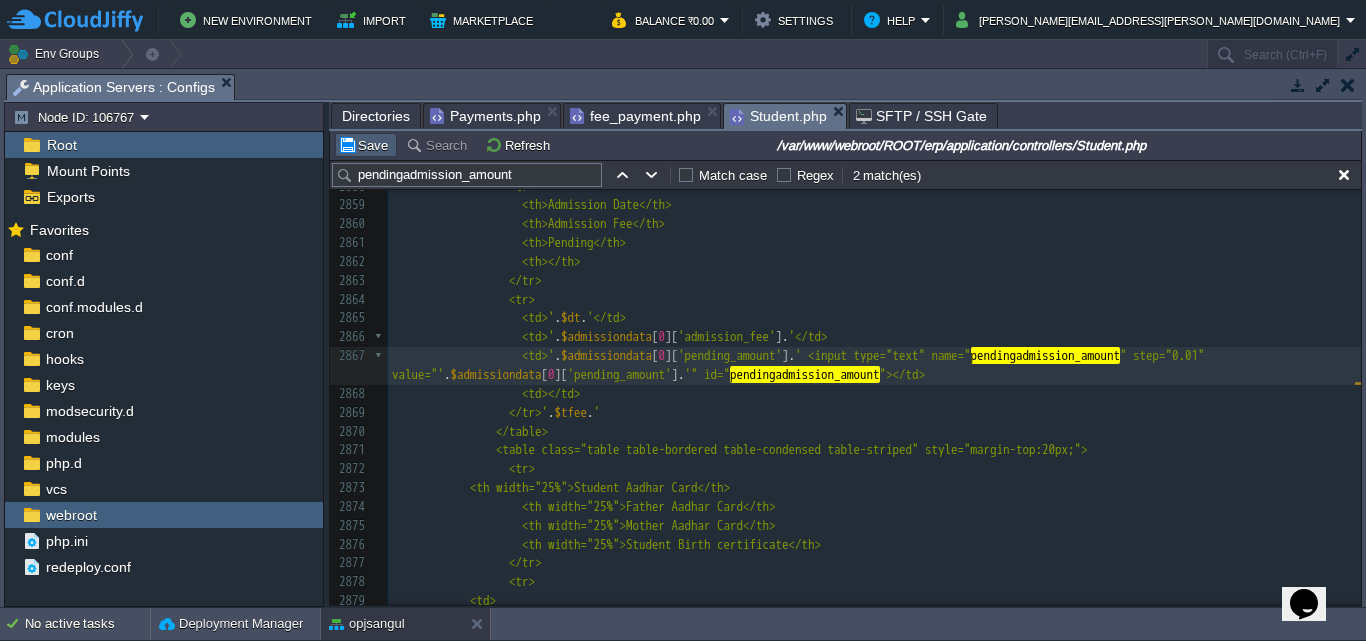 type on "text" 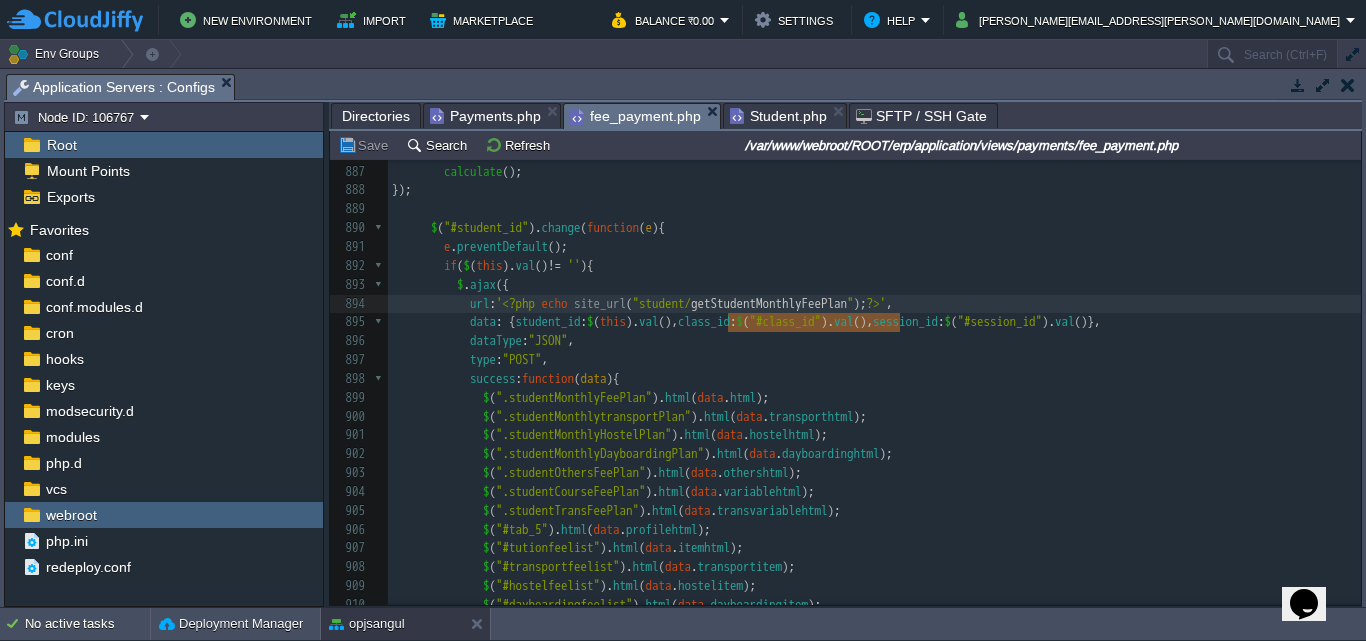 click on "fee_payment.php" at bounding box center [635, 116] 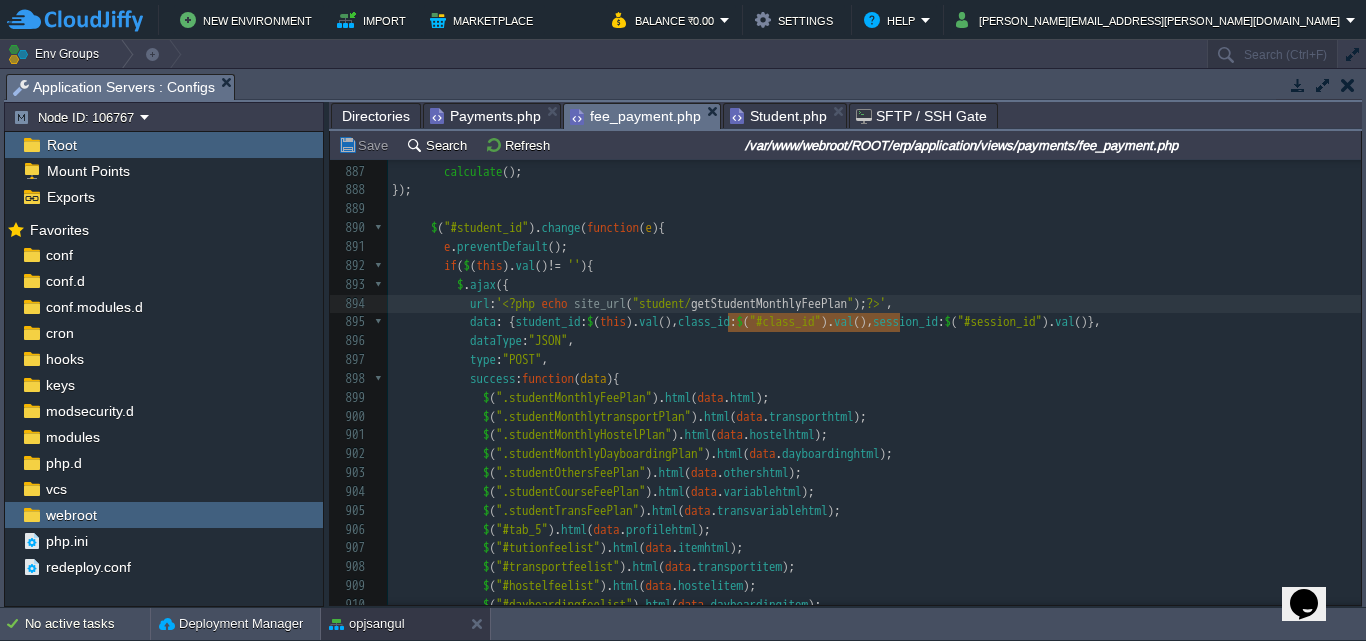 scroll, scrollTop: 17369, scrollLeft: 0, axis: vertical 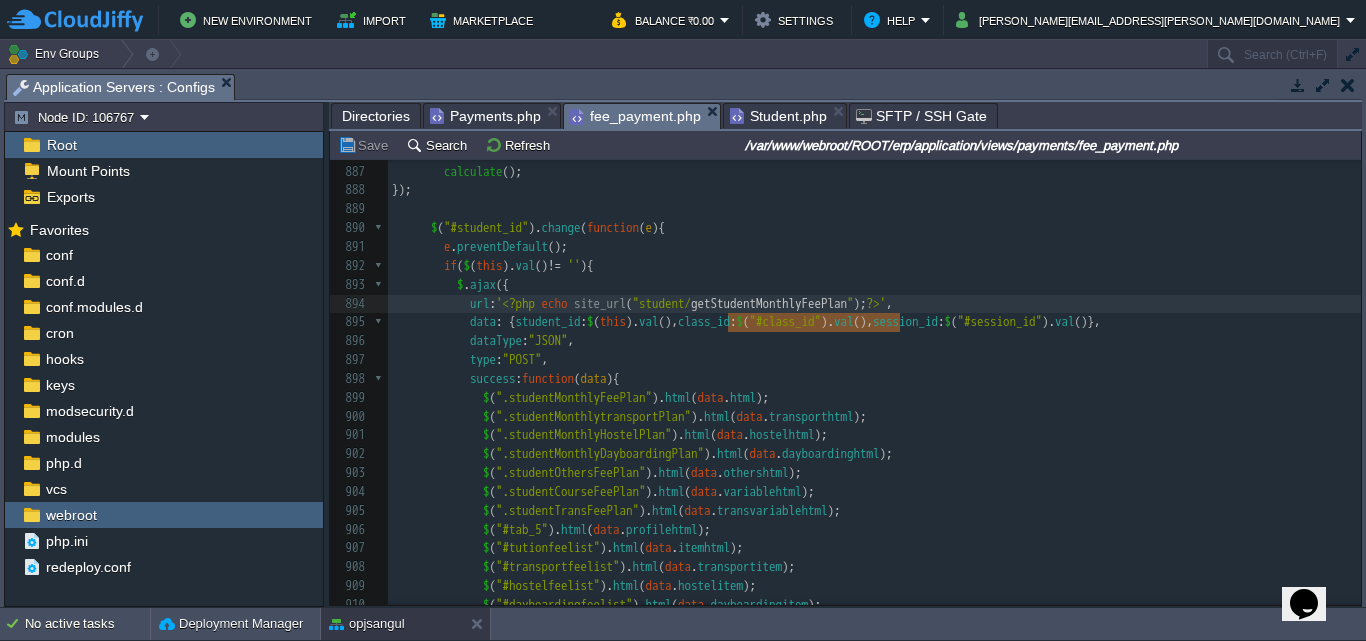 click on "Student.php" at bounding box center (778, 116) 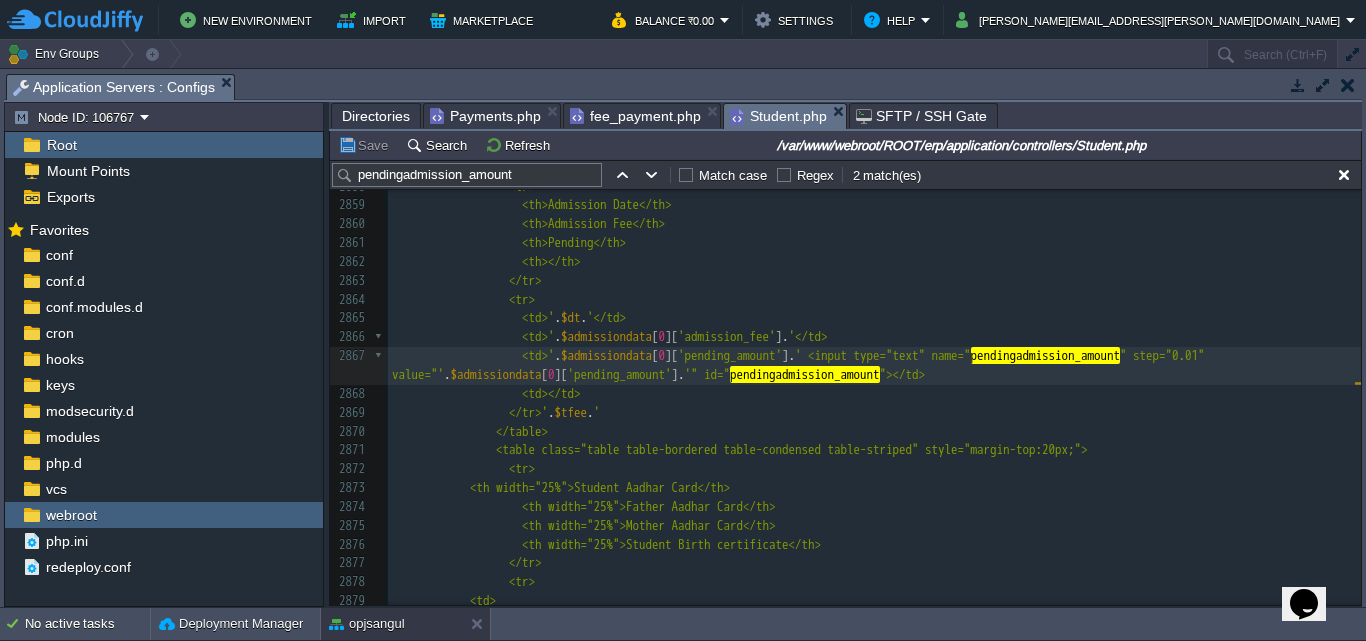 click on "fee_payment.php" at bounding box center (635, 116) 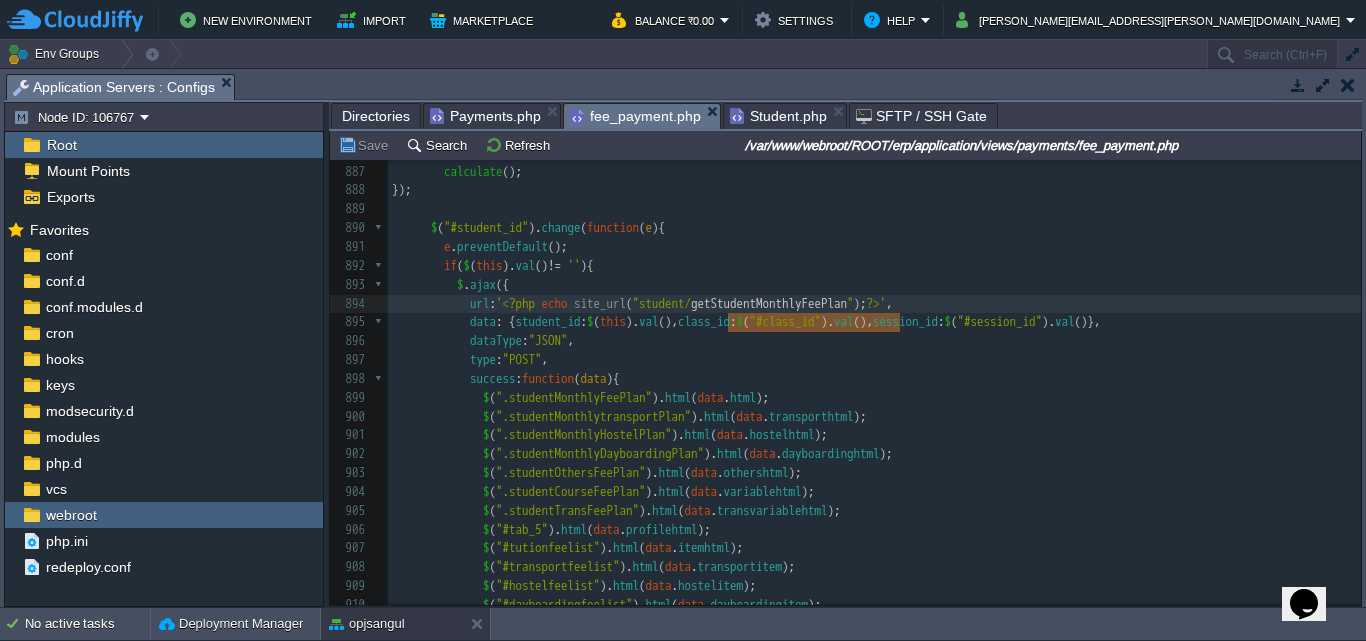 type on "getStudentMonthlyFeePlan" 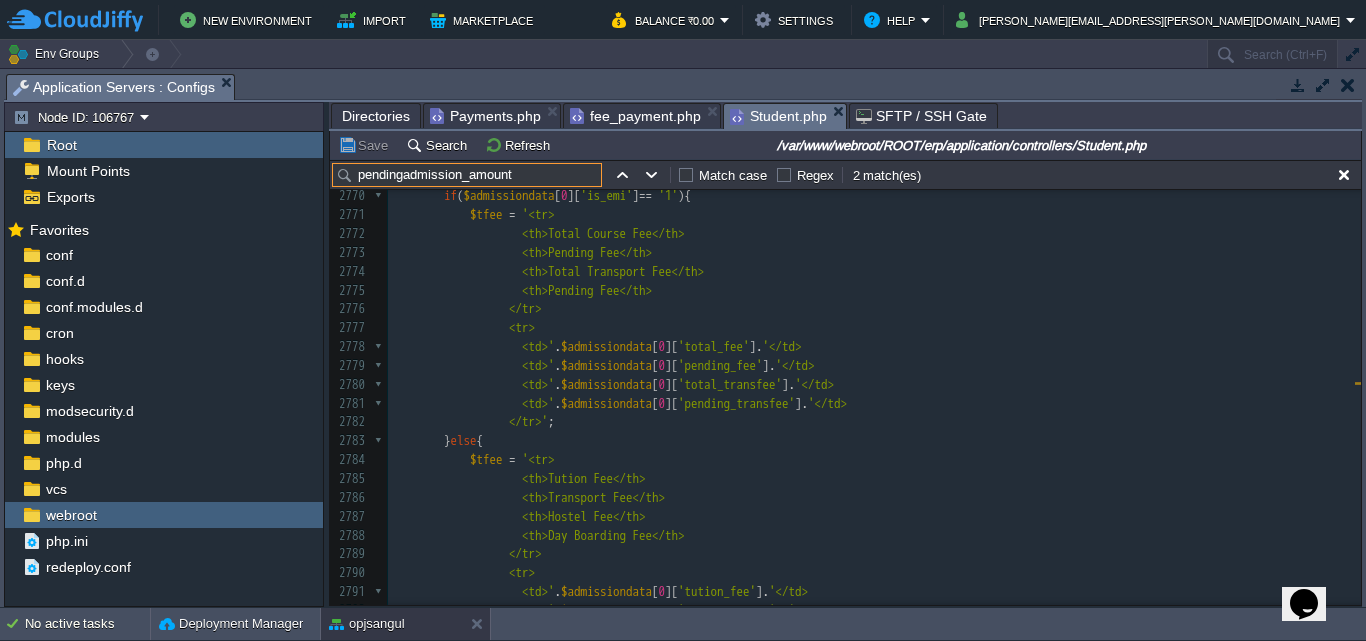 drag, startPoint x: 533, startPoint y: 176, endPoint x: 359, endPoint y: 184, distance: 174.1838 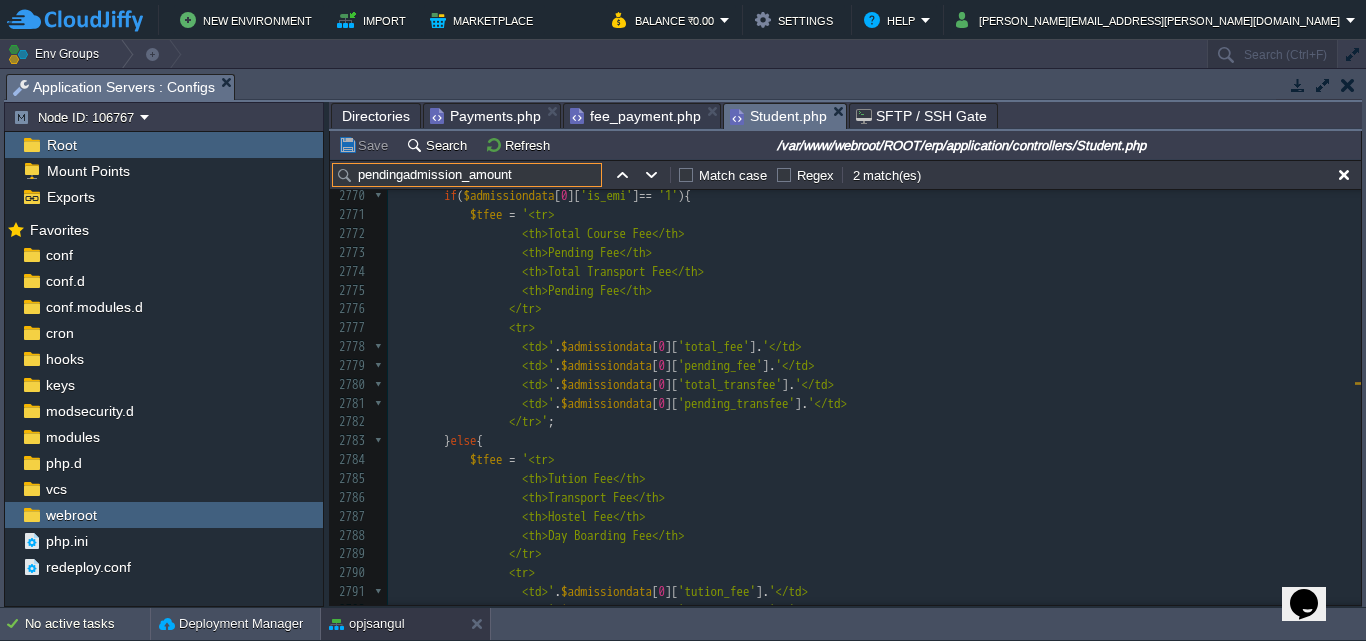 click on "pendingadmission_amount" at bounding box center [467, 175] 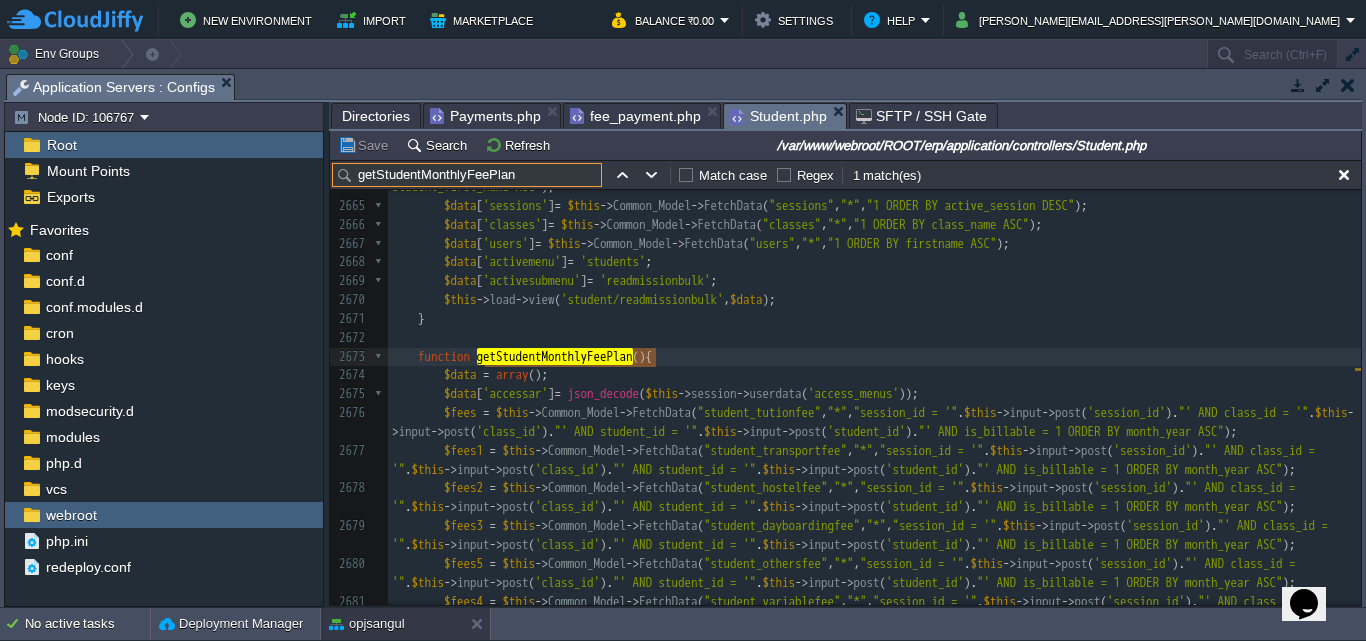 type on "getStudentMonthlyFeePlan" 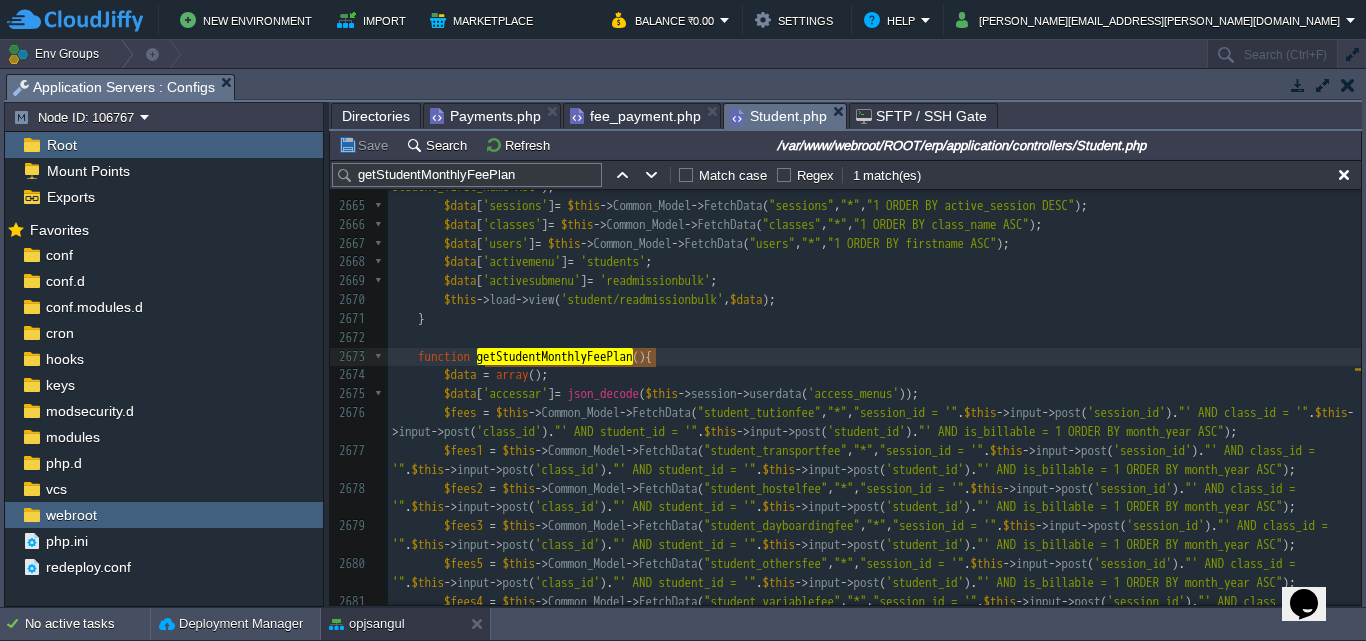 type 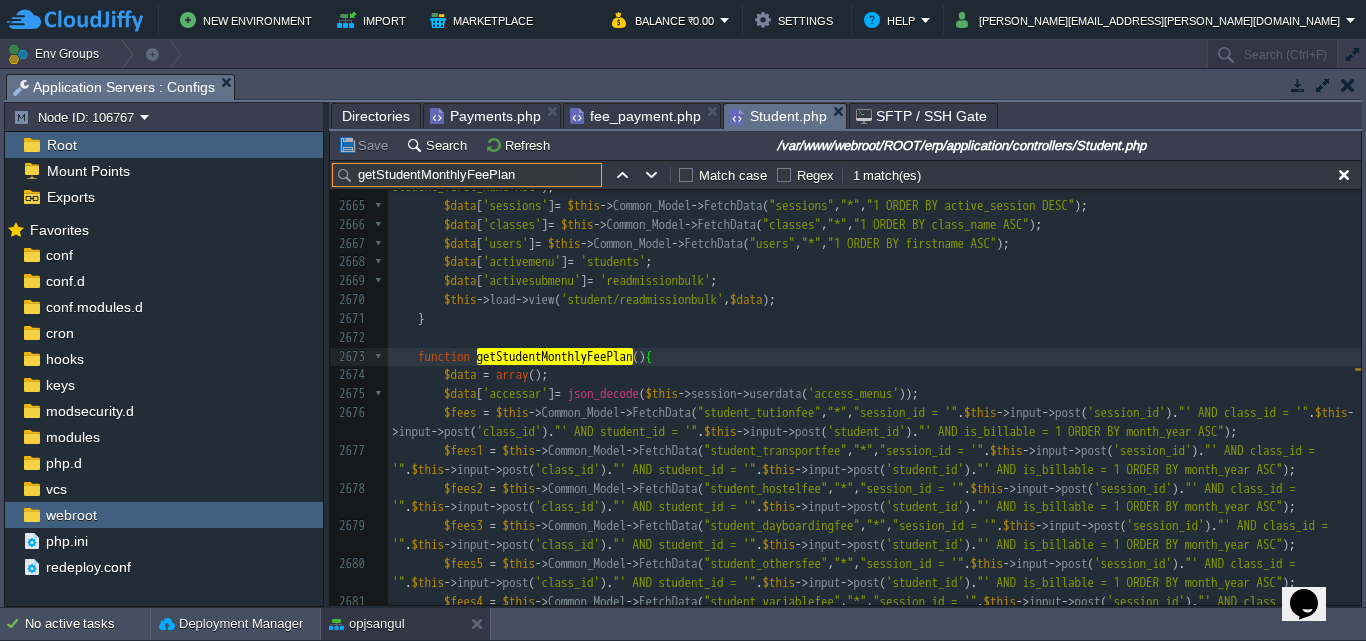 drag, startPoint x: 520, startPoint y: 180, endPoint x: 357, endPoint y: 185, distance: 163.07668 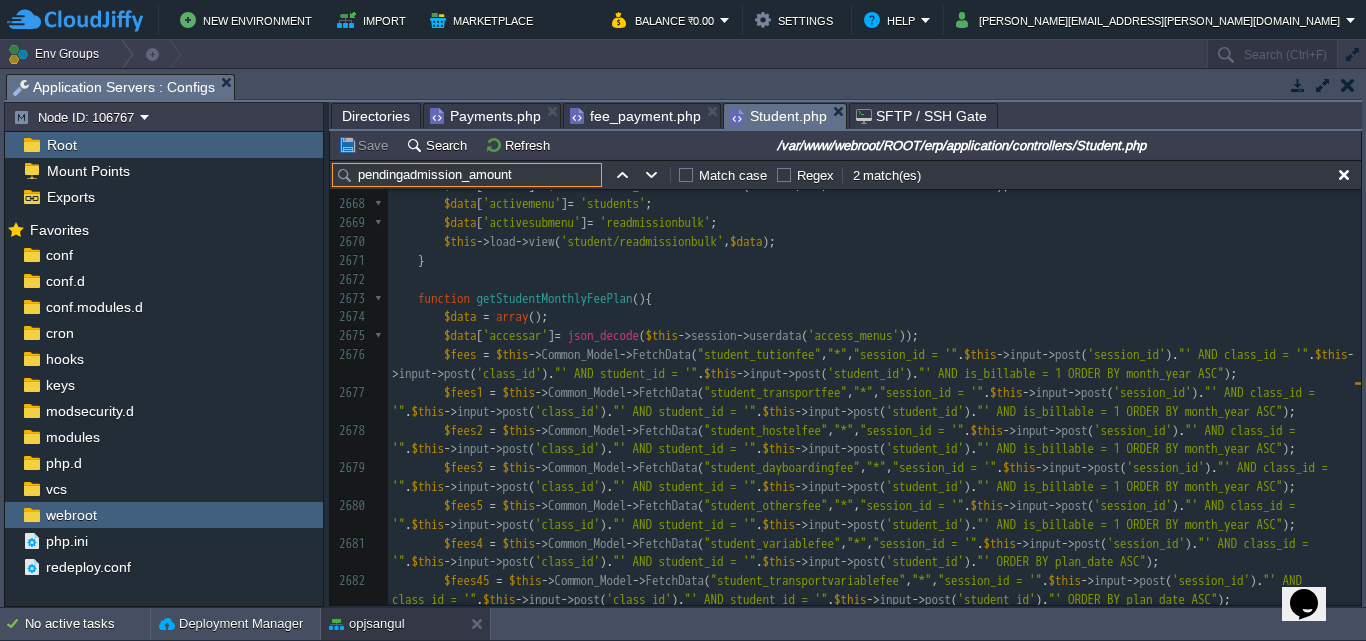 type on "pendingadmission_amount" 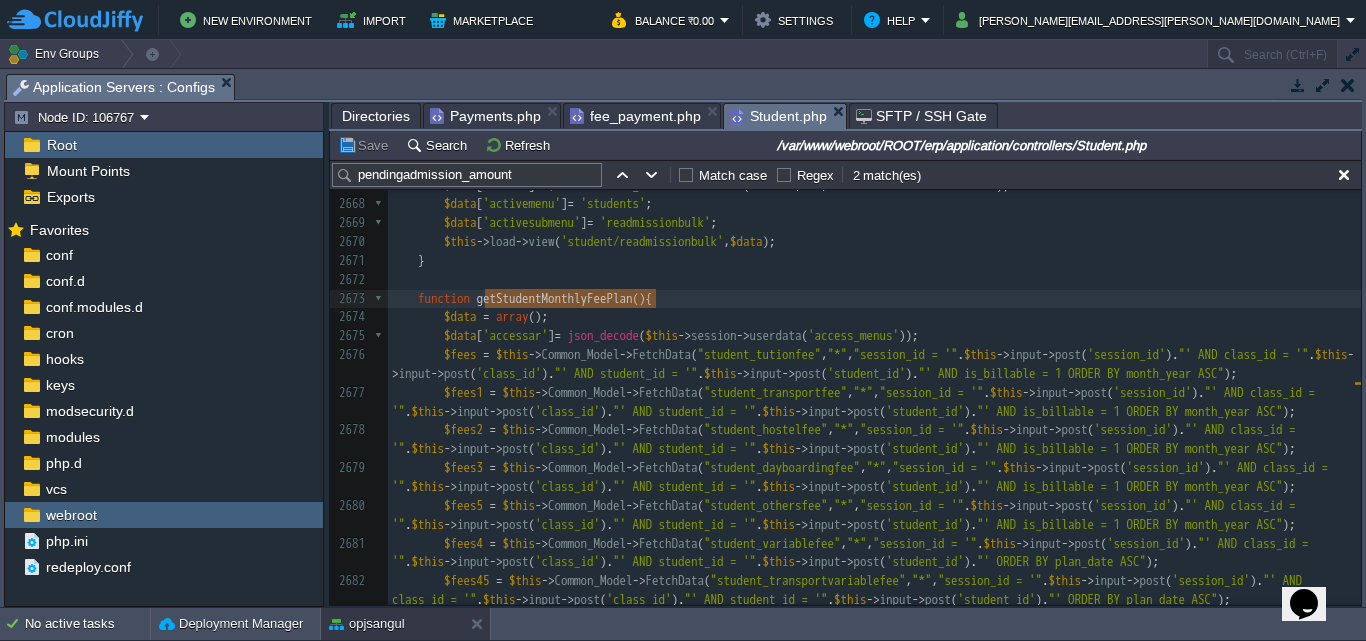 type 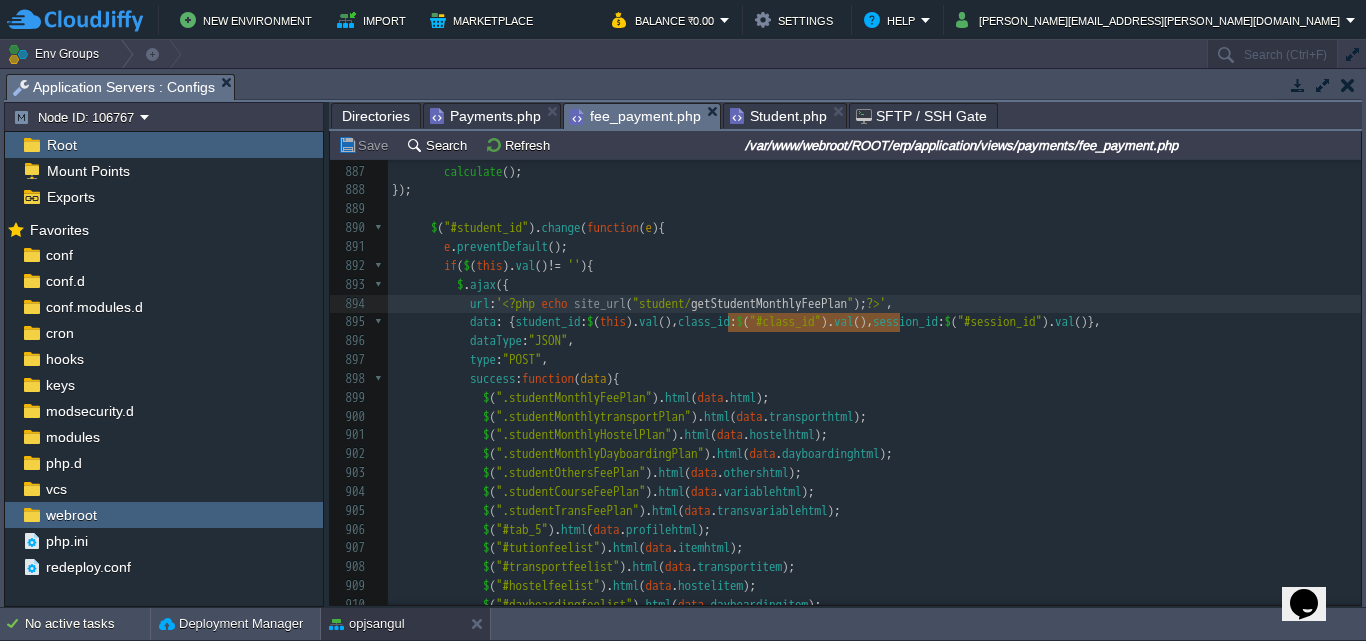 click on "fee_payment.php" at bounding box center [635, 116] 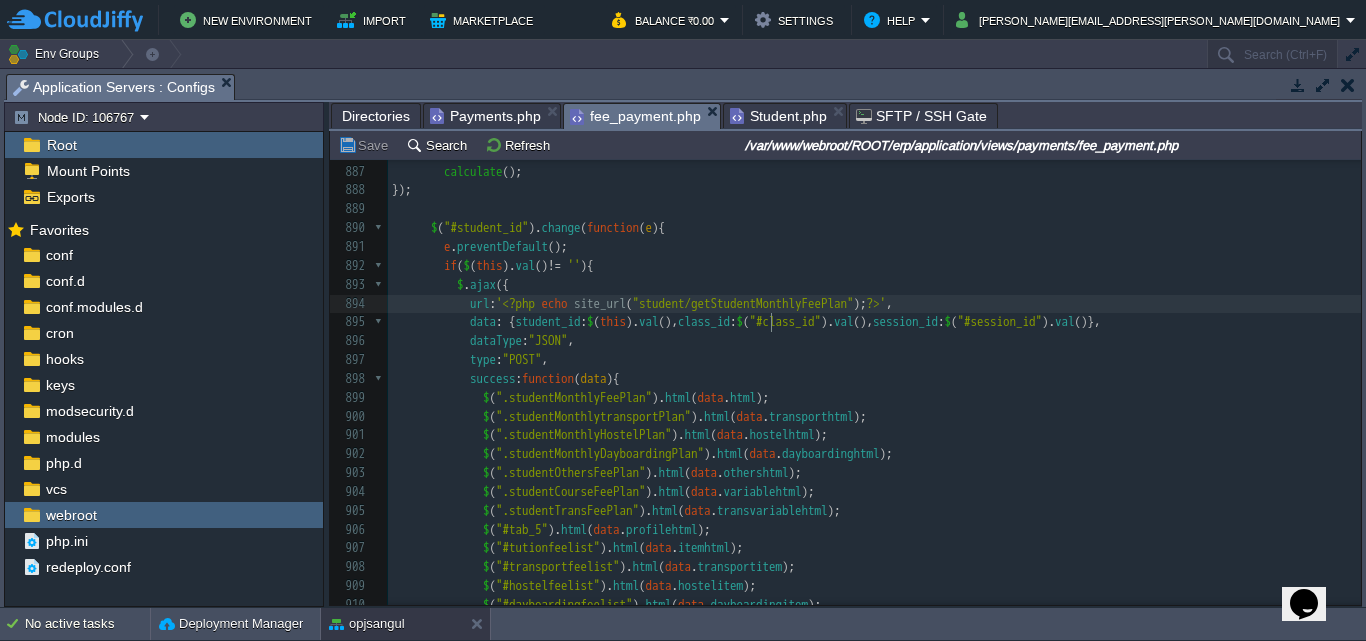 type on "getStudentMonthlyFeePlan" 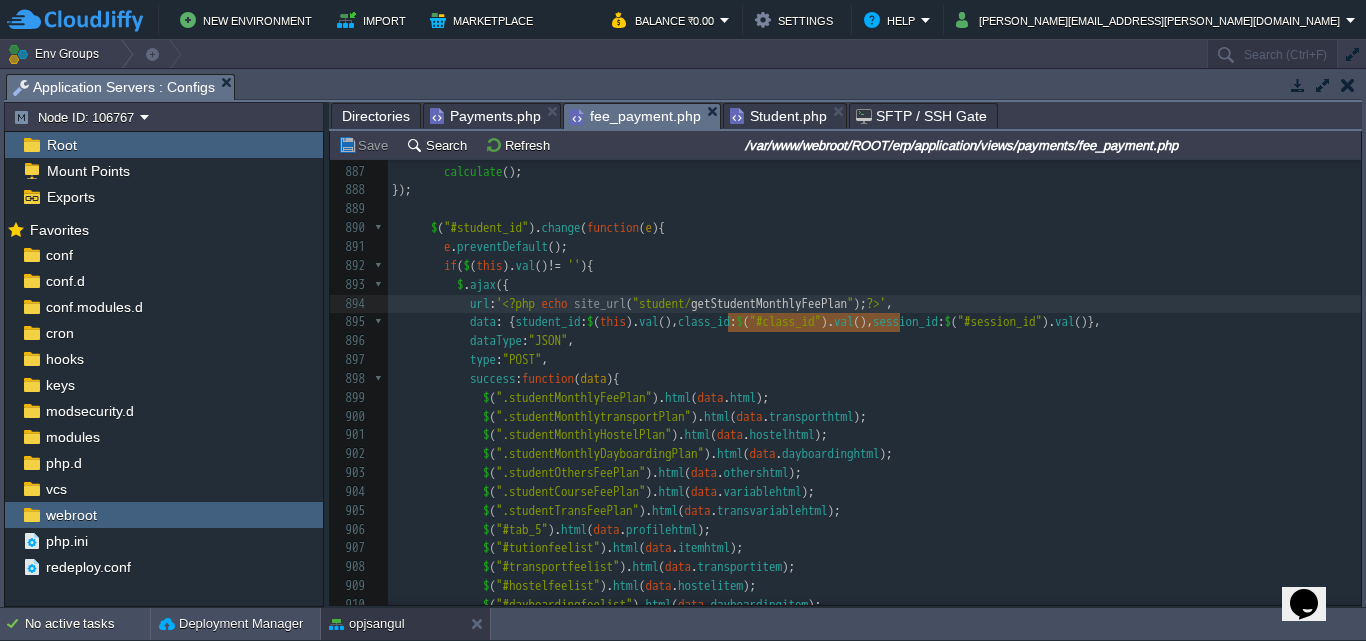 click on "Student.php" at bounding box center [778, 116] 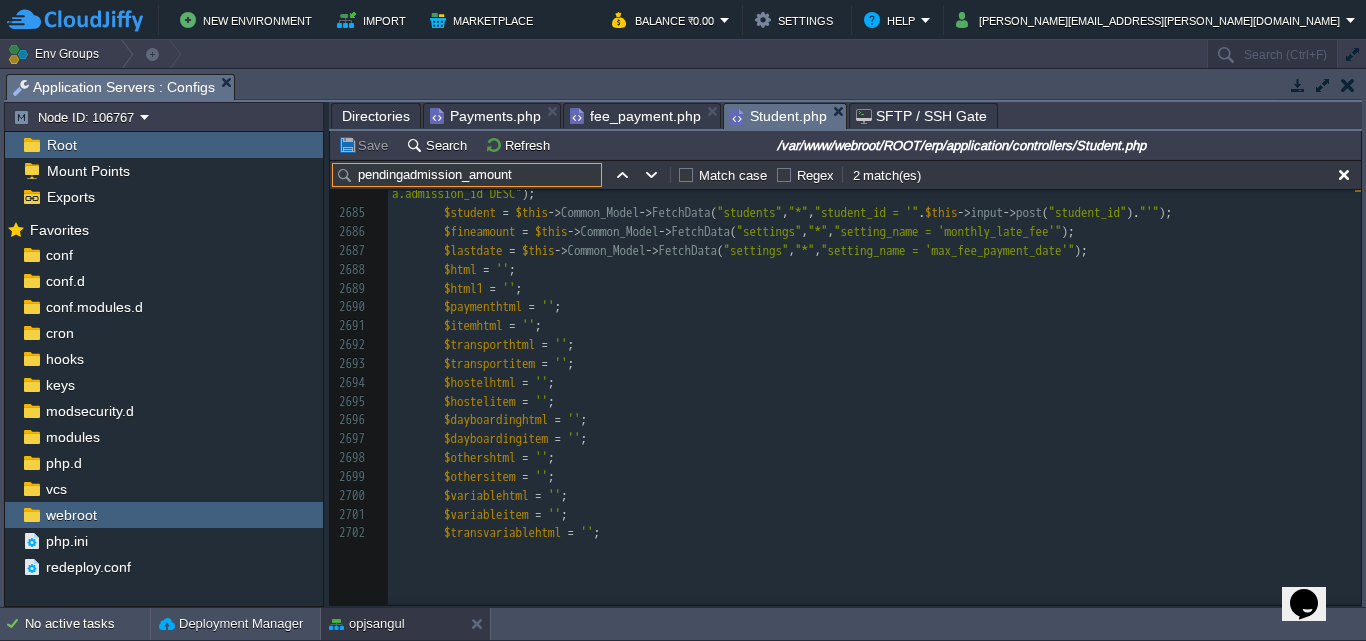 drag, startPoint x: 543, startPoint y: 181, endPoint x: 355, endPoint y: 187, distance: 188.09572 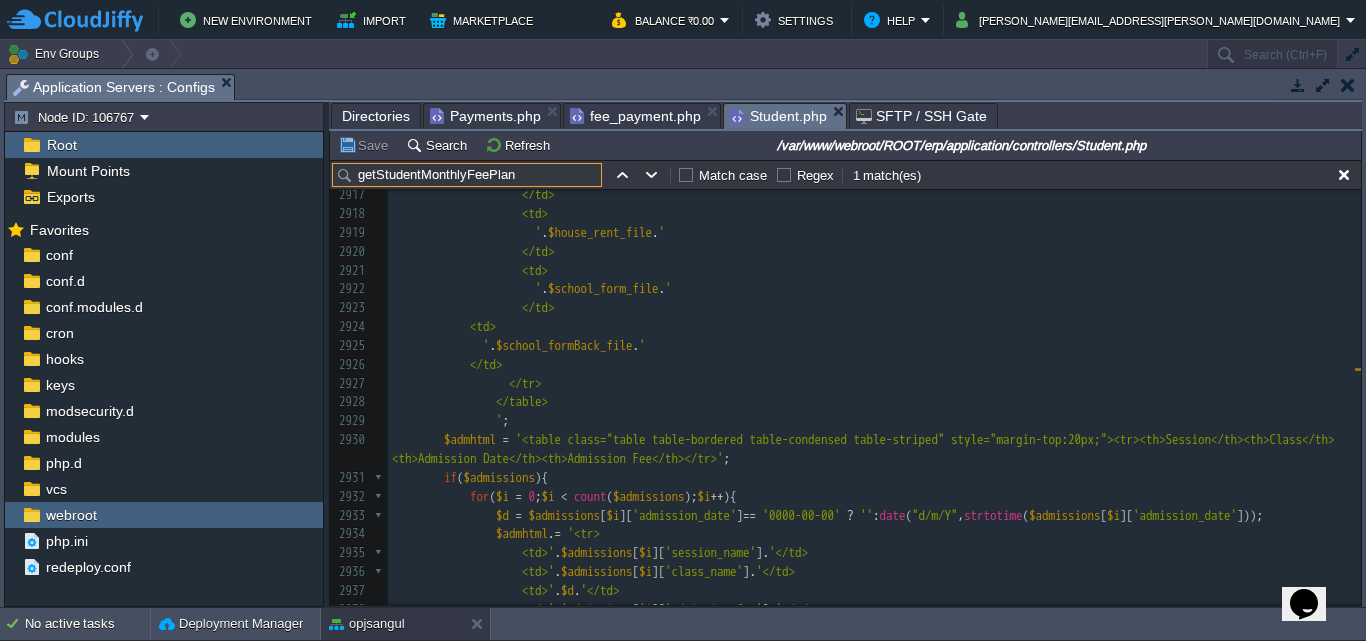 type on "getStudentMonthlyFeePlan" 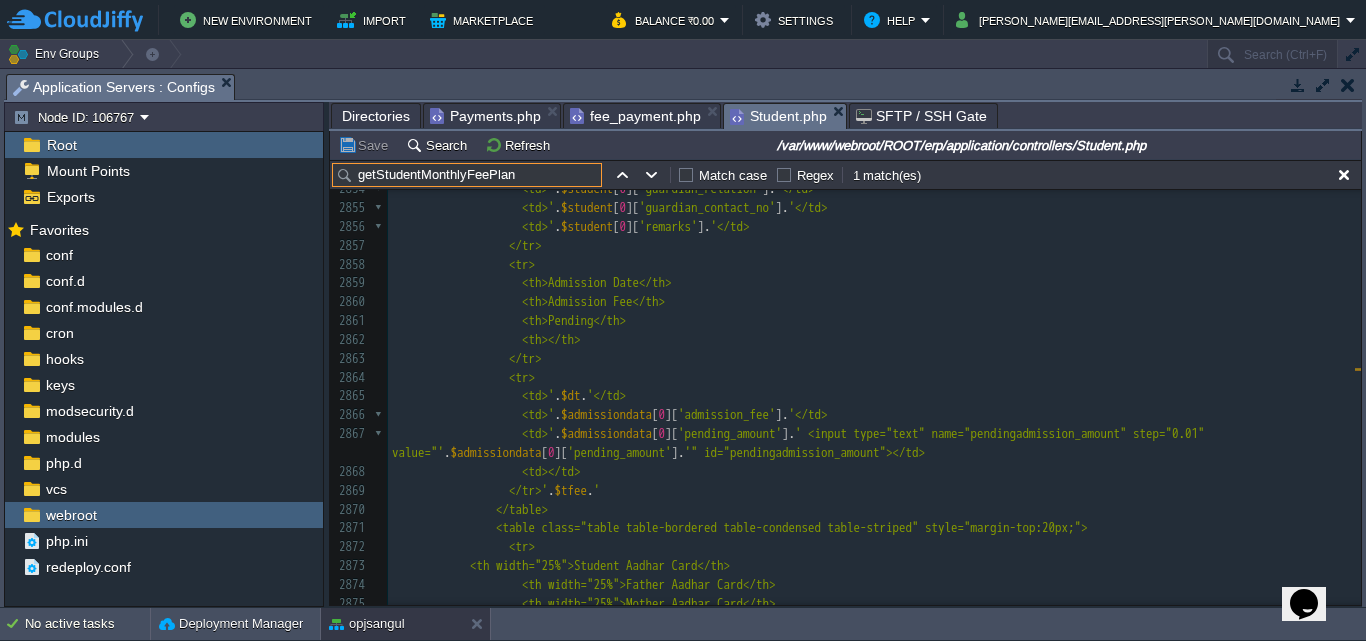 click on "'admission_fee'" at bounding box center (727, 414) 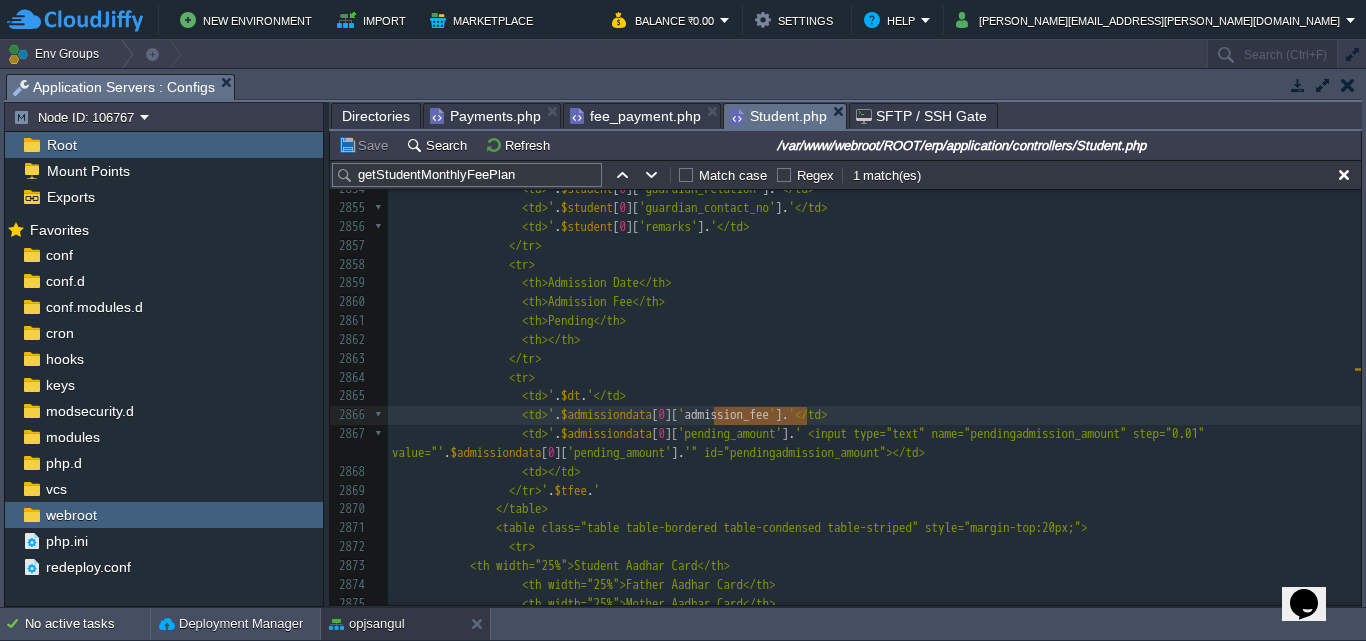 click on "xxxxxxxxxx      function   getStudentMonthlyFeePlan (){ 2844                      <td>' . $student [ 0 ][ 'mother_contact_no' ]. '</td> 2845                    </tr> 2846                    <tr> 2847                      <th>Guardian Name</th> 2848                      <th>Guardian Relation</th> 2849                      <th>Guardian Contact No</th> 2850                      <th>Remarks</th> 2851                    </tr> 2852                    <tr> 2853                      <td>' . $student [ 0 ][ 'guardian_name' ]. '</td> 2854                      <td>' . $student [ 0 ][ 'guardian_relation' ]. '</td> 2855                      <td>' . $student [ 0 ][ 'guardian_contact_no' ]. '</td> 2856                      <td>' . $student [ 0 ][ 'remarks' ]. '</td> 2857                    </tr> 2858                    <tr> 2859                      <th>Admission Date</th> 2860 2861 2862" at bounding box center (874, 501) 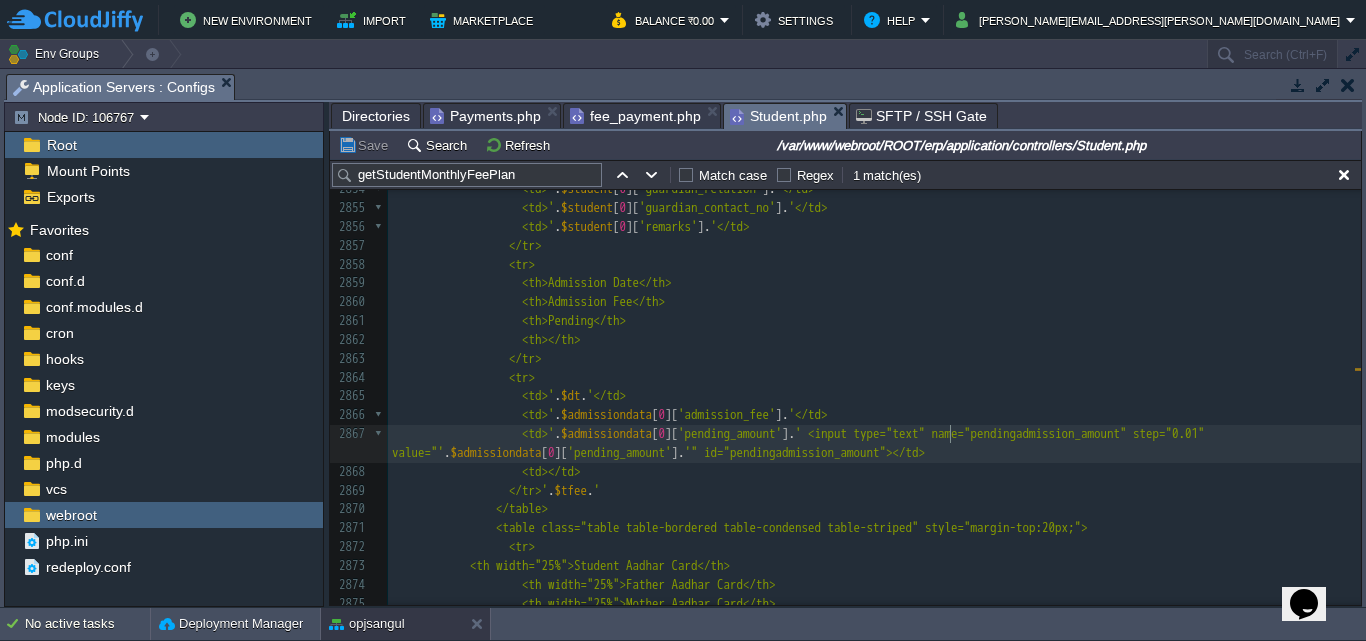 type on "text" 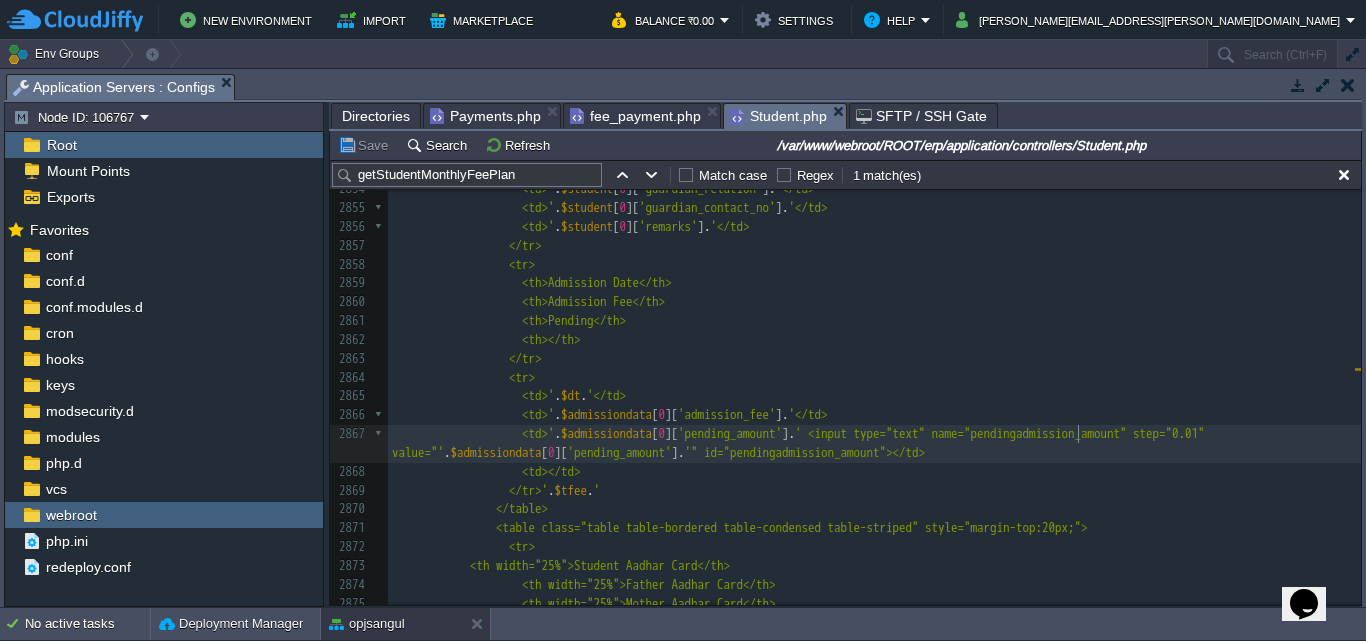 type on "pendingadmission_amount" 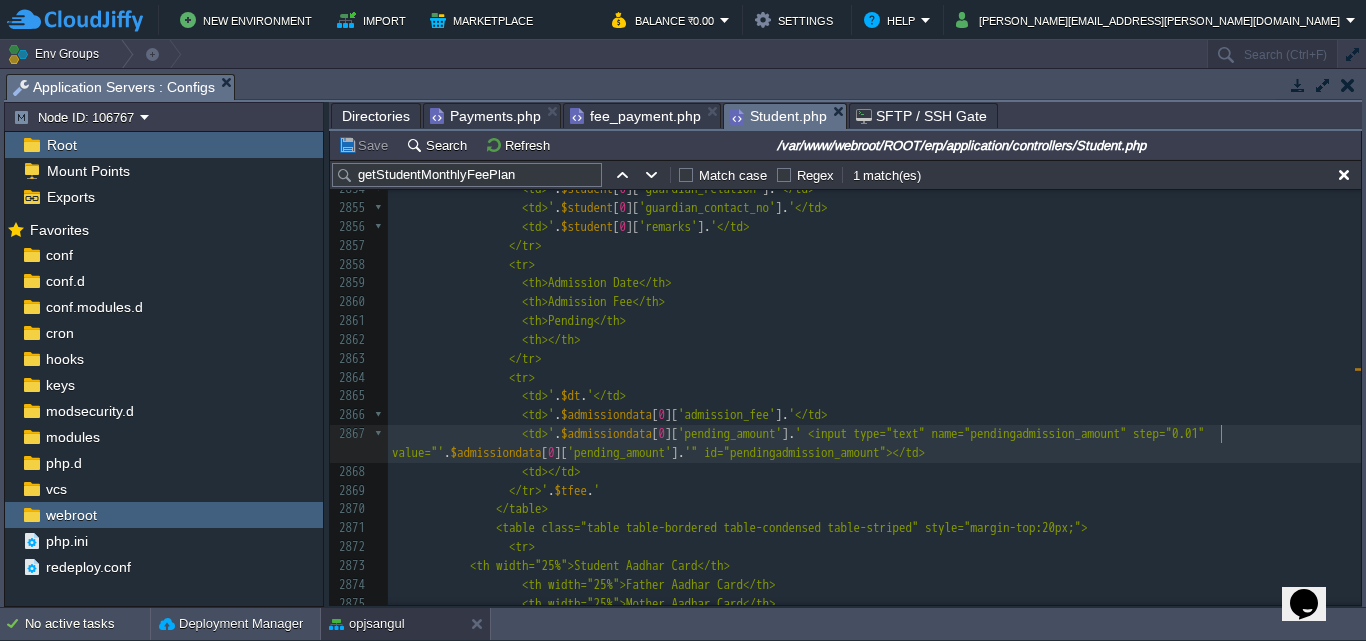 type on "step" 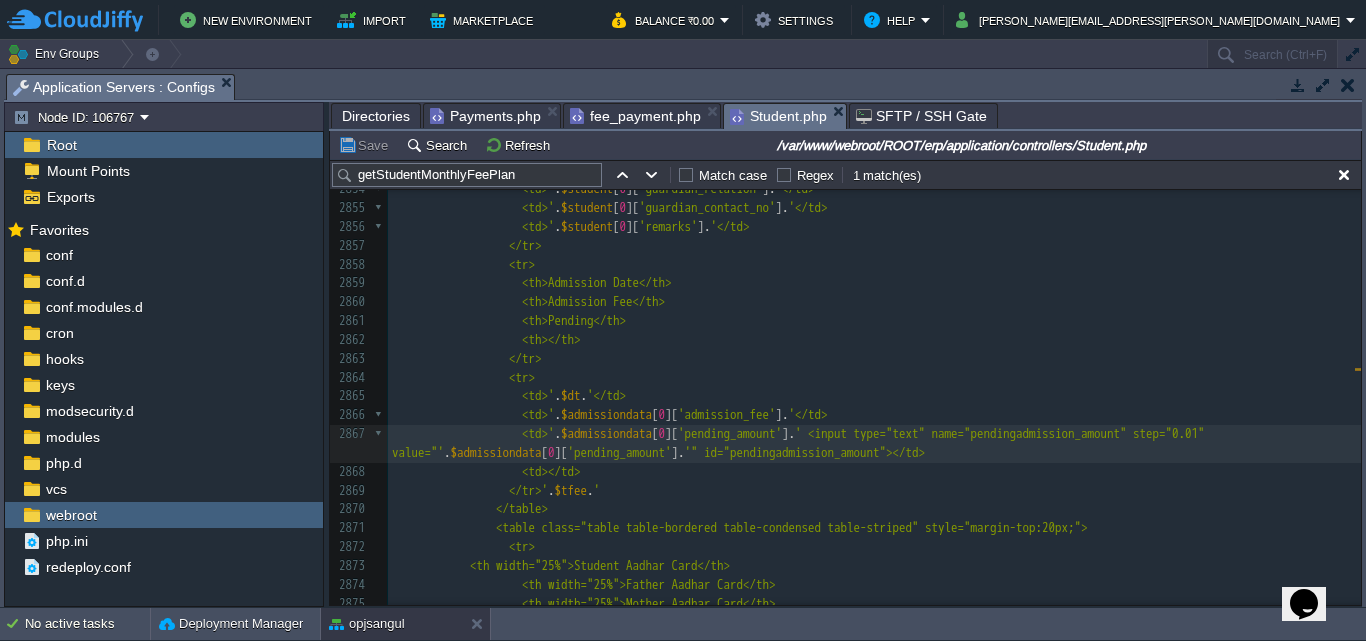 click on "' <input type="text" name="pendingadmission_amount" step="0.01" value="'" at bounding box center [801, 443] 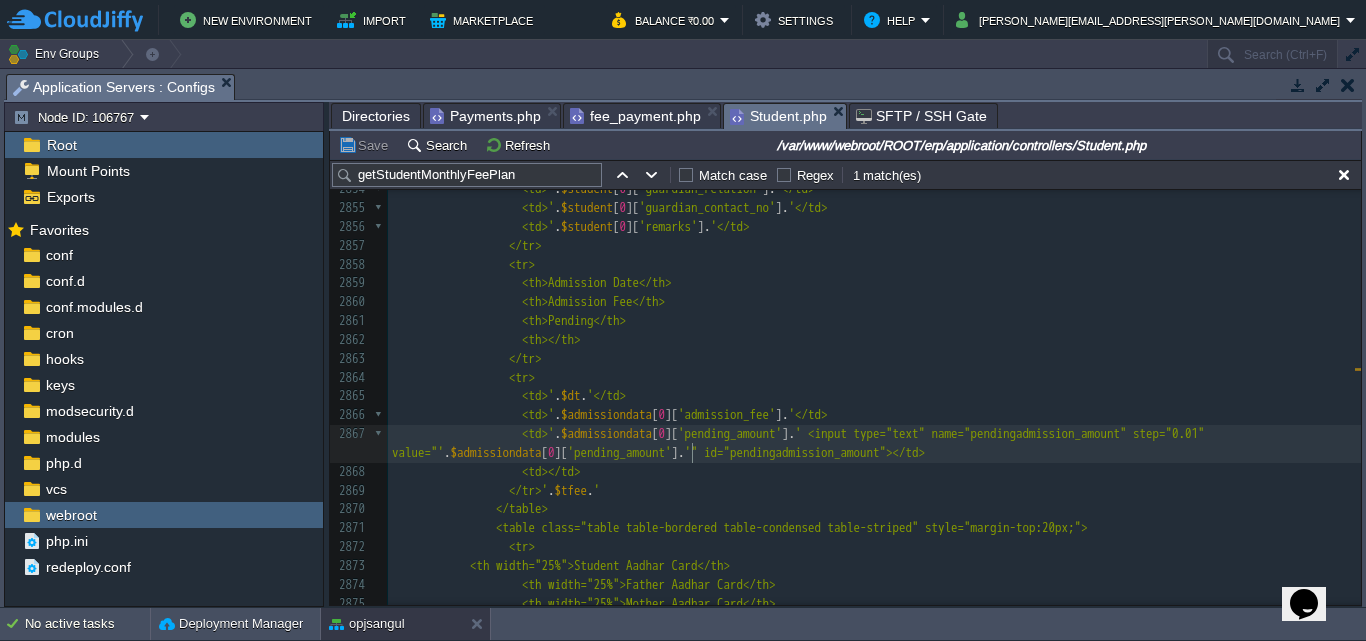 type on "pending_amount" 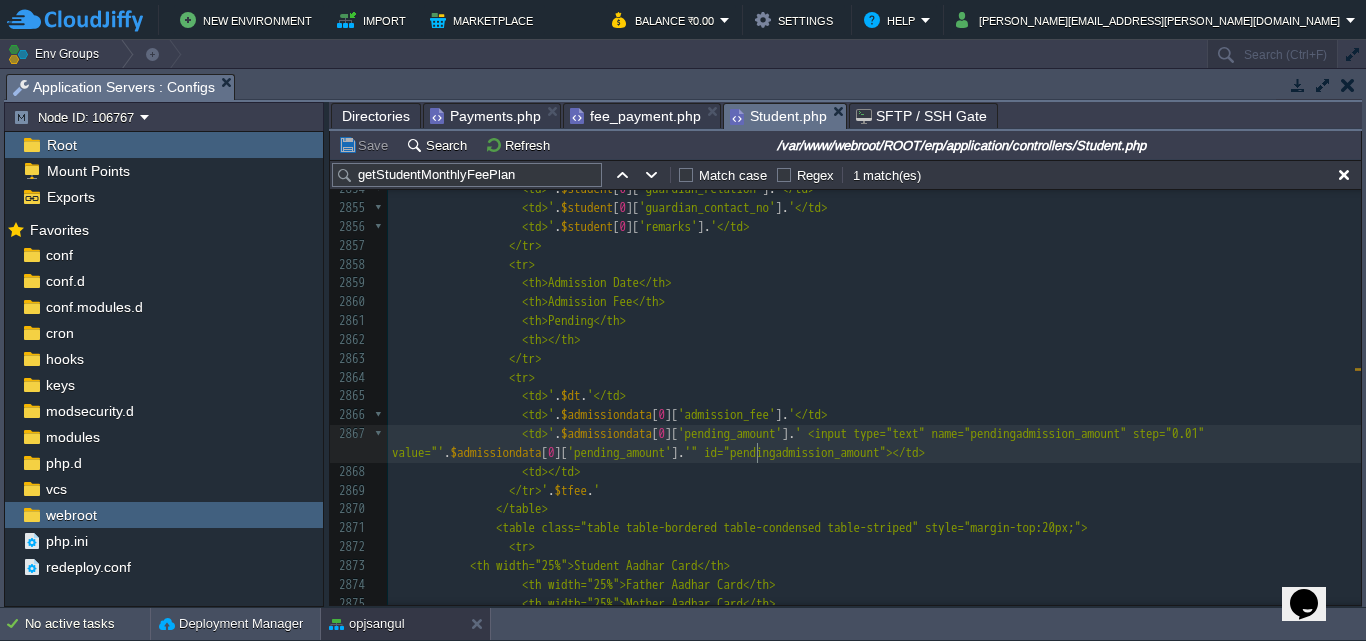 type on "="" 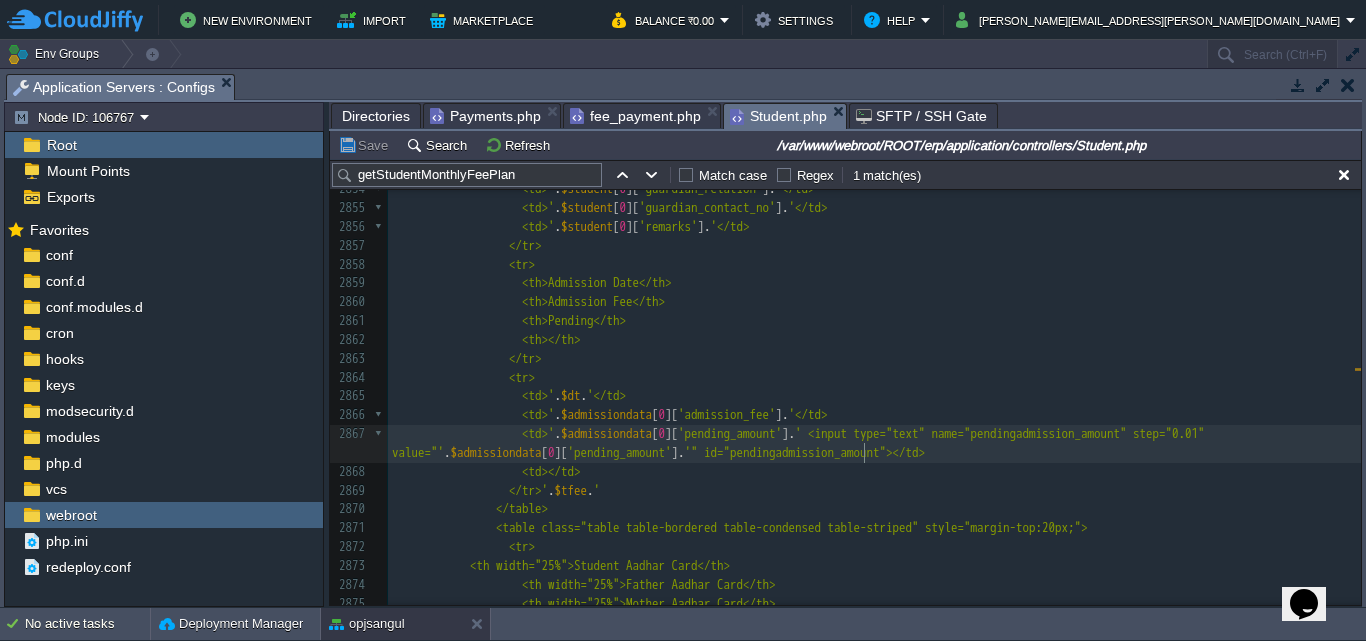 type on "pendingadmission_amount" 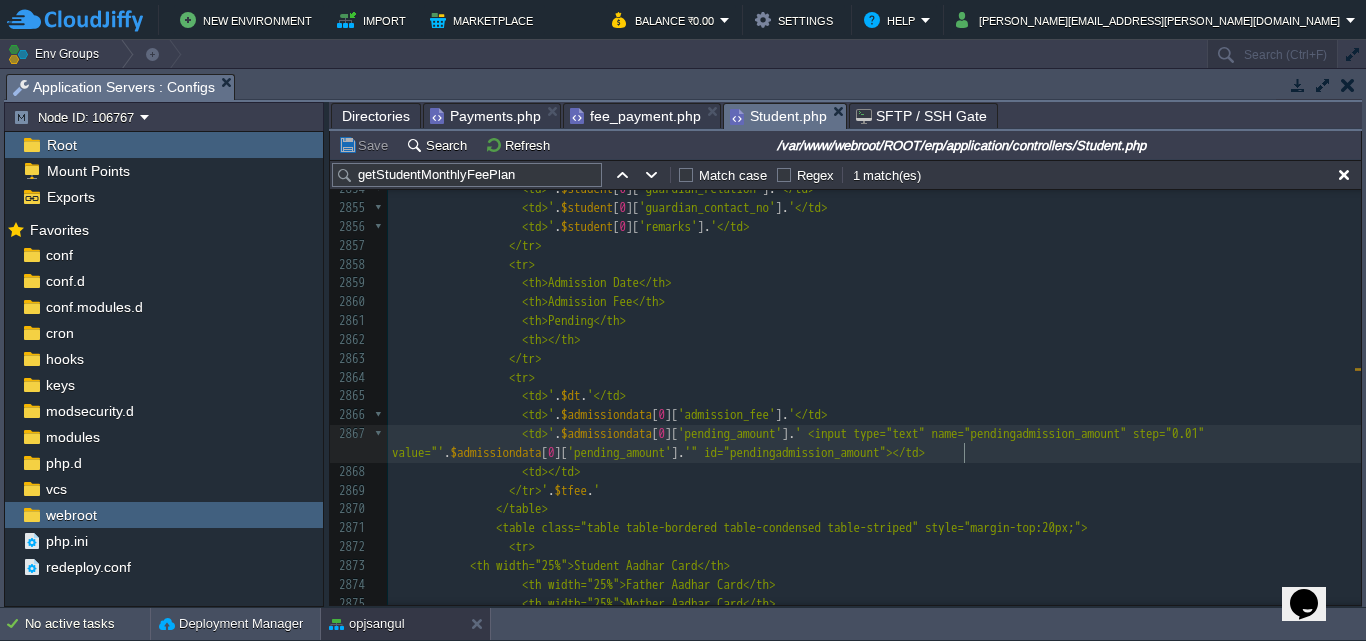 click on "xxxxxxxxxx      function   getStudentMonthlyFeePlan (){   2844                      <td>' . $student [ 0 ][ 'mother_contact_no' ]. '</td> 2845                    </tr> 2846                    <tr> 2847                      <th>Guardian Name</th> 2848                      <th>Guardian Relation</th> 2849                      <th>Guardian Contact No</th> 2850                      <th>Remarks</th> 2851                    </tr> 2852                    <tr> 2853                      <td>' . $student [ 0 ][ 'guardian_name' ]. '</td> 2854                      <td>' . $student [ 0 ][ 'guardian_relation' ]. '</td> 2855                      <td>' . $student [ 0 ][ 'guardian_contact_no' ]. '</td> 2856                      <td>' . $student [ 0 ][ 'remarks' ]. '</td> 2857                    </tr> 2858                    <tr> 2859                      <th>Admission Date</th> 2860 2861 ." at bounding box center (874, 501) 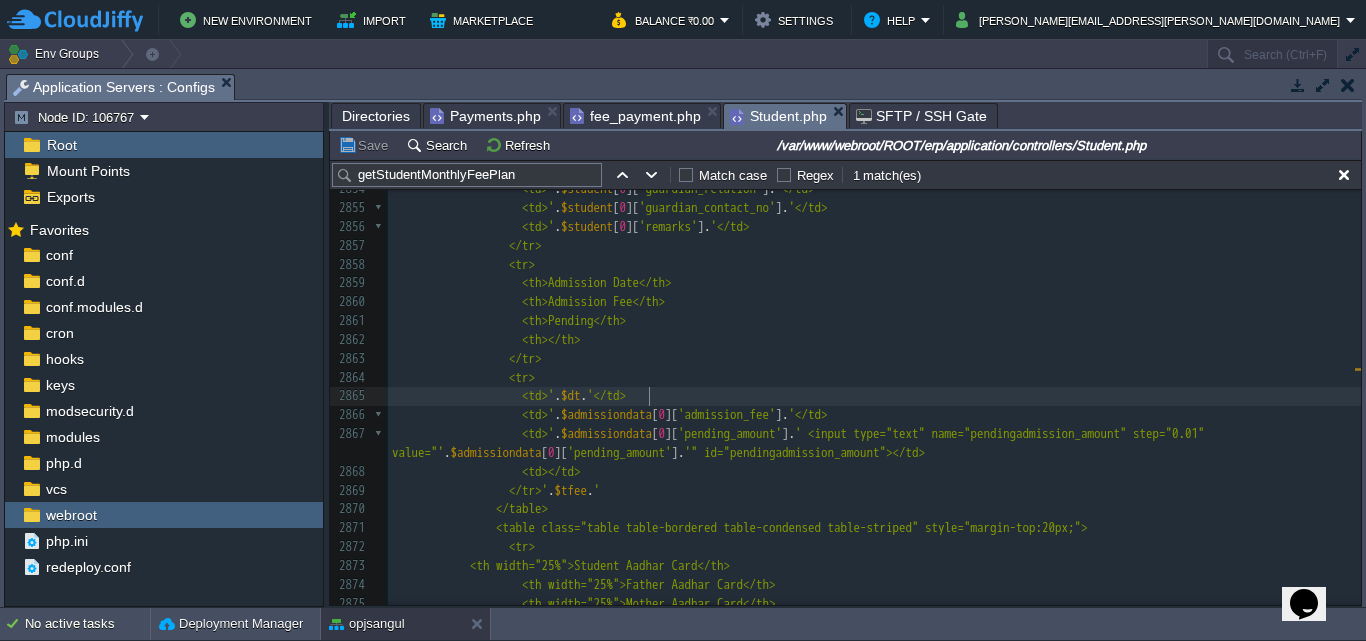 click on "<td>' . $dt . '</td>" at bounding box center (874, 396) 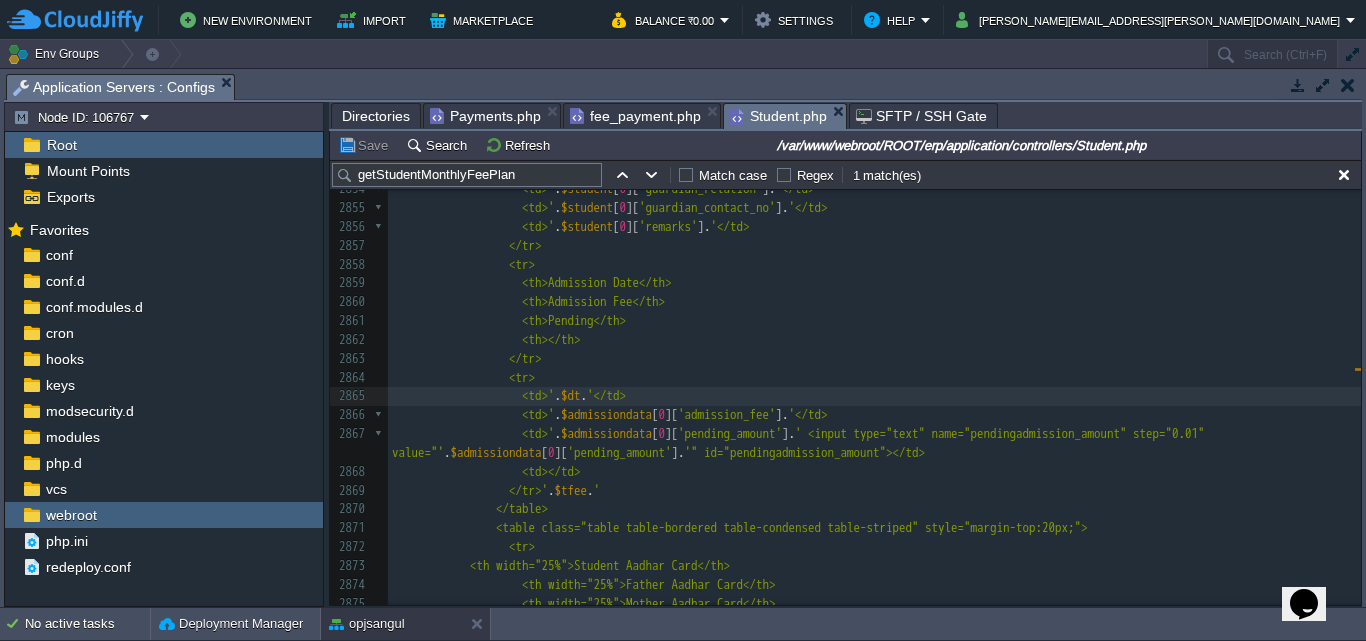 click on "<td>'" at bounding box center [538, 433] 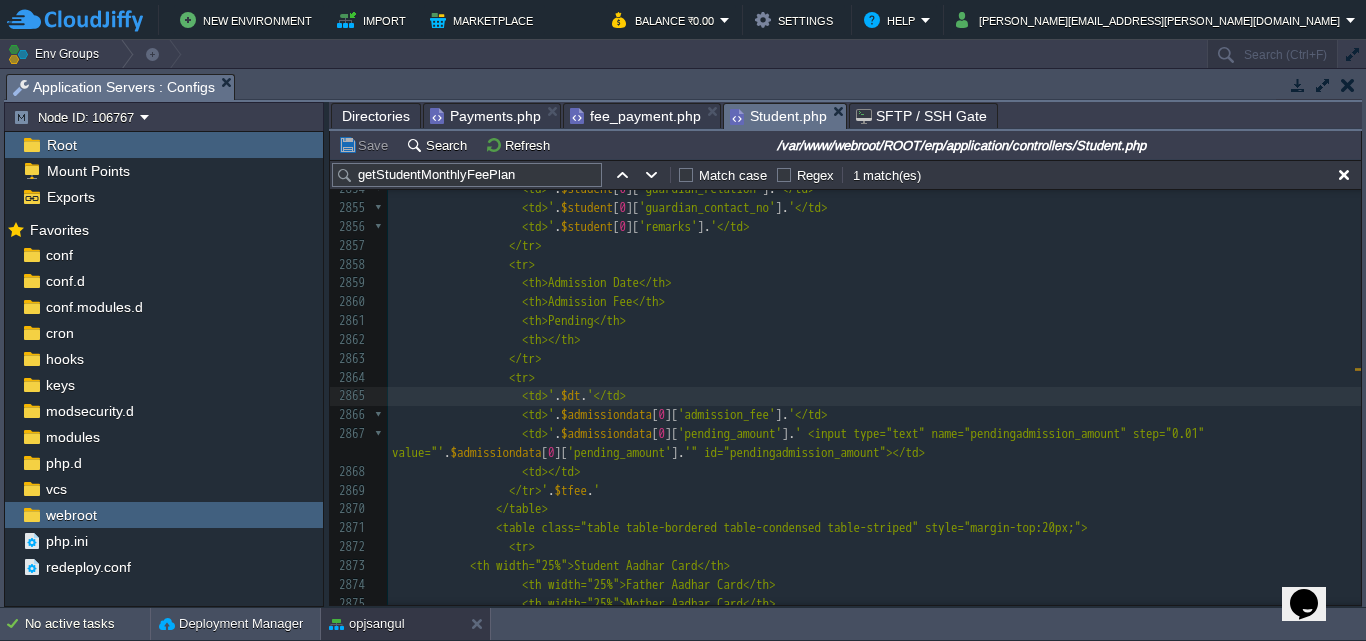 type on "td" 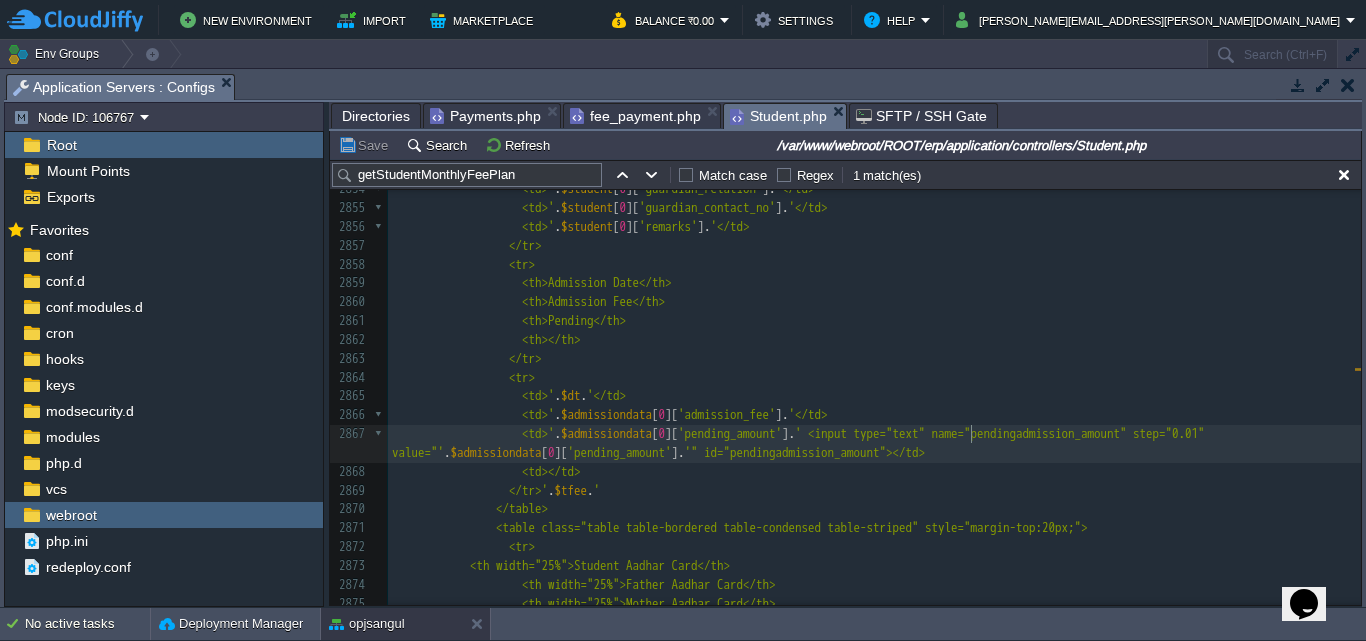 click on "xxxxxxxxxx      function   getStudentMonthlyFeePlan (){   2844                      <td>' . $student [ 0 ][ 'mother_contact_no' ]. '</td> 2845                    </tr> 2846                    <tr> 2847                      <th>Guardian Name</th> 2848                      <th>Guardian Relation</th> 2849                      <th>Guardian Contact No</th> 2850                      <th>Remarks</th> 2851                    </tr> 2852                    <tr> 2853                      <td>' . $student [ 0 ][ 'guardian_name' ]. '</td> 2854                      <td>' . $student [ 0 ][ 'guardian_relation' ]. '</td> 2855                      <td>' . $student [ 0 ][ 'guardian_contact_no' ]. '</td> 2856                      <td>' . $student [ 0 ][ 'remarks' ]. '</td> 2857                    </tr> 2858                    <tr> 2859                      <th>Admission Date</th> 2860 2861 ." at bounding box center [874, 501] 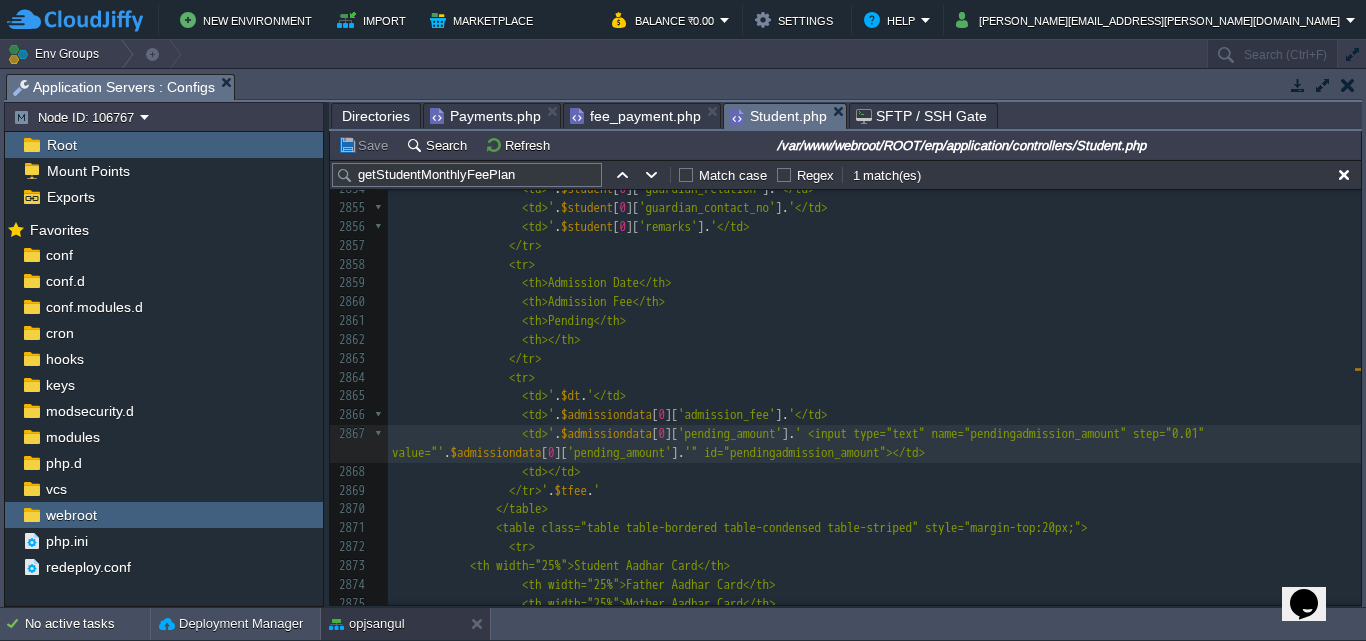 click on "' <input type="text" name="pendingadmission_amount" step="0.01" value="'" at bounding box center [801, 443] 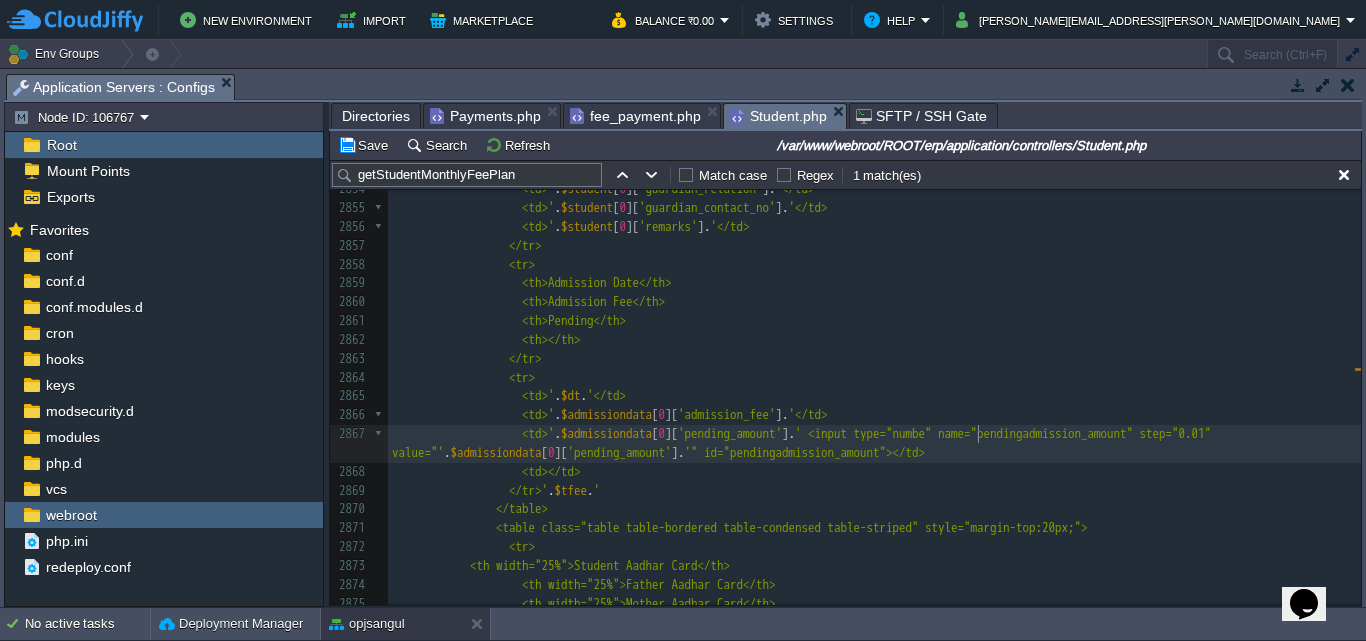 type on "number" 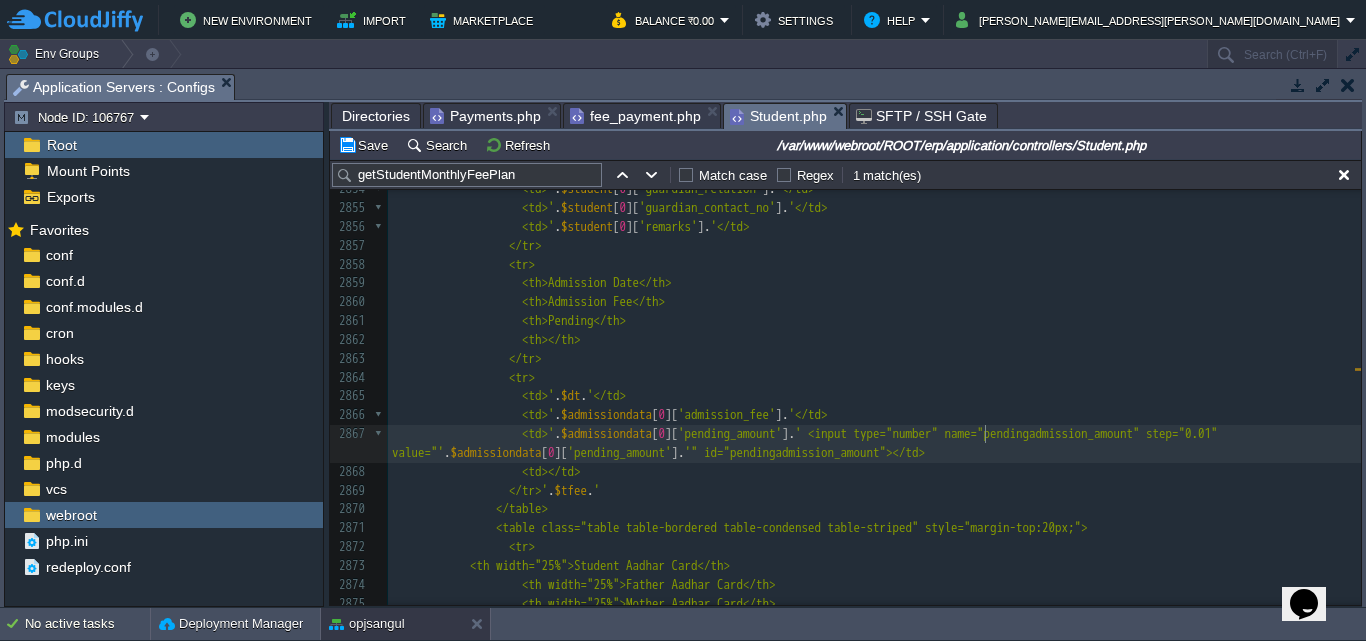 click on "' <input type="number" name="pendingadmission_amount" step="0.01" value="'" at bounding box center [808, 443] 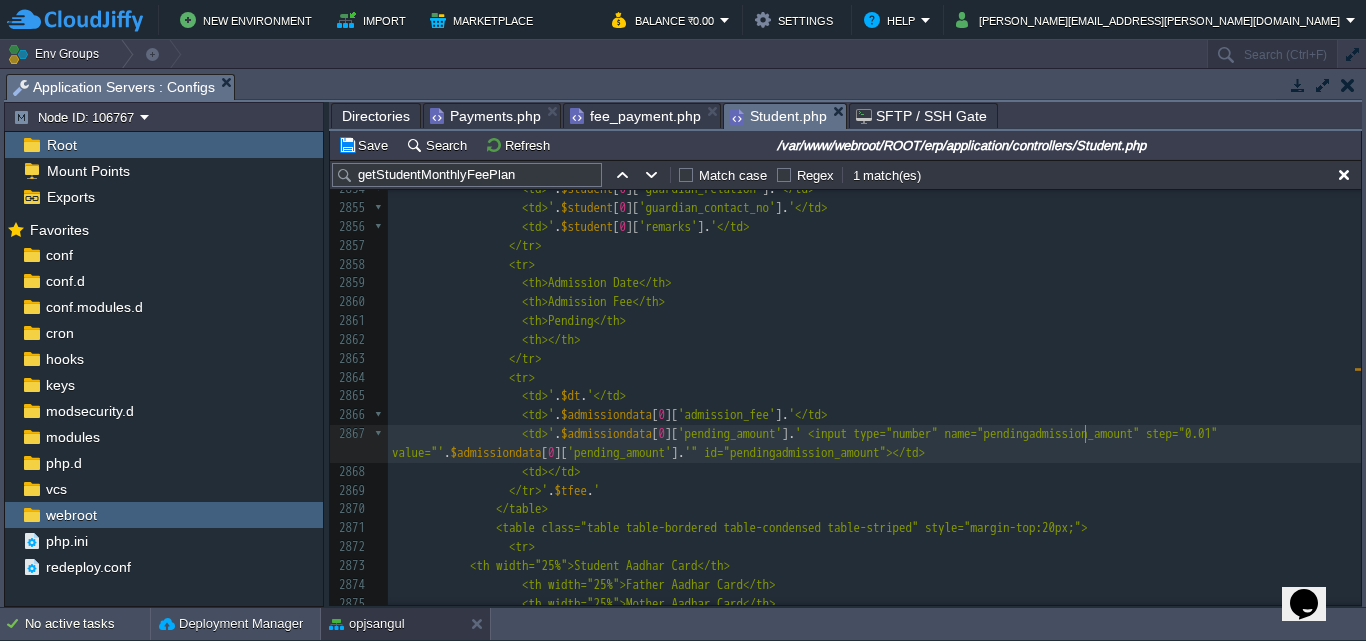 type on "pendingadmission_amount" 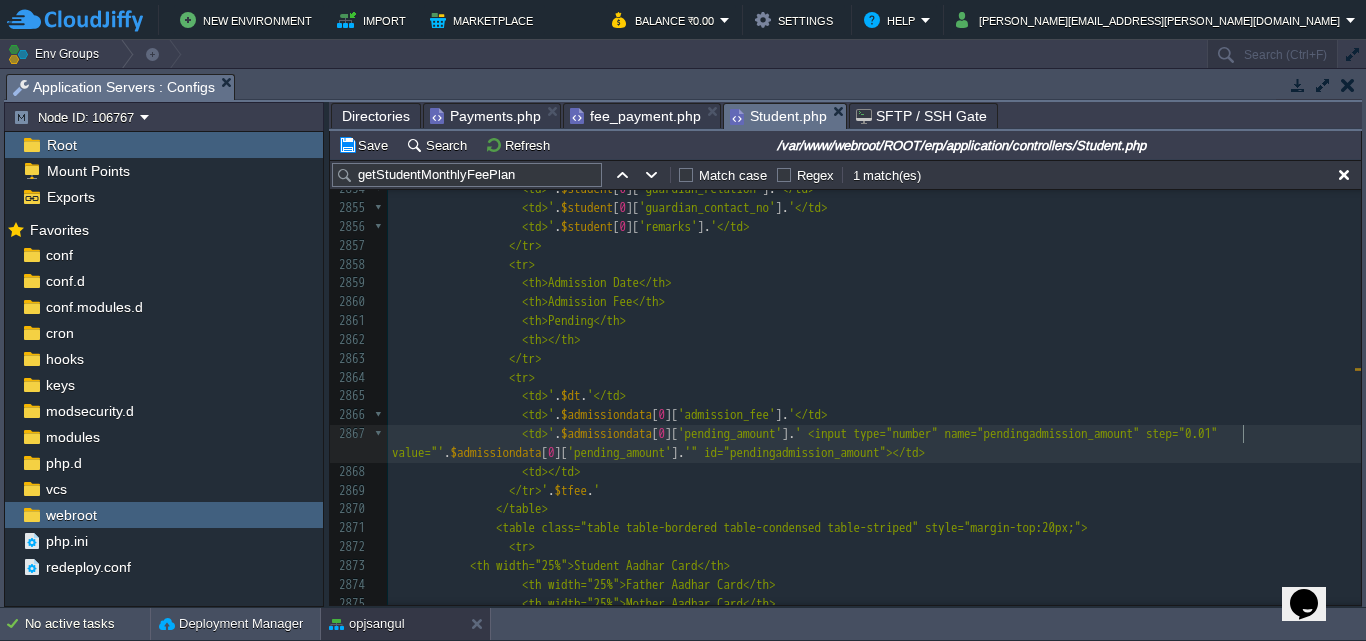 click on "' <input type="number" name="pendingadmission_amount" step="0.01" value="'" at bounding box center (808, 443) 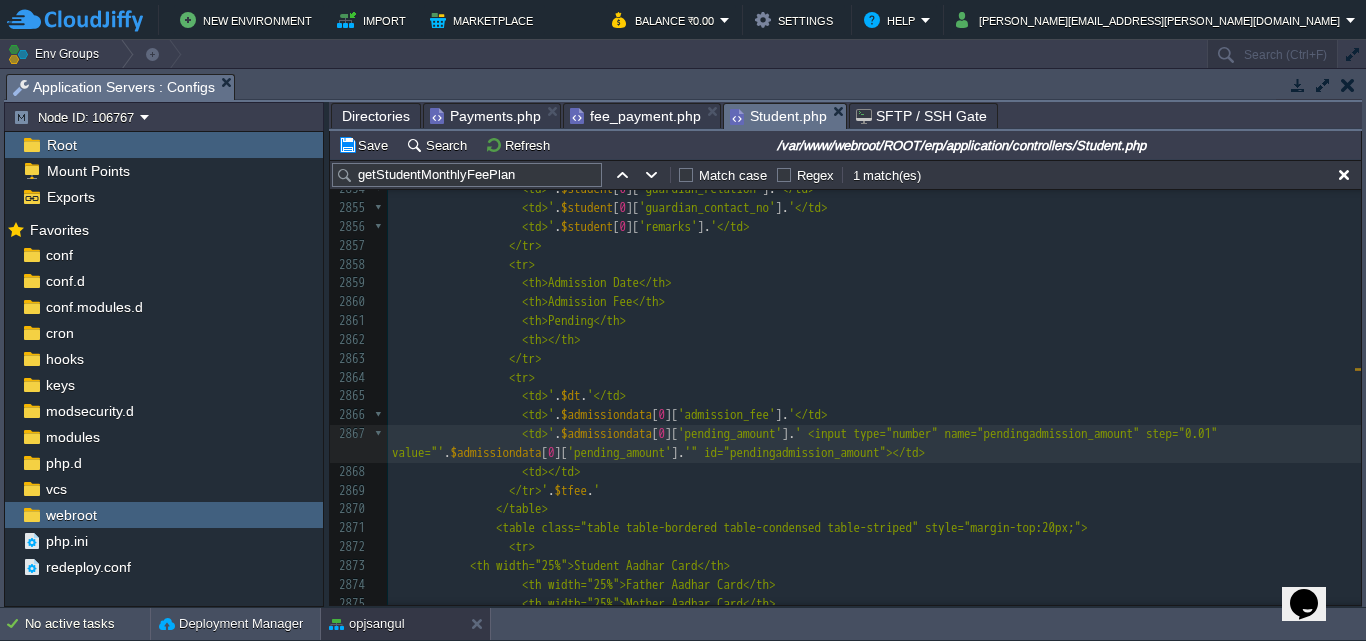 click on "'" id="pendingadmission_amount"></td>" at bounding box center [805, 452] 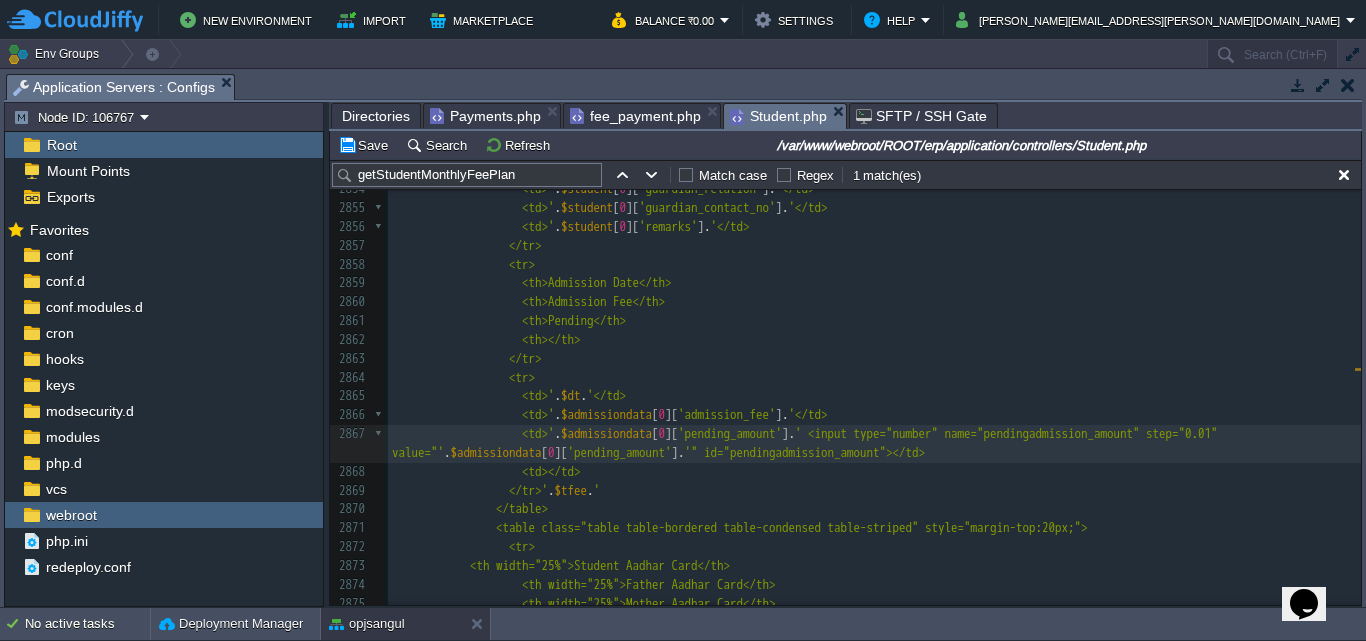 type on "$tfee" 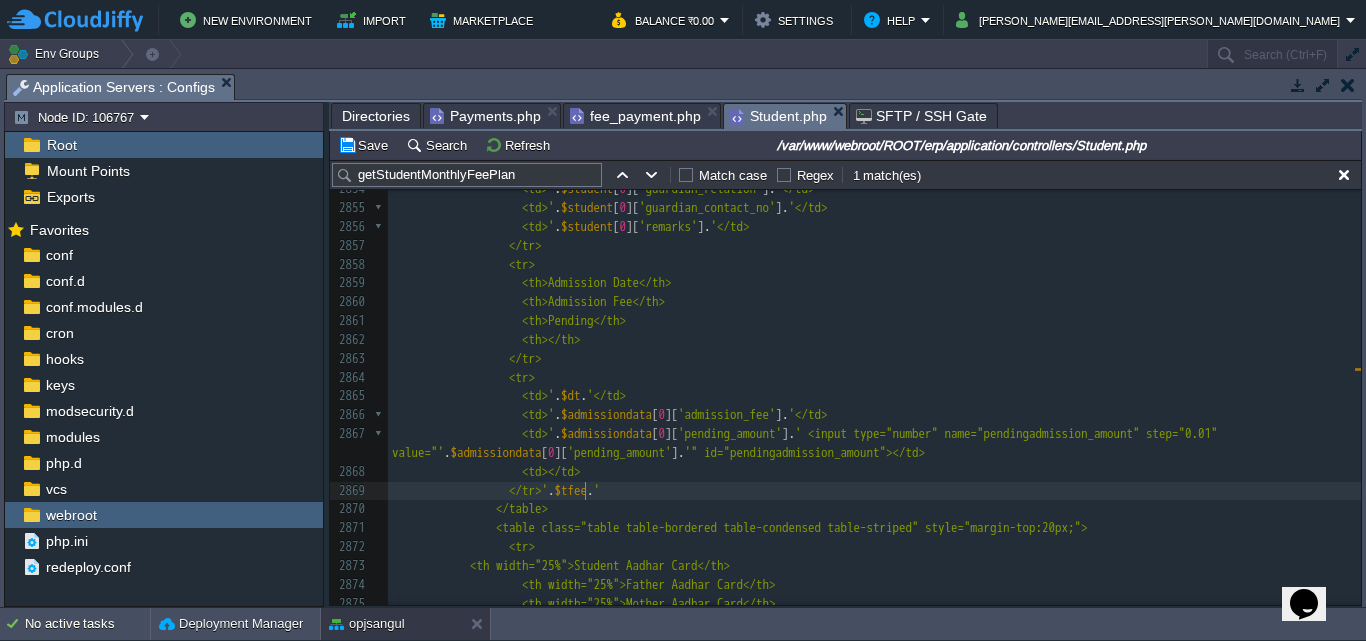 click on "xxxxxxxxxx      function   getStudentMonthlyFeePlan (){   2844                      <td>' . $student [ 0 ][ 'mother_contact_no' ]. '</td> 2845                    </tr> 2846                    <tr> 2847                      <th>Guardian Name</th> 2848                      <th>Guardian Relation</th> 2849                      <th>Guardian Contact No</th> 2850                      <th>Remarks</th> 2851                    </tr> 2852                    <tr> 2853                      <td>' . $student [ 0 ][ 'guardian_name' ]. '</td> 2854                      <td>' . $student [ 0 ][ 'guardian_relation' ]. '</td> 2855                      <td>' . $student [ 0 ][ 'guardian_contact_no' ]. '</td> 2856                      <td>' . $student [ 0 ][ 'remarks' ]. '</td> 2857                    </tr> 2858                    <tr> 2859                      <th>Admission Date</th> 2860 2861 ." at bounding box center (874, 501) 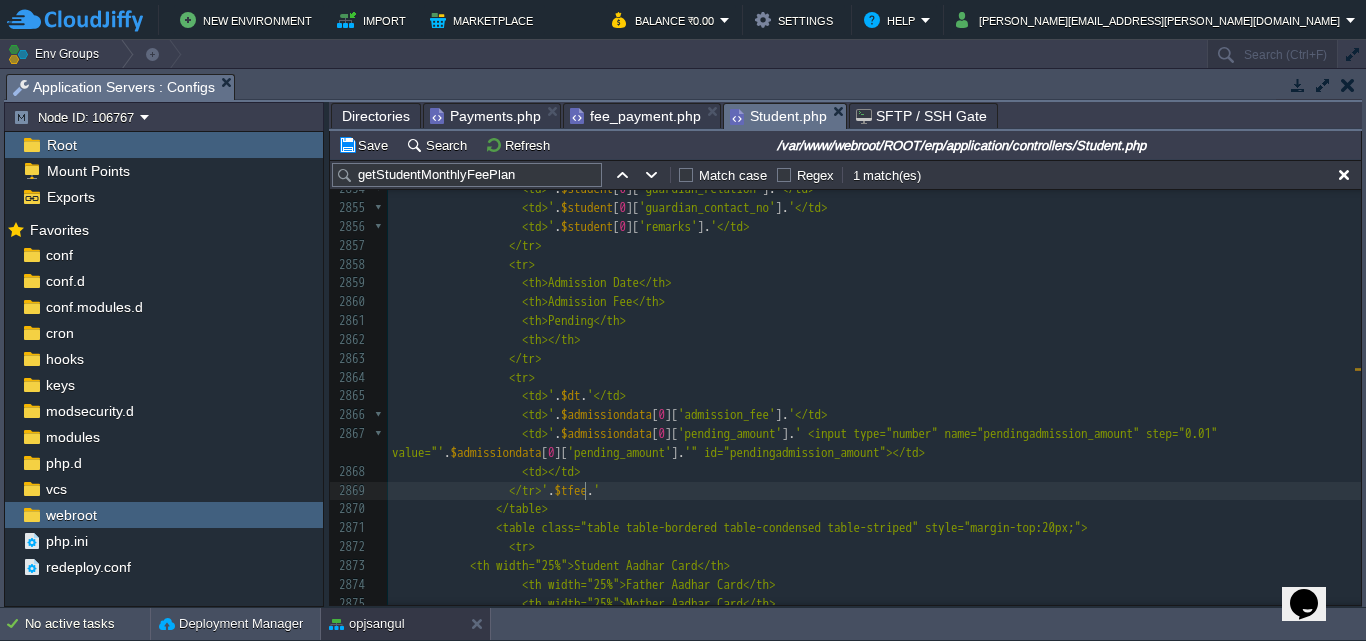 type on "$tfee" 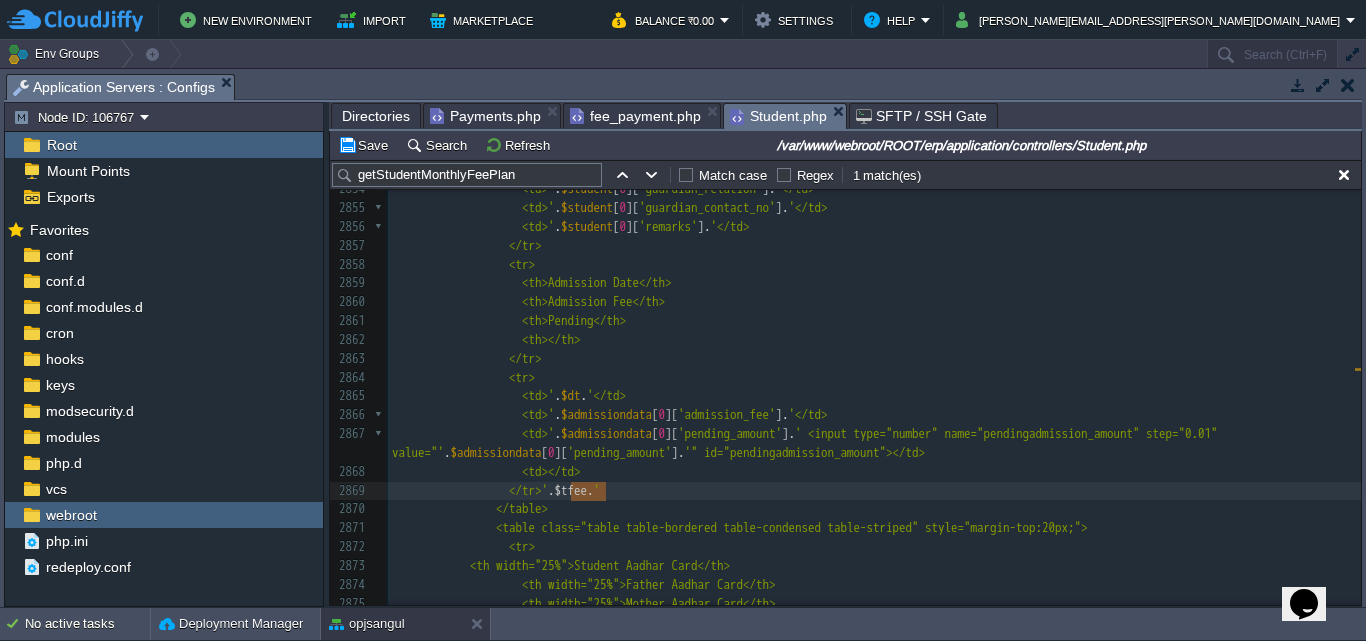 type on "$tfee" 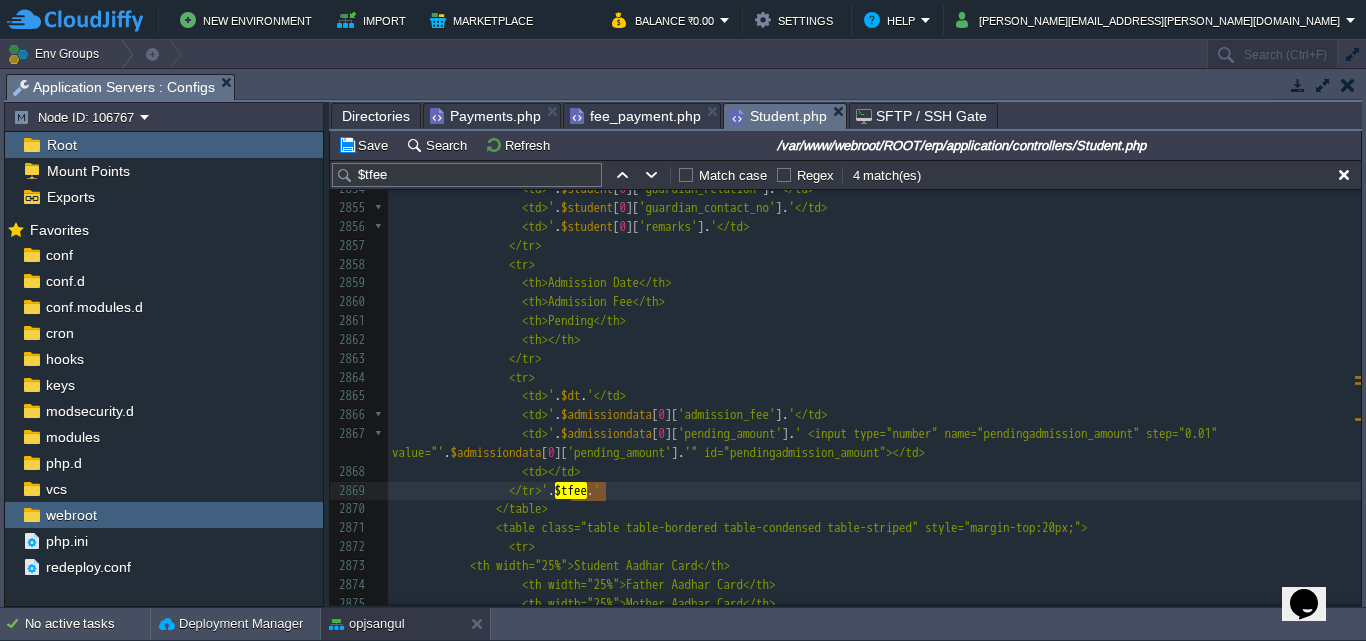 type on "$tfee" 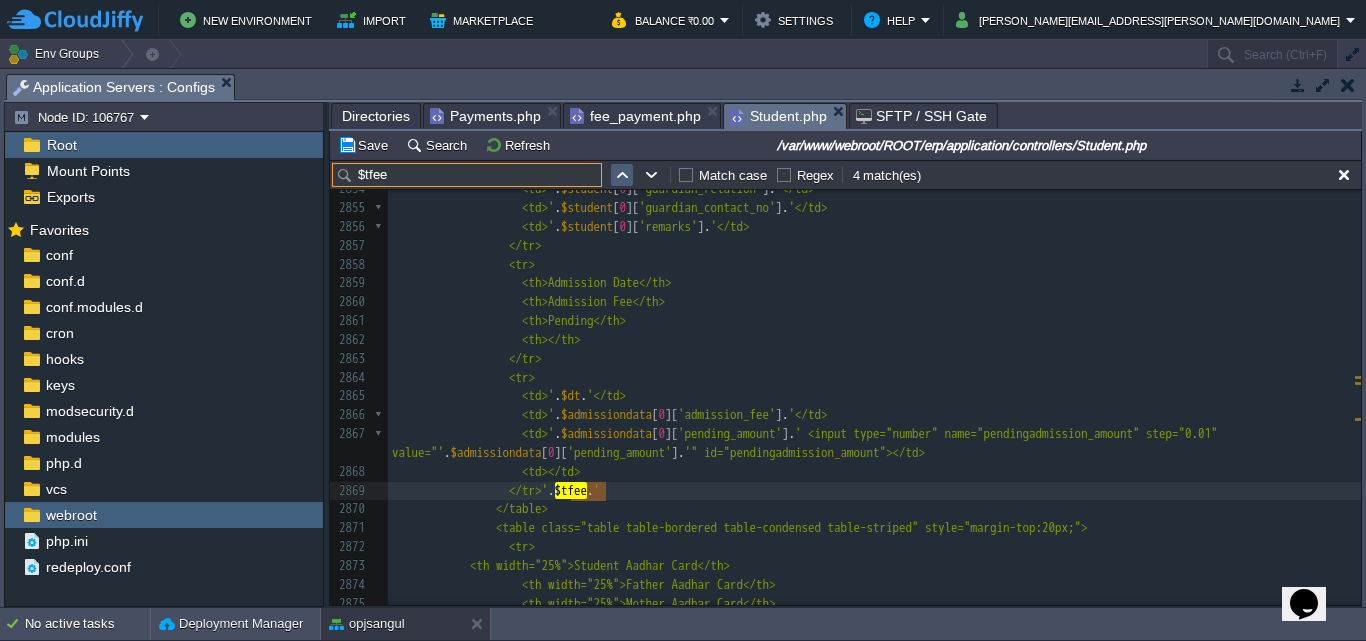 click at bounding box center [622, 175] 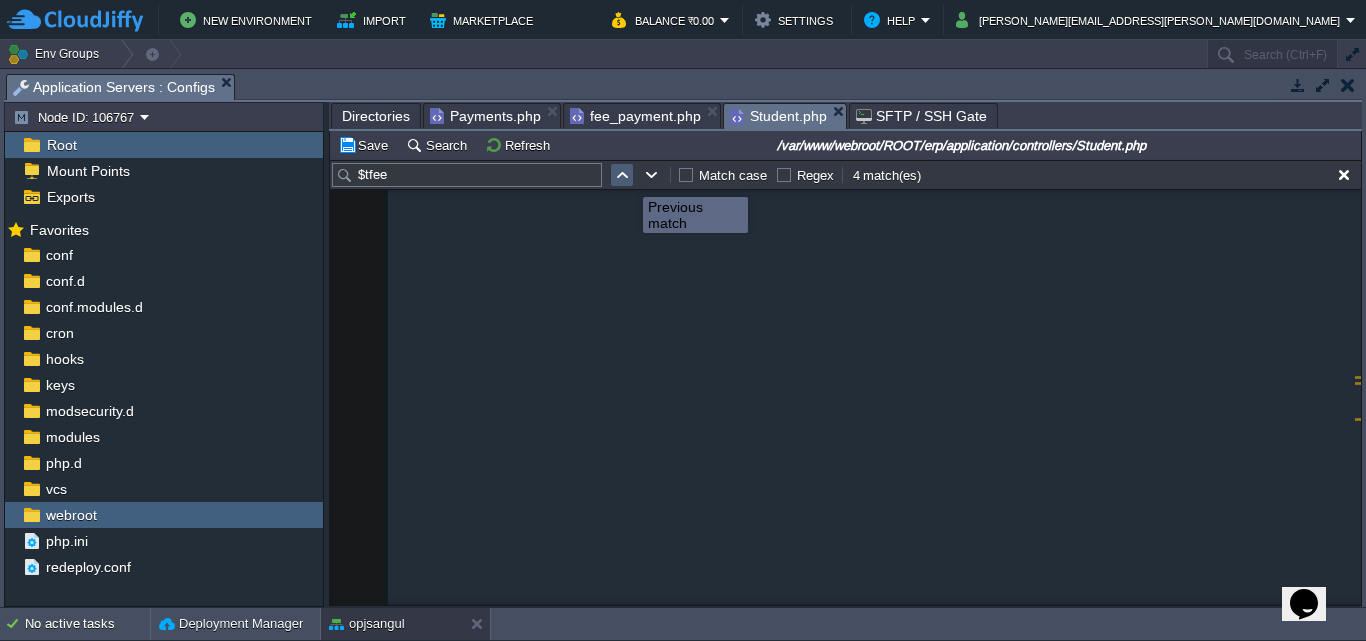 scroll, scrollTop: 54922, scrollLeft: 0, axis: vertical 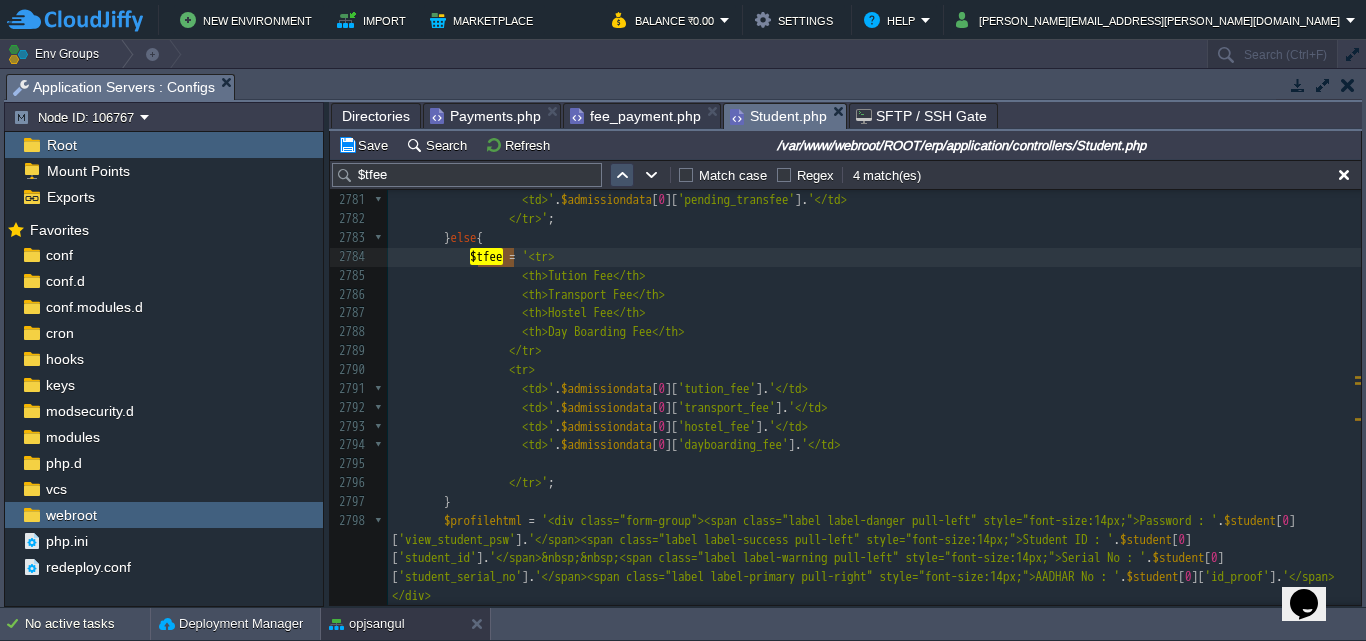 click at bounding box center (622, 175) 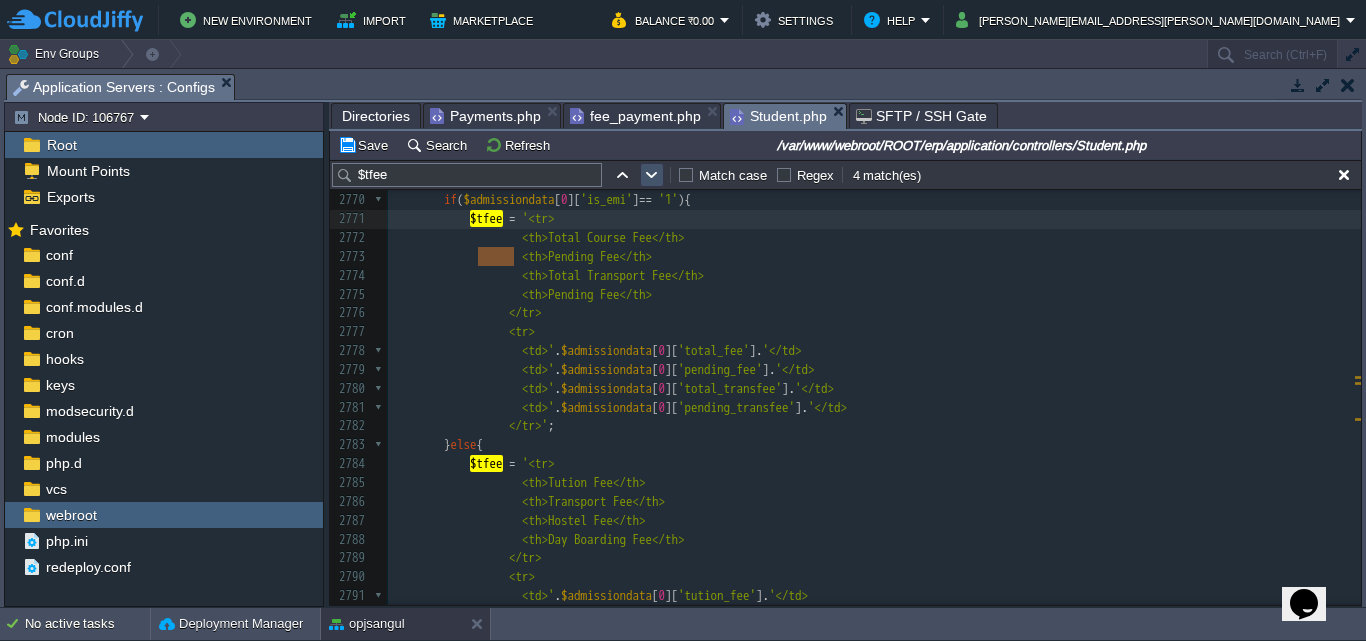 click at bounding box center [652, 175] 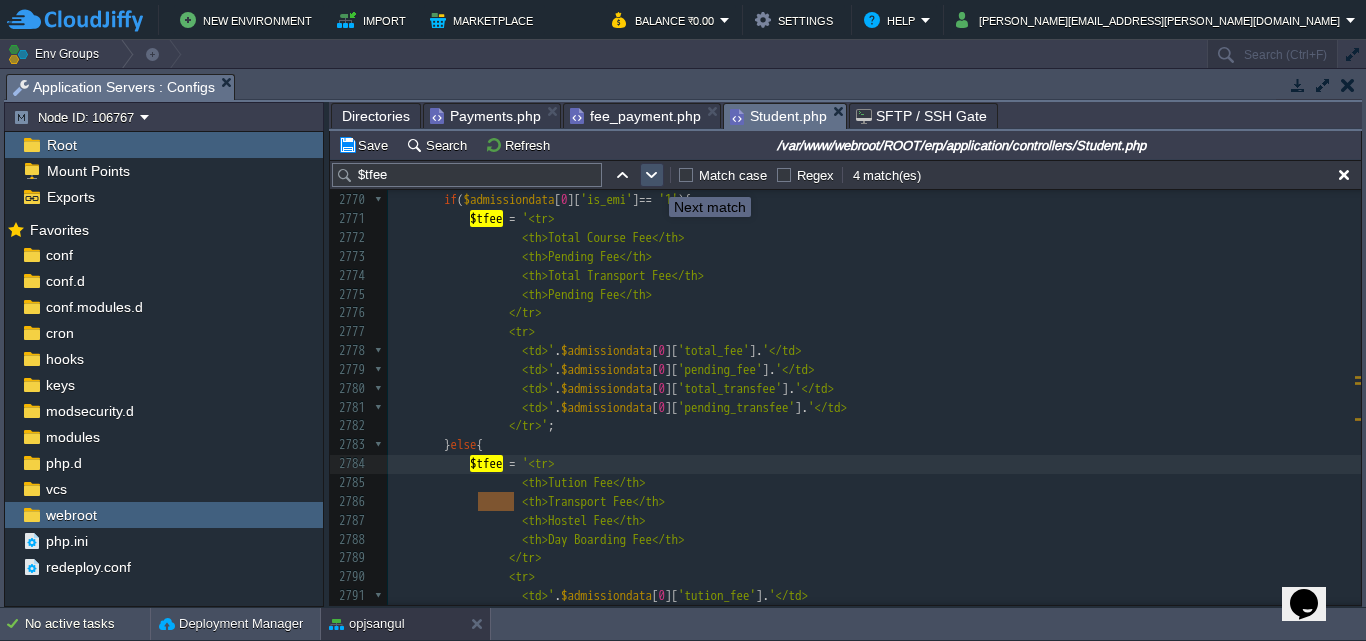 click at bounding box center (652, 175) 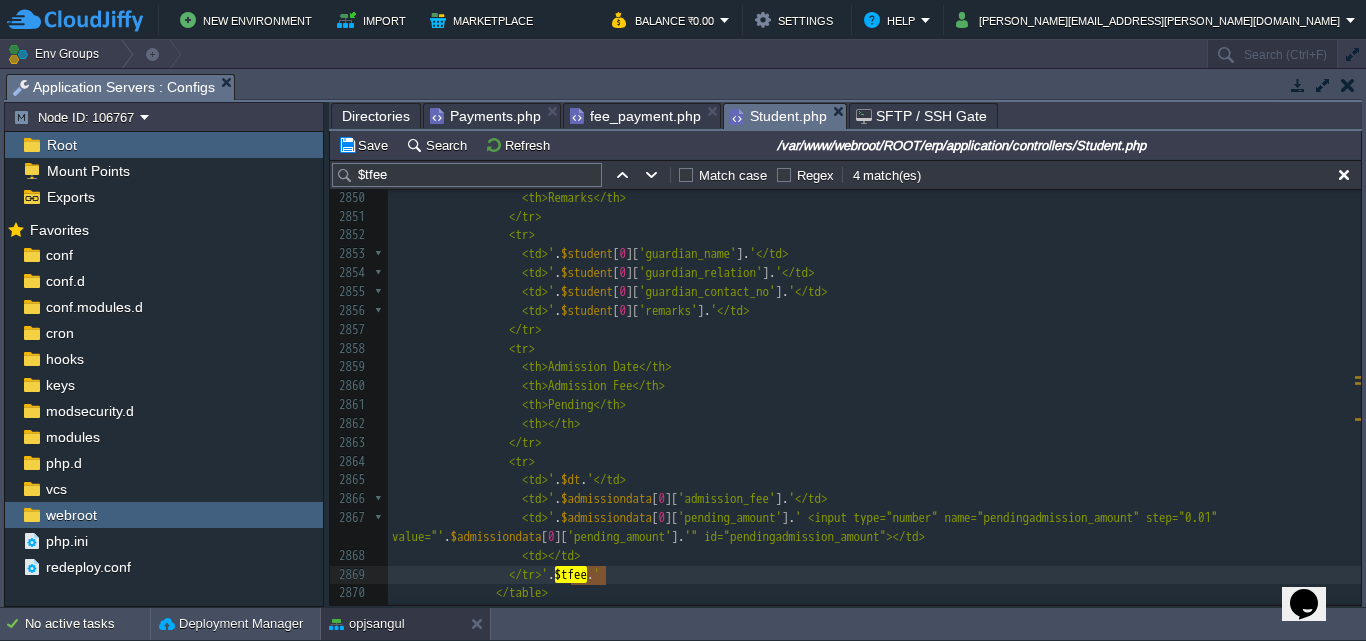 scroll, scrollTop: 56387, scrollLeft: 0, axis: vertical 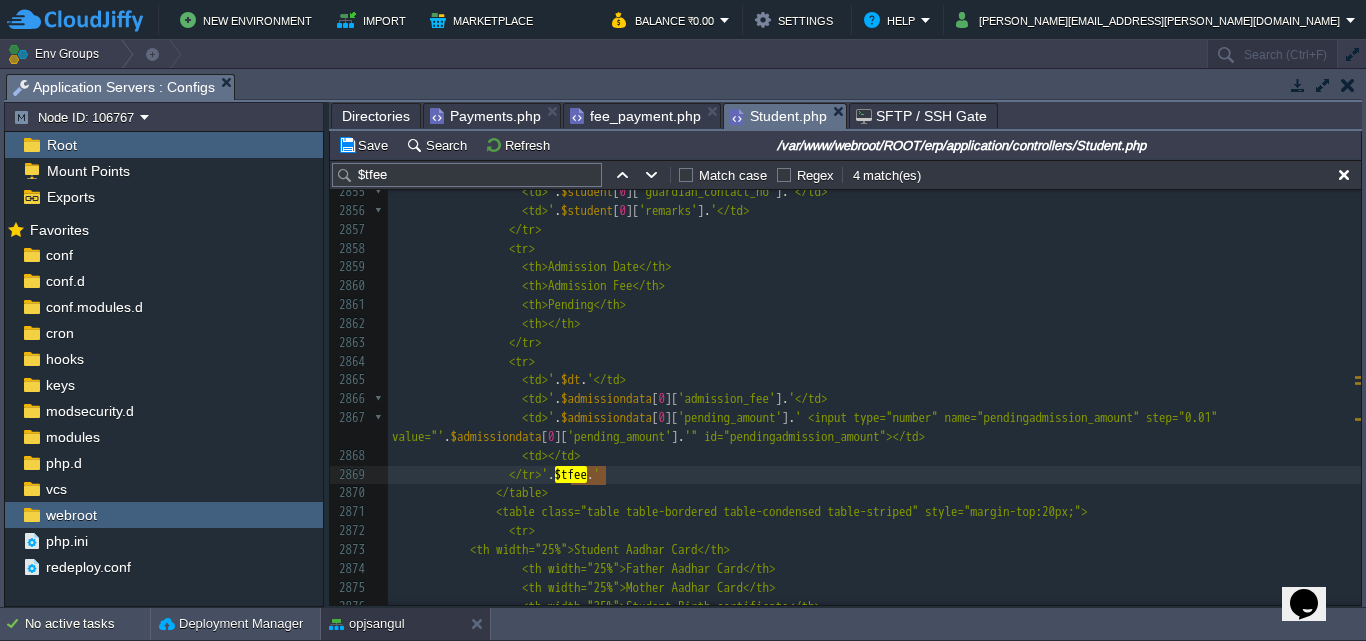 click on "<td></td>" at bounding box center [874, 456] 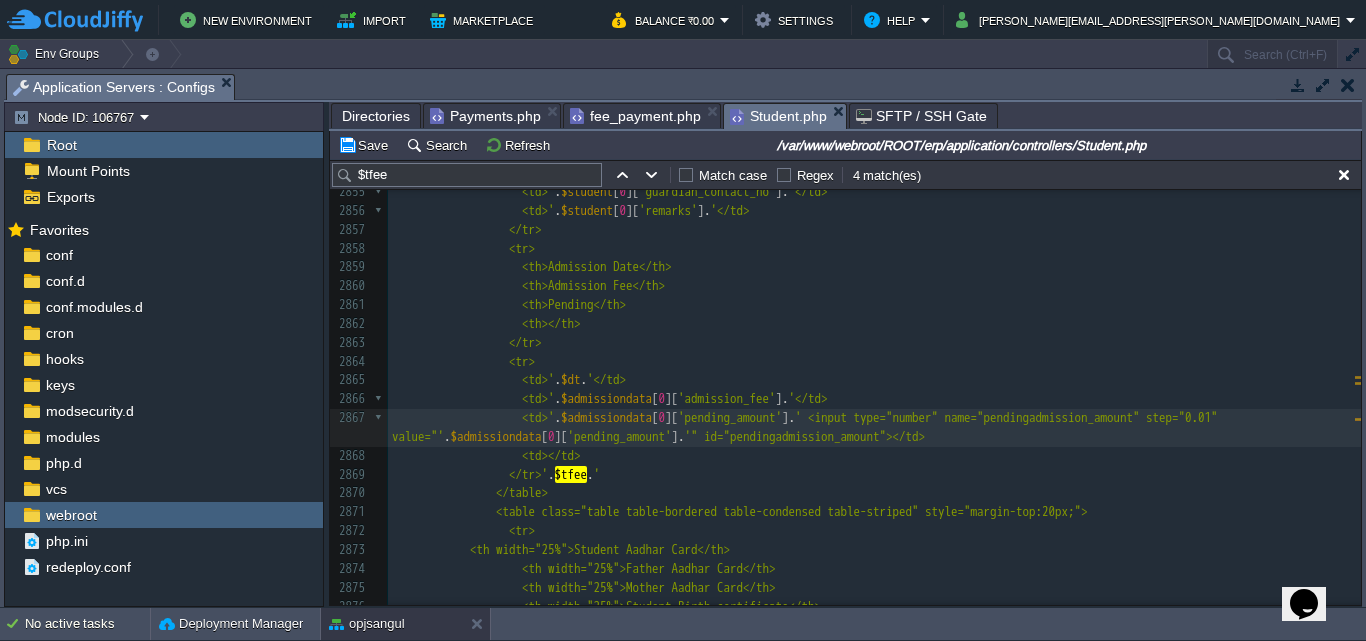 scroll, scrollTop: 56617, scrollLeft: 0, axis: vertical 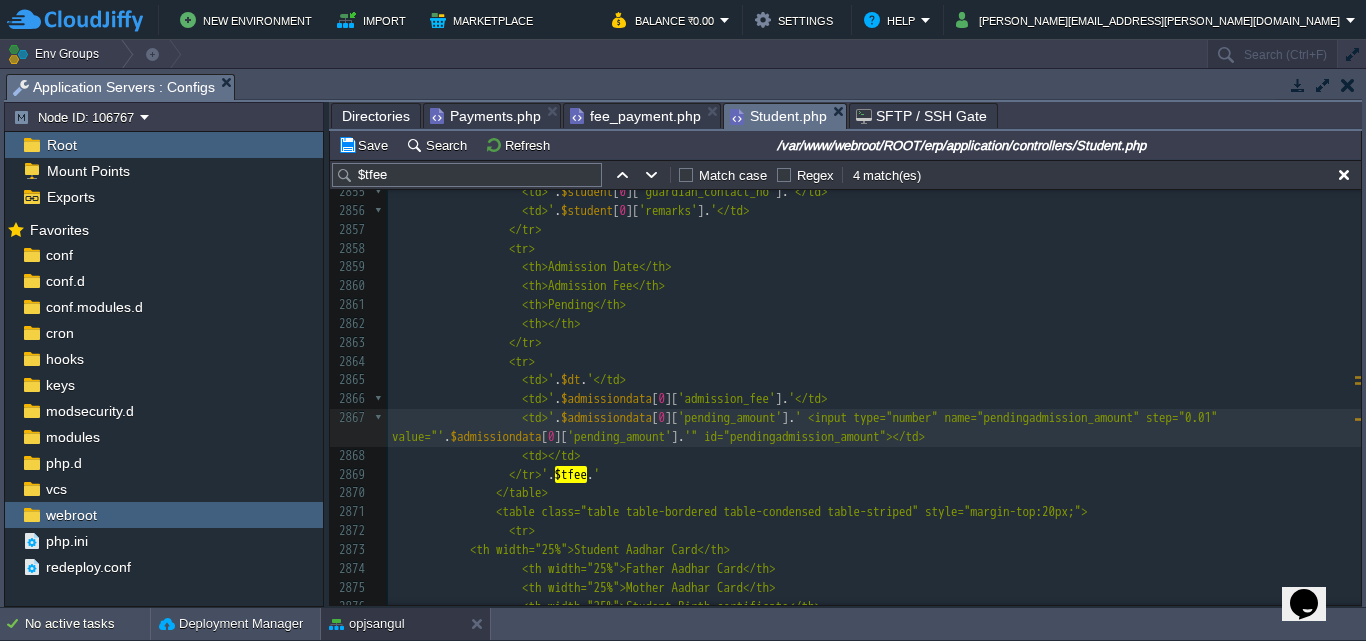 click on "xxxxxxxxxx           $html1   =   '<table class="table table-bordered table-condensed table-striped"> <tr> ' . $admtext . ' <th>Pending</th> <th></th> </tr> <tr> <td>' . $dt . '</td> <td>' . $admissiondata [ 0 ][ 'admission_fee' ]. '</td> <td>' . $admissiondata [ 0 ][ 'pending_amount' ]. '</td> <td></td> </tr>' . $tfee . ' </table>' ;   2837                      <th width="25%">Mother Name</th> 2838                      <th width="25%">Mother Contact No</th> 2839                    </tr> 2840                    <tr> 2841                      <td>' . $student [ 0 ][ 'father_name' ]. '</td> 2842                      <td>' . $student [ 0 ][ 'father_contact_no' ]. '</td> 2843                      <td>' . $student [ 0 ][ 'mother_name' ]. '</td> 2844                      <td>' . $student [ 0 ][ 'mother_contact_no' ]. '</td> 2845                    </tr> 2846                    <tr> 2847                      2848 2849 . [" at bounding box center (874, 418) 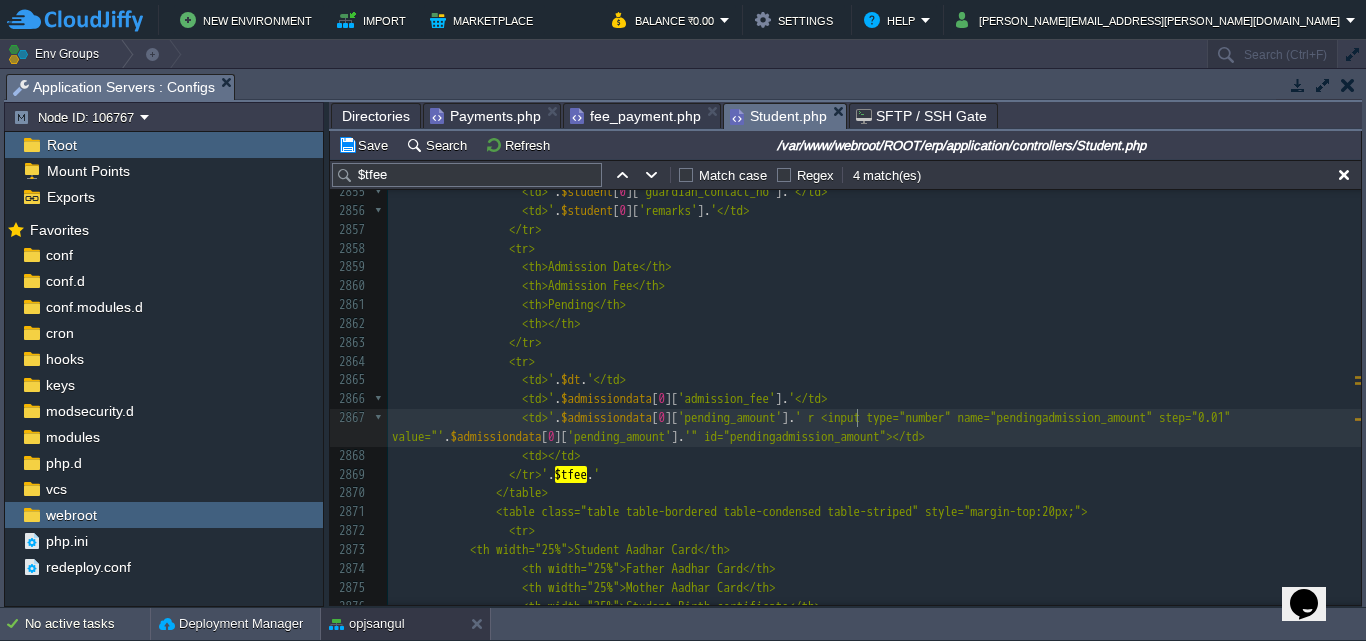 scroll, scrollTop: 7, scrollLeft: 21, axis: both 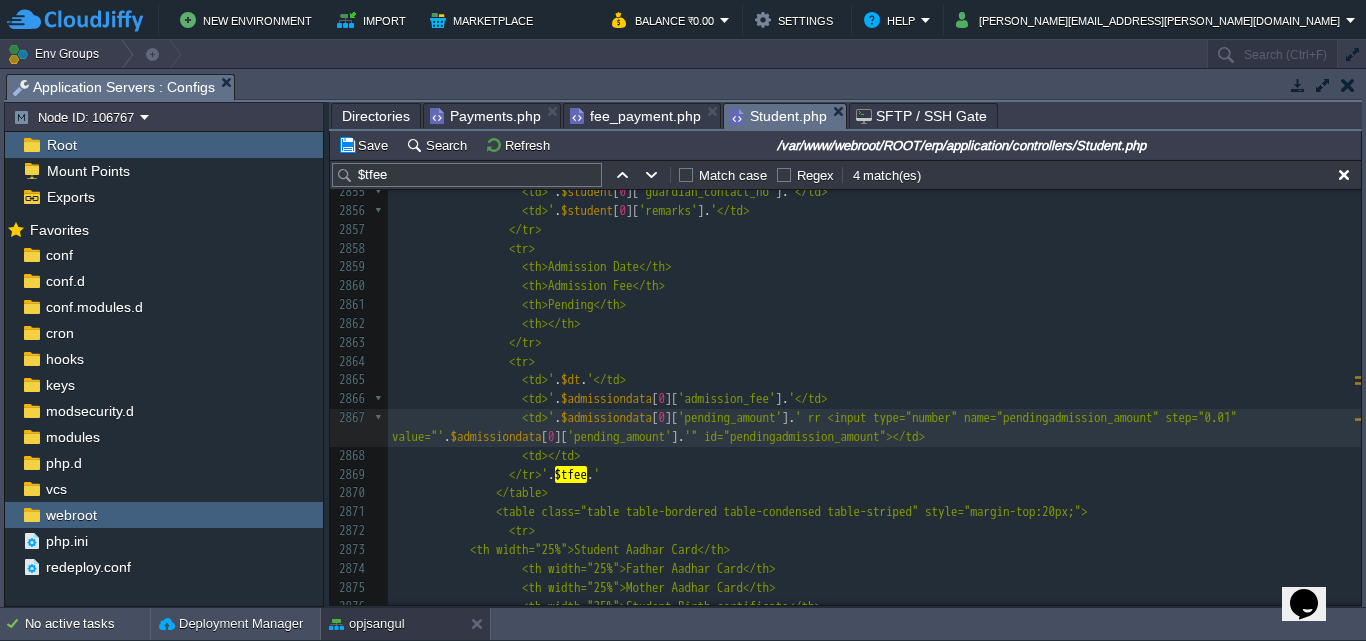 type on "rr" 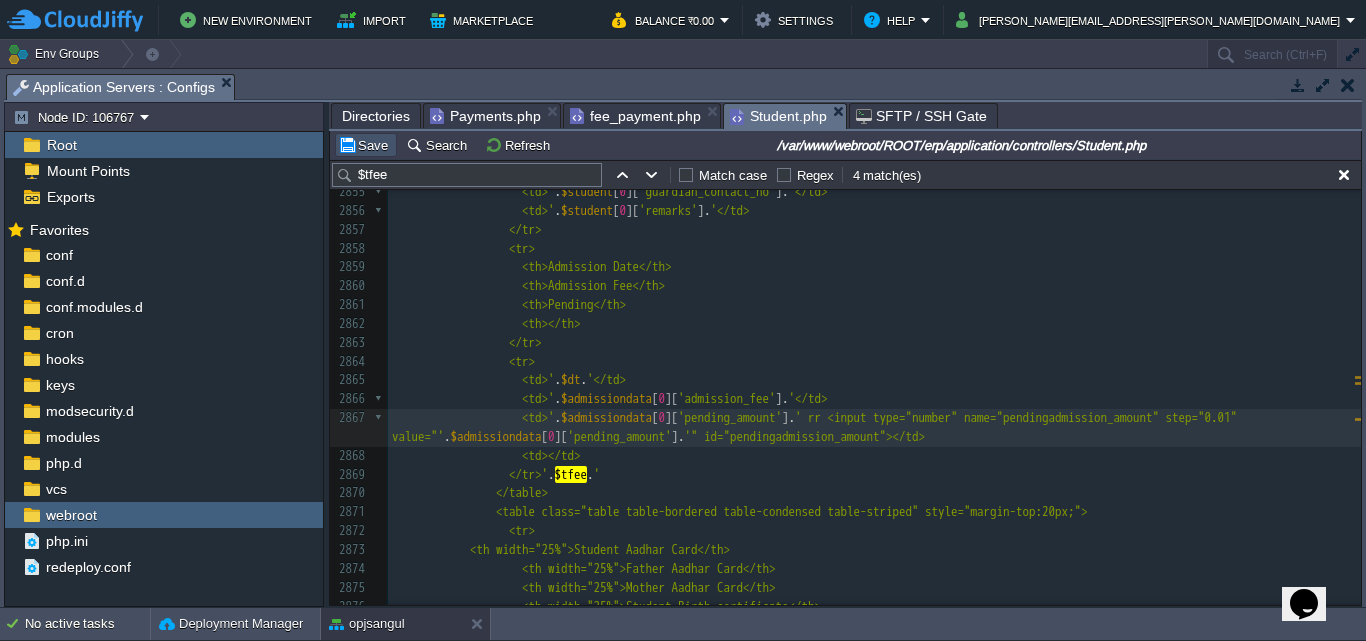 click on "Save" at bounding box center [366, 145] 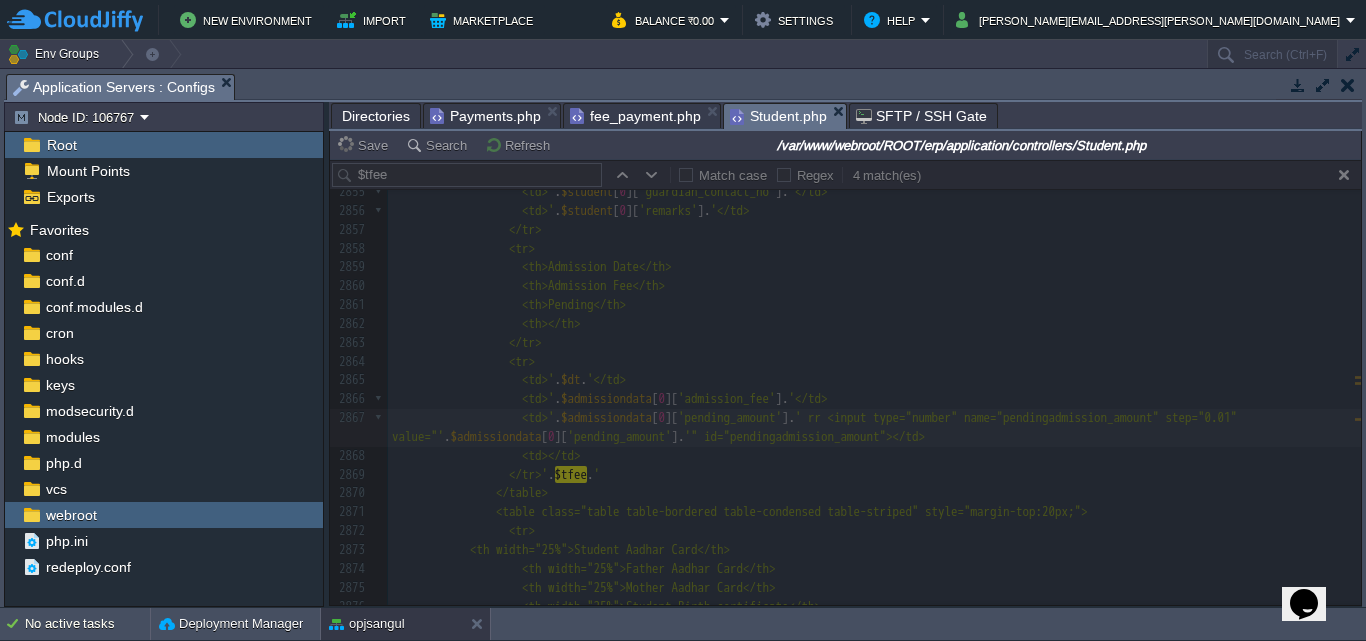 click on "fee_payment.php" at bounding box center (635, 116) 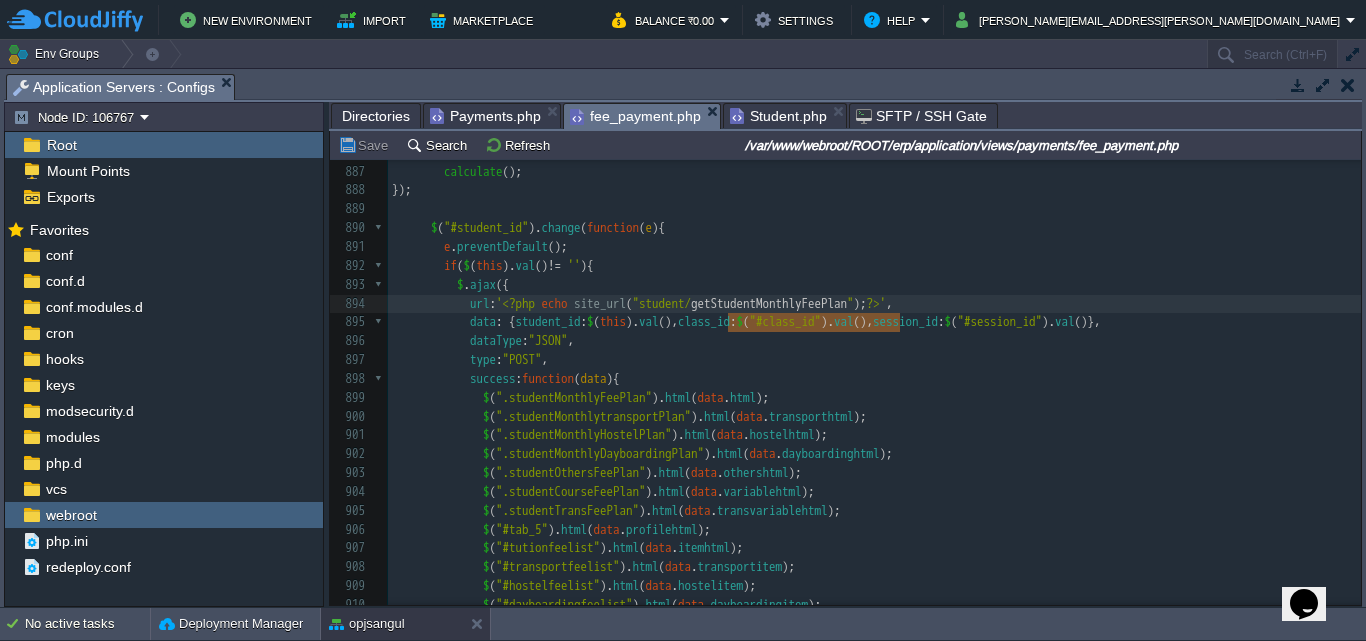 scroll, scrollTop: 17370, scrollLeft: 0, axis: vertical 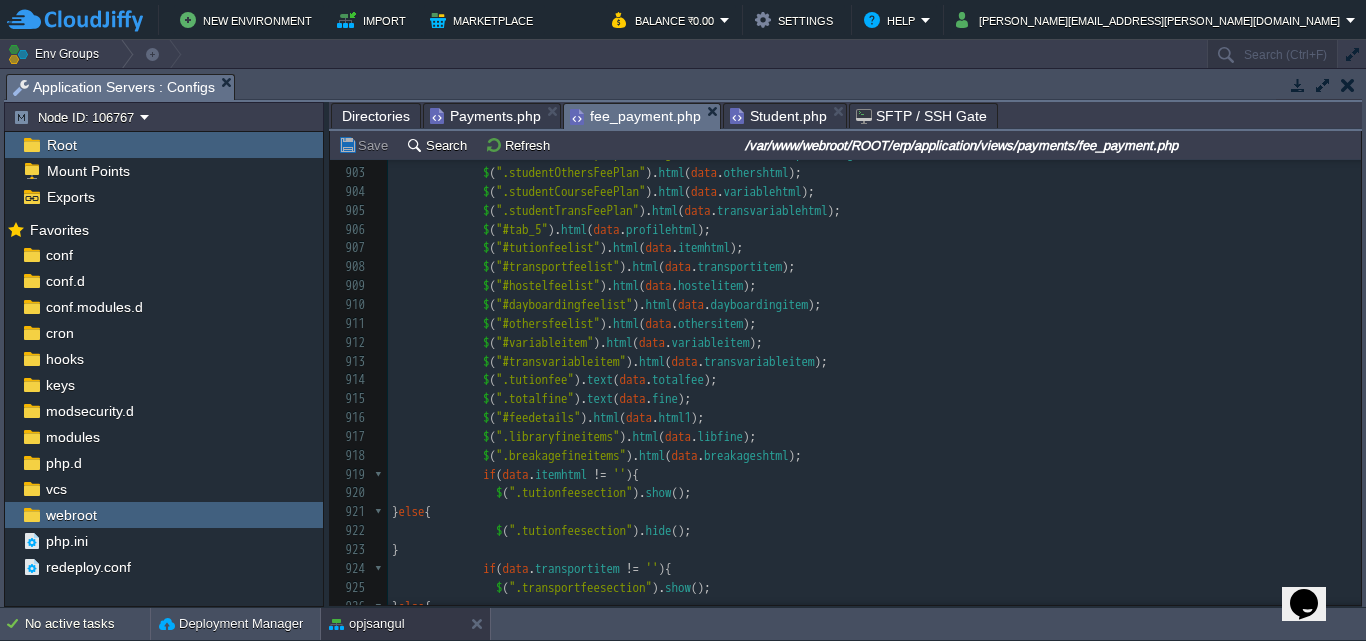 click on "Student.php" at bounding box center (778, 116) 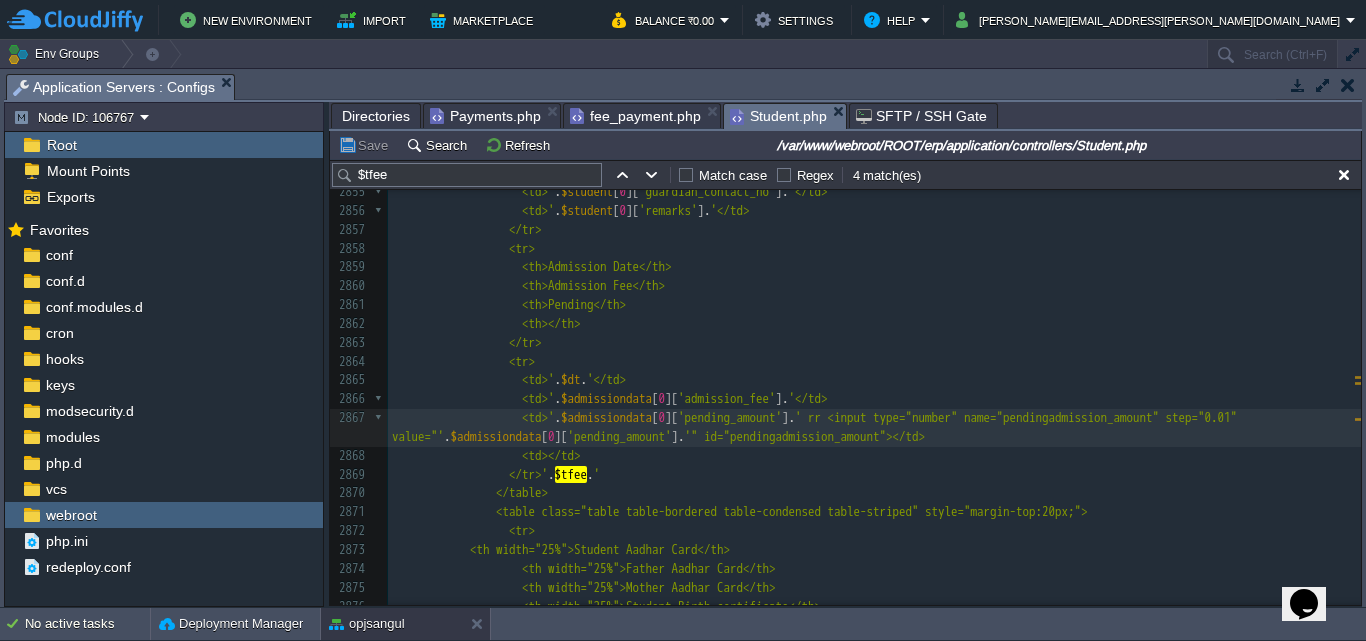 click on "fee_payment.php" at bounding box center (635, 116) 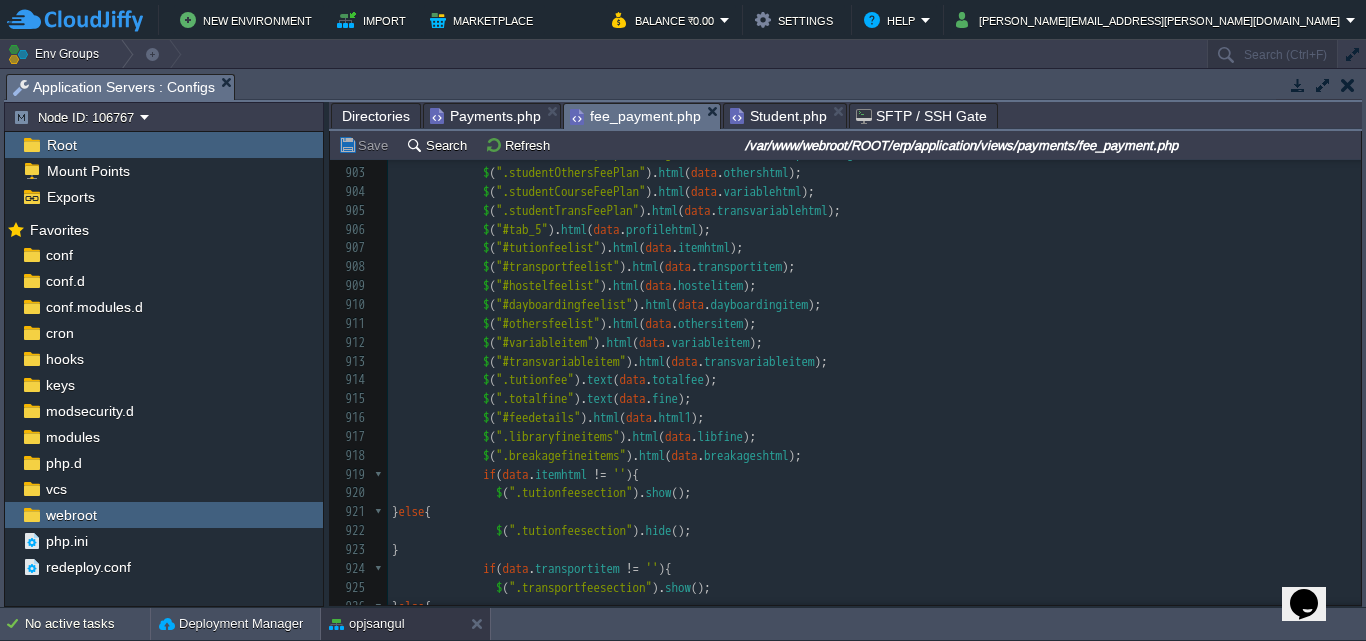 click on "Payments.php" at bounding box center (485, 116) 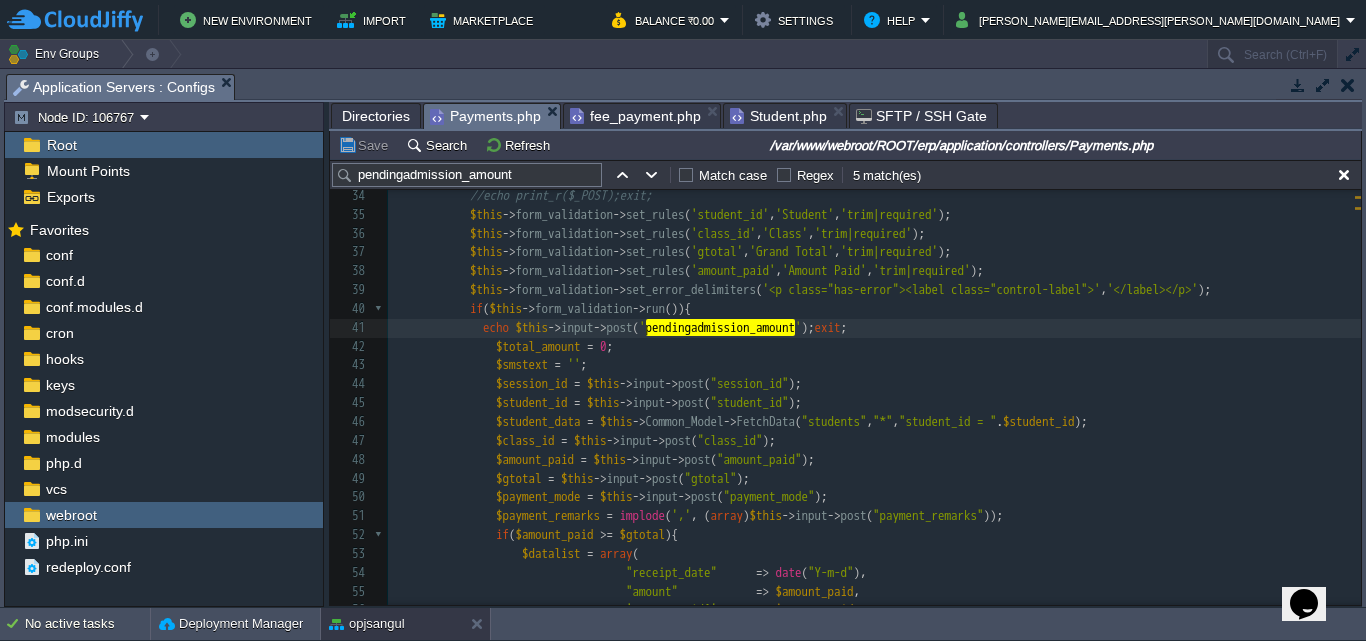 click on "Student.php" at bounding box center [778, 116] 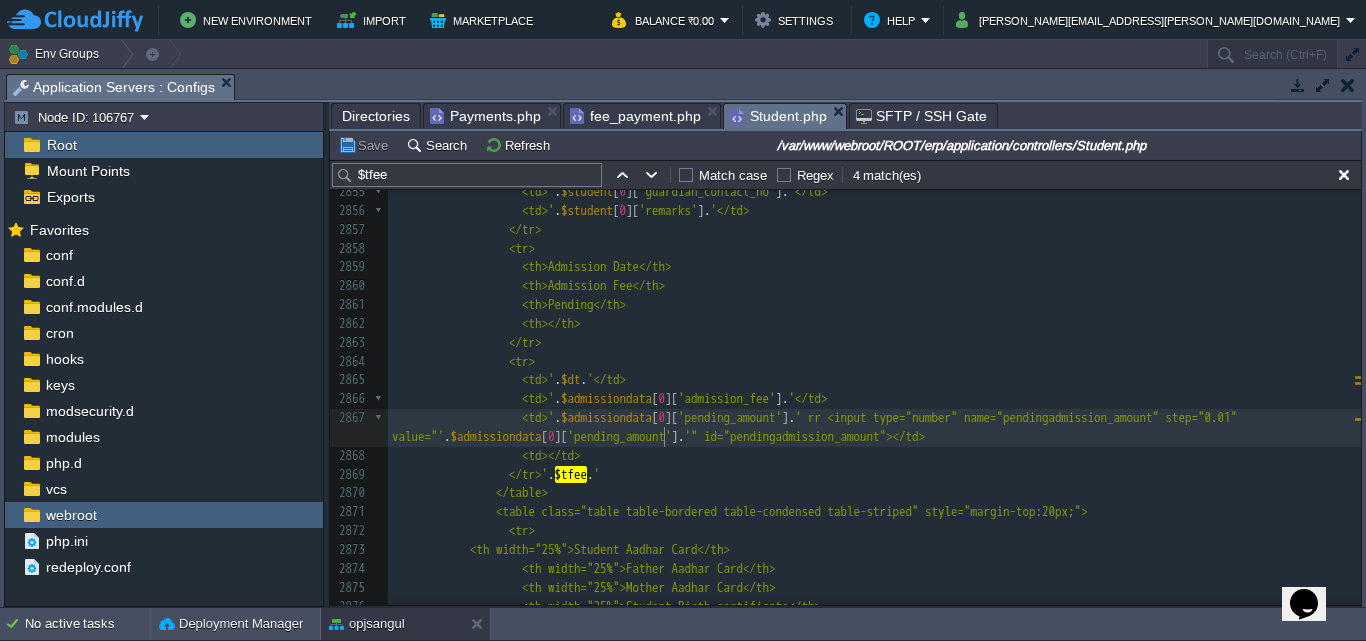 click on "<td>' . $admissiondata [ 0 ][ 'pending_amount' ]. ' rr <input type="number" name="pendingadmission_amount" step="0.01" value="' . $admissiondata [ 0 ][ 'pending_amount' ]. '" id="pendingadmission_amount"></td>" at bounding box center (874, 428) 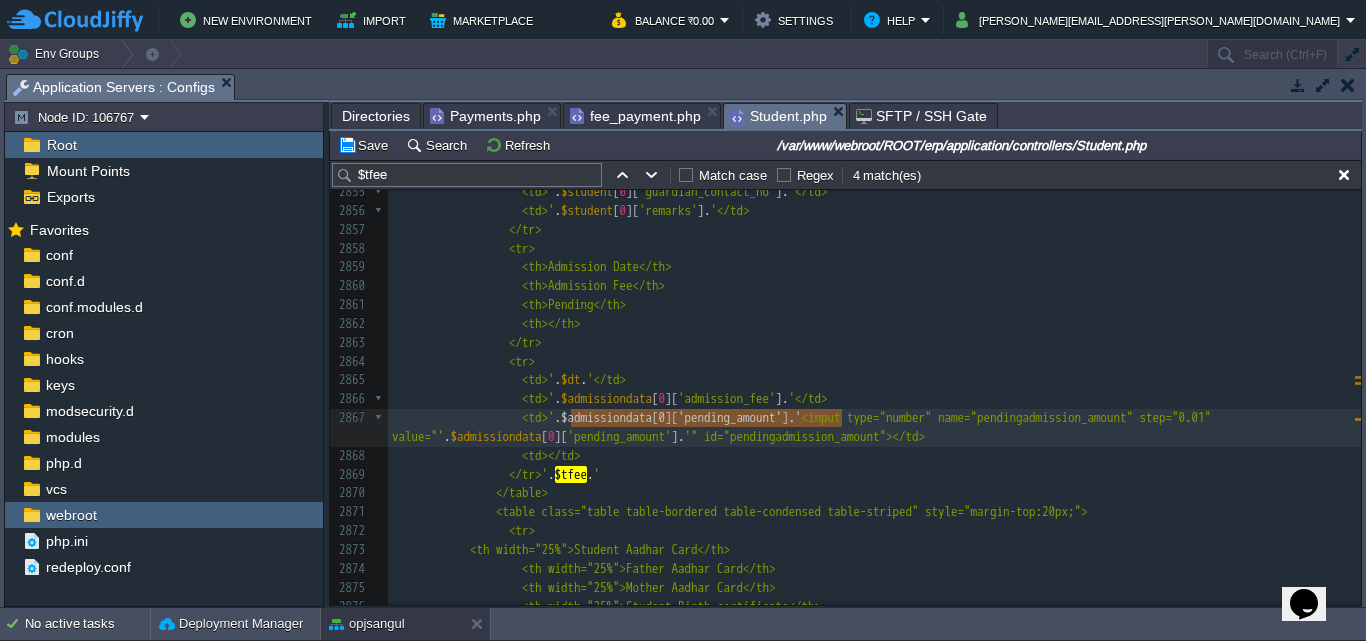 type on "'.$admissiondata[0]['pending_amount'].'" 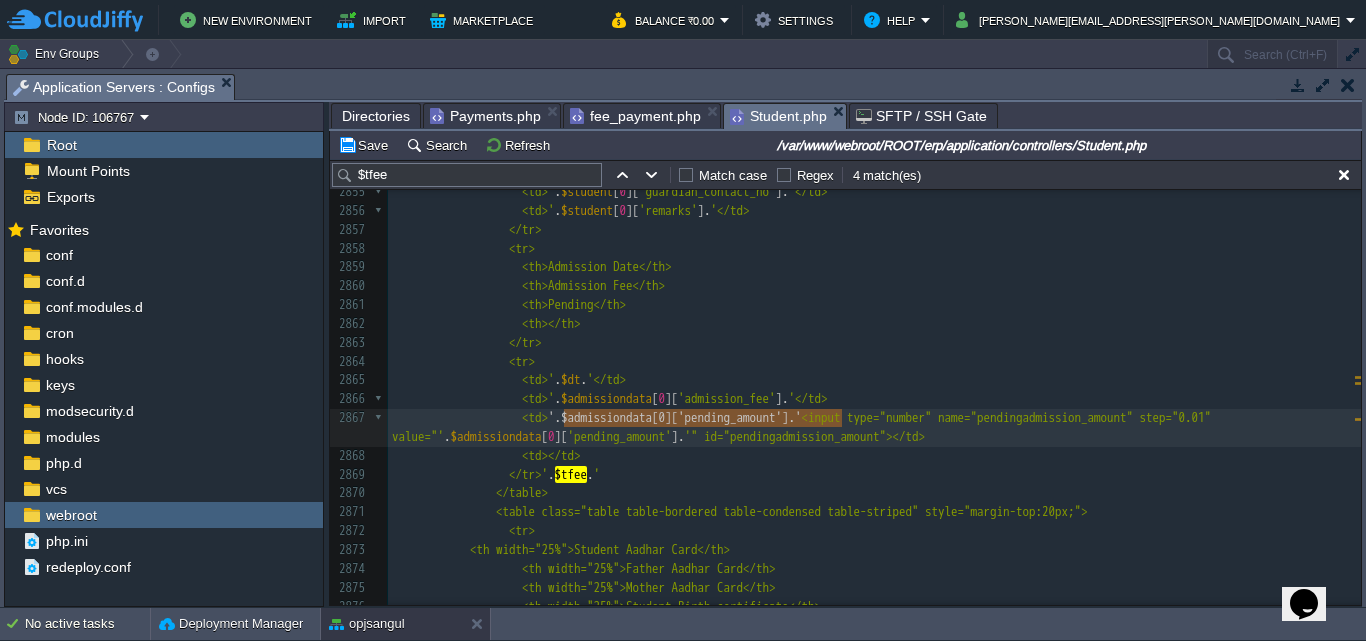drag, startPoint x: 844, startPoint y: 417, endPoint x: 567, endPoint y: 427, distance: 277.18045 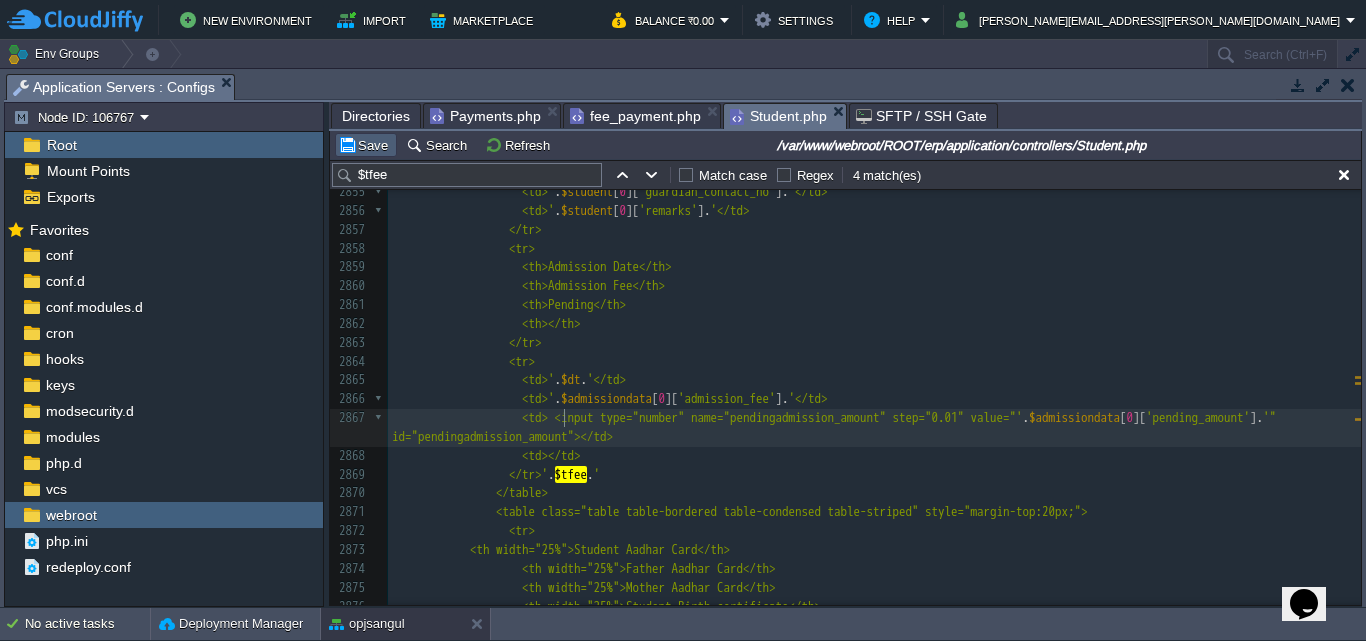 click on "Save" at bounding box center [366, 145] 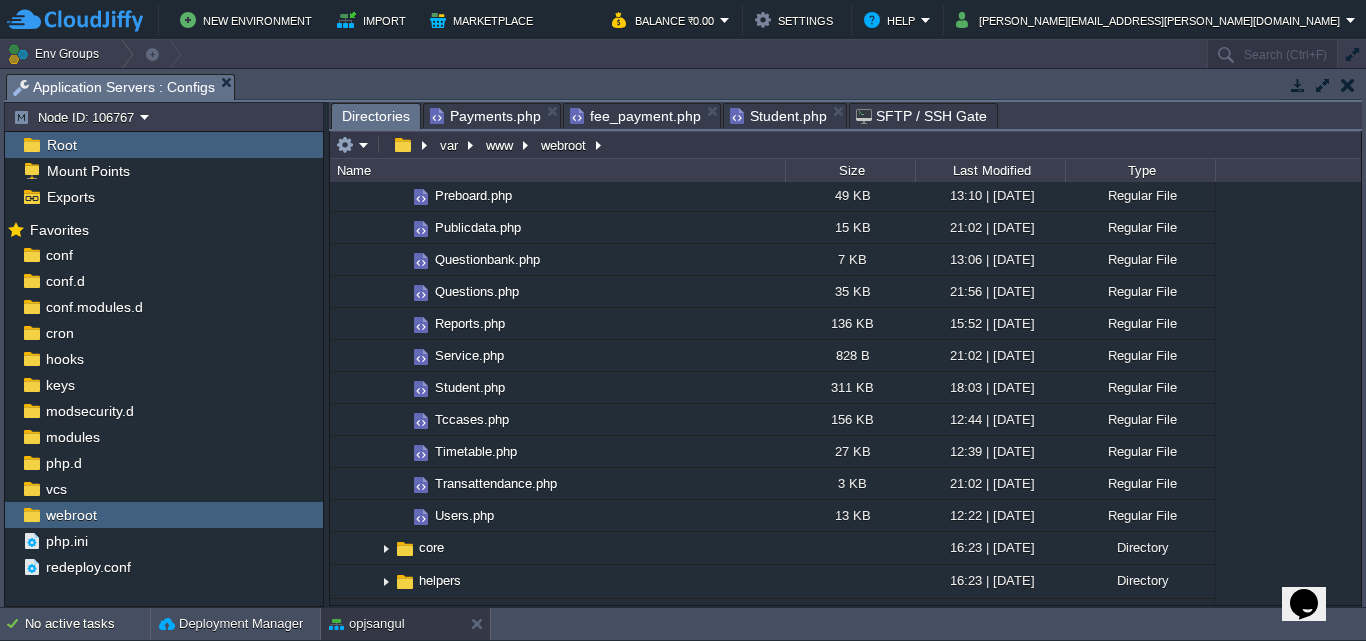 click on "Directories" at bounding box center [376, 116] 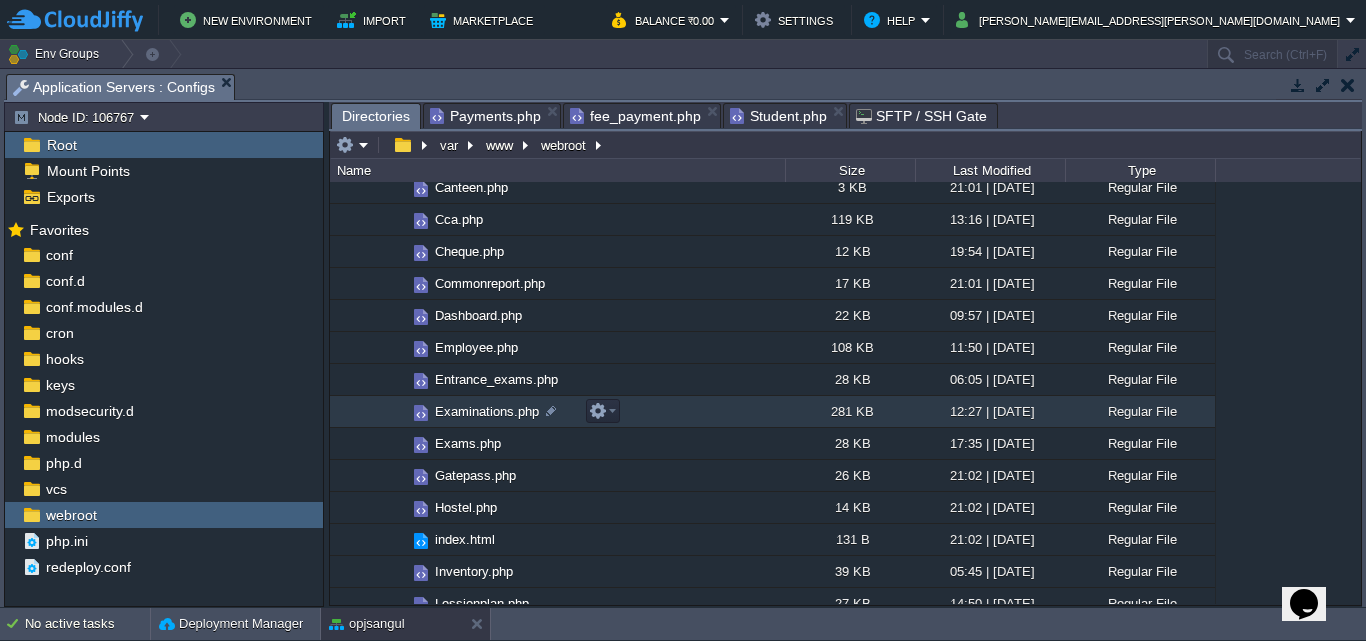 scroll, scrollTop: 0, scrollLeft: 0, axis: both 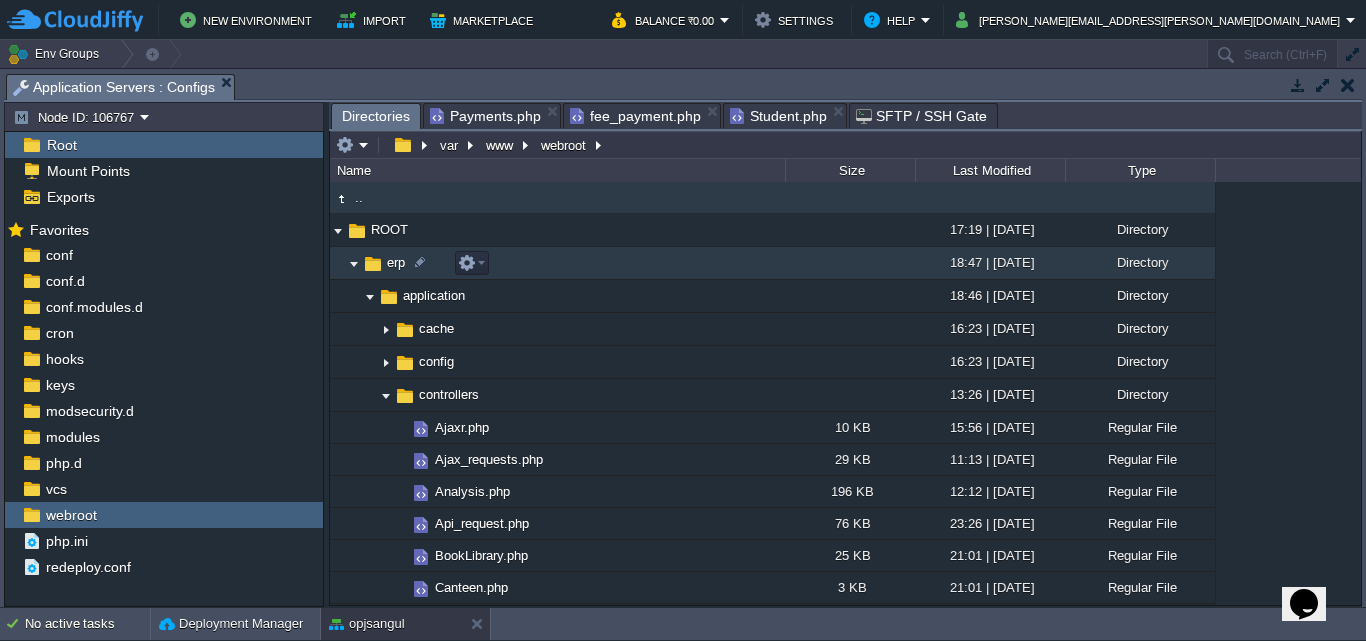 click at bounding box center (354, 263) 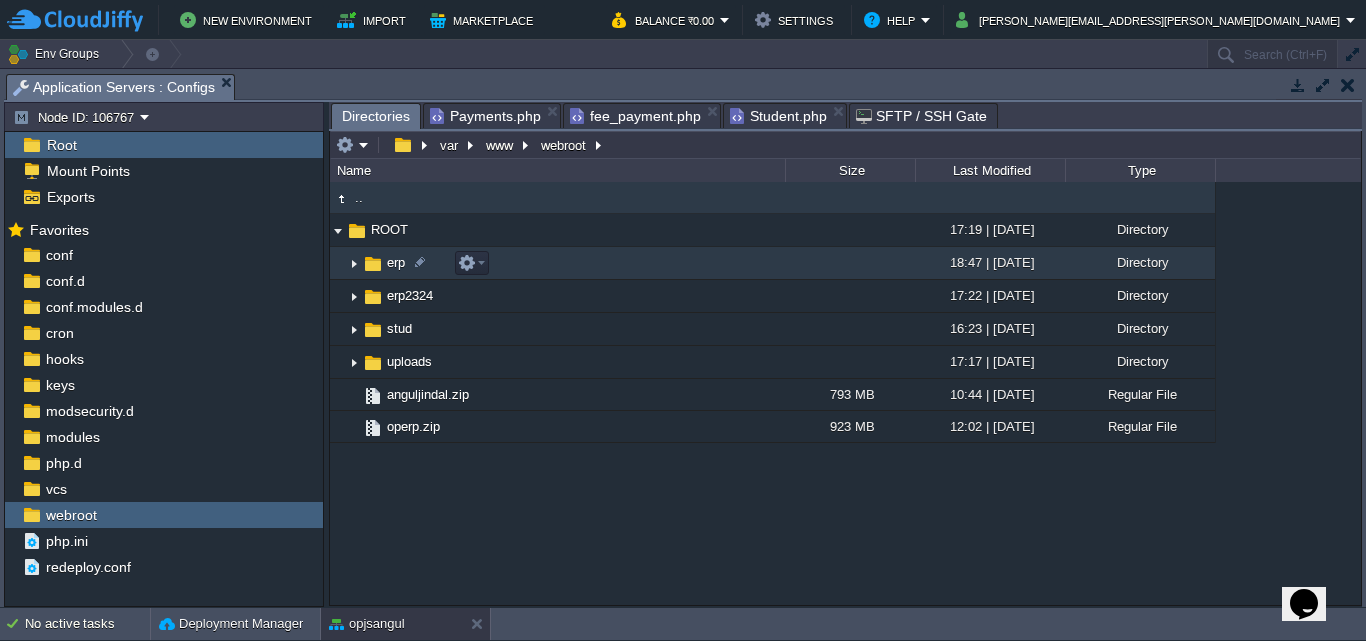 click at bounding box center (354, 263) 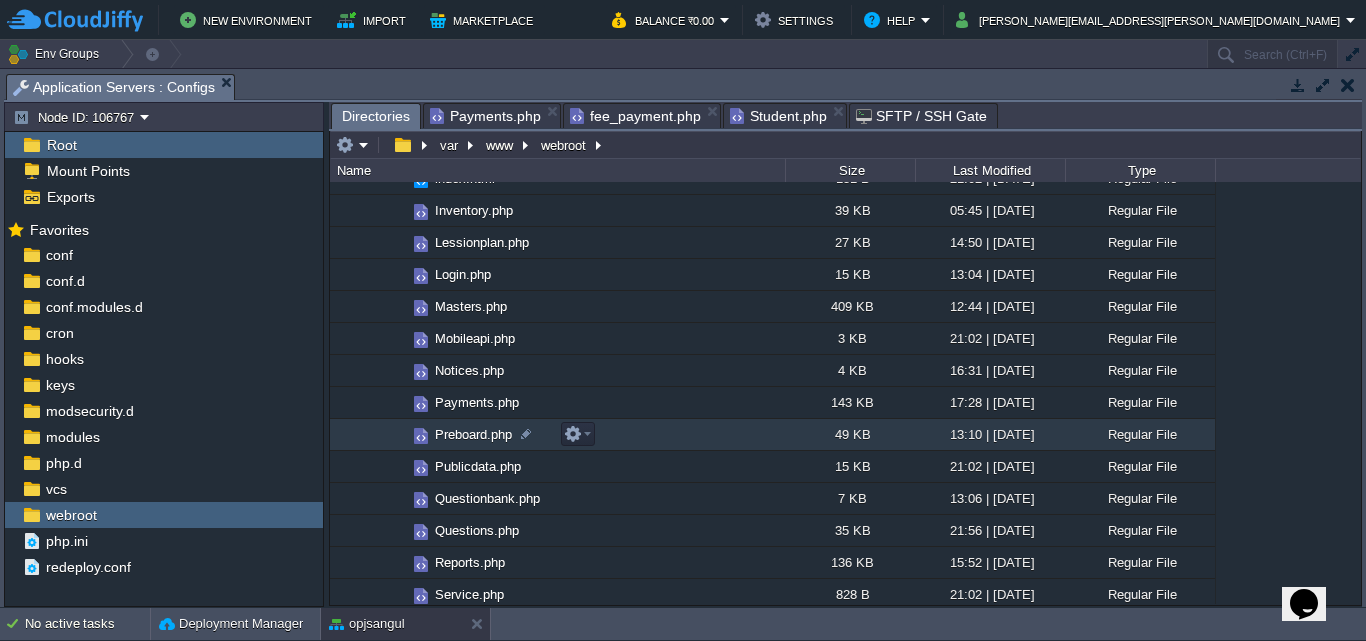 scroll, scrollTop: 1000, scrollLeft: 0, axis: vertical 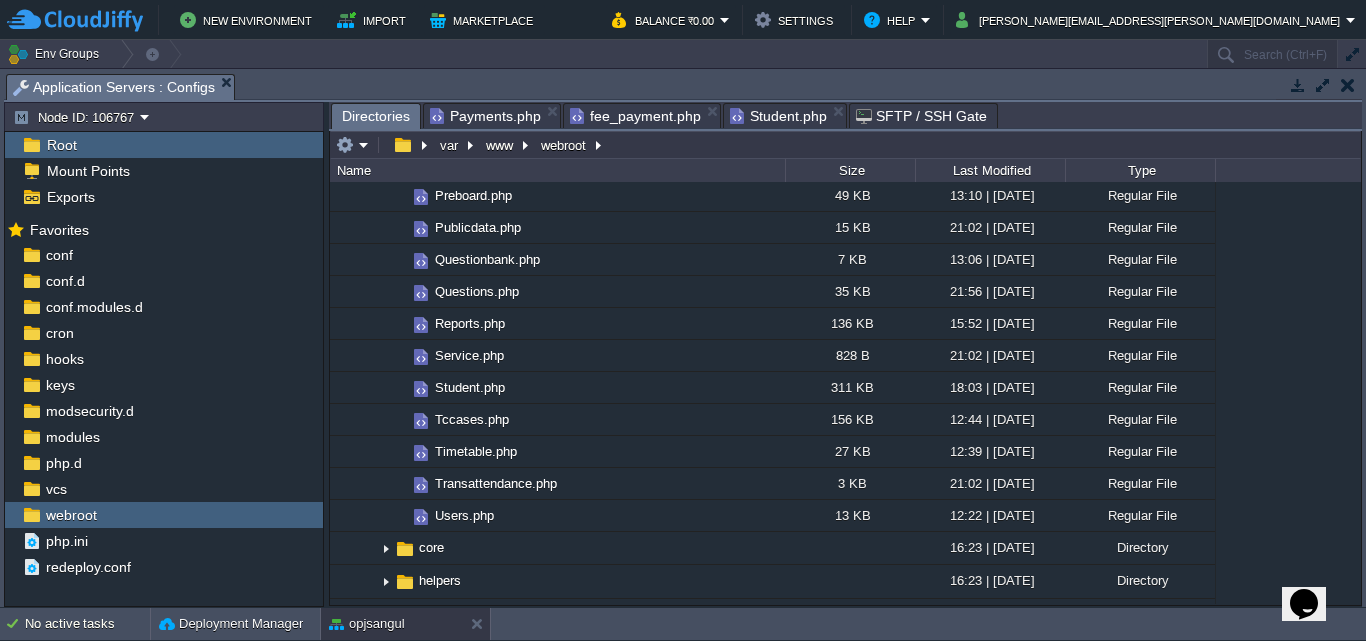 click on "Student.php" at bounding box center (778, 116) 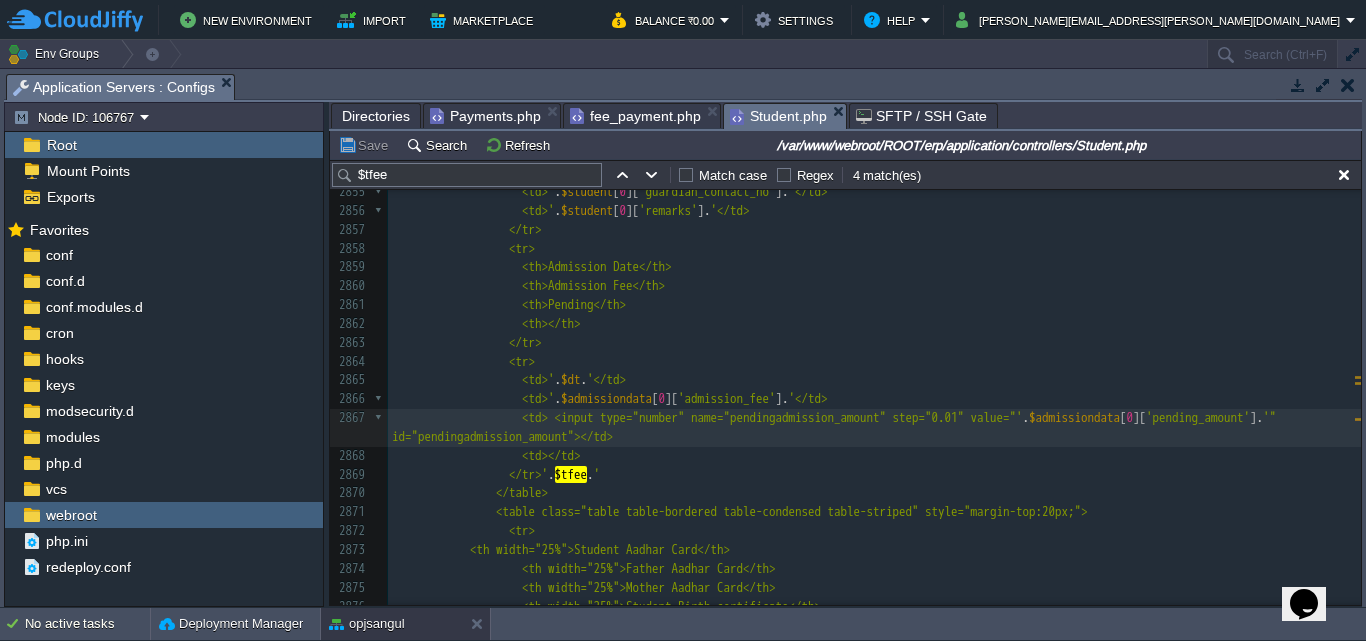 scroll, scrollTop: 56319, scrollLeft: 0, axis: vertical 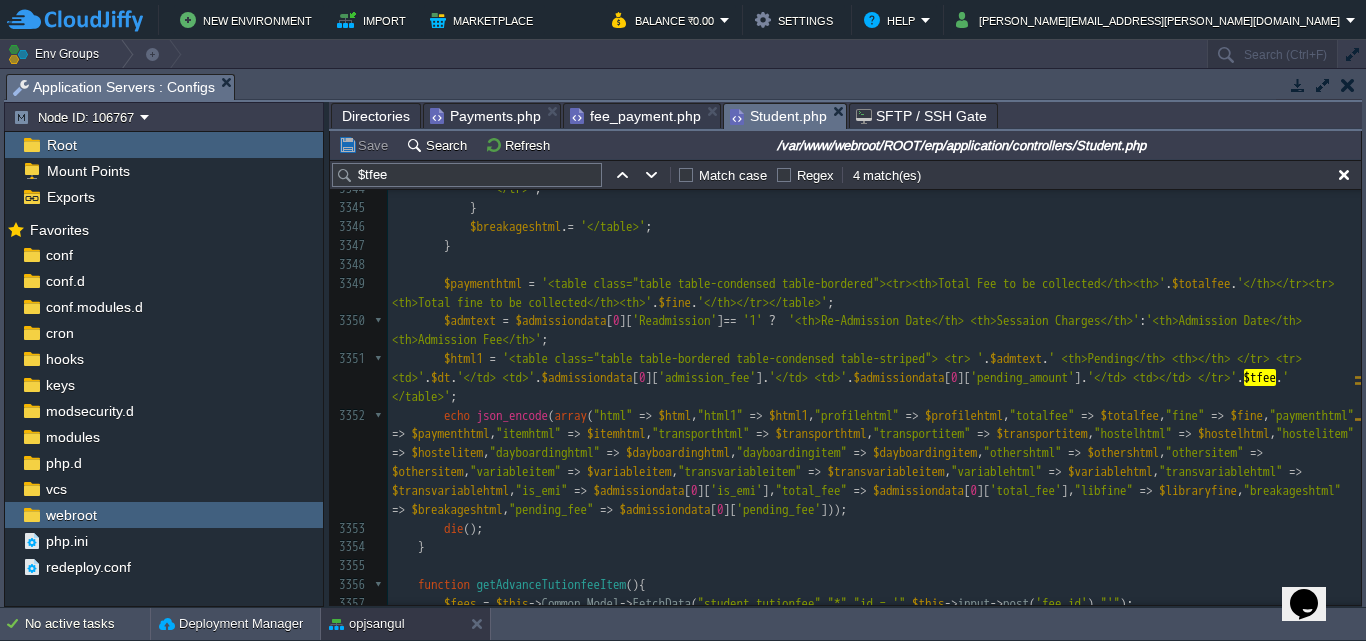 click on "xxxxxxxxxx                      <td> <input type="number" name="pendingadmission_amount" step="0.01" value="' . $admissiondata [ 0 ][ 'pending_amount' ]. '" id="pendingadmission_amount"></td>   3323                          <td>' . $issue_date . '</td> 3324                          <td>' . $due_date . '</td> 3325                          <td>' . $return_date . '</td> 3326                          <td><input type="hidden" value="' . $libfines [ $i ][ 'issue_id' ]. '" name="issue_id[]" />   <input type="text" value="' . $libfine . '" name="libfine[]"  class="form-control input-sm lowpaddinginput libfine fineinclude" /></td> 3327                     </tr>' ; 3328                } 3329                $libraryfine . =   '</table>' ; 3330           } 3331 ​ 3332           $breakages   =   $this -> Common_Model -> FetchData ( "student_breakage" ,  "*" ,  "collection_status != 1 AND student_id = " . $student [ 0 ][ 'student_id' ]); 3333           $breakageshtml   =   '' ; 3334          if ( $breakages" at bounding box center (874, 255) 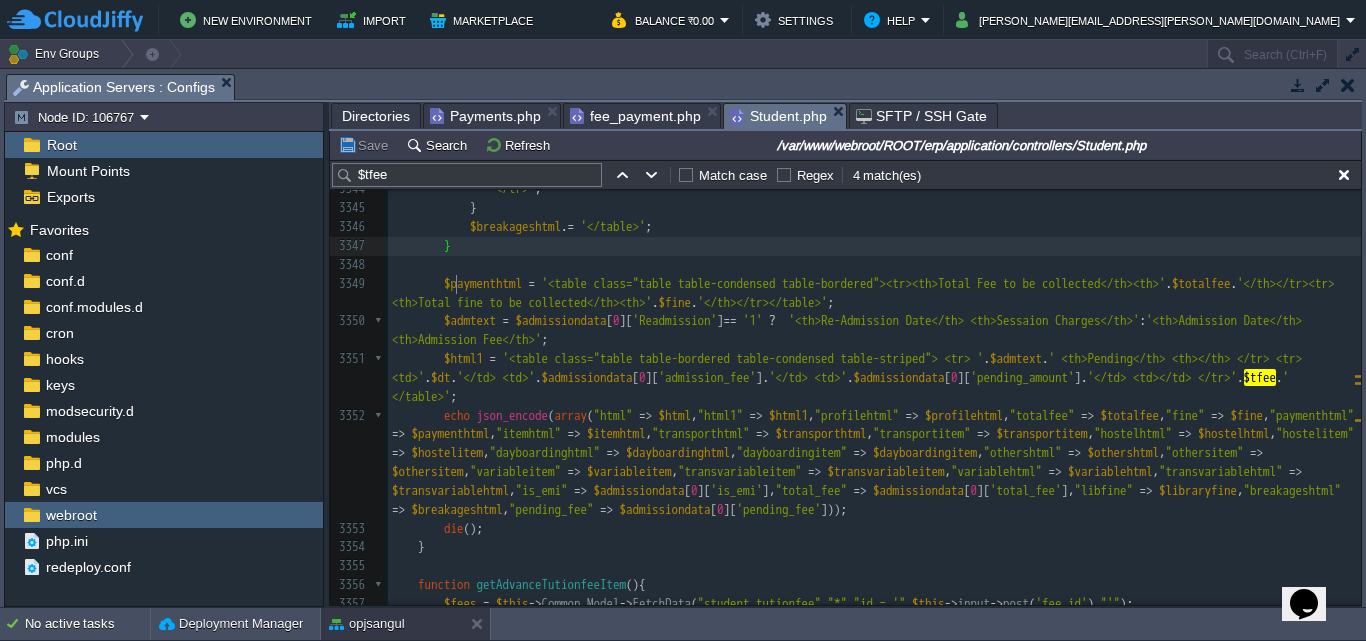click on "$admtext" at bounding box center [1016, 358] 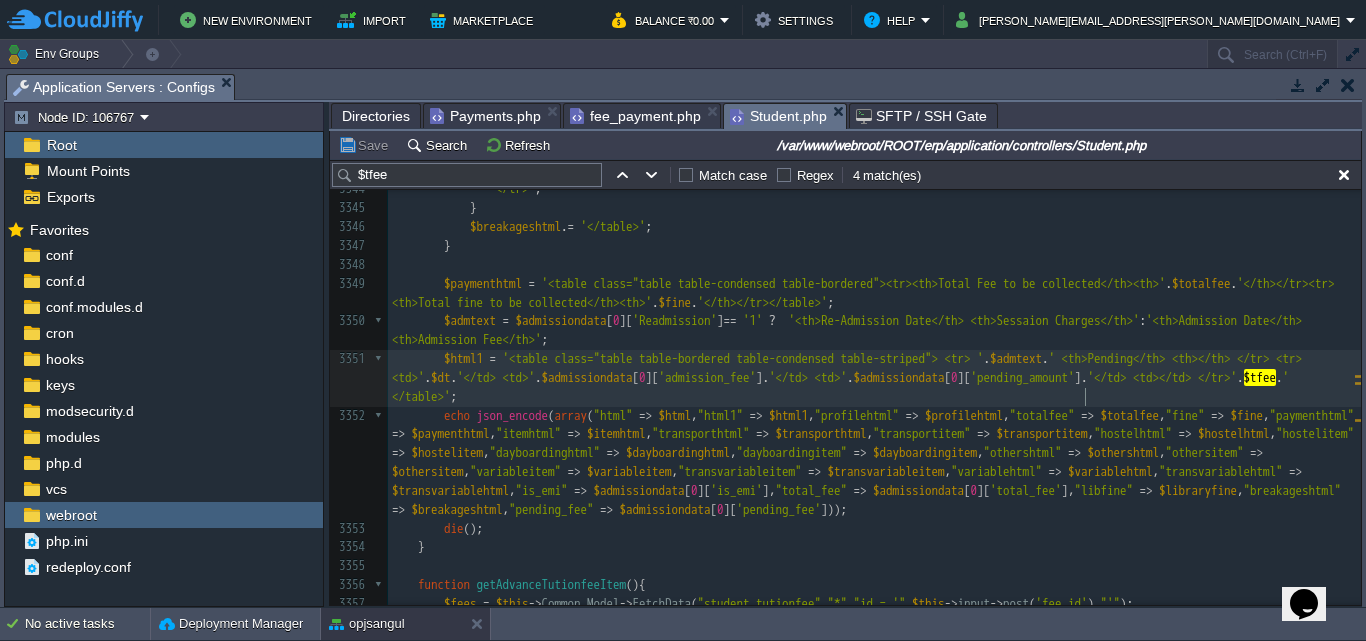 type on "$admtext" 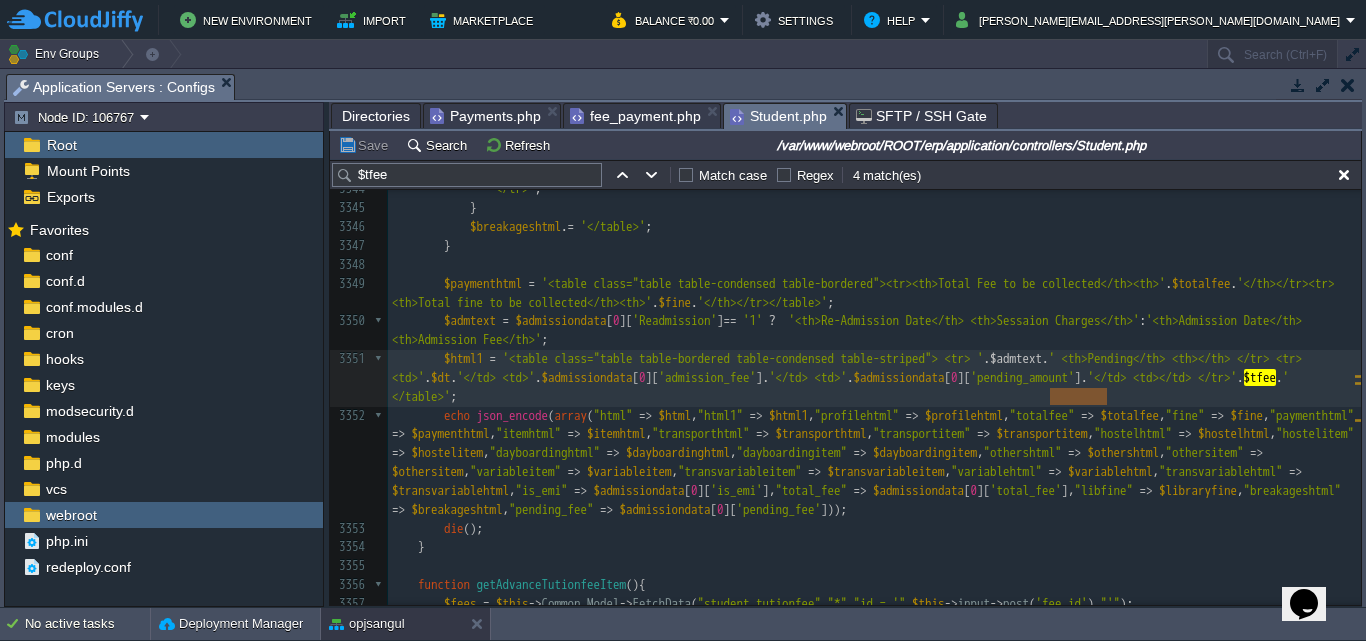 click on "$admtext   =   $admissiondata [ 0 ][ 'Readmission' ]  ==   '1'   ?    '<th>Re-Admission Date</th> <th>Sessaion Charges</th>'  :  '<th>Admission Date</th> <th>Admission Fee</th>' ;" at bounding box center [874, 331] 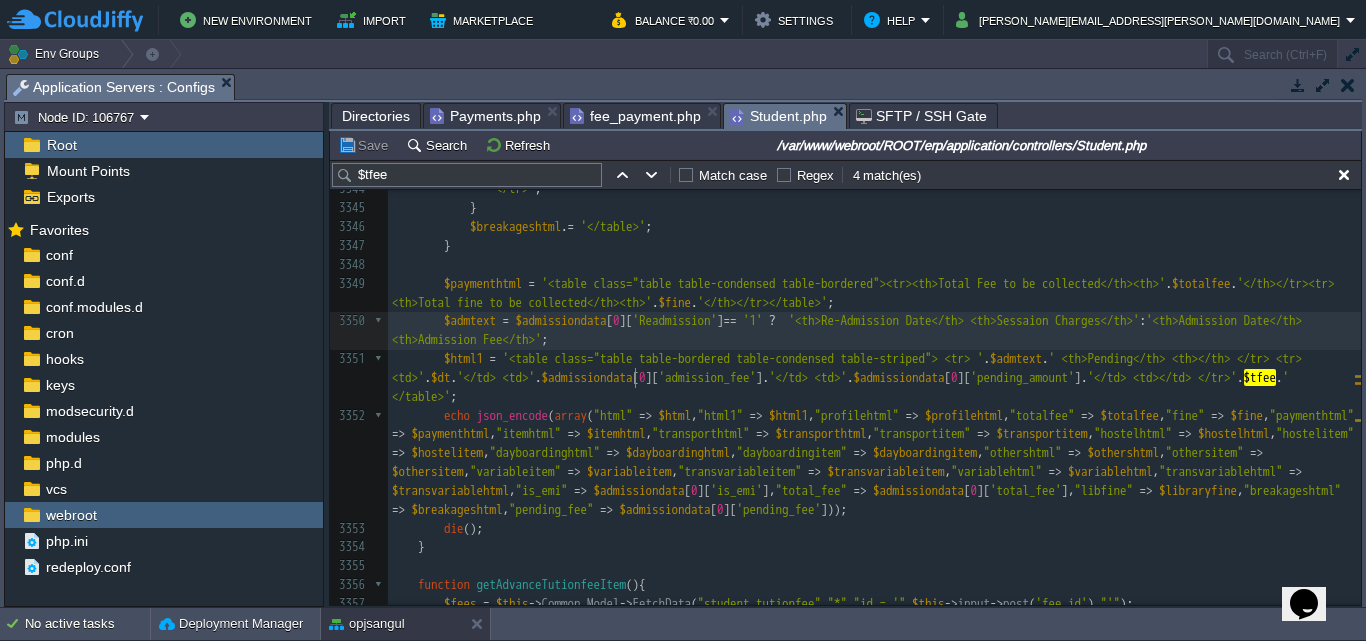 click at bounding box center (874, 265) 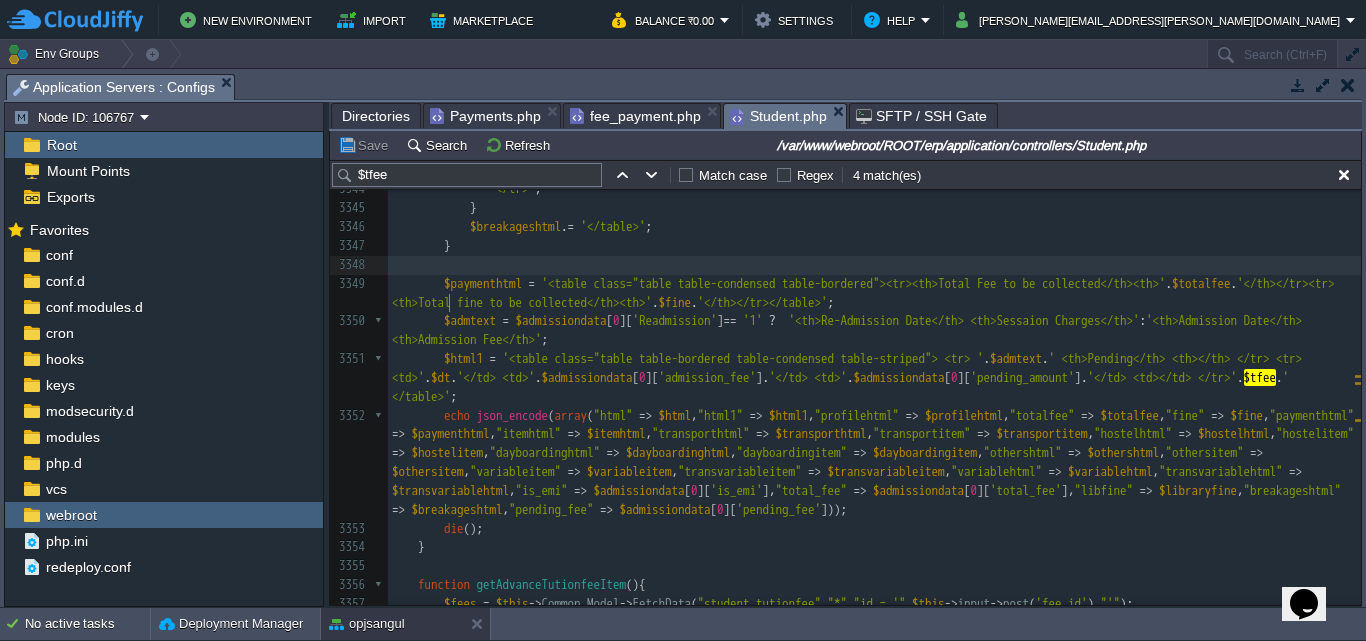 click on "xxxxxxxxxx                      <td> <input type="number" name="pendingadmission_amount" step="0.01" value="' . $admissiondata [ 0 ][ 'pending_amount' ]. '" id="pendingadmission_amount"></td>   3323                          <td>' . $issue_date . '</td> 3324                          <td>' . $due_date . '</td> 3325                          <td>' . $return_date . '</td> 3326                          <td><input type="hidden" value="' . $libfines [ $i ][ 'issue_id' ]. '" name="issue_id[]" />   <input type="text" value="' . $libfine . '" name="libfine[]"  class="form-control input-sm lowpaddinginput libfine fineinclude" /></td> 3327                     </tr>' ; 3328                } 3329                $libraryfine . =   '</table>' ; 3330           } 3331 ​ 3332           $breakages   =   $this -> Common_Model -> FetchData ( "student_breakage" ,  "*" ,  "collection_status != 1 AND student_id = " . $student [ 0 ][ 'student_id' ]); 3333           $breakageshtml   =   '' ; 3334          if ( $breakages" at bounding box center (874, 284) 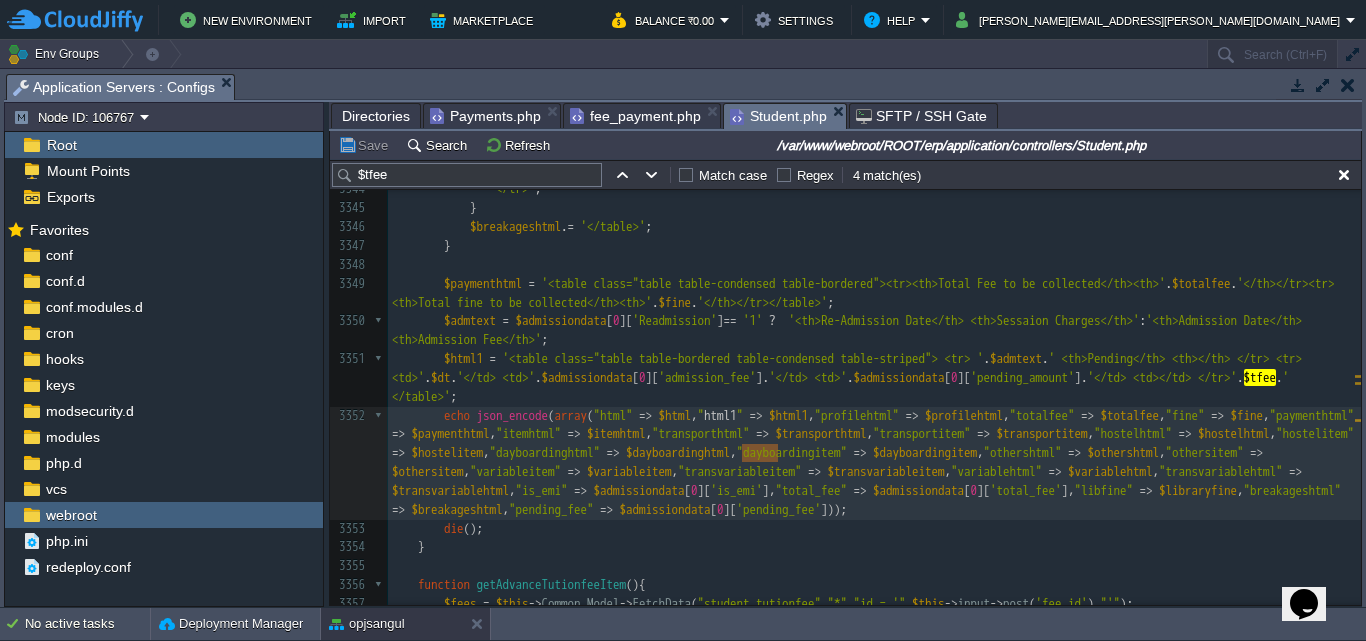 type 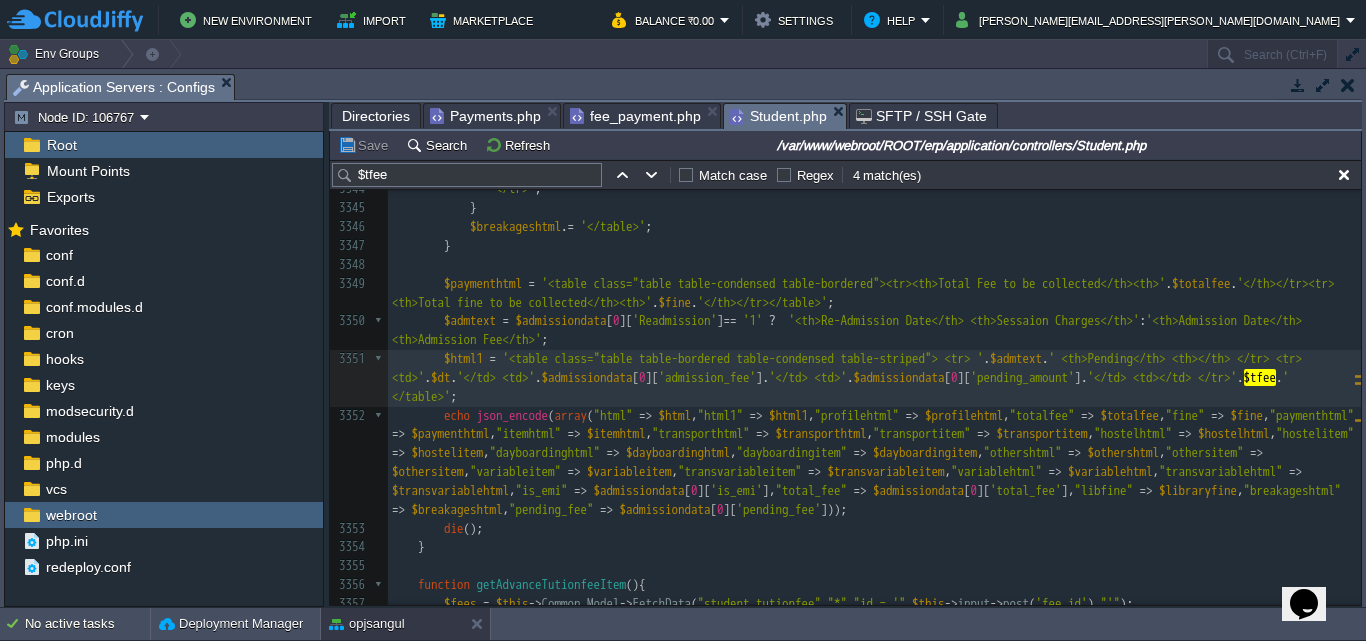 click on "'<table class="table table-bordered table-condensed table-striped"> <tr> '" at bounding box center [743, 358] 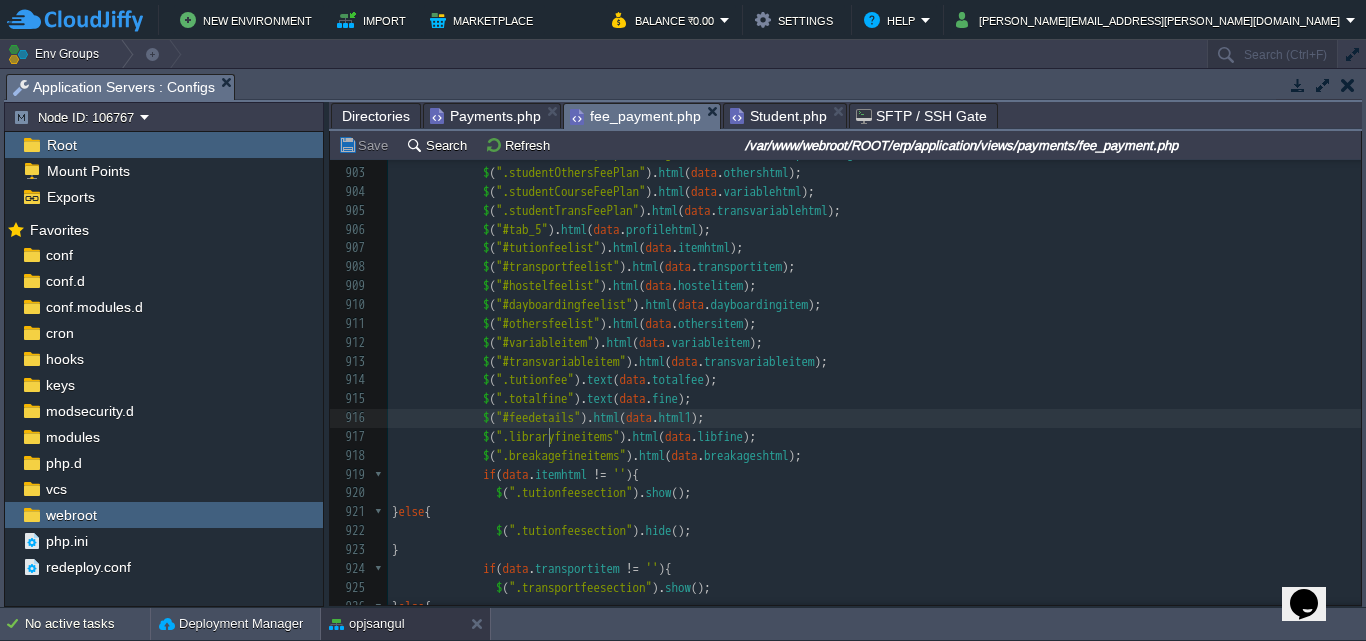 click on "x   876              success :  function ( data ){ 877                $ ( "#tab_2" ). html ( data ); 878             } 879           }); 880         } else { 881            $ ( "#student_id" ). html ( '<option value="">select</option>' ); 882         } 883       }); 884 ​ 885        $ ( ".btnAddMoreItem" ). click ( function ( e ){ 886          $ ( ".itemslist" ). append ( '<tr><td><select class="form-control input-sm item_name" name="item_name[]"><option value=""></option> <?php   if ( $items ){  for ( $i = 0 ; $i < count ( $items ); $i ++ ){  ?> <option value=" <? = $items [ $i ][ 'item_id' ] ?> " data-price=" <? = $items [ $i ][ 'item_price' ] ?> "> <? = $items [ $i ][ 'item_name' ] ?> </option> <?php   }}  ?> ); 887          calculate (); 888       }); 889        890        $ ( "#student_id" ). change ( function ( e ){ 891          e . preventDefault (); 892          if ( $ ( this ). val ()  !=   '' ){ 893            $ . ajax ({ 894 url :  ' <?php" at bounding box center (874, 164) 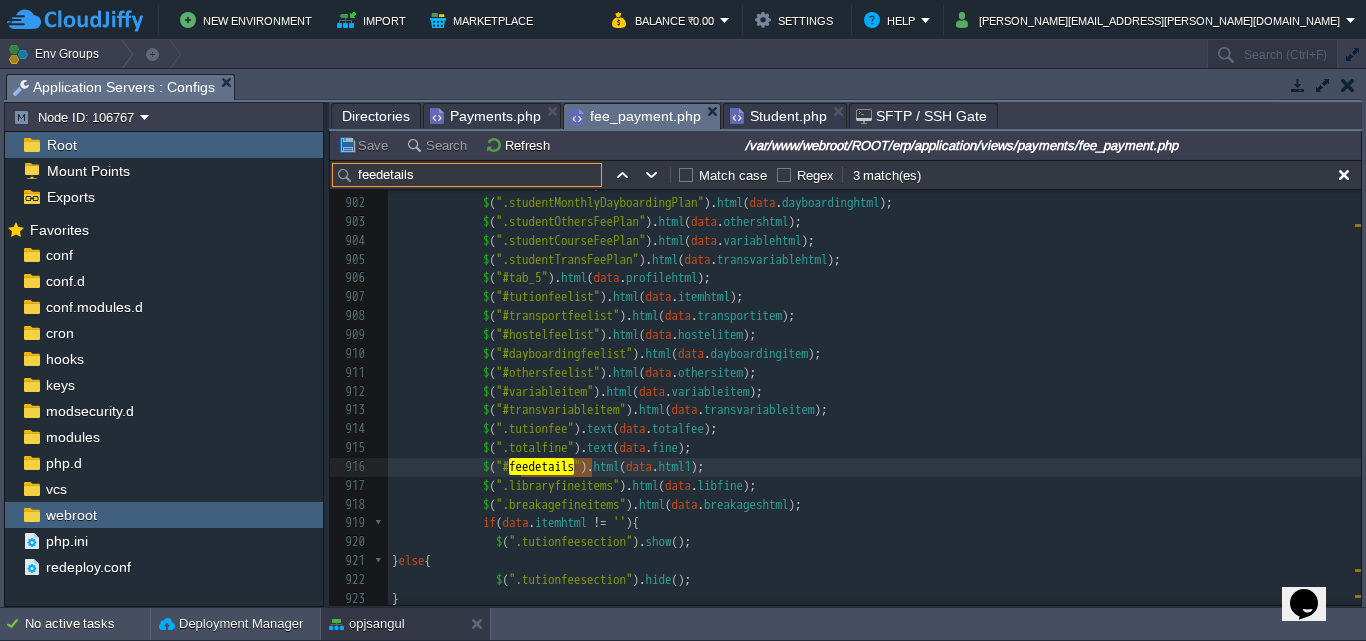 scroll, scrollTop: 17630, scrollLeft: 0, axis: vertical 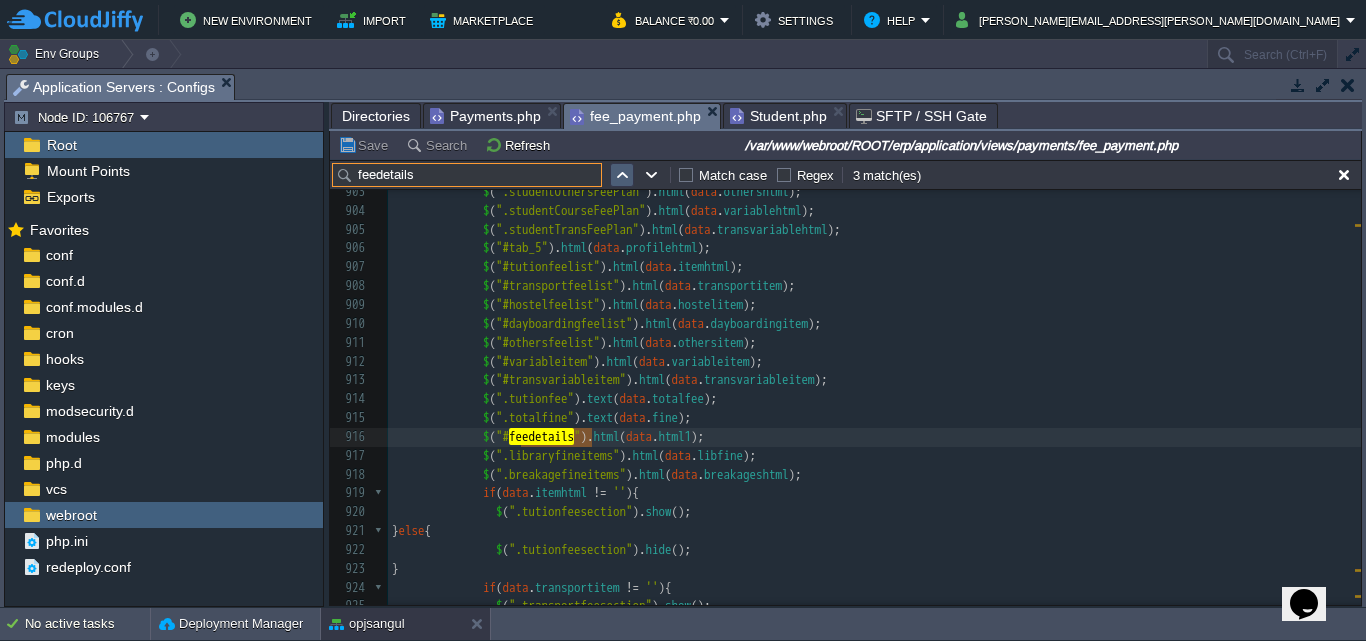 click at bounding box center [622, 175] 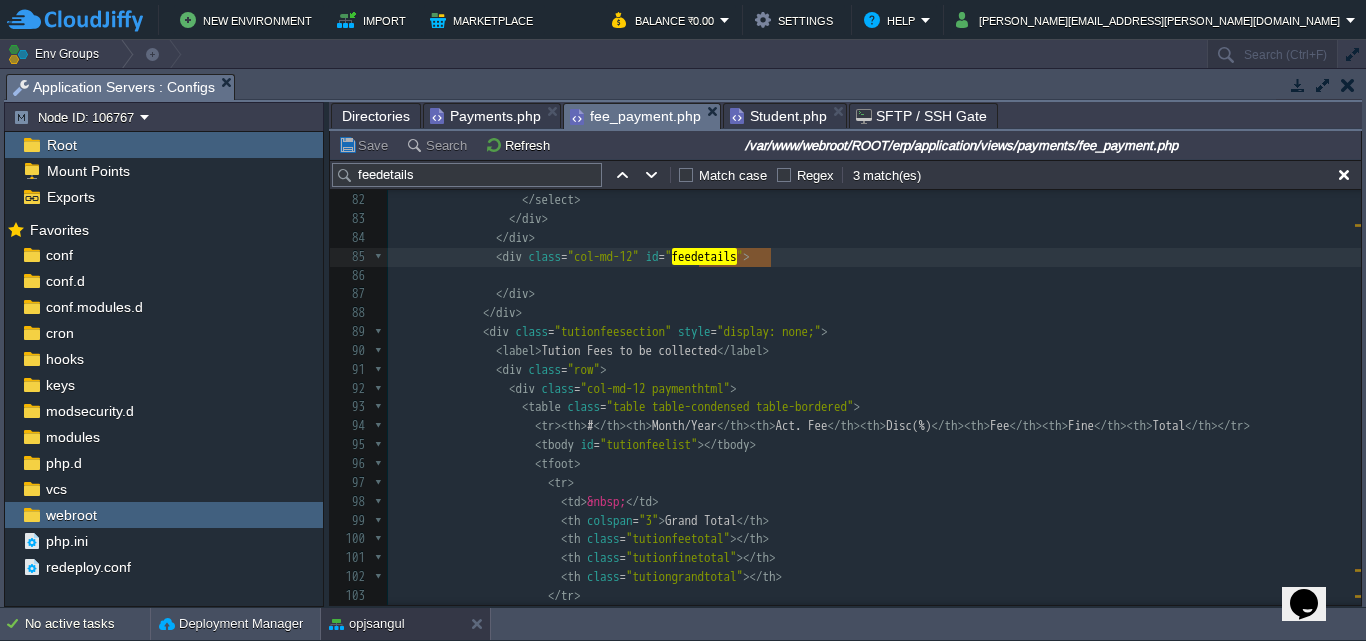 scroll, scrollTop: 1481, scrollLeft: 0, axis: vertical 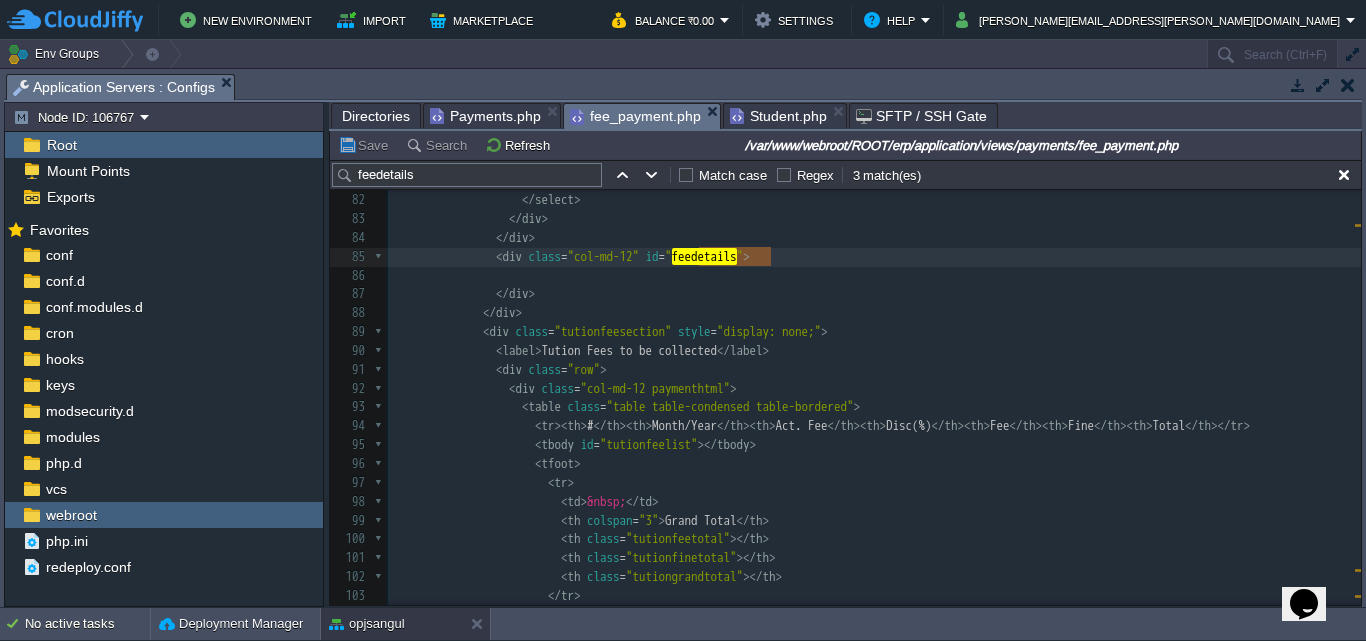 click on "Student.php" at bounding box center [778, 116] 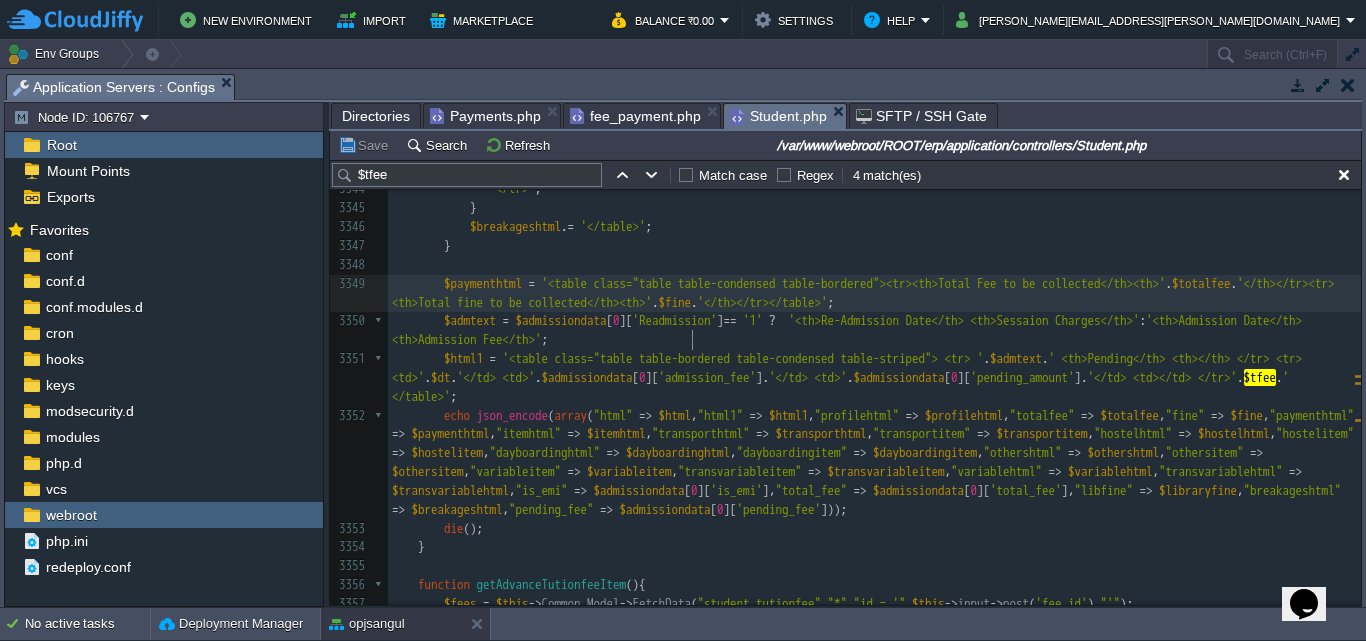 click on "xxxxxxxxxx                      <td> <input type="number" name="pendingadmission_amount" step="0.01" value="' . $admissiondata [ 0 ][ 'pending_amount' ]. '" id="pendingadmission_amount"></td>   3323                          <td>' . $issue_date . '</td> 3324                          <td>' . $due_date . '</td> 3325                          <td>' . $return_date . '</td> 3326                          <td><input type="hidden" value="' . $libfines [ $i ][ 'issue_id' ]. '" name="issue_id[]" />   <input type="text" value="' . $libfine . '" name="libfine[]"  class="form-control input-sm lowpaddinginput libfine fineinclude" /></td> 3327                     </tr>' ; 3328                } 3329                $libraryfine . =   '</table>' ; 3330           } 3331 ​ 3332           $breakages   =   $this -> Common_Model -> FetchData ( "student_breakage" ,  "*" ,  "collection_status != 1 AND student_id = " . $student [ 0 ][ 'student_id' ]); 3333           $breakageshtml   =   '' ; 3334          if ( $breakages" at bounding box center (874, 284) 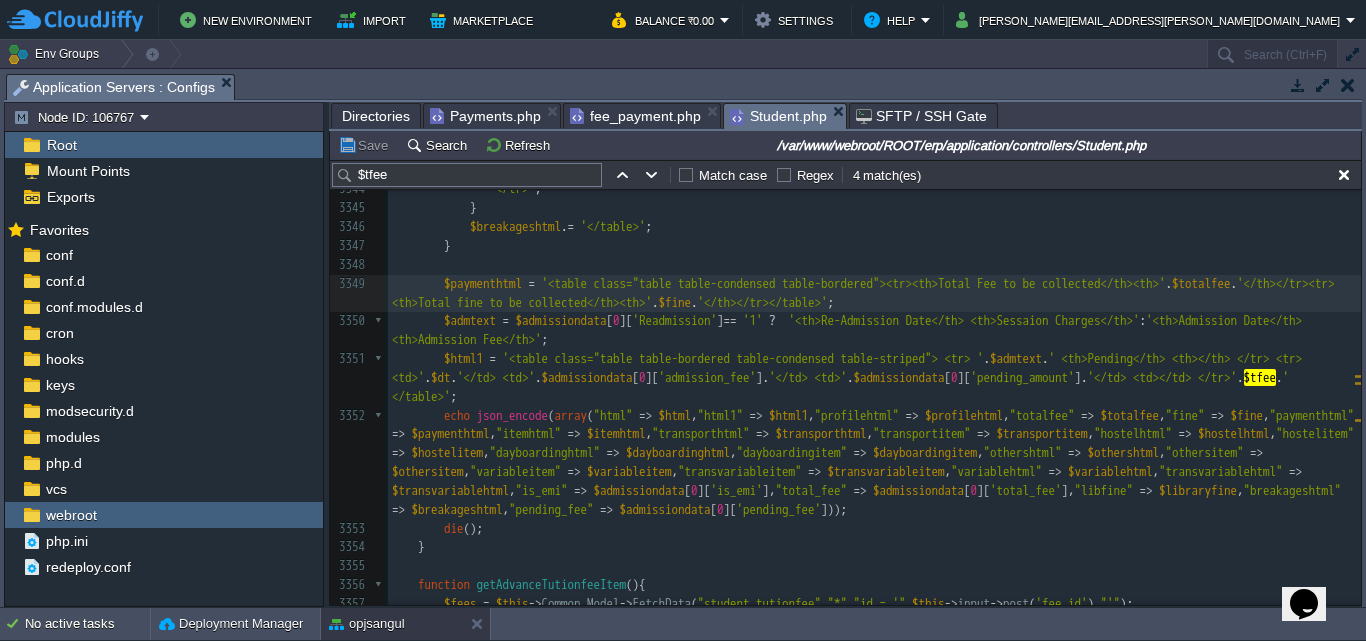 type on "'.$admissiondata[0]['pending_amount'].'" 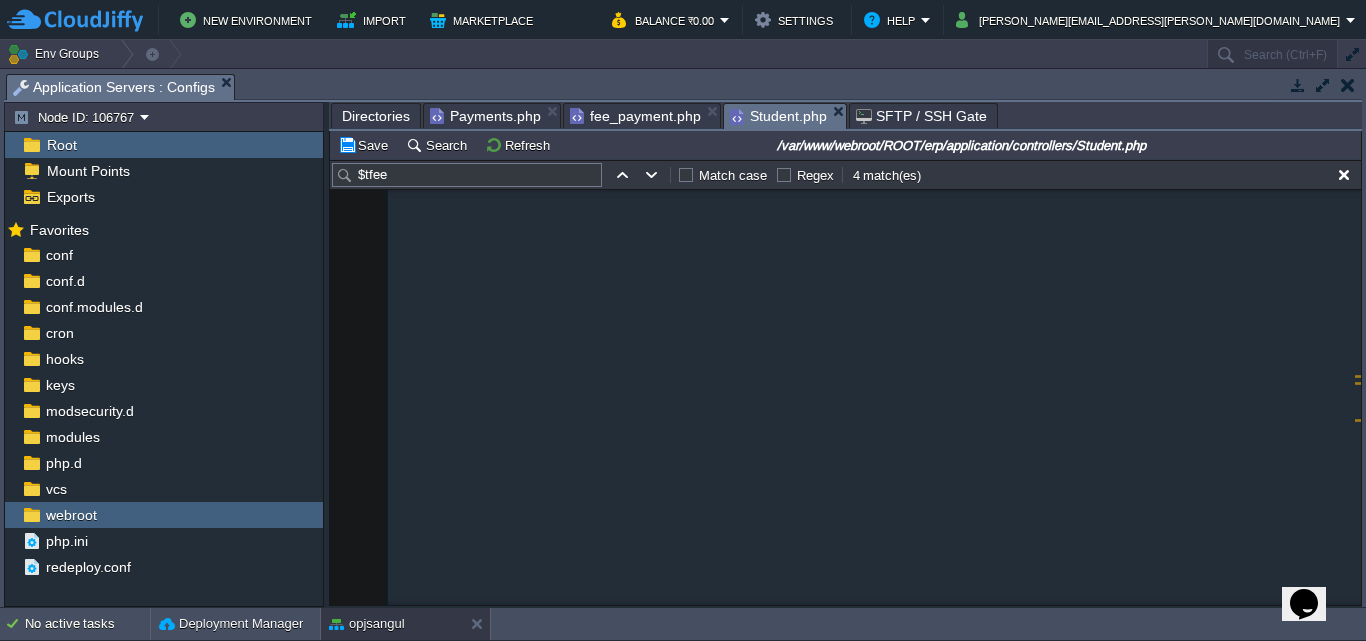 scroll, scrollTop: 56638, scrollLeft: 0, axis: vertical 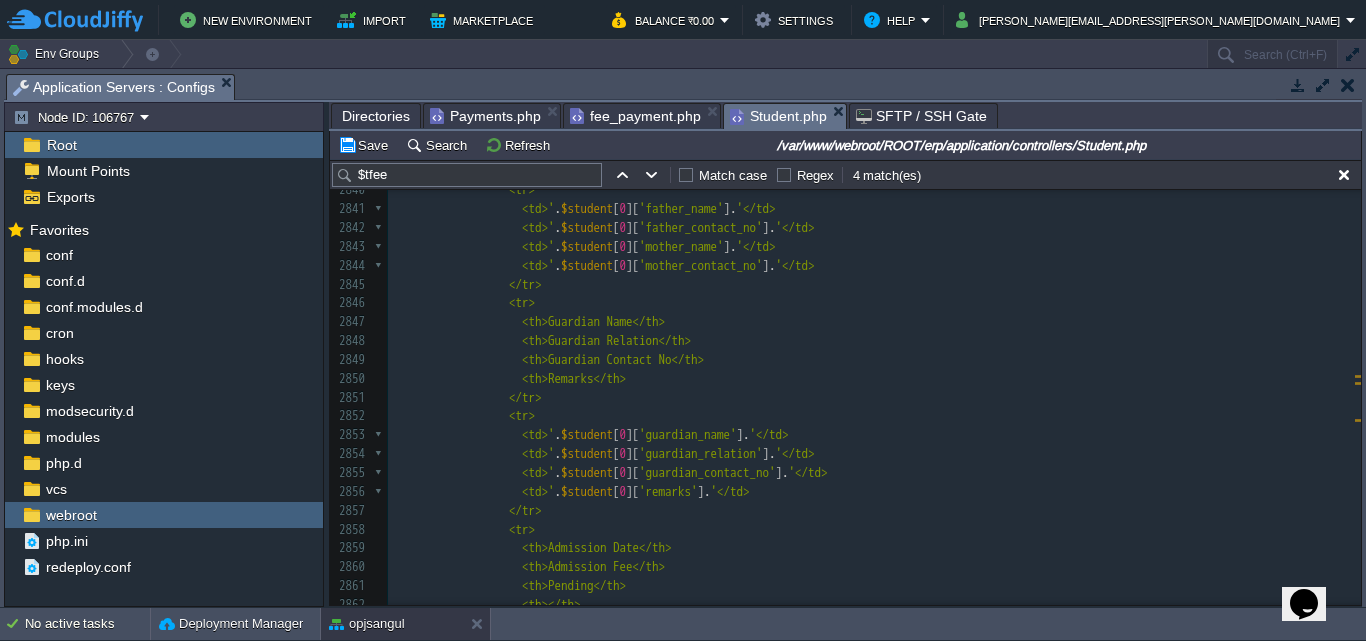 click on "xxxxxxxxxx 2814                      <td>' . $dob . '</td> 2815                      <td>' . $student [ 0 ][ 'student_gender' ]. '</td> 2816                    </tr> 2817                    <tr> 2818                      <th>Email</th> 2819                      <th>Phone Number</th> 2820                      <th>Present Address</th> 2821                      <th>Permanent Address</th> 2822                <th style="color:blue;">Last edited by</th> 2823                    </tr> 2824                    <tr> 2825                      <td>' . $student [ 0 ][ 'student_email' ]. '</td> 2826                      <td>' . $student [ 0 ][ 'student_mobile' ]. '</td> 2827                      <td>' . $student [ 0 ][ 'present_address' ]. '</td> 2828                      <td>' . $student [ 0 ][ 'permanent_address' ]. '</td> 2829                <td>' . date ( "d-M-Y h:i:s" , strtotime ( $student [ 0 ][" at bounding box center (874, 209) 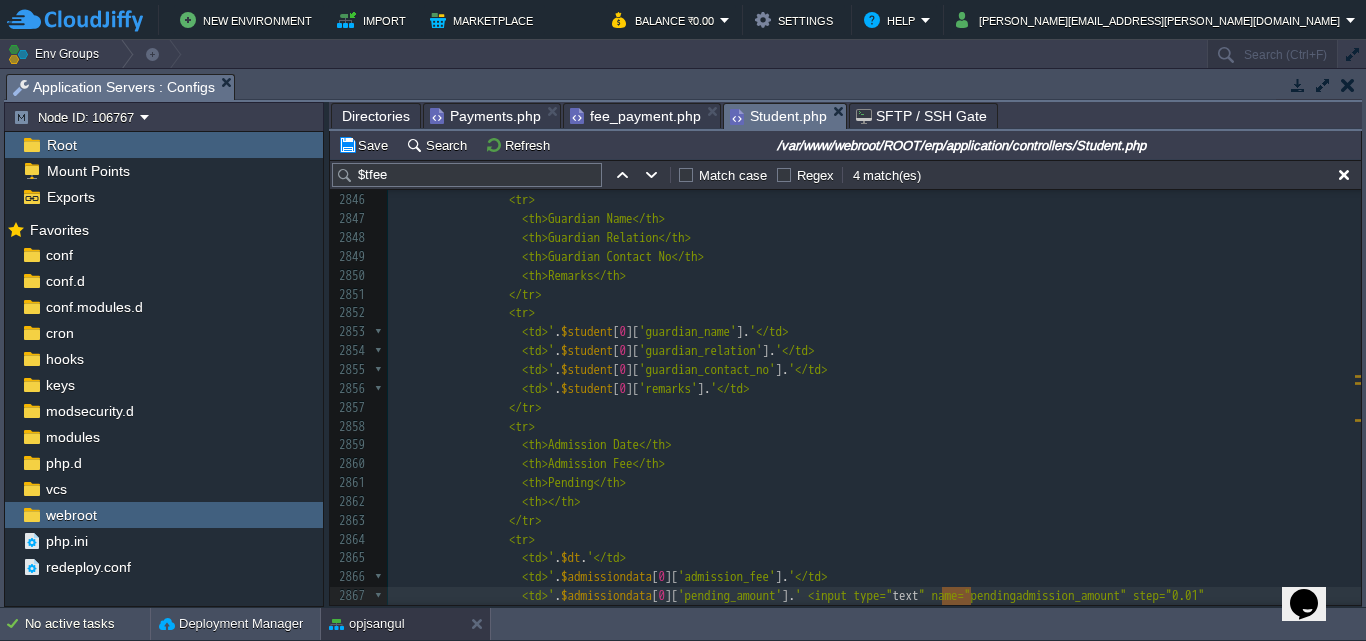 type on "hidden" 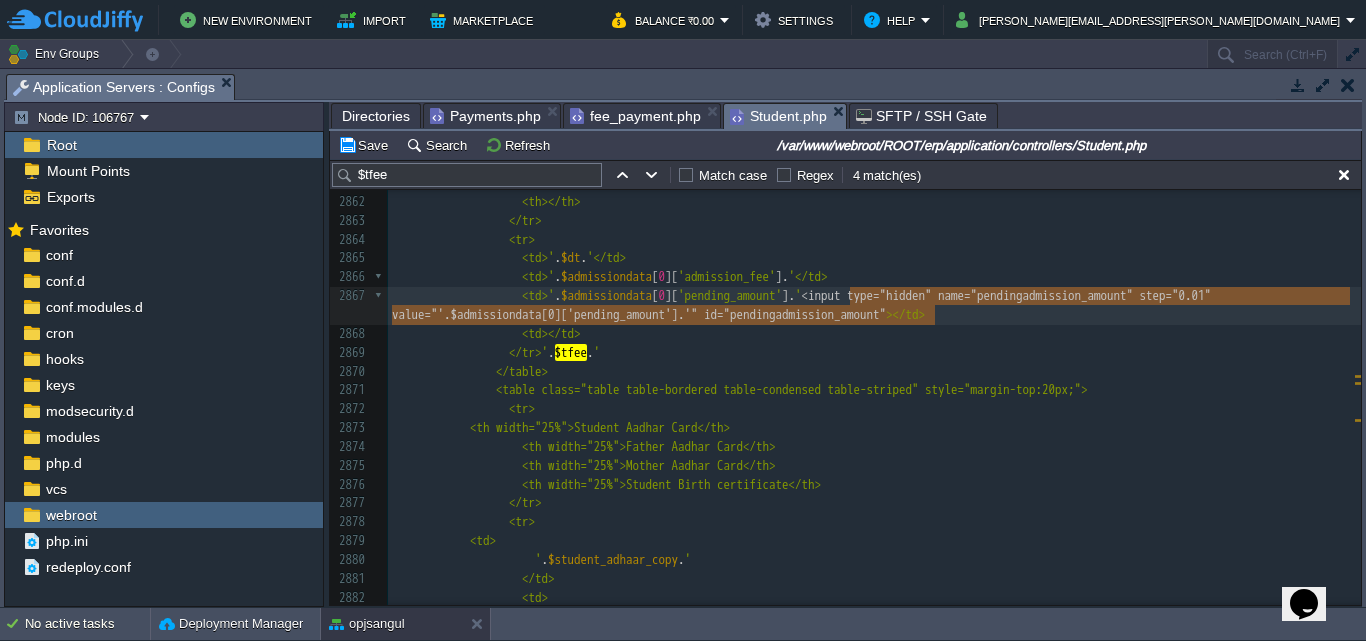type on "<input type="hidden" name="pendingadmission_amount" step="0.01" value="'.$admissiondata[0]['pending_amount'].'" id="pendingadmission_amount">" 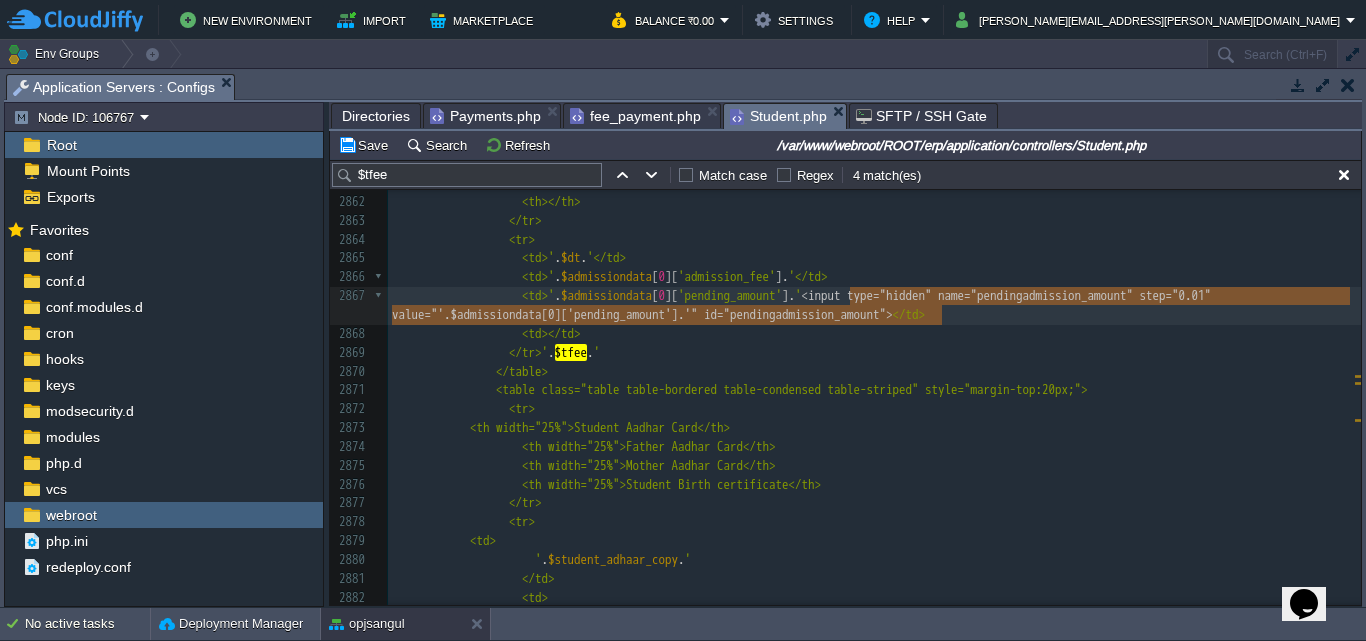 drag, startPoint x: 847, startPoint y: 296, endPoint x: 939, endPoint y: 317, distance: 94.36631 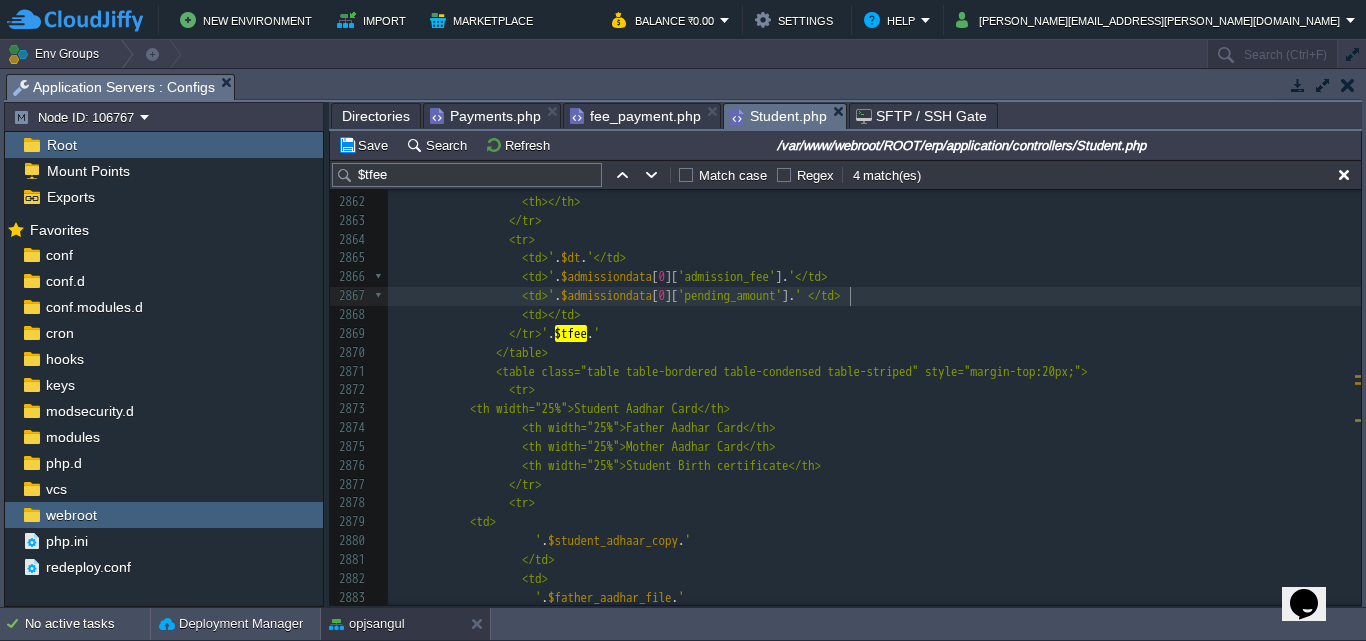 click at bounding box center (850, 296) 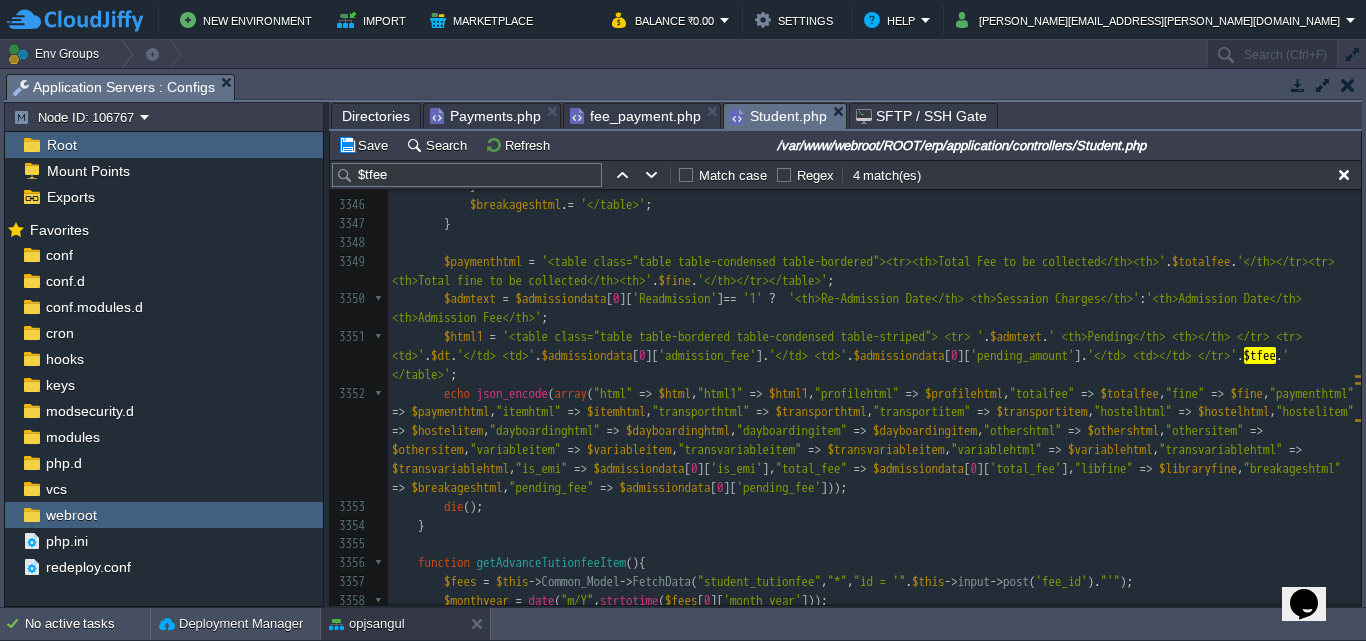 click on "xxxxxxxxxx                      <td>' . $admissiondata [ 0 ][ 'pending_amount' ]. ' </td>   3334          if ( $breakages ){ 3335               $breakageshtml   =   '<table class="table table-bordered table-condensed table-striped" id="breakageshtml"><tr><th>#</th><th width="60%">Breakage Details</th><th>Breakage Date</th><th width="13%">Fine</th></tr>' ; 3336                for ( $i   =   0 ;  $i   <   count ( $breakages );  $i ++ ){ 3337                     $brdate   =   $breakages [ $i ][ 'created_on' ]  ==   '0000-00-00'   ?   ''  :  date ( "d/m/Y" , strtotime ( $breakages [ $i ][ 'created_on' ])); 3338 ​ 3339                     $breakageshtml . =   '<tr> 3340                          <td><a href="javascript:;" class="btn btn-xs btn-danger btndeleteitemrow"><i class="fa fa-trash"></i></a> 3341                          <td>' . stripslashes ( $breakages [ $i ][ 'breakage_details' ]). '</td> 3342                          <td>' . $brdate . '</td> 3343                          . $breakages [" at bounding box center (874, 393) 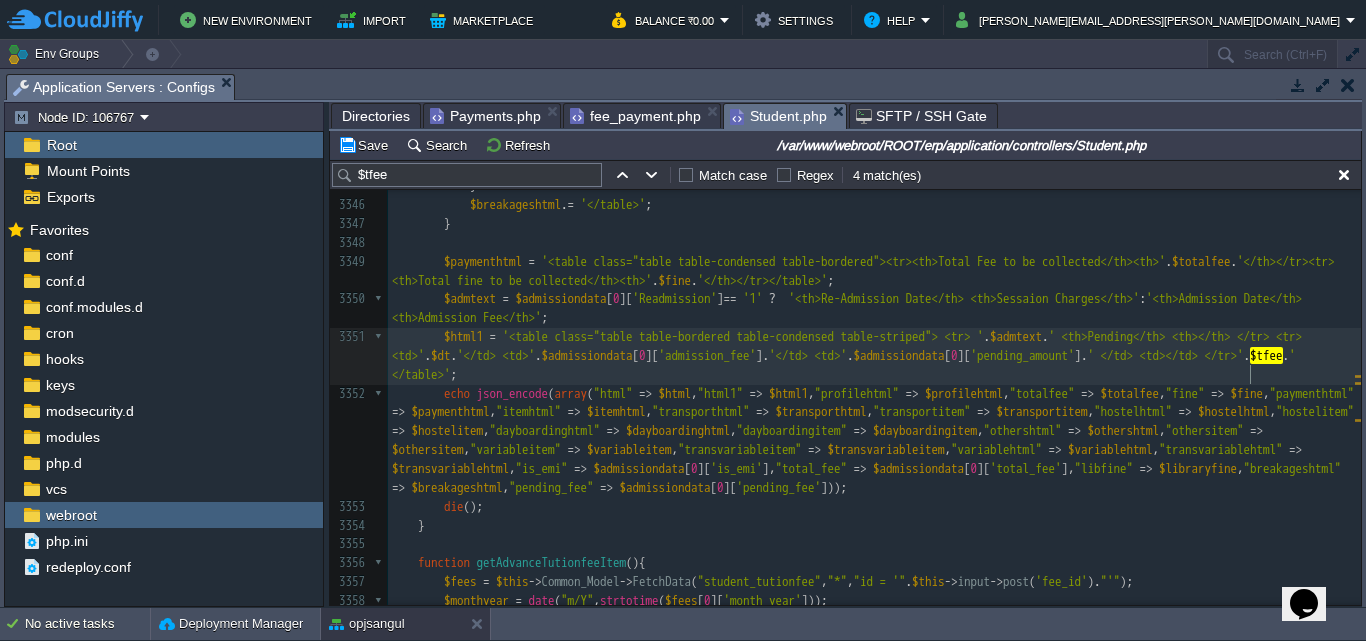 paste 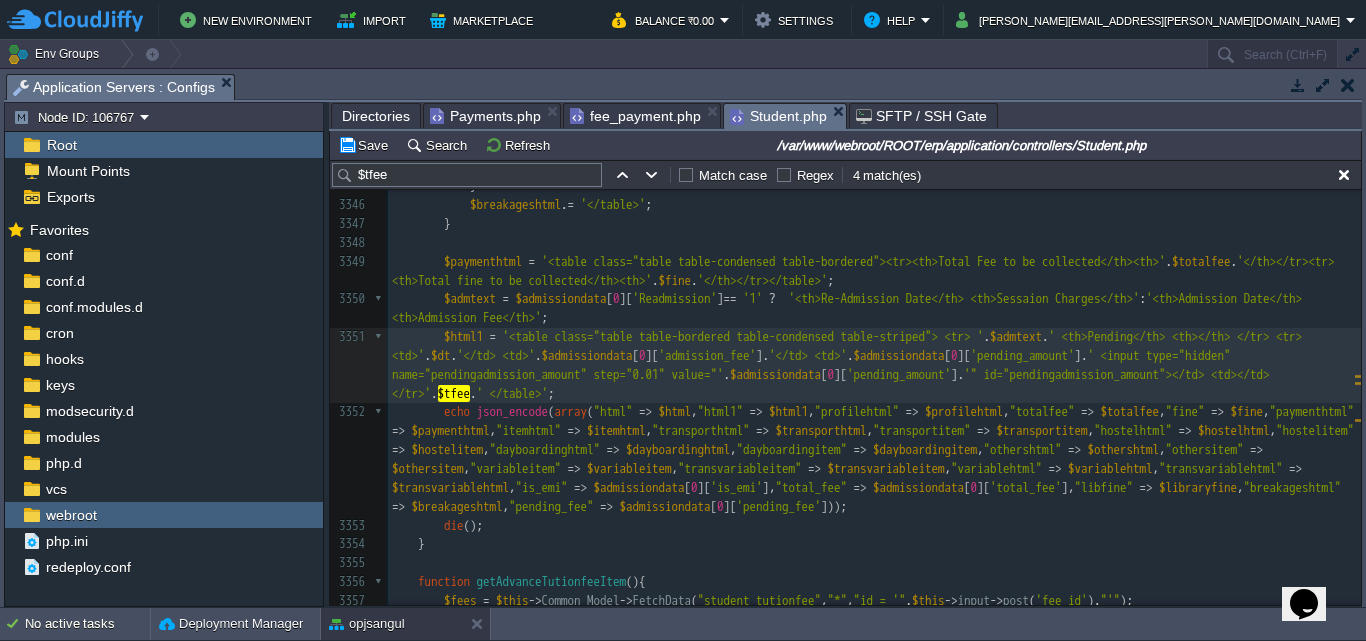 click on "xxxxxxxxxx                      <td>' . $admissiondata [ 0 ][ 'pending_amount' ]. ' </td>   3334          if ( $breakages ){ 3335               $breakageshtml   =   '<table class="table table-bordered table-condensed table-striped" id="breakageshtml"><tr><th>#</th><th width="60%">Breakage Details</th><th>Breakage Date</th><th width="13%">Fine</th></tr>' ; 3336                for ( $i   =   0 ;  $i   <   count ( $breakages );  $i ++ ){ 3337                     $brdate   =   $breakages [ $i ][ 'created_on' ]  ==   '0000-00-00'   ?   ''  :  date ( "d/m/Y" , strtotime ( $breakages [ $i ][ 'created_on' ])); 3338 ​ 3339                     $breakageshtml . =   '<tr> 3340                          <td><a href="javascript:;" class="btn btn-xs btn-danger btndeleteitemrow"><i class="fa fa-trash"></i></a> 3341                          <td>' . stripslashes ( $breakages [ $i ][ 'breakage_details' ]). '</td> 3342                          <td>' . $brdate . '</td> 3343                          . $breakages [" at bounding box center [874, 412] 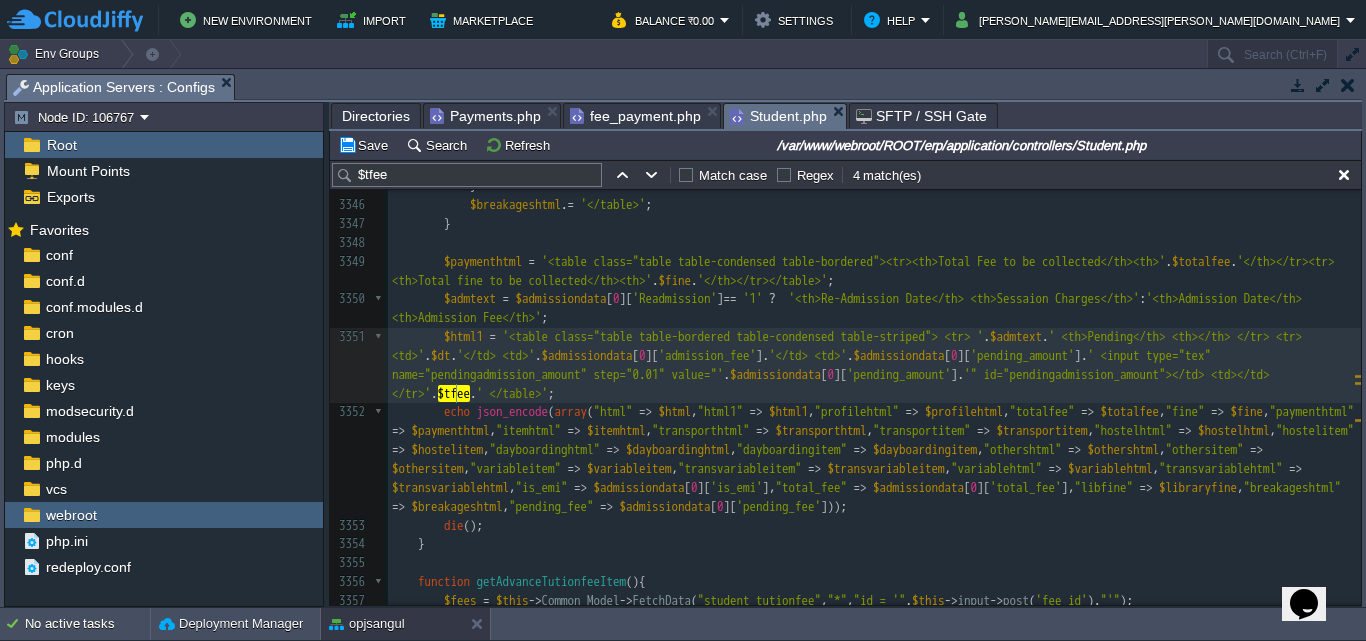 type on "text" 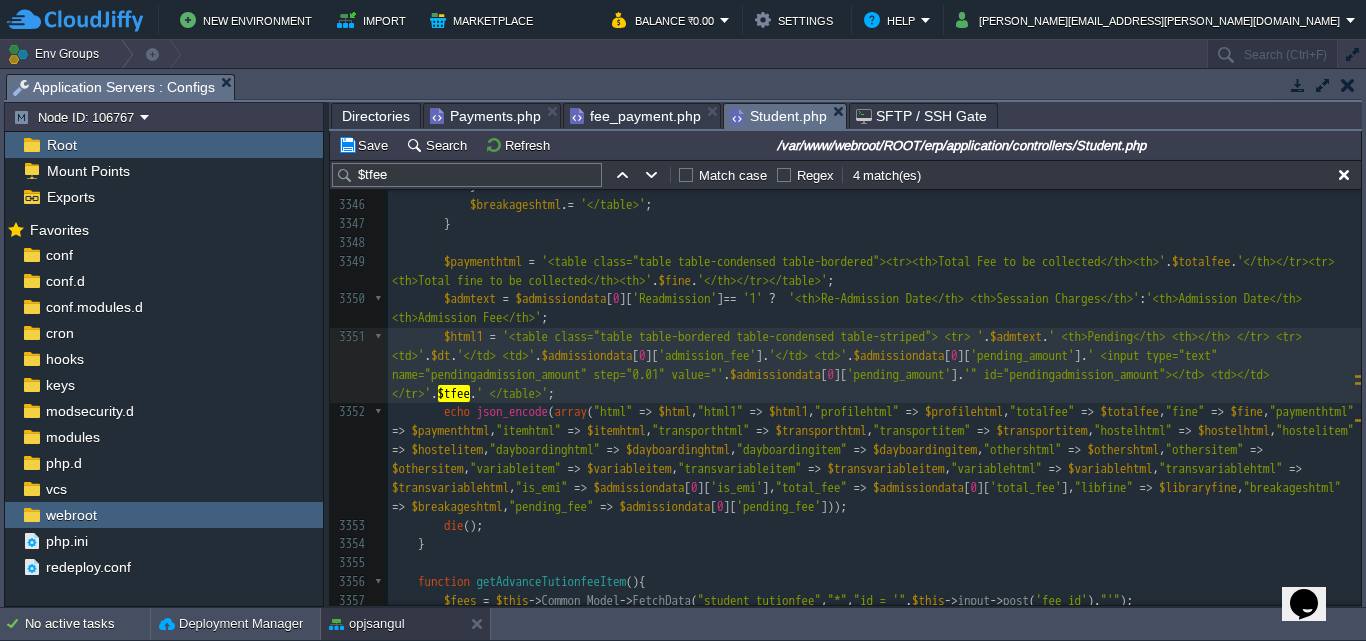 click on "xxxxxxxxxx                      <td>' . $admissiondata [ 0 ][ 'pending_amount' ]. ' </td>   3334          if ( $breakages ){ 3335               $breakageshtml   =   '<table class="table table-bordered table-condensed table-striped" id="breakageshtml"><tr><th>#</th><th width="60%">Breakage Details</th><th>Breakage Date</th><th width="13%">Fine</th></tr>' ; 3336                for ( $i   =   0 ;  $i   <   count ( $breakages );  $i ++ ){ 3337                     $brdate   =   $breakages [ $i ][ 'created_on' ]  ==   '0000-00-00'   ?   ''  :  date ( "d/m/Y" , strtotime ( $breakages [ $i ][ 'created_on' ])); 3338 ​ 3339                     $breakageshtml . =   '<tr> 3340                          <td><a href="javascript:;" class="btn btn-xs btn-danger btndeleteitemrow"><i class="fa fa-trash"></i></a> 3341                          <td>' . stripslashes ( $breakages [ $i ][ 'breakage_details' ]). '</td> 3342                          <td>' . $brdate . '</td> 3343                          . $breakages [" at bounding box center (874, 412) 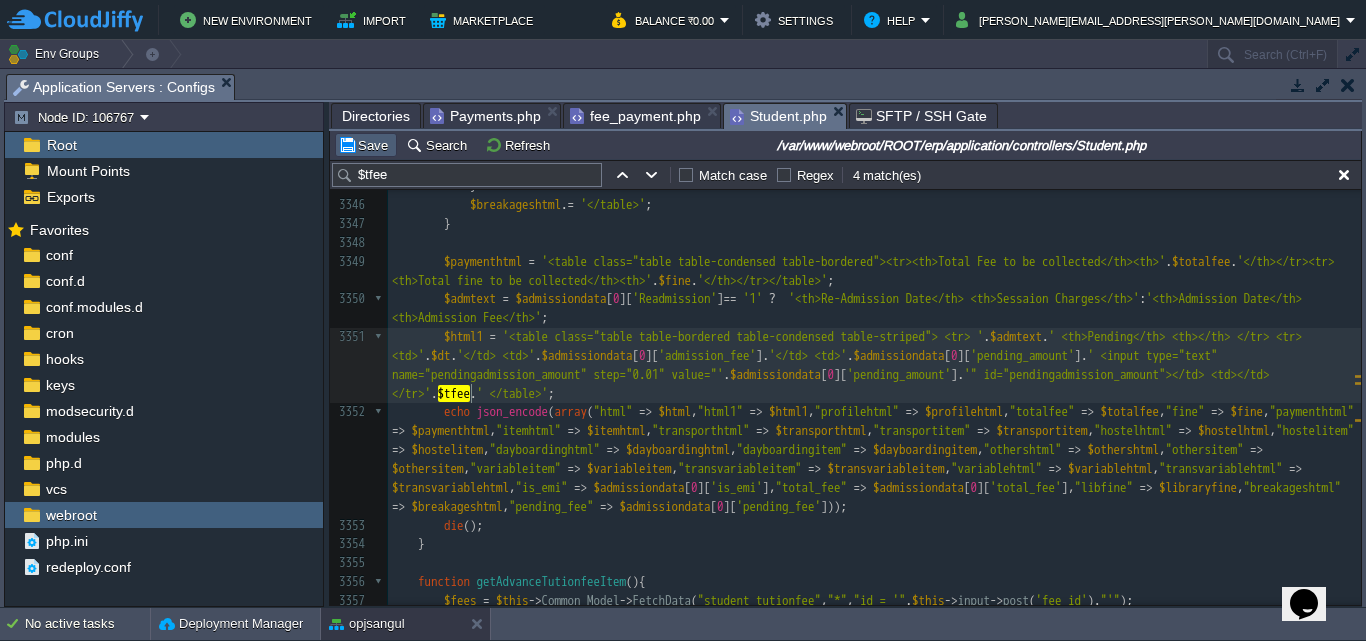 type 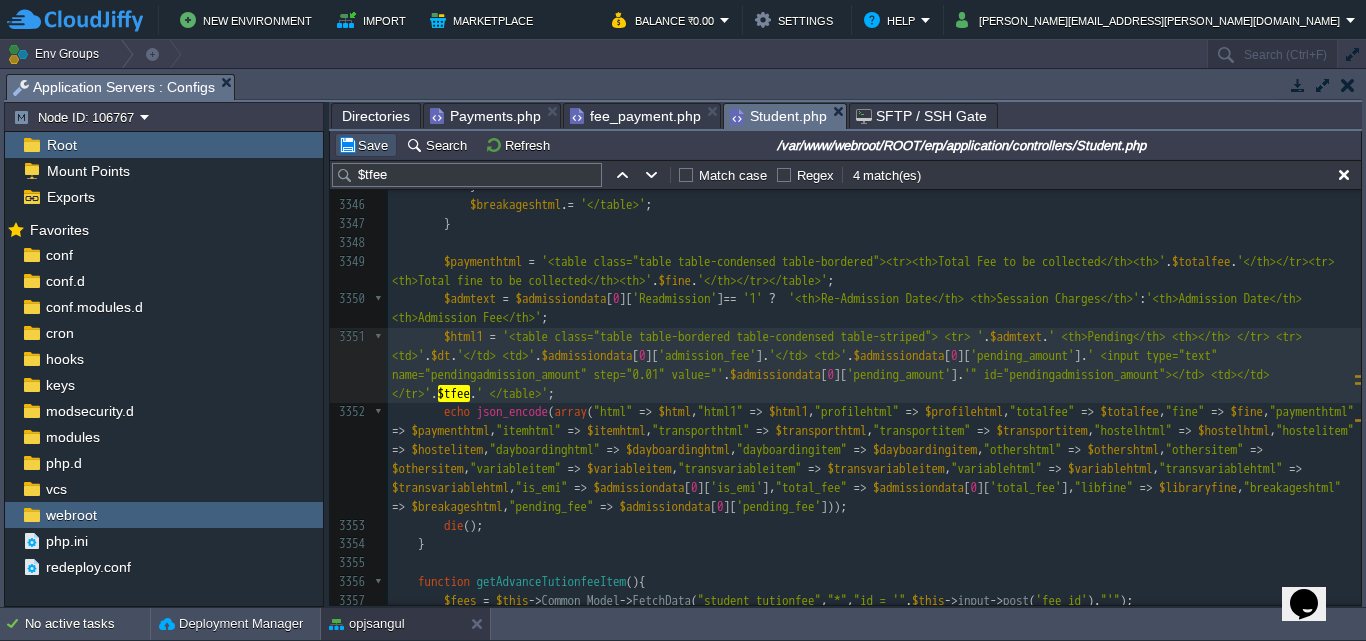 click on "Save" at bounding box center [366, 145] 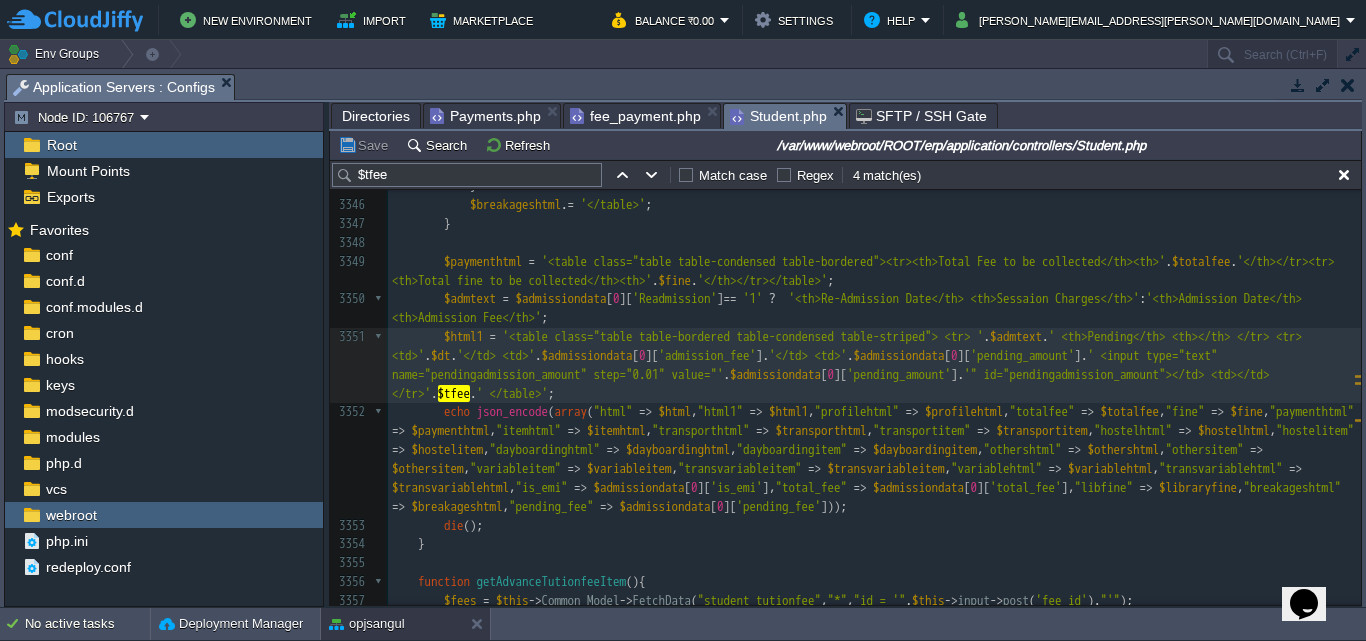 click on "fee_payment.php" at bounding box center (635, 116) 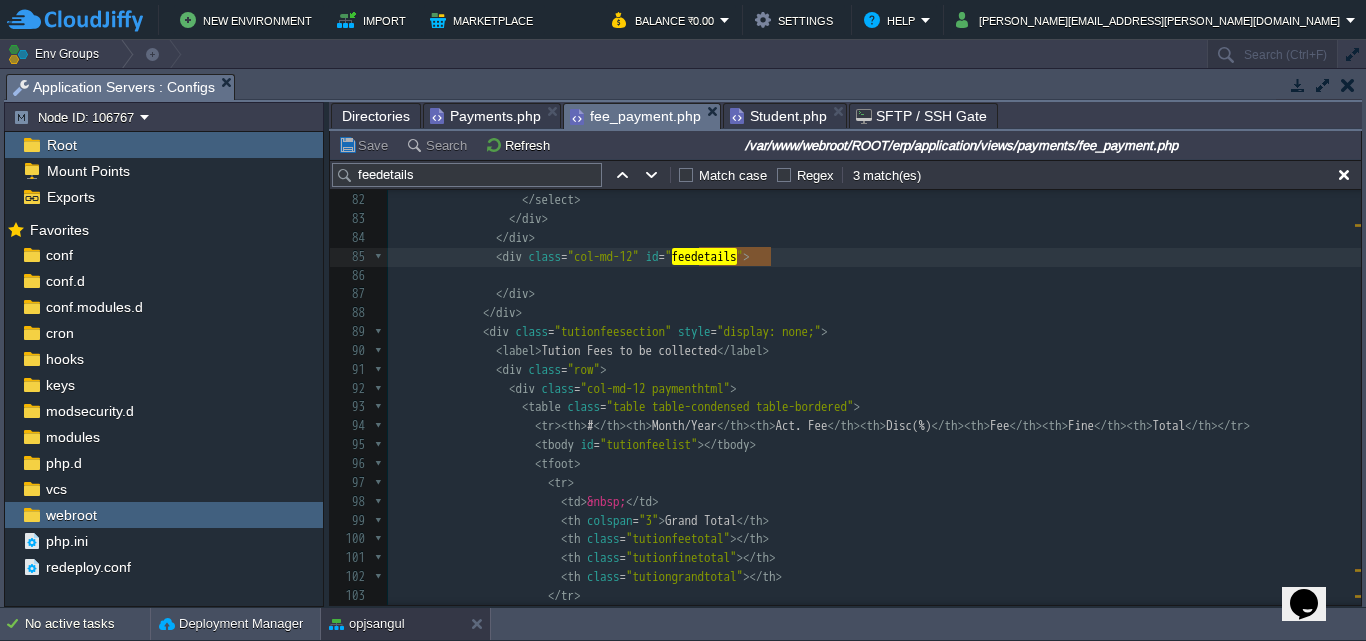 scroll, scrollTop: 1479, scrollLeft: 0, axis: vertical 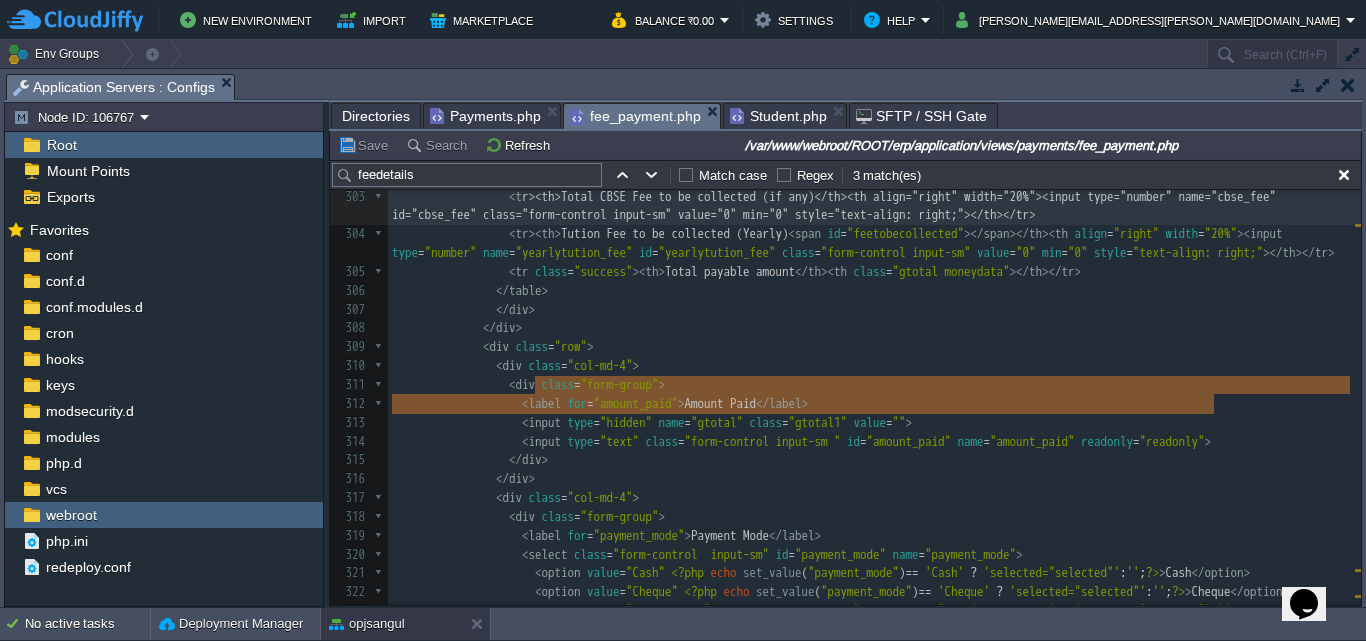 type on "<tr><th>Total CBSE Fee to be collected (if any)</th><th align="right" width="20%"><input type="number" name="cbse_fee" id="cbse_fee" class="form-control input-sm" value="0" min="0" style="text-align: right;"></th></tr>" 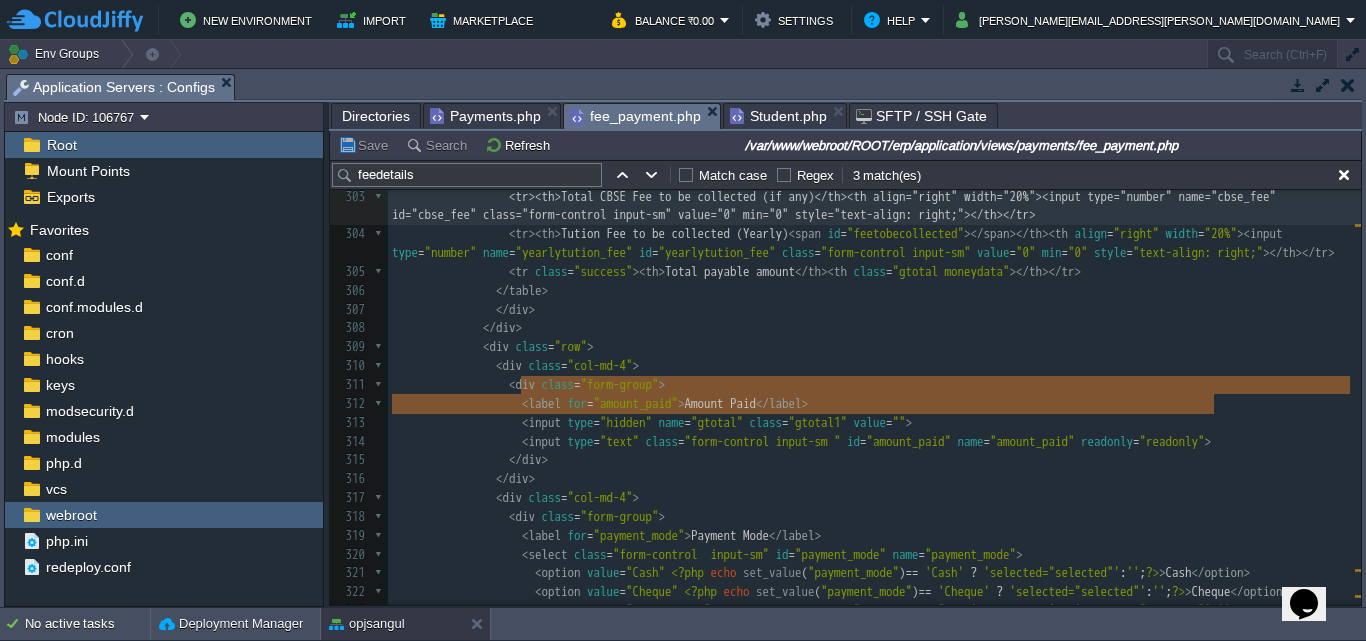 drag, startPoint x: 1215, startPoint y: 408, endPoint x: 523, endPoint y: 386, distance: 692.3496 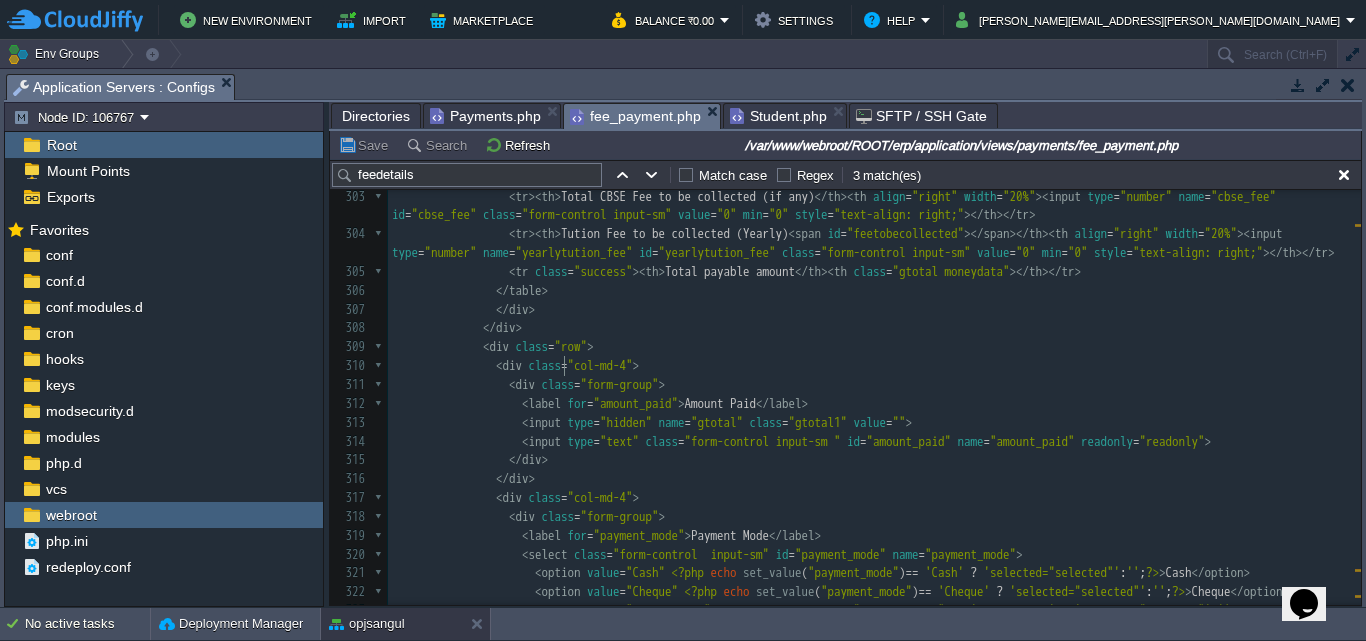 click on "< tr >< th > Total breakage/Outstanding fine amount </ th >< th   class = "breakagefinetotal receiptamount moneydata"   align = "right" ></ th ></ tr >" at bounding box center [874, 178] 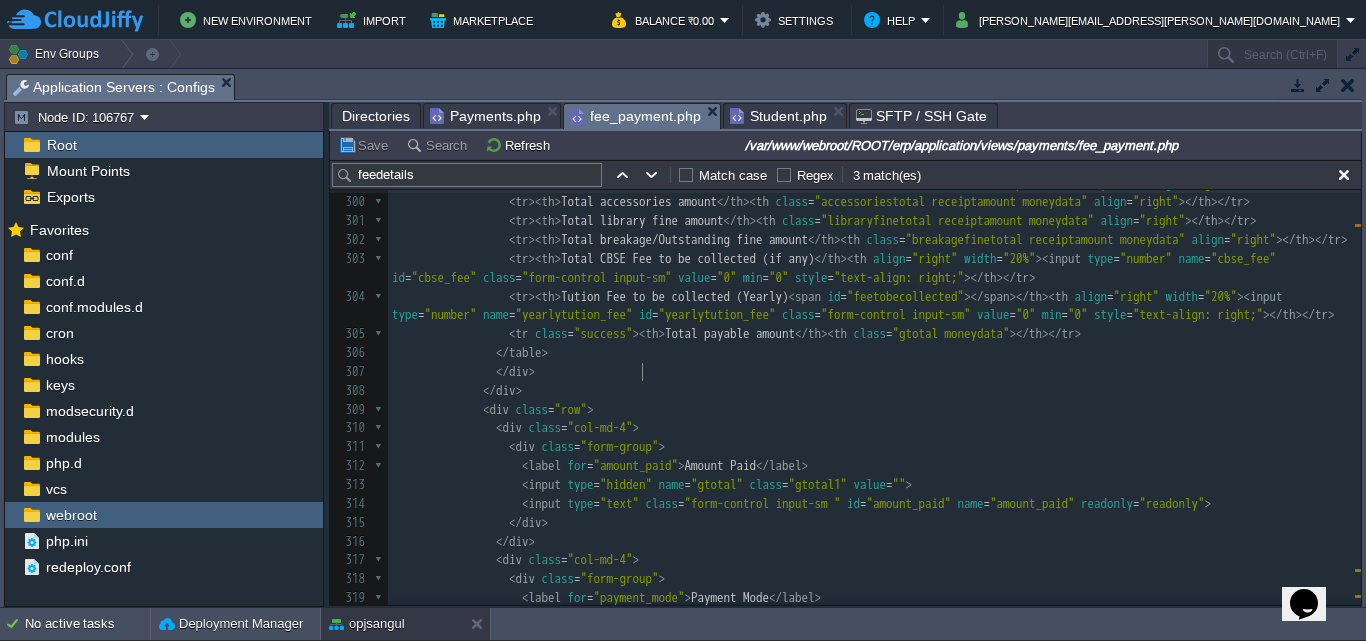 click on "Total Others fine to be collected" at bounding box center (668, 183) 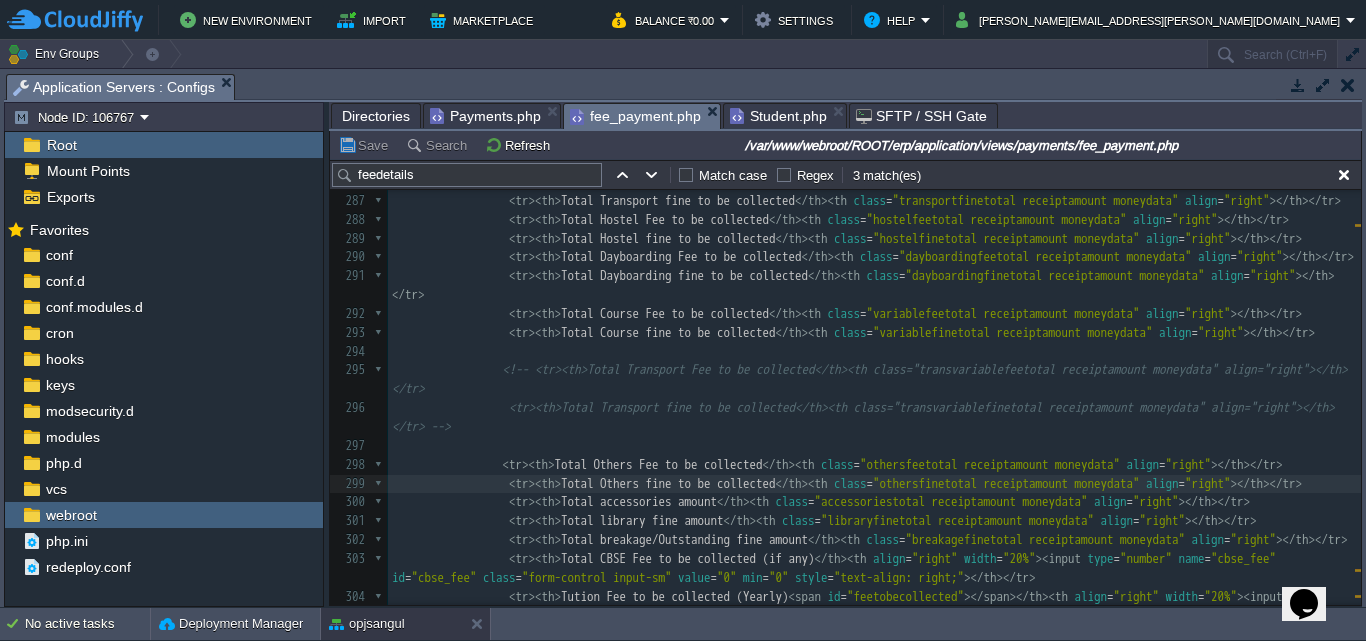 click on "Student.php" at bounding box center [778, 116] 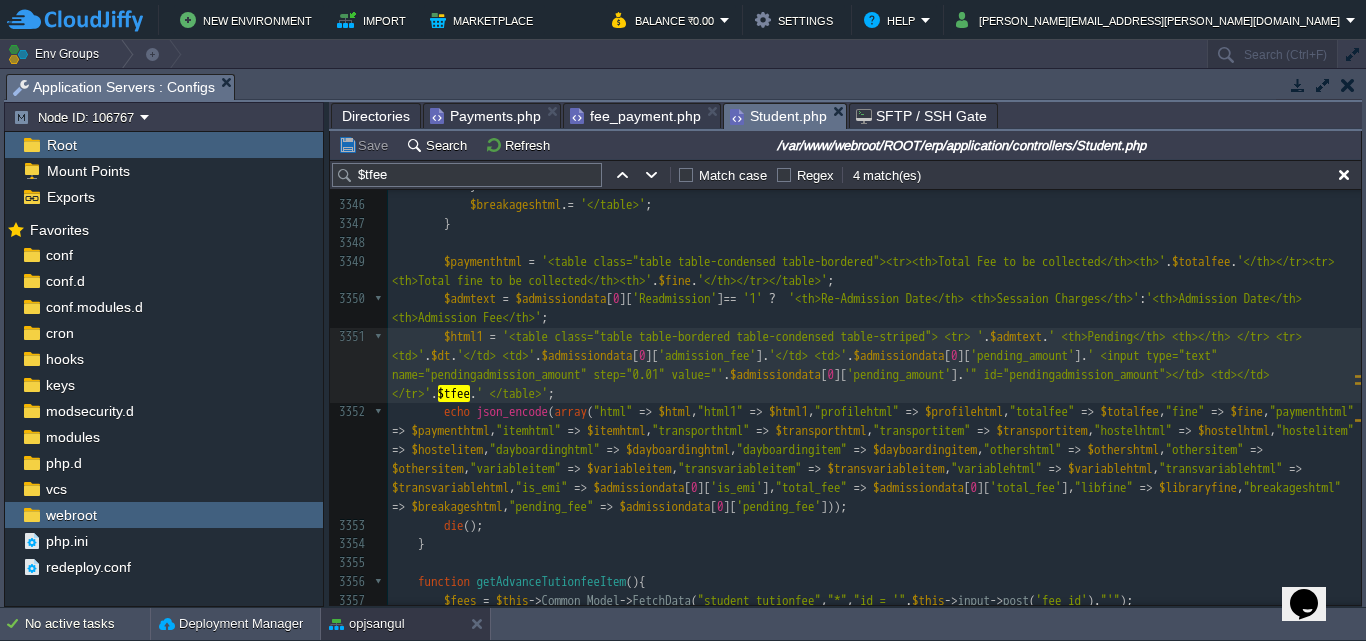 click on "xxxxxxxxxx                      <td>' . $admissiondata [ 0 ][ 'pending_amount' ]. ' </td>   3334          if ( $breakages ){ 3335               $breakageshtml   =   '<table class="table table-bordered table-condensed table-striped" id="breakageshtml"><tr><th>#</th><th width="60%">Breakage Details</th><th>Breakage Date</th><th width="13%">Fine</th></tr>' ; 3336                for ( $i   =   0 ;  $i   <   count ( $breakages );  $i ++ ){ 3337                     $brdate   =   $breakages [ $i ][ 'created_on' ]  ==   '0000-00-00'   ?   ''  :  date ( "d/m/Y" , strtotime ( $breakages [ $i ][ 'created_on' ])); 3338 ​ 3339                     $breakageshtml . =   '<tr> 3340                          <td><a href="javascript:;" class="btn btn-xs btn-danger btndeleteitemrow"><i class="fa fa-trash"></i></a> 3341                          <td>' . stripslashes ( $breakages [ $i ][ 'breakage_details' ]). '</td> 3342                          <td>' . $brdate . '</td> 3343                          . $breakages [" at bounding box center [874, 412] 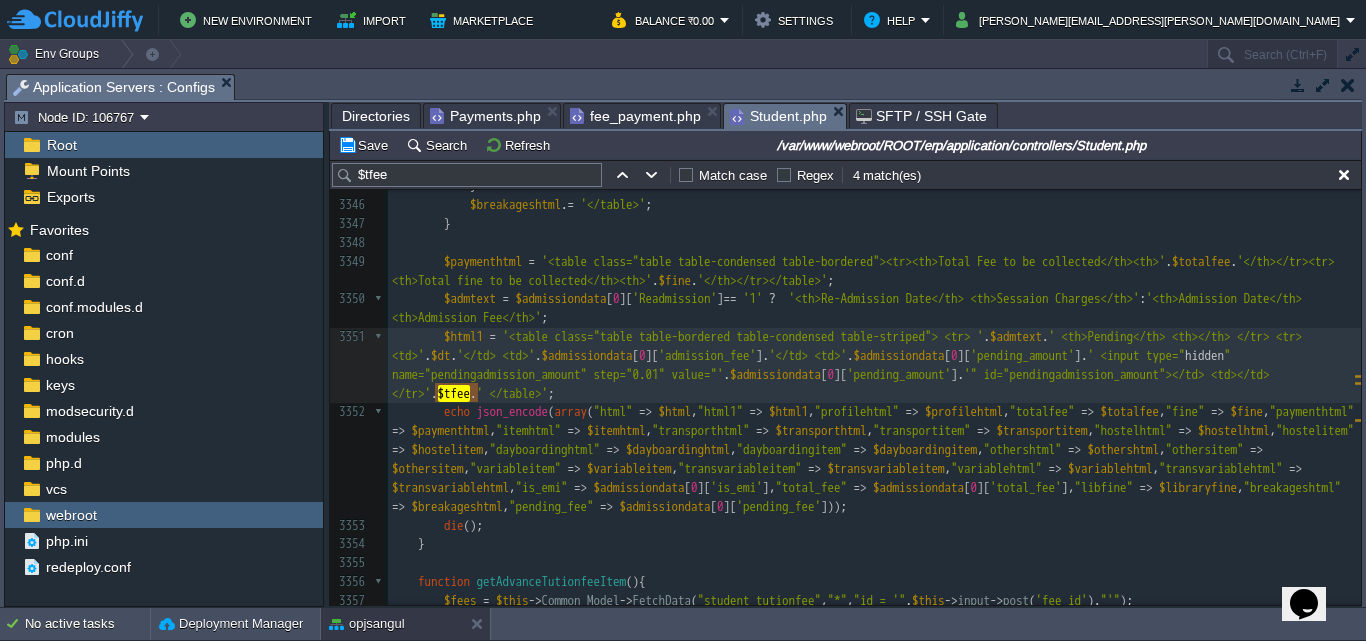 type 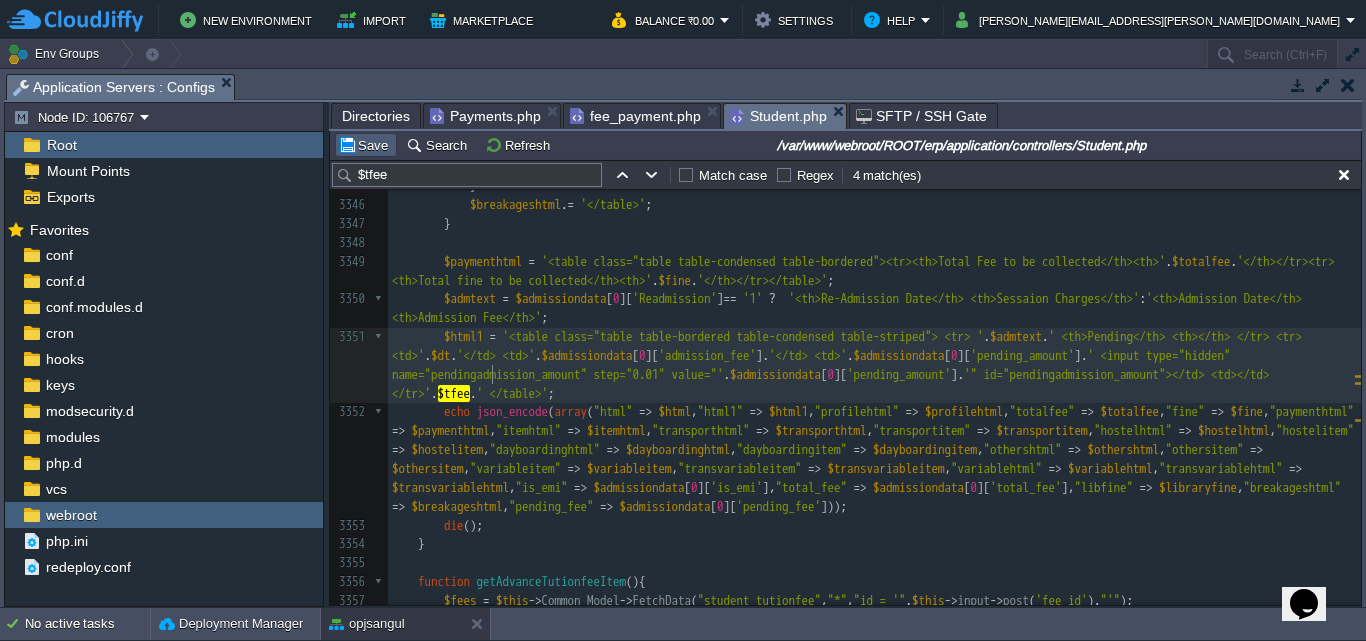 click on "Save" at bounding box center (366, 145) 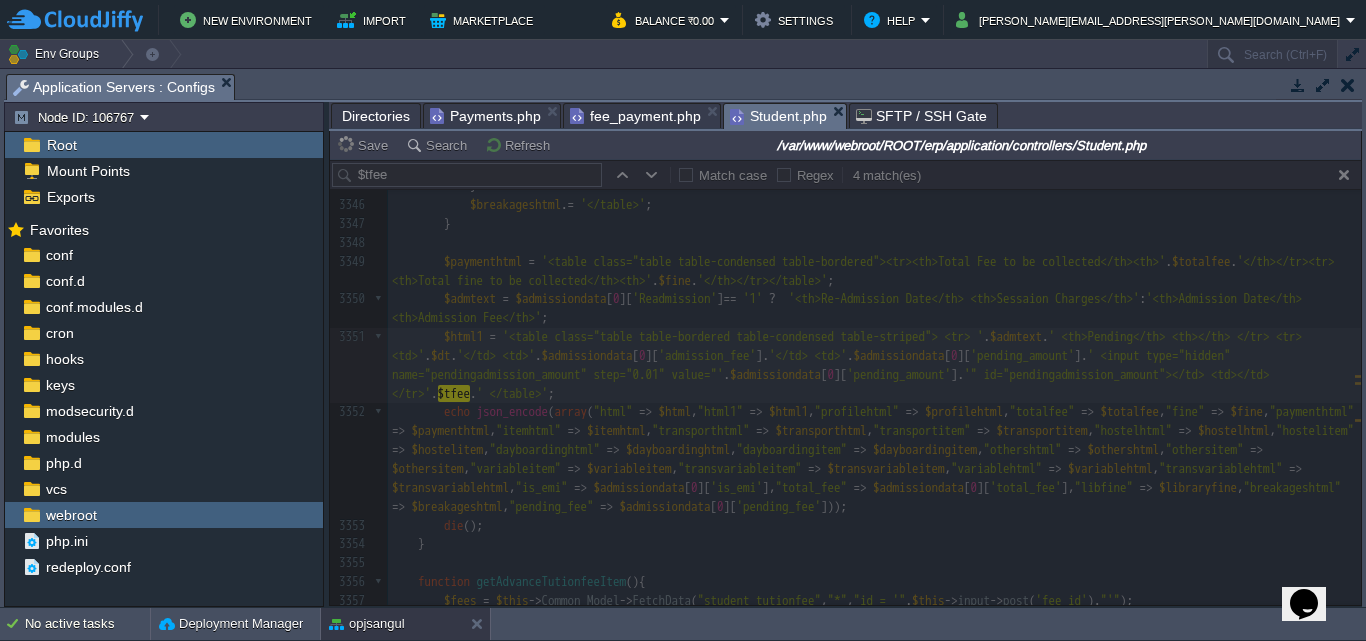 click on "fee_payment.php" at bounding box center [635, 116] 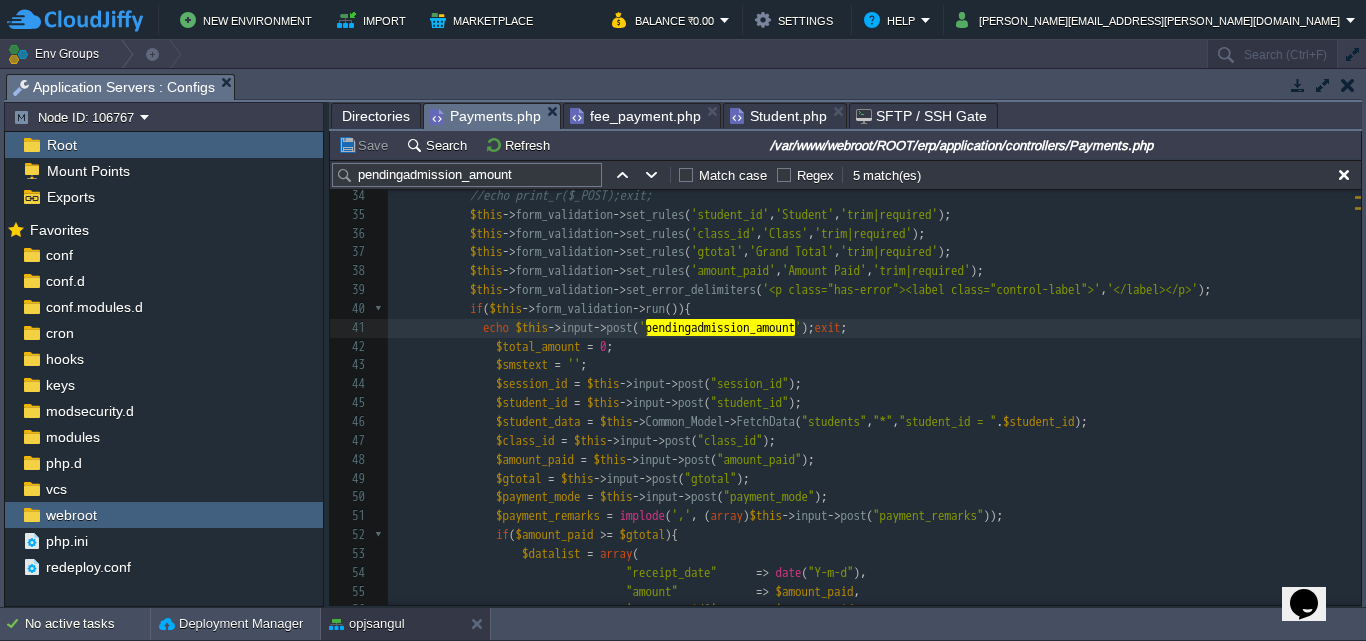 click on "Payments.php" at bounding box center [485, 116] 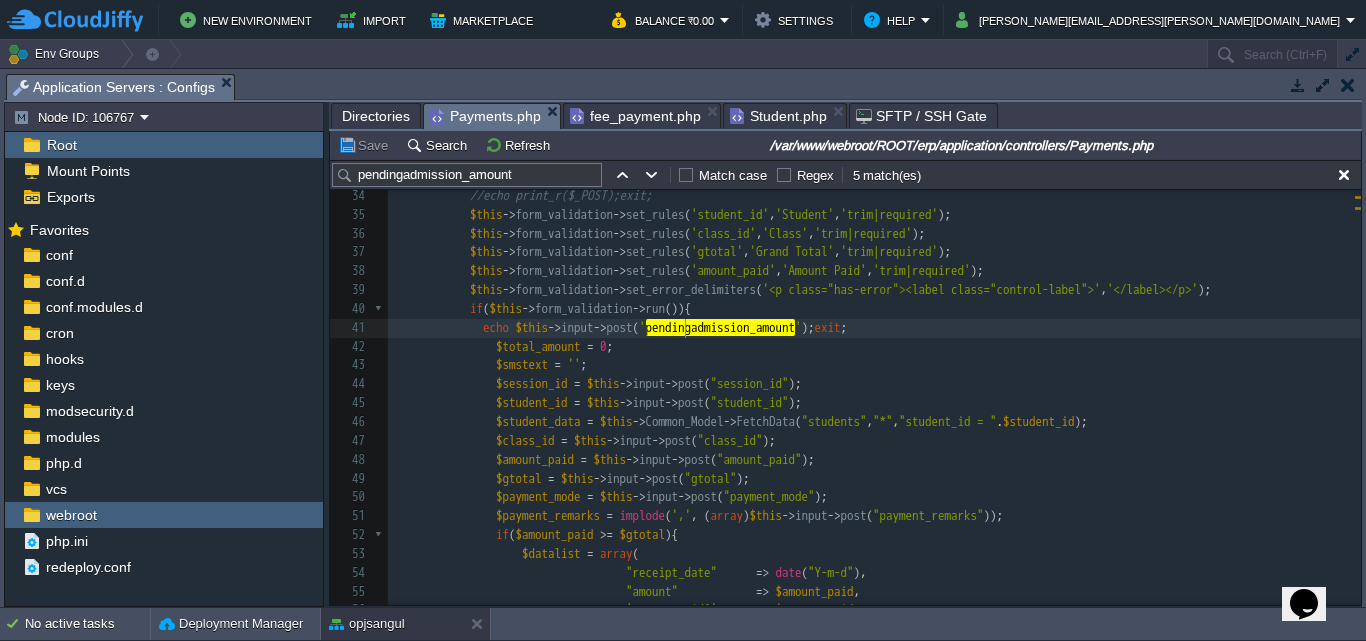 click on "pendingadmission_amount" at bounding box center (721, 327) 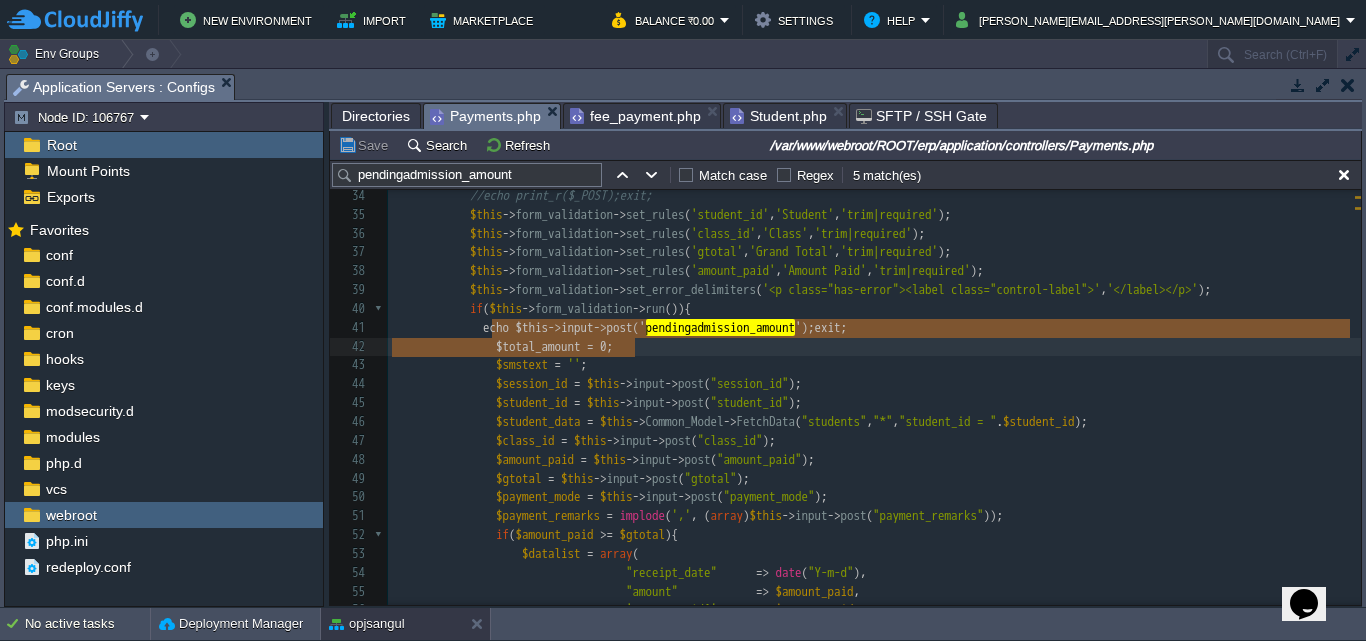 type on "echo $this->input->post('pendingadmission_amount');exit;" 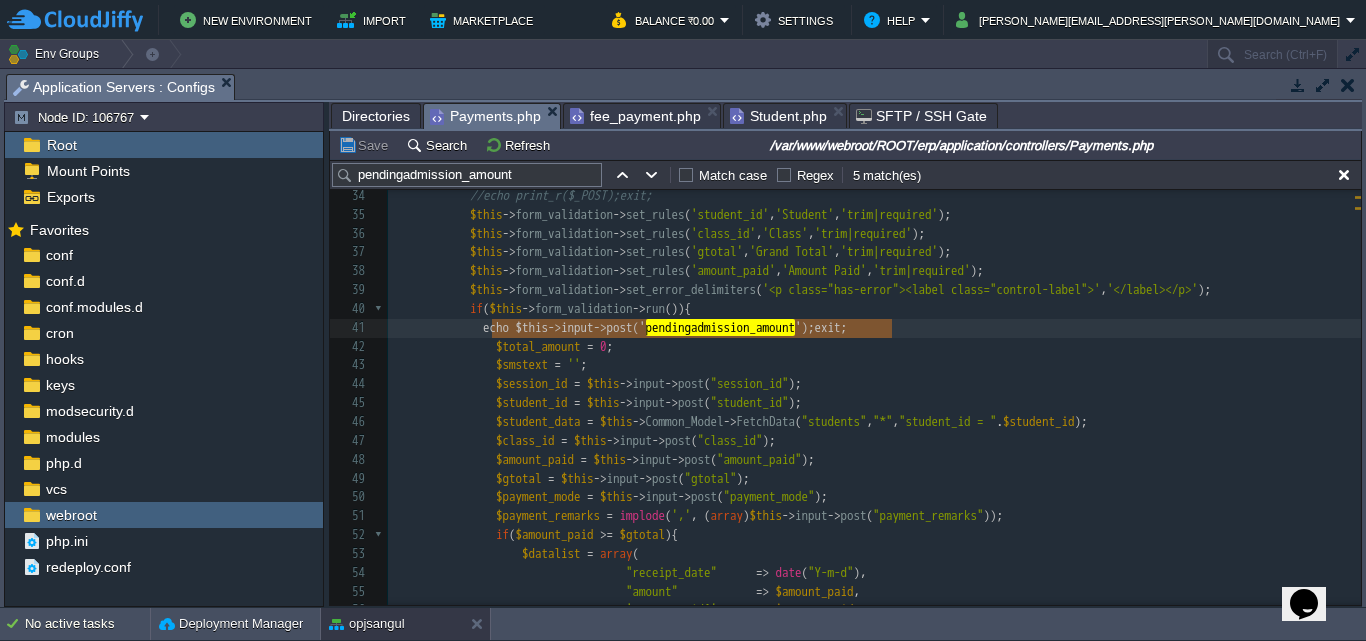 drag, startPoint x: 490, startPoint y: 327, endPoint x: 896, endPoint y: 338, distance: 406.149 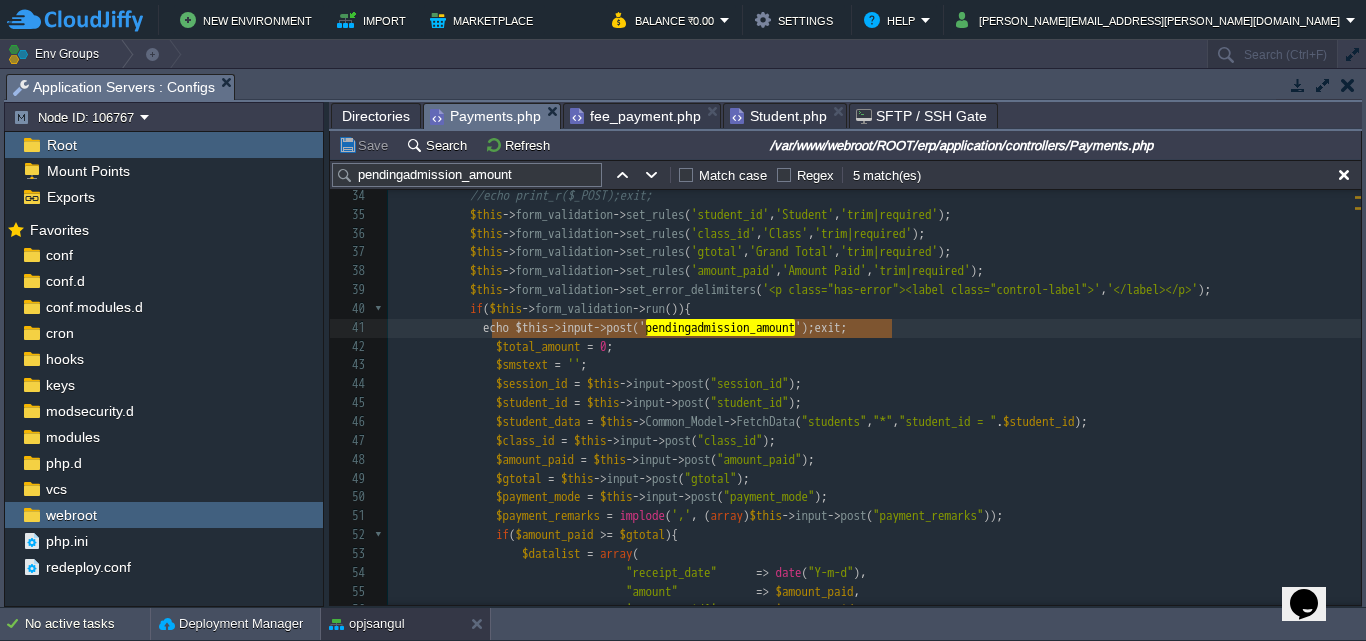 type 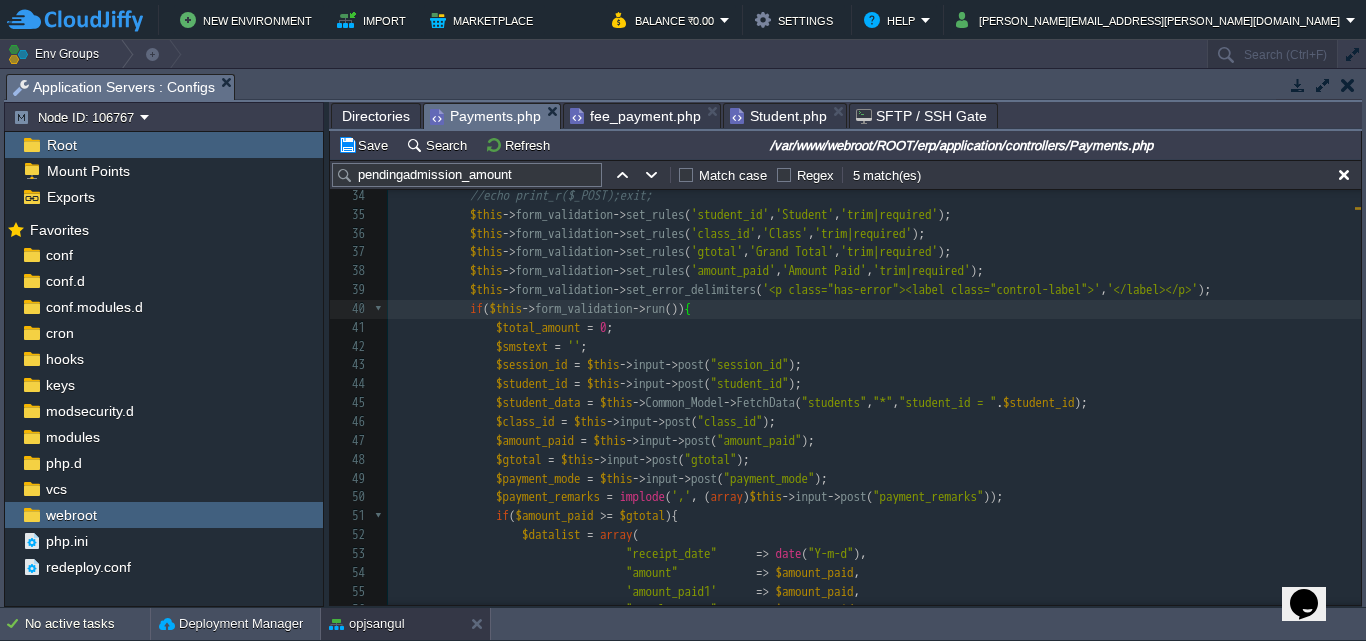 click on "Student.php" at bounding box center (778, 116) 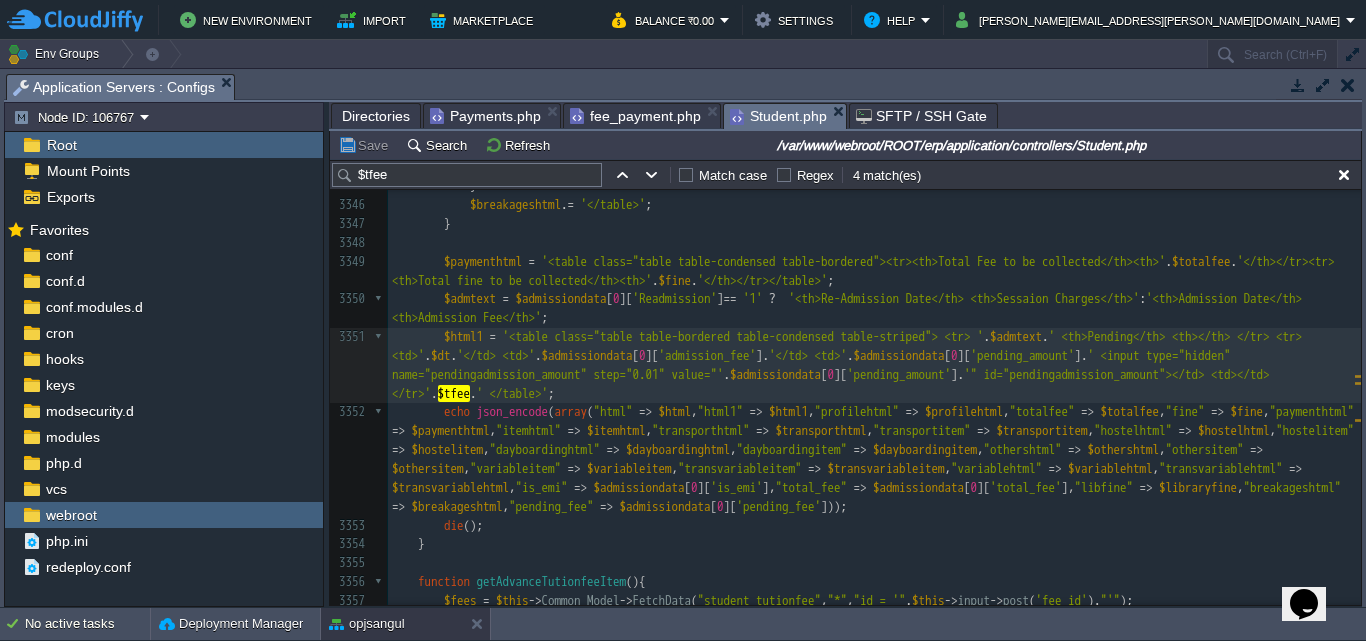 click on "Tasks Activity Log Archive Git / SVN Application Servers : Configs" at bounding box center (683, 87) 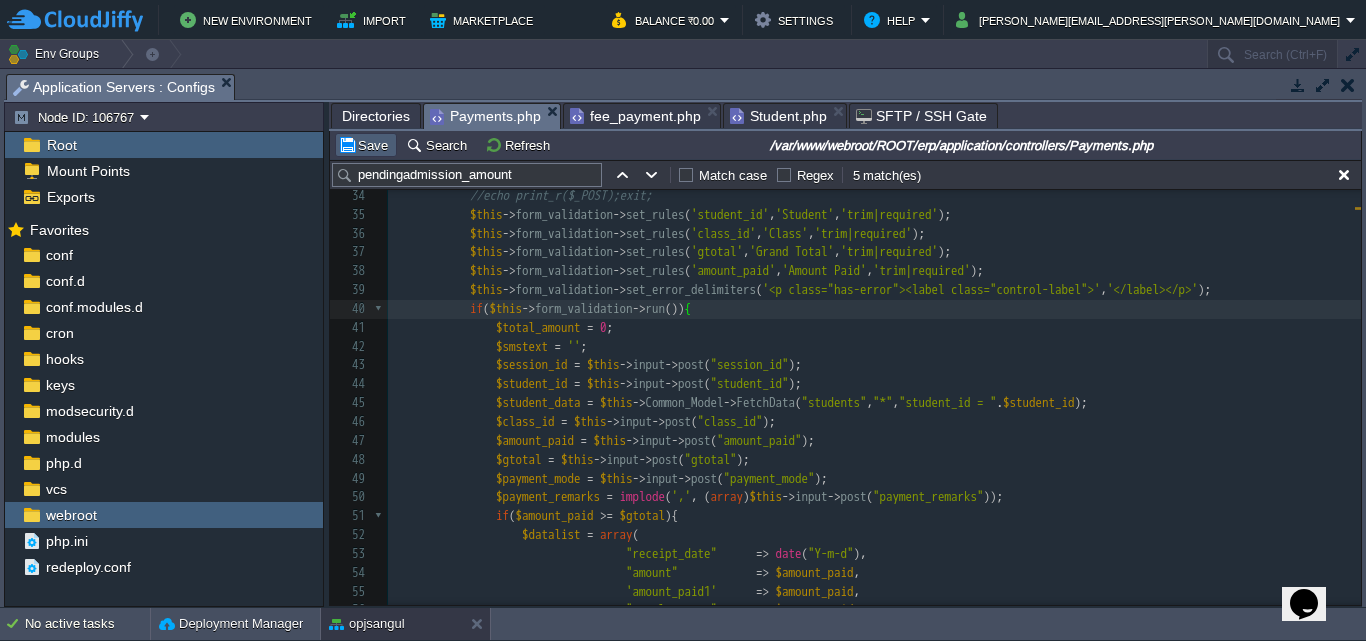 click on "Save" at bounding box center [366, 145] 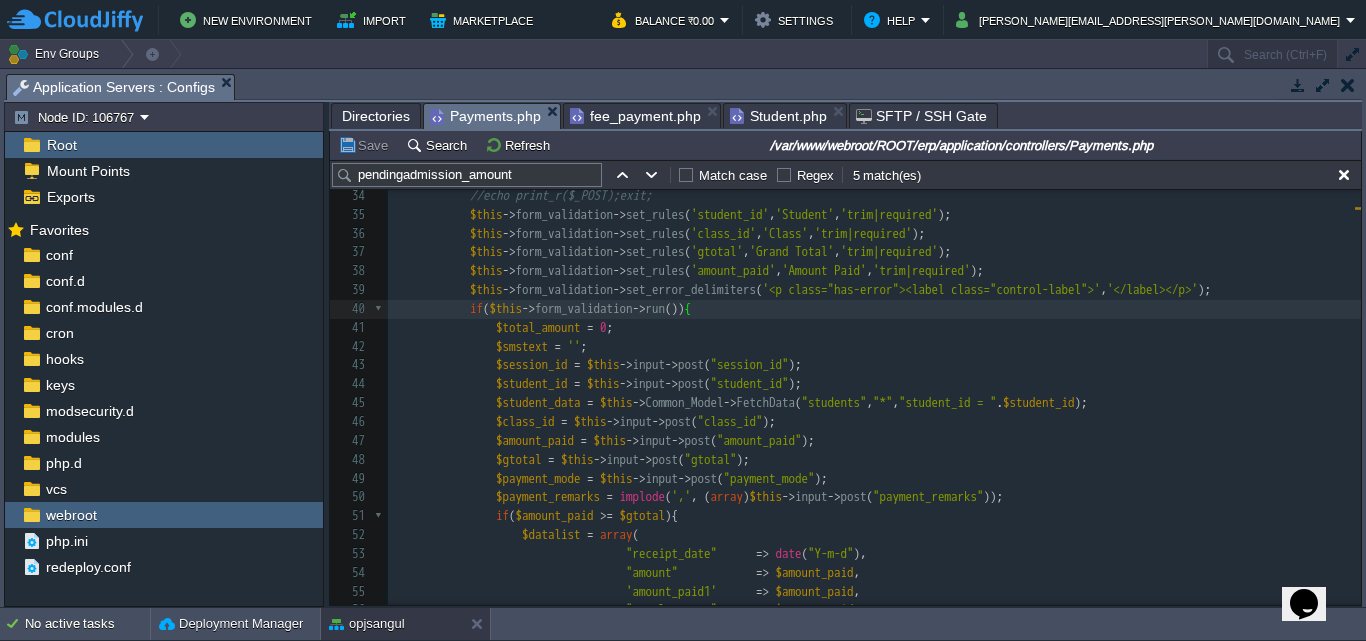 scroll, scrollTop: 1018, scrollLeft: 0, axis: vertical 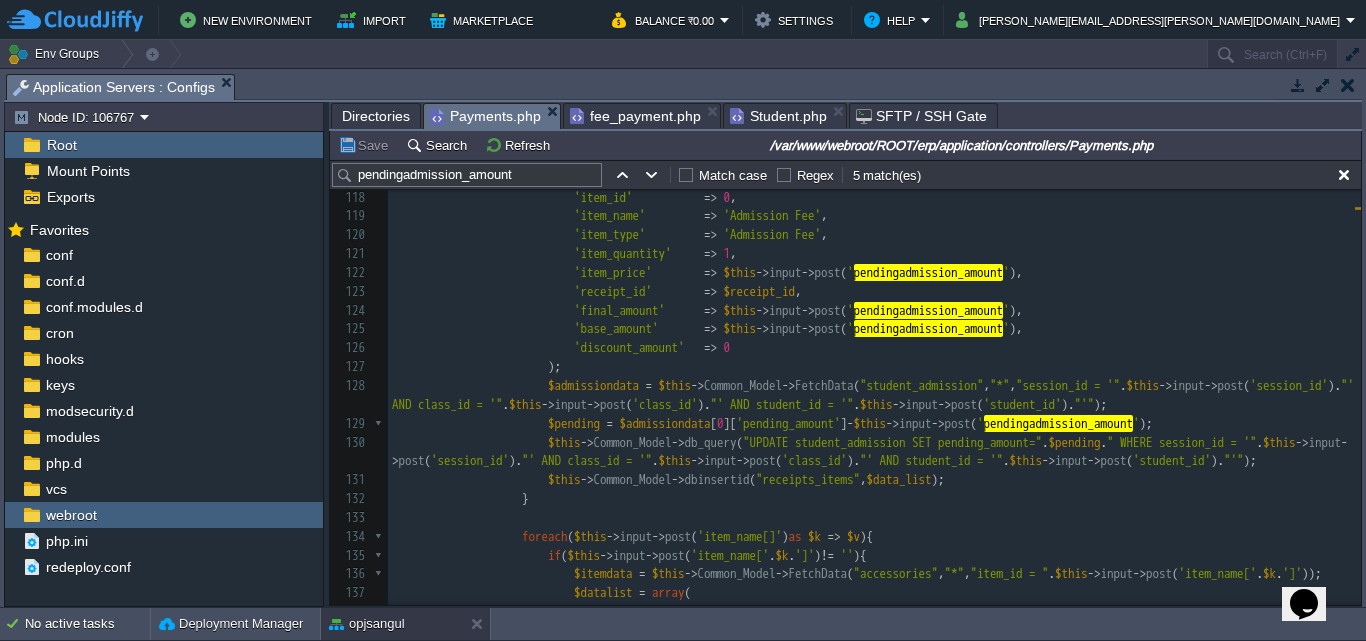 click on "fee_payment.php" at bounding box center (635, 116) 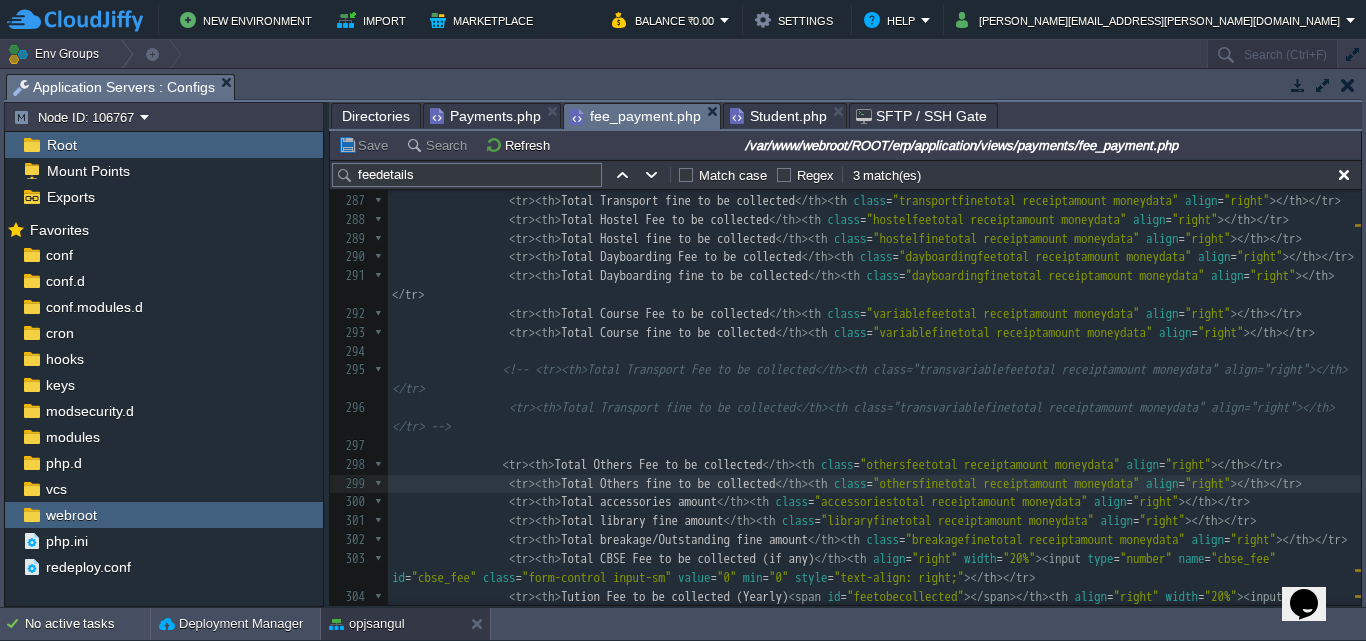 click on "Student.php" at bounding box center (778, 116) 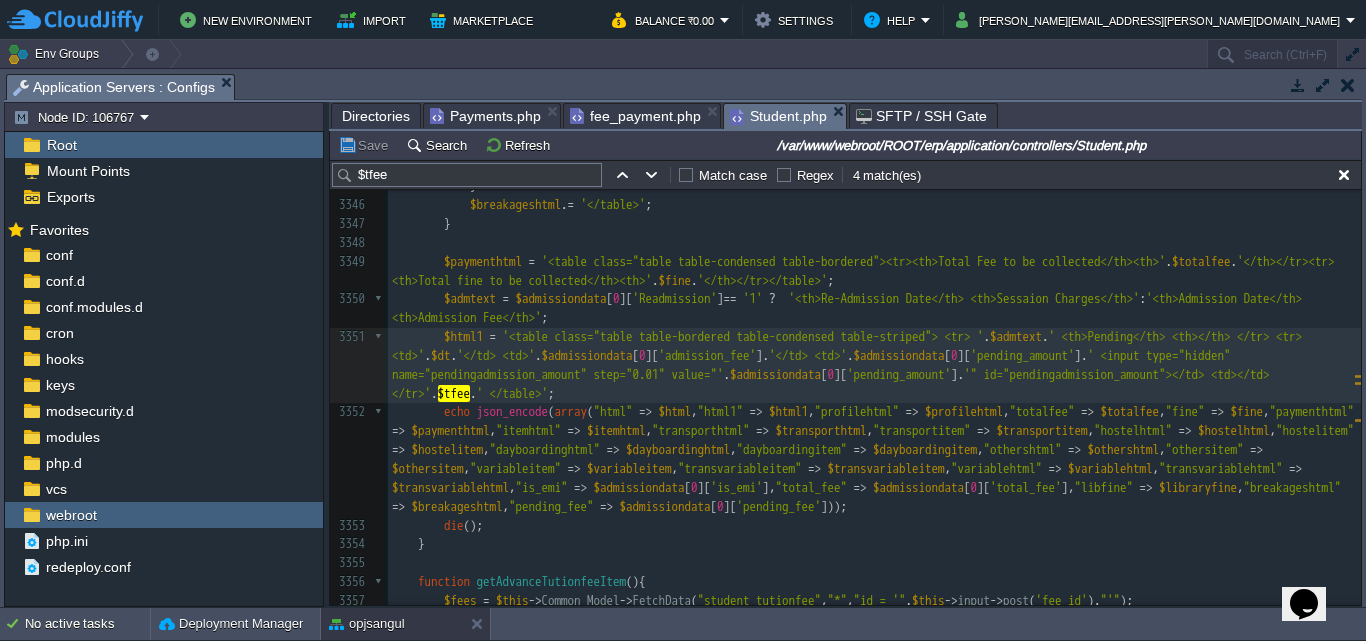 click on "Save" at bounding box center [366, 145] 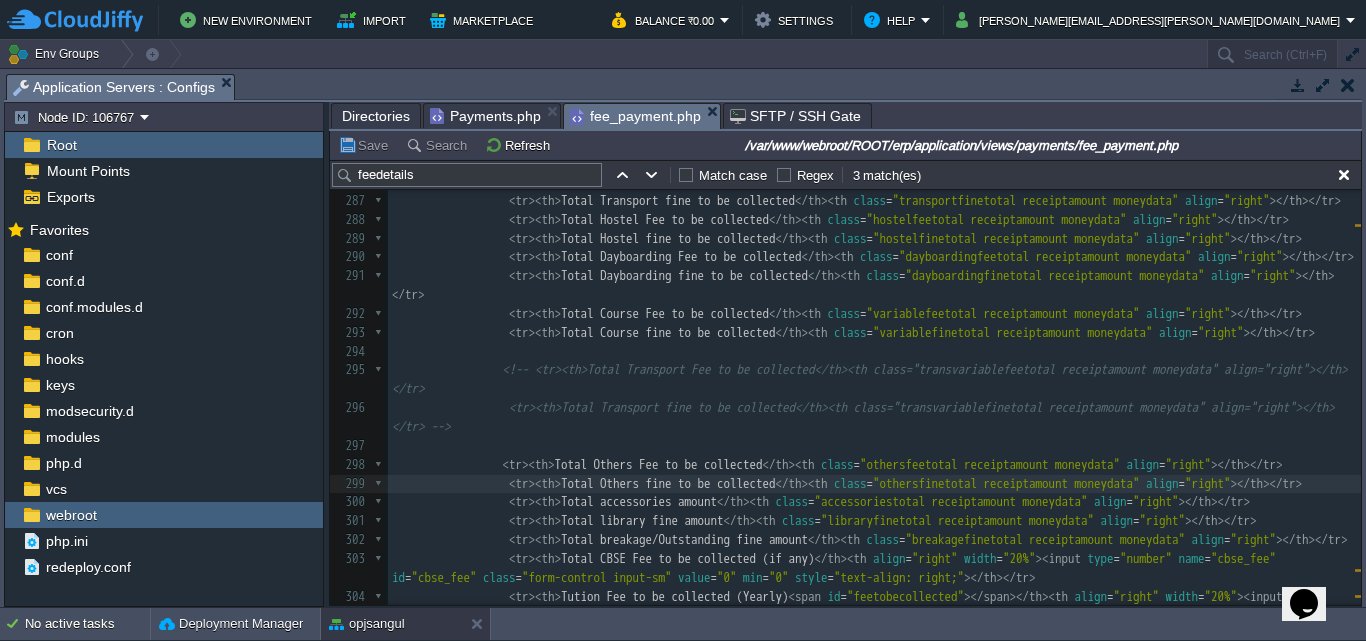 click on "fee_payment.php" at bounding box center (635, 116) 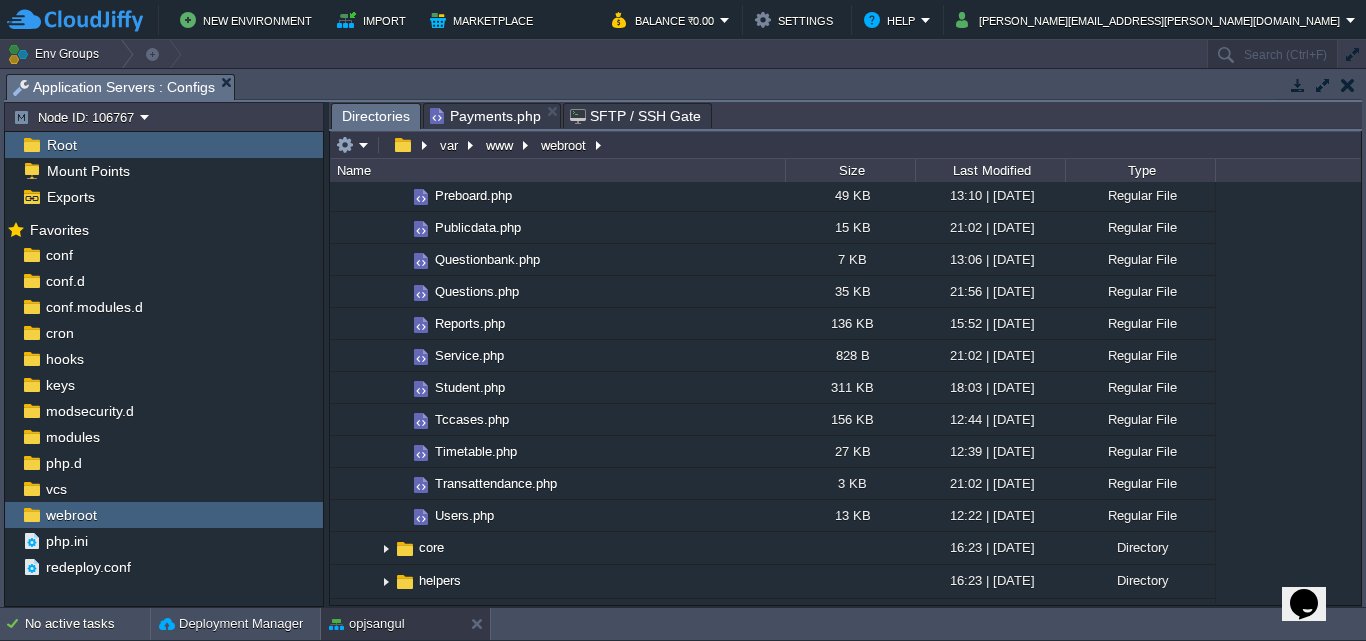 click on "Payments.php" at bounding box center [485, 116] 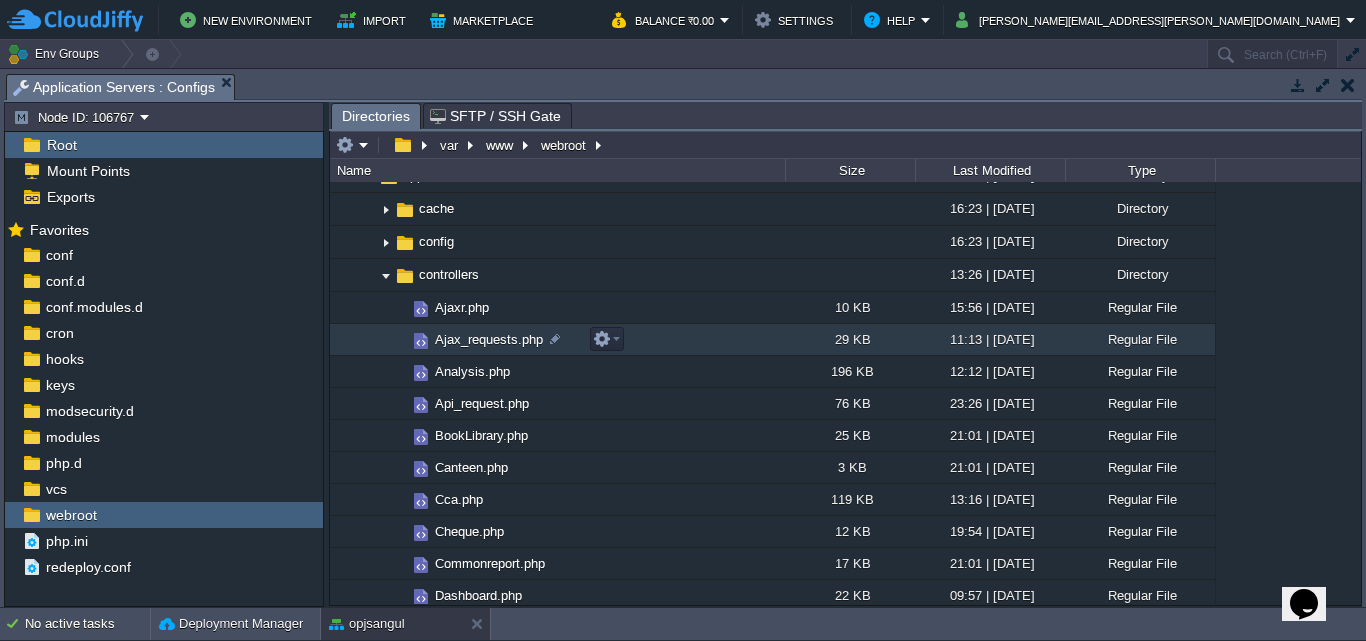 scroll, scrollTop: 0, scrollLeft: 0, axis: both 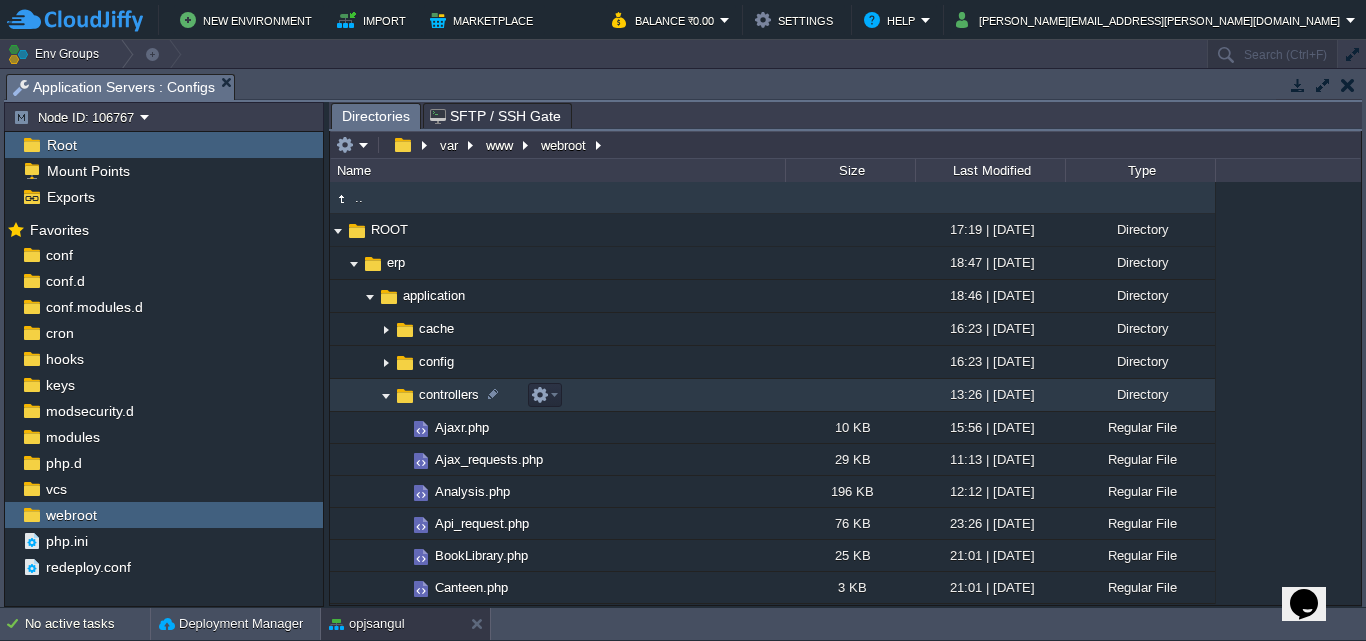 click at bounding box center (386, 395) 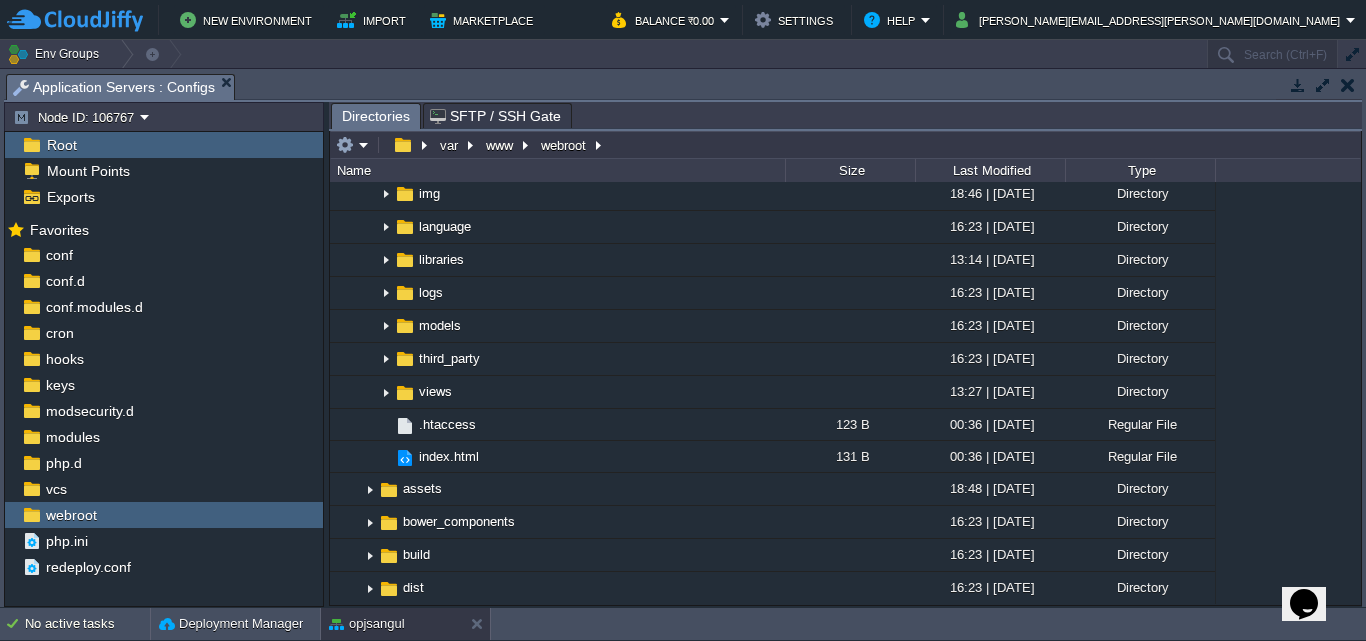 scroll, scrollTop: 400, scrollLeft: 0, axis: vertical 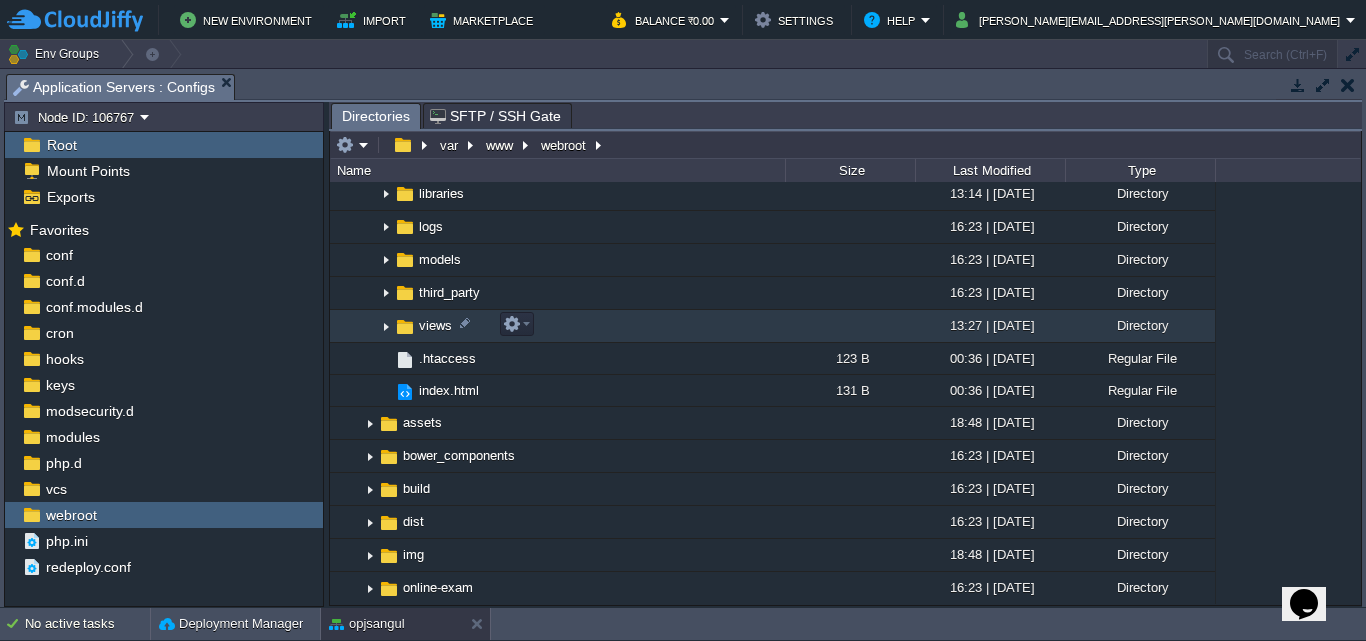 click at bounding box center [386, 326] 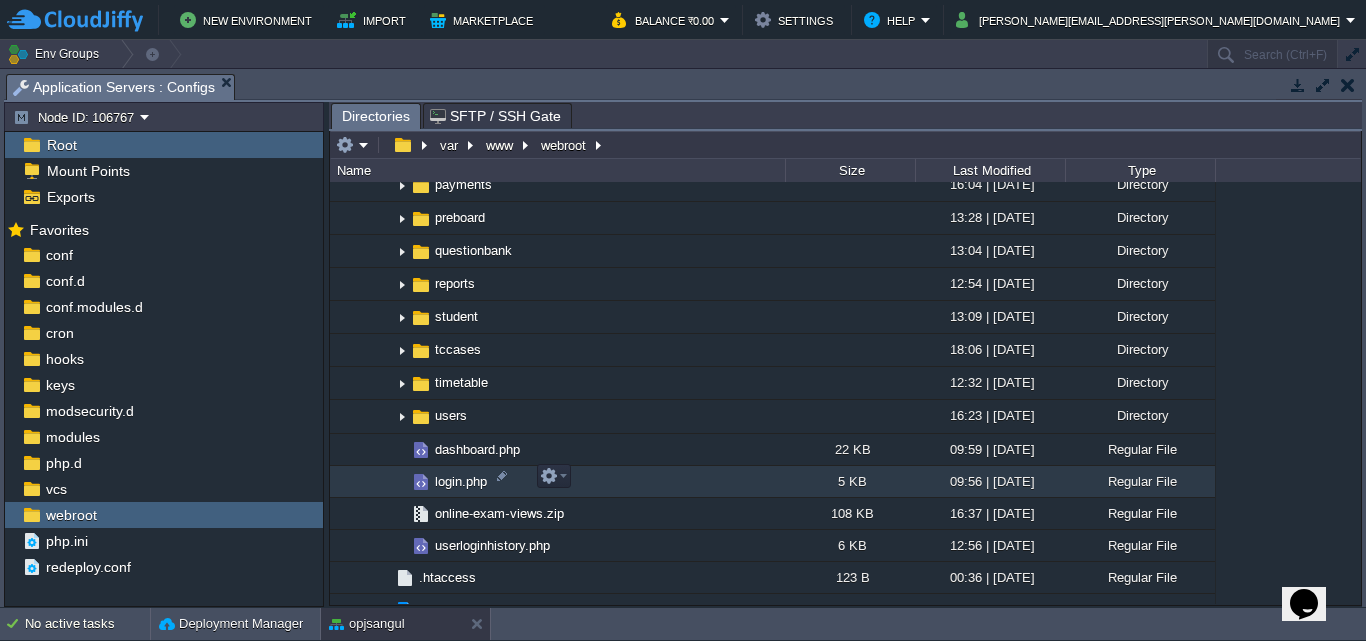 scroll, scrollTop: 1000, scrollLeft: 0, axis: vertical 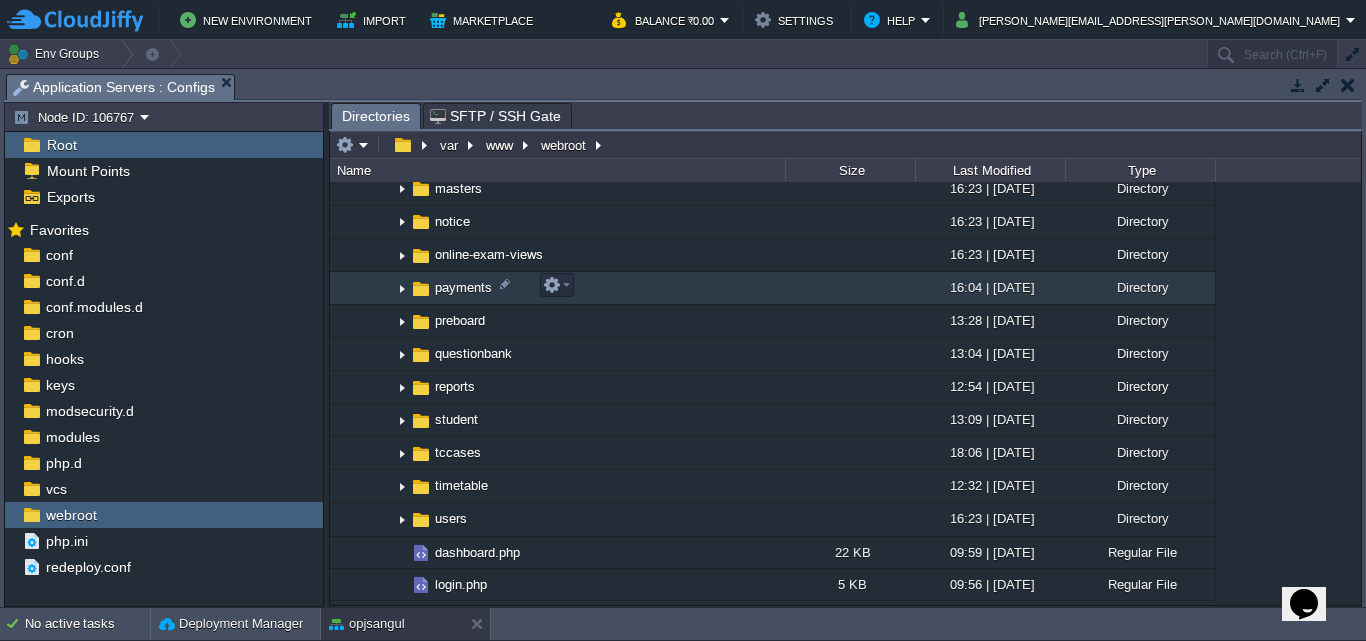 click at bounding box center [402, 288] 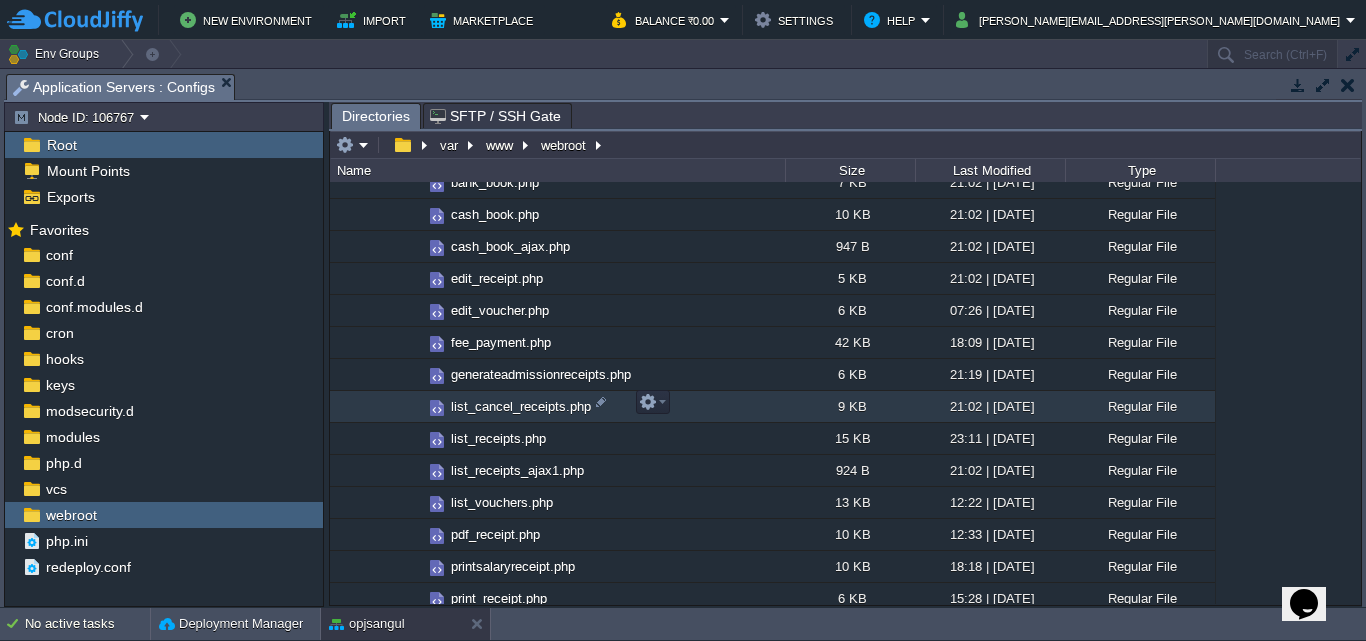scroll, scrollTop: 1200, scrollLeft: 0, axis: vertical 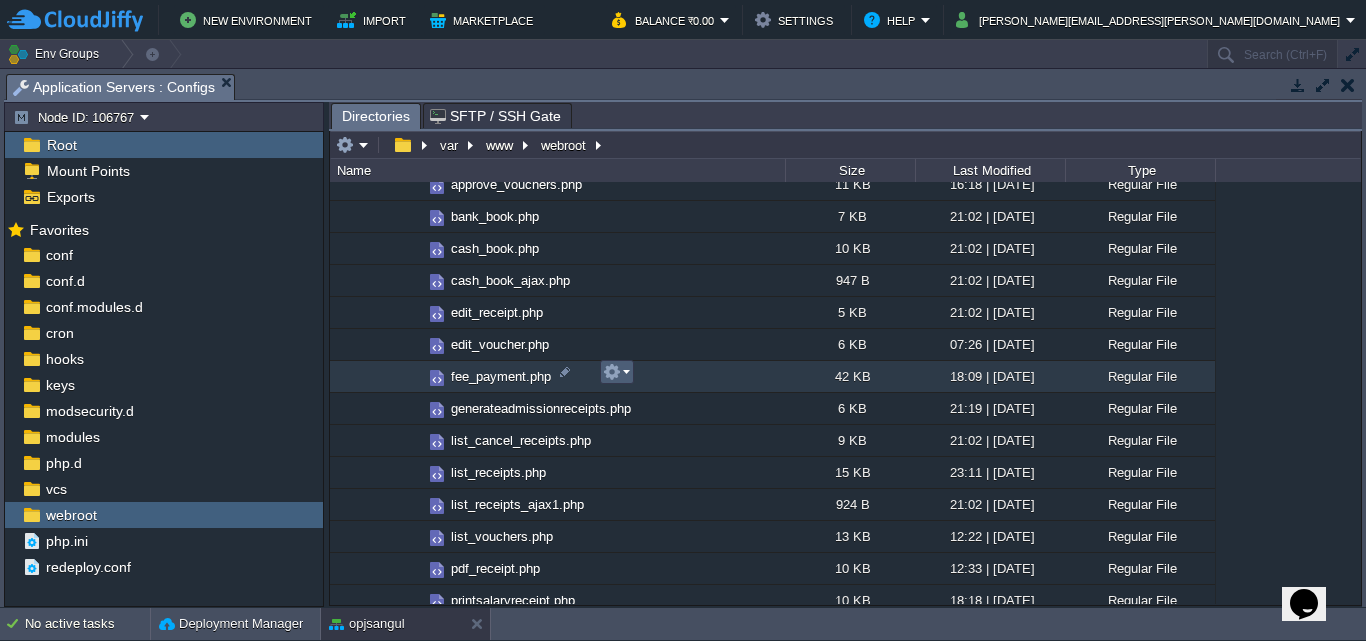 click at bounding box center (616, 372) 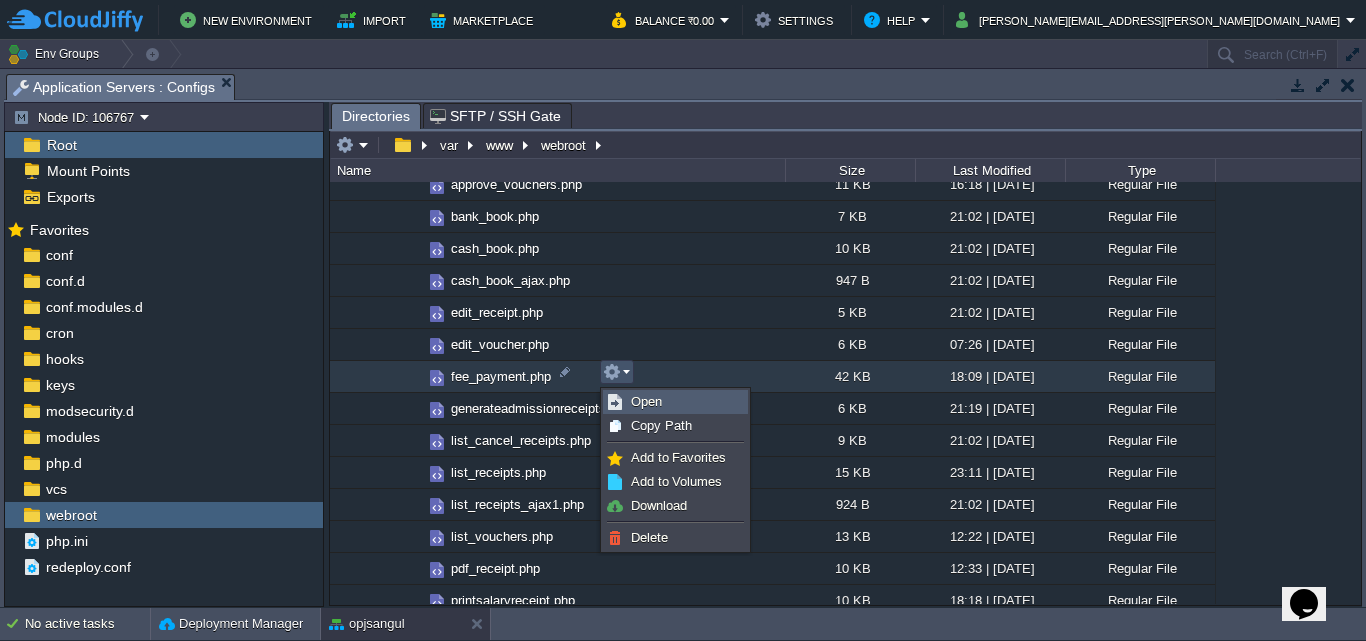 click on "Open" at bounding box center (675, 402) 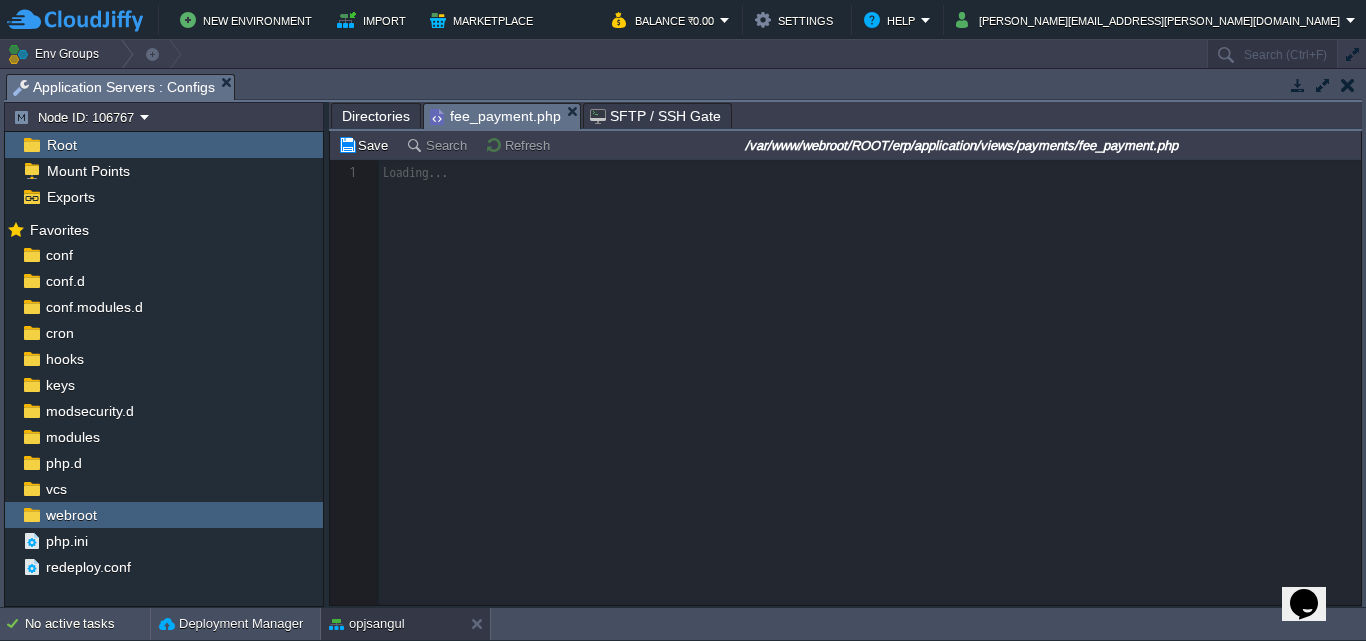 scroll, scrollTop: 7, scrollLeft: 0, axis: vertical 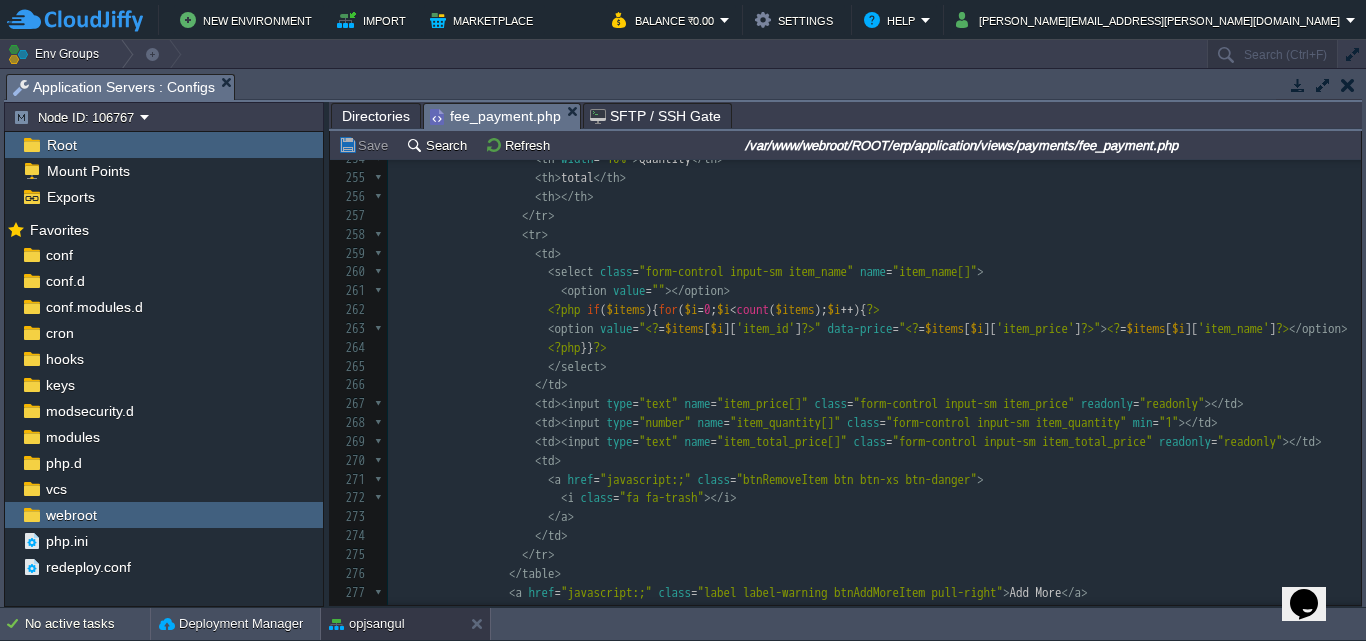 type on "item_price" 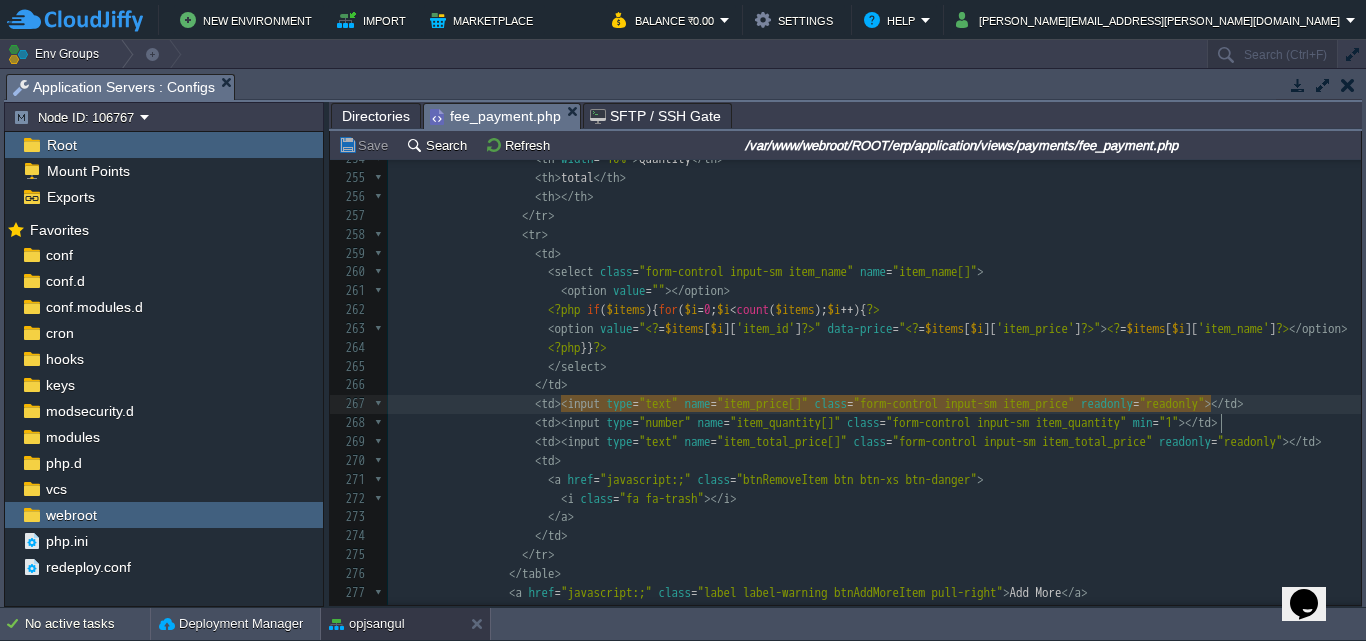 click on "</ select >" at bounding box center [874, 367] 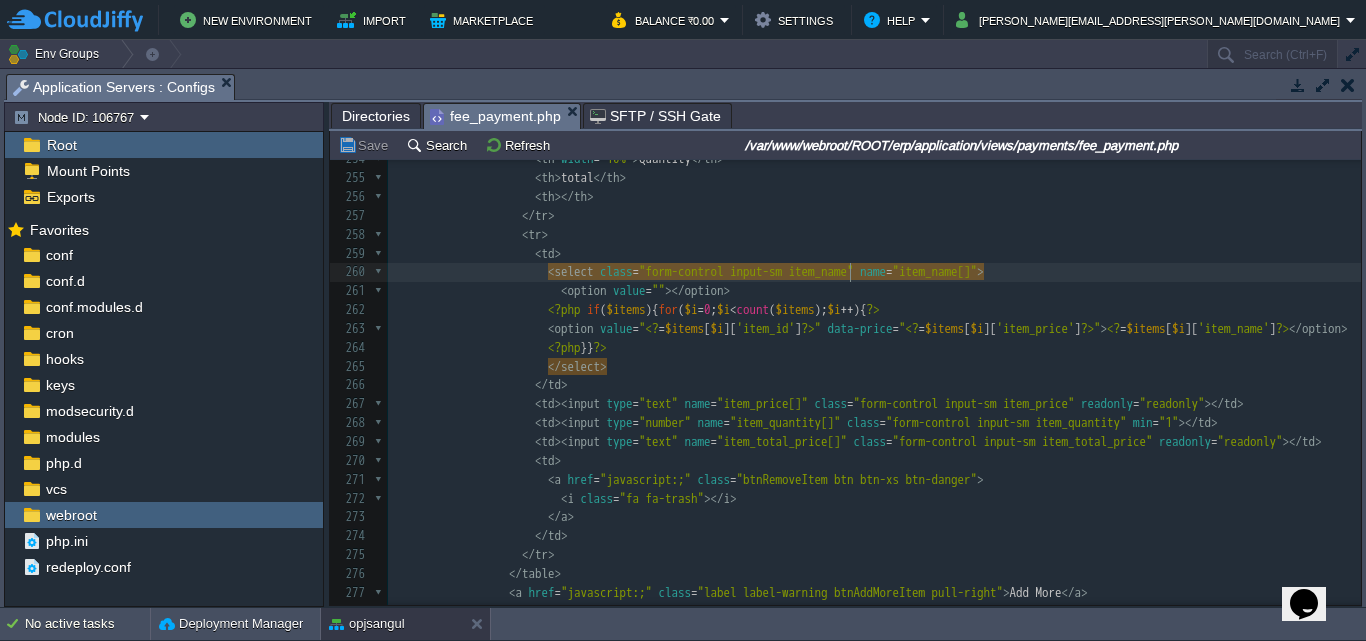 type on "item_name" 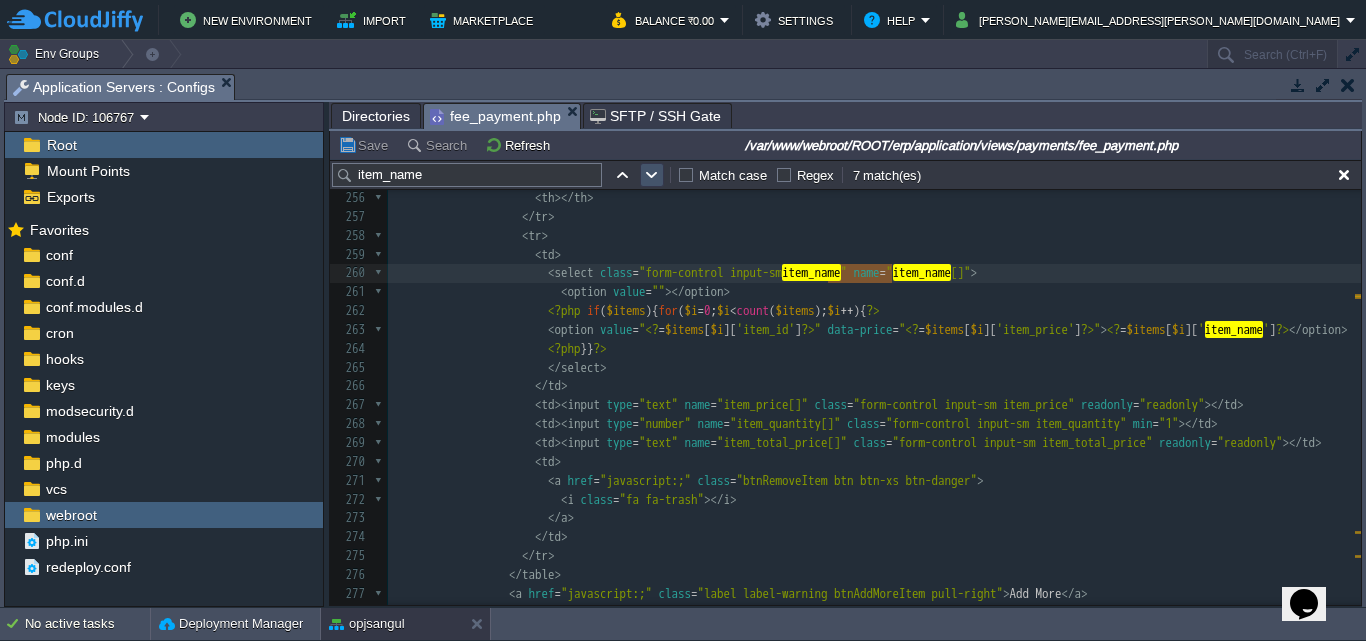 click at bounding box center [652, 175] 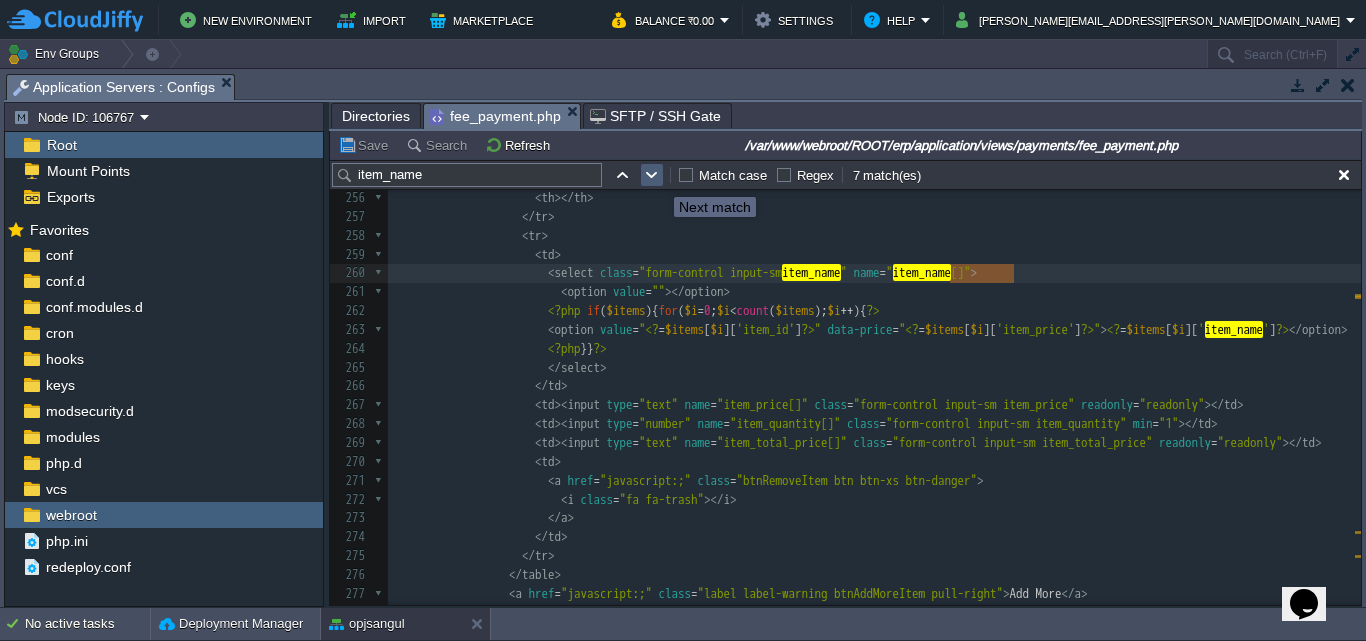click at bounding box center [652, 175] 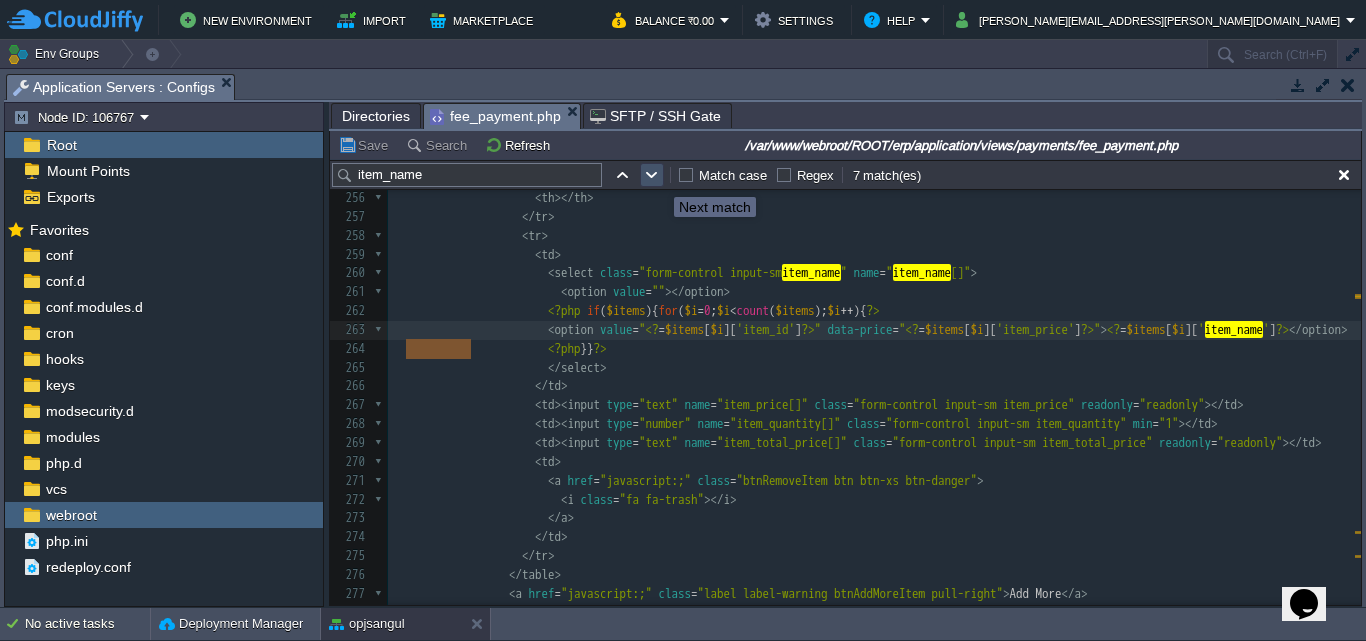 click at bounding box center [652, 175] 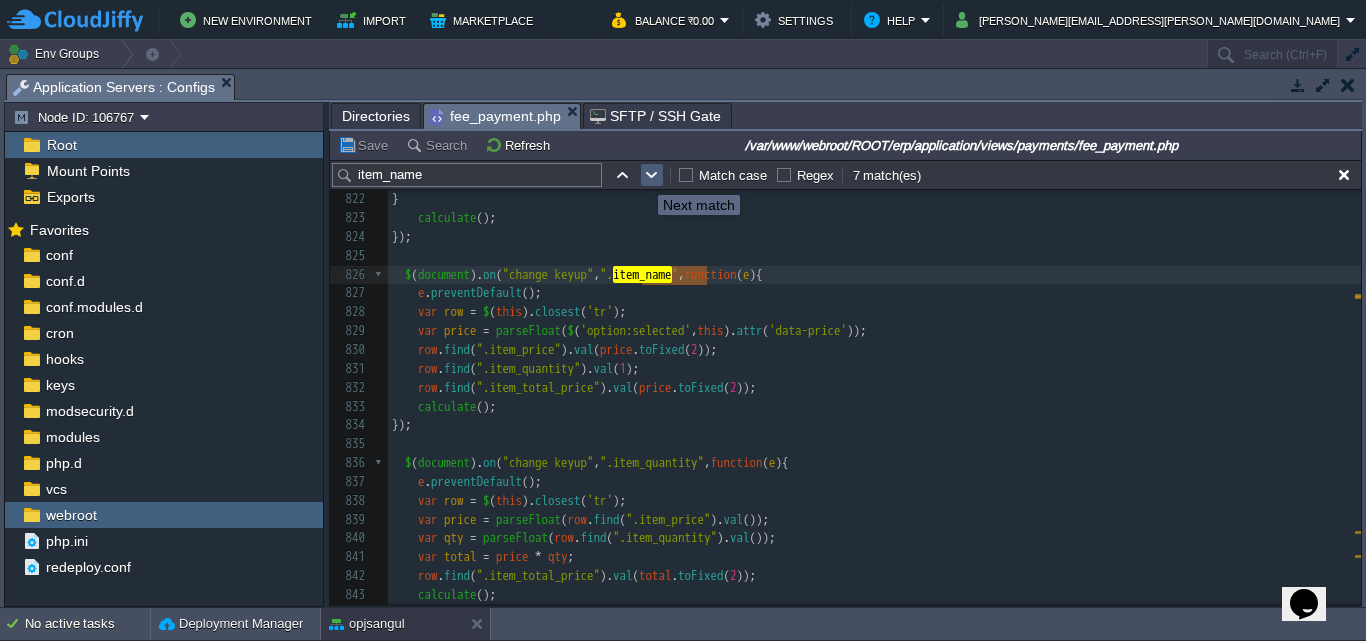 click at bounding box center (652, 175) 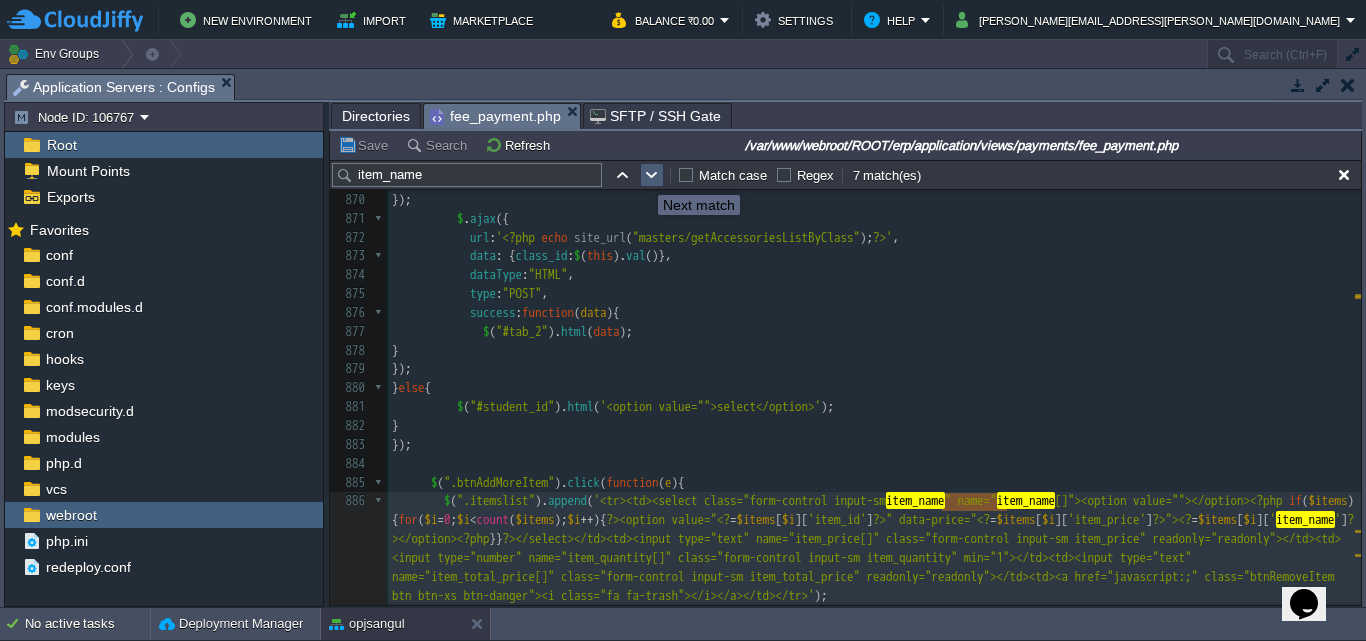 click at bounding box center [652, 175] 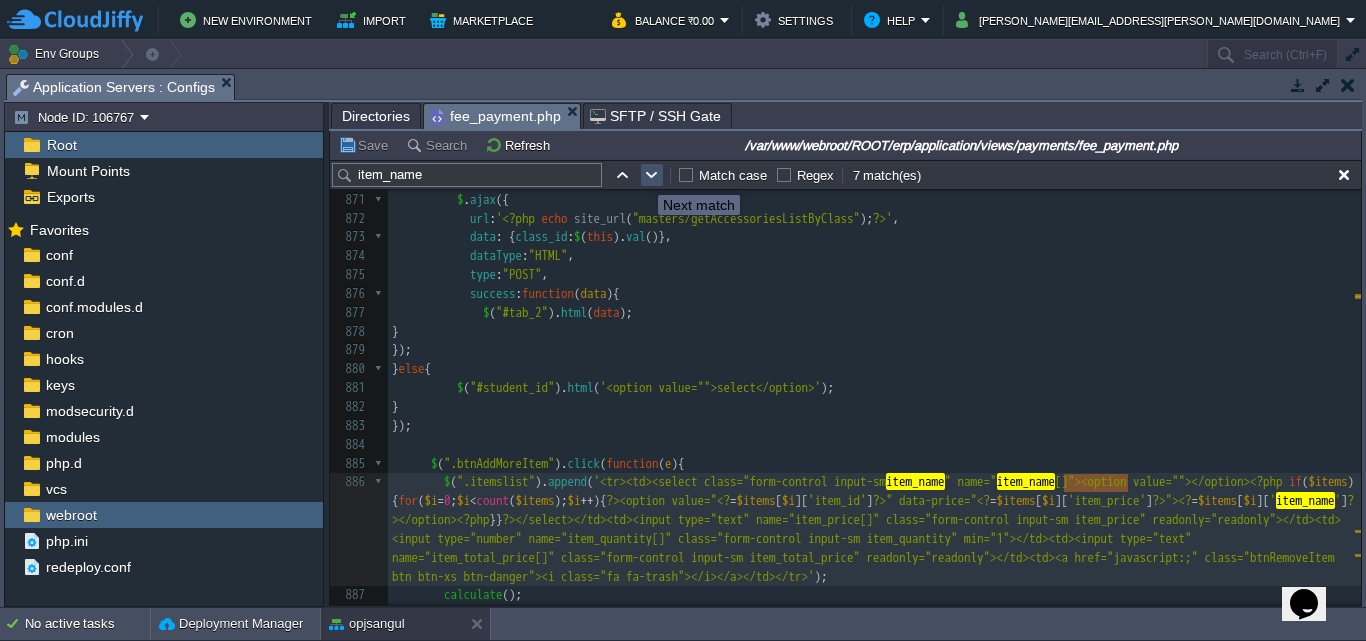 click at bounding box center (652, 175) 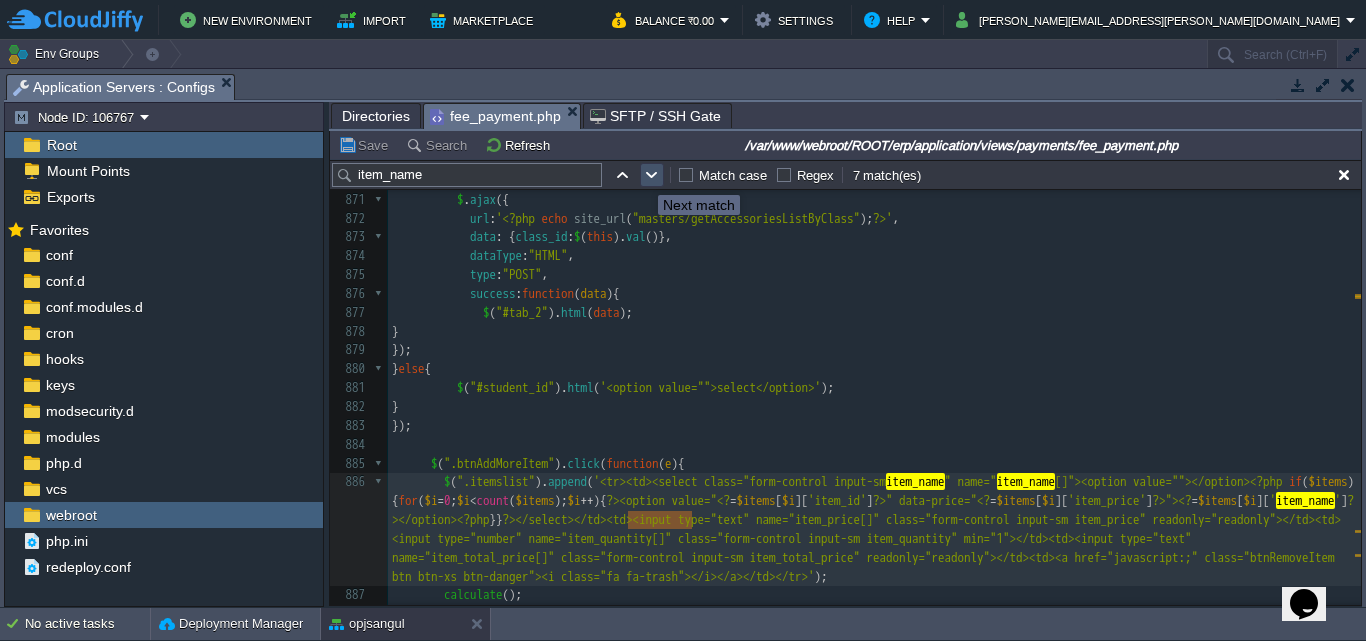 click at bounding box center [652, 175] 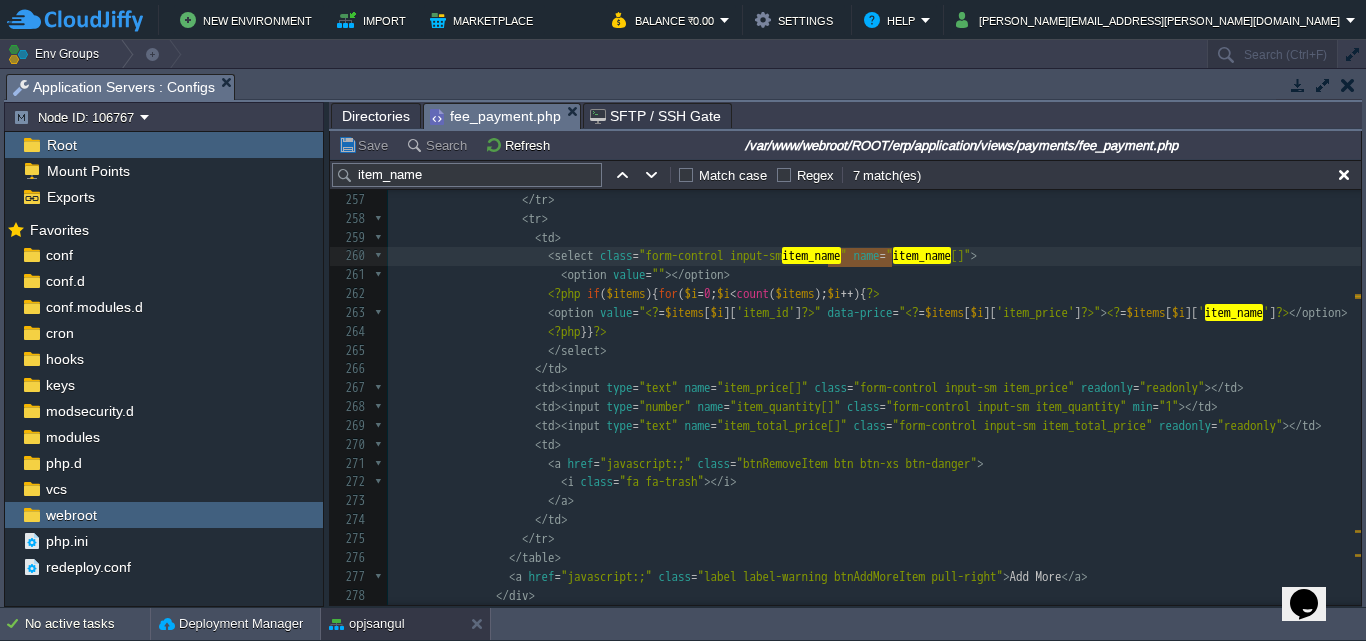 click on "x 246                </ div > 247                < label > Accessories </ label > 248                < div   class = "row" > 249                  < div   class = "col-md-12" > 250                    < table   class = "table table-bordered table-condensed itemslist"   width = "100%" > 251                      < tr > 252                        < th   width = "40%" > Item Name </ th > 253                        < th > Price </ th > 254                        < th   width = "10%" > Quantity </ th > 255                        < th > total </ th > 256                        < th ></ th > 257                      </ tr > 258                      < tr > 259                        < td > 260                          < select   class = "form-control input-sm  item_name "   name = " item_name []" > 261                            < option   value = "" ></ option > 262 <?php   if (" at bounding box center (874, 379) 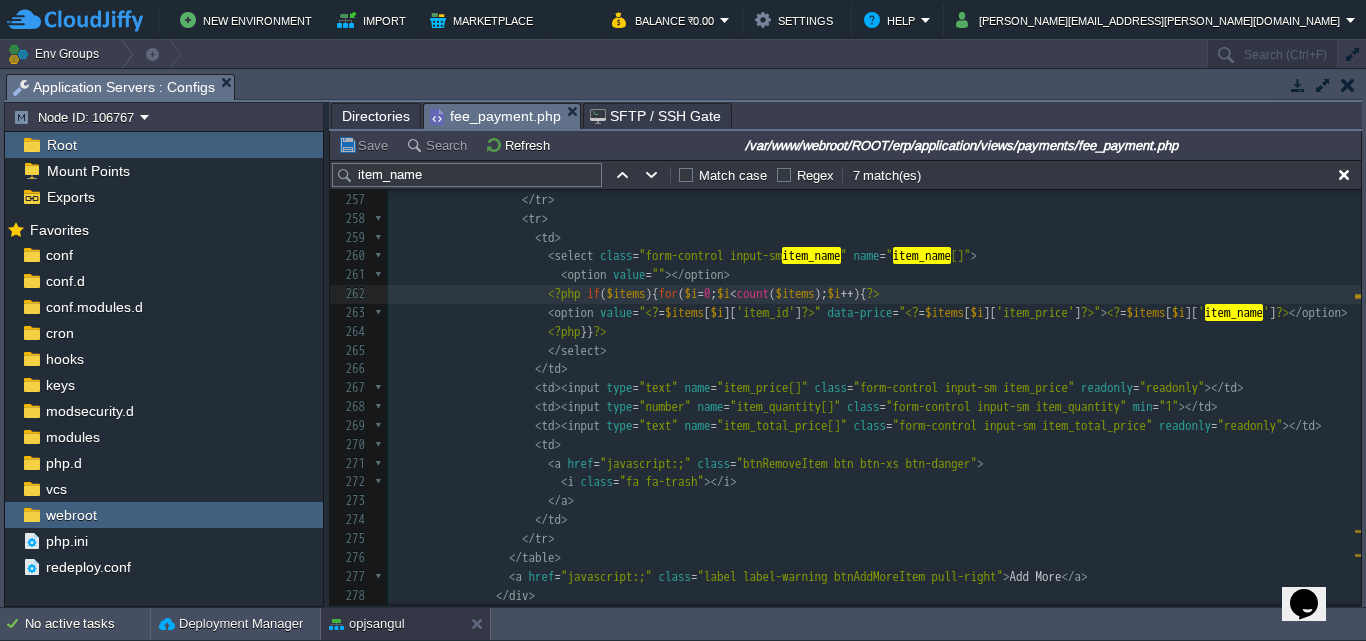 click on "Directories" at bounding box center [376, 116] 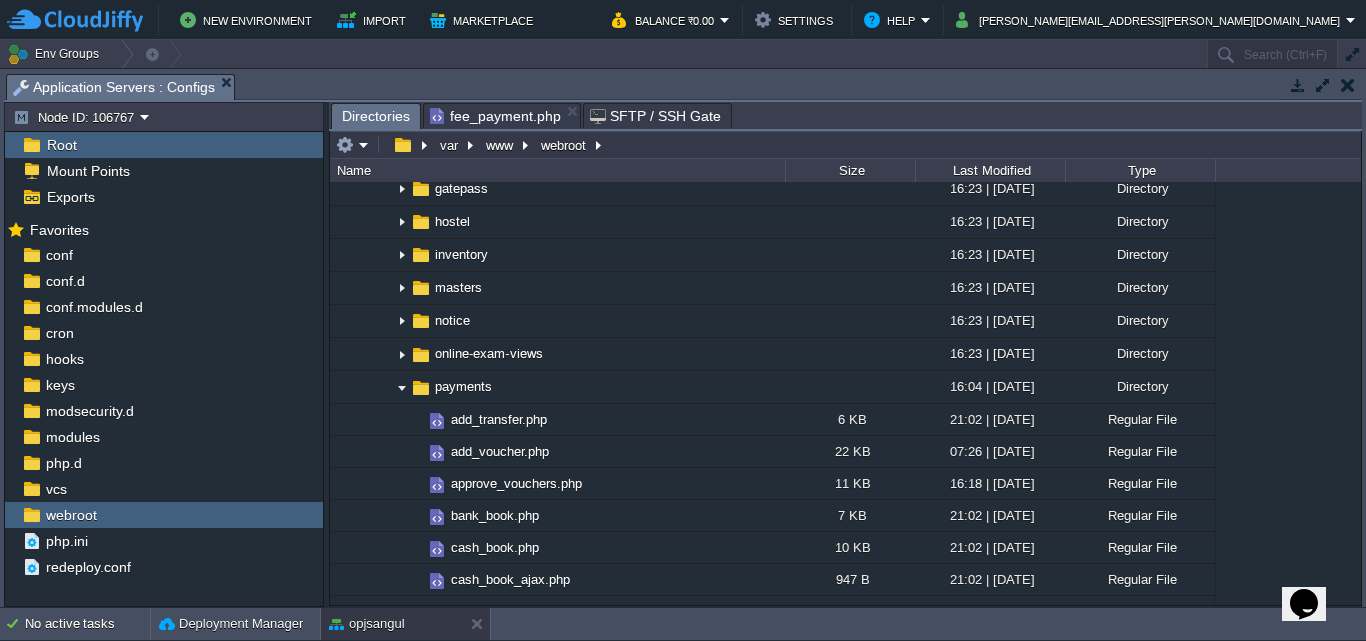 scroll, scrollTop: 900, scrollLeft: 0, axis: vertical 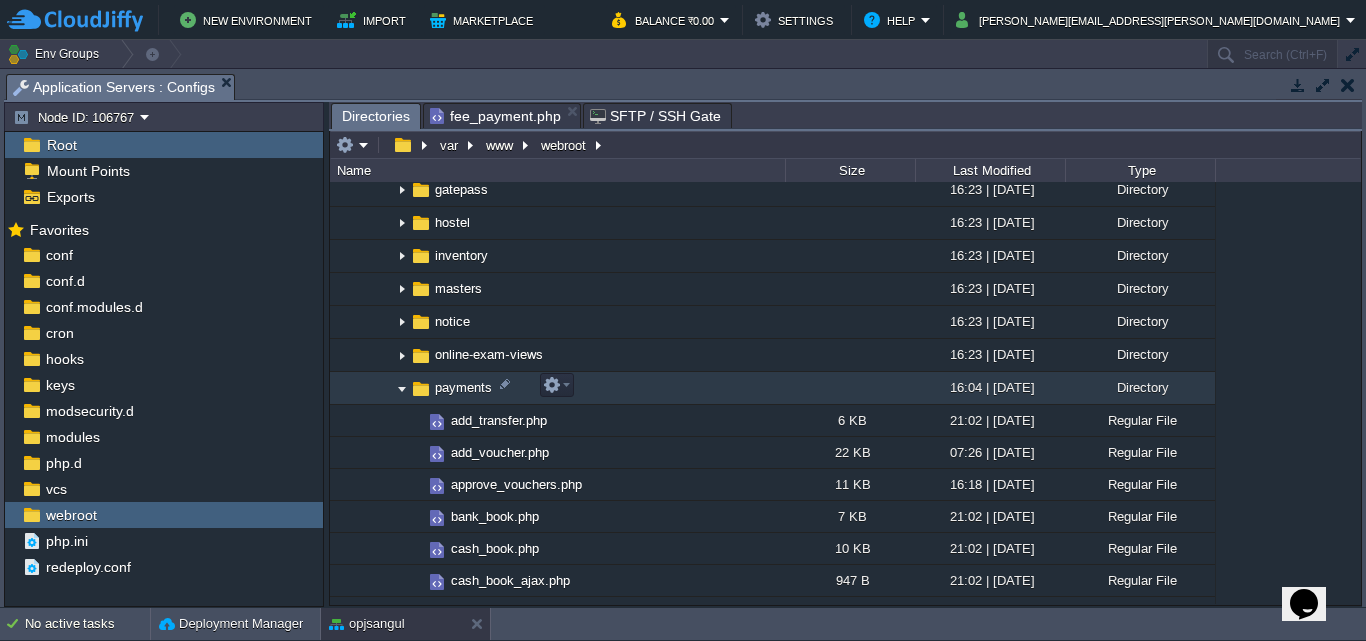 click at bounding box center (402, 388) 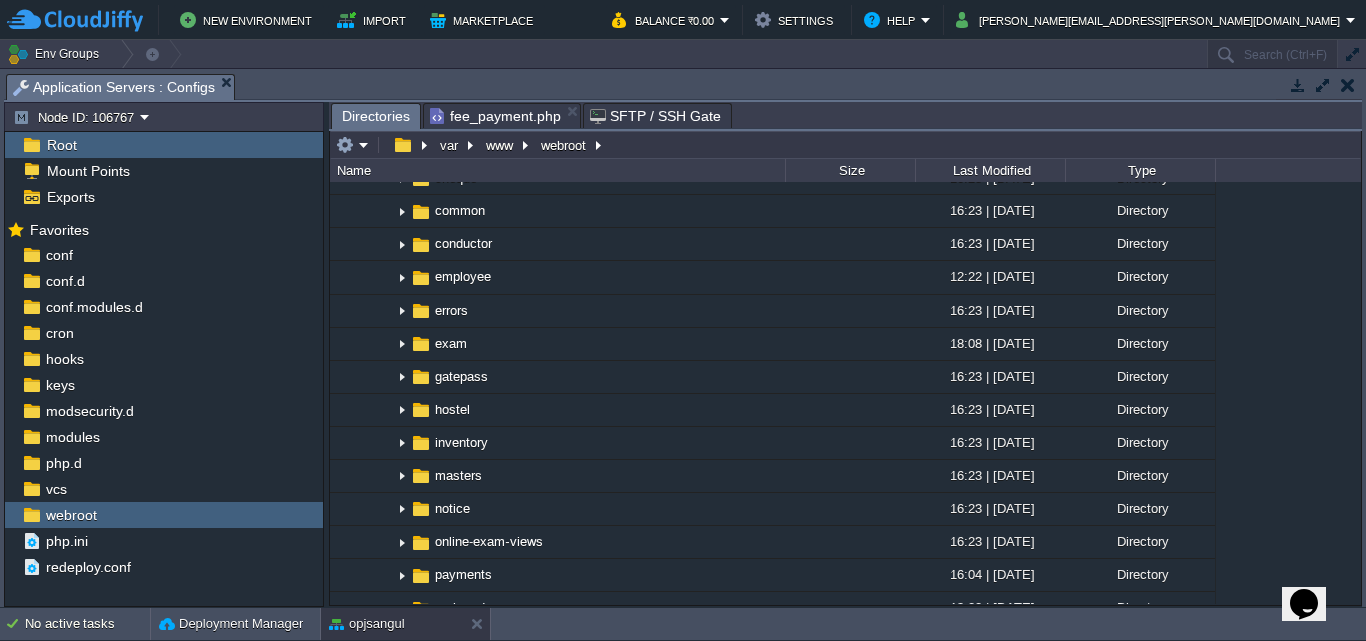 scroll, scrollTop: 400, scrollLeft: 0, axis: vertical 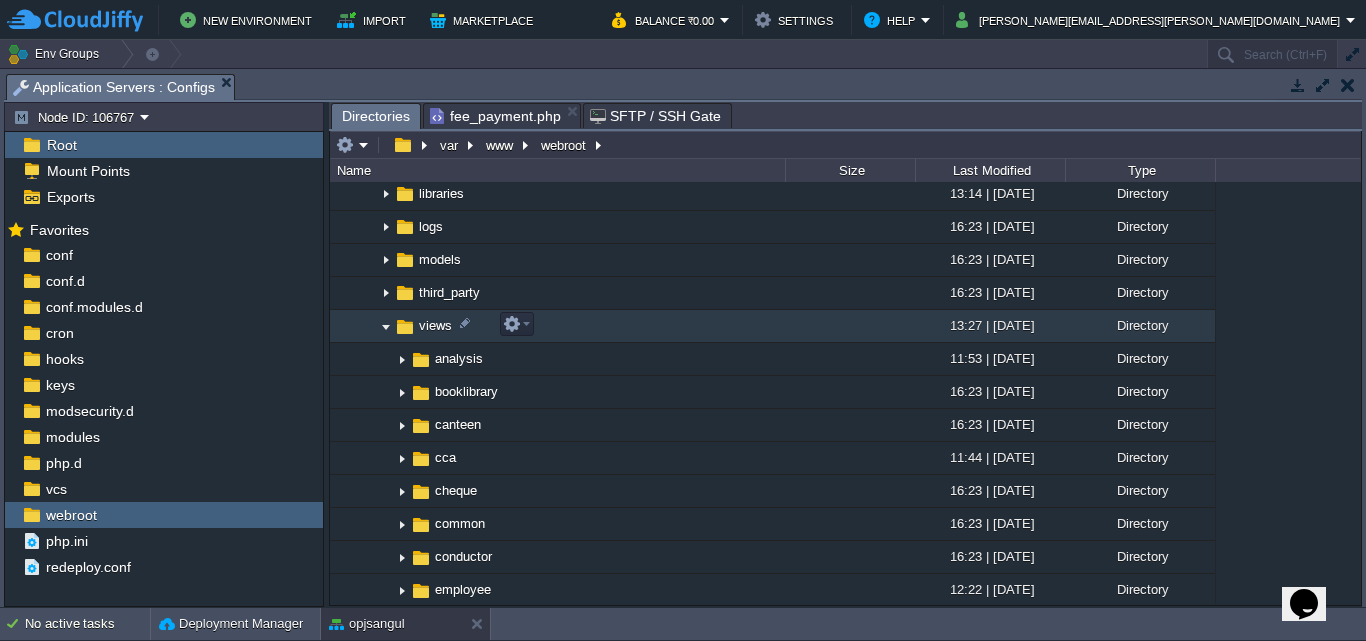 click at bounding box center [386, 326] 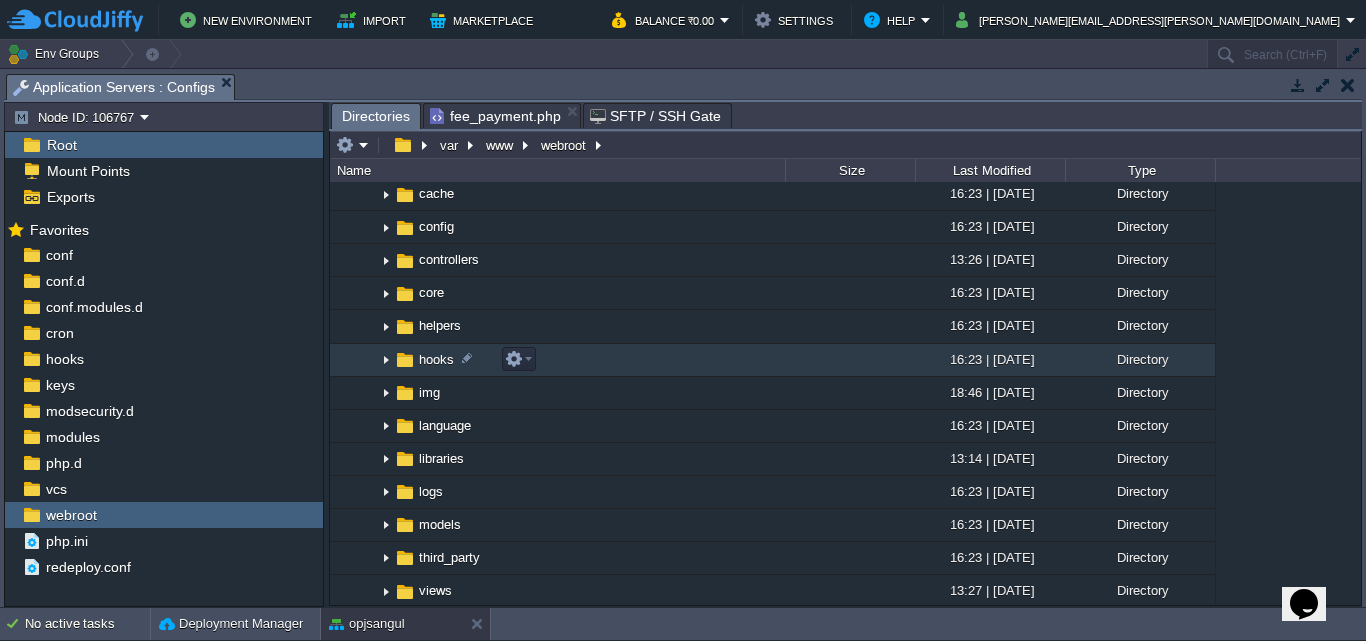 scroll, scrollTop: 100, scrollLeft: 0, axis: vertical 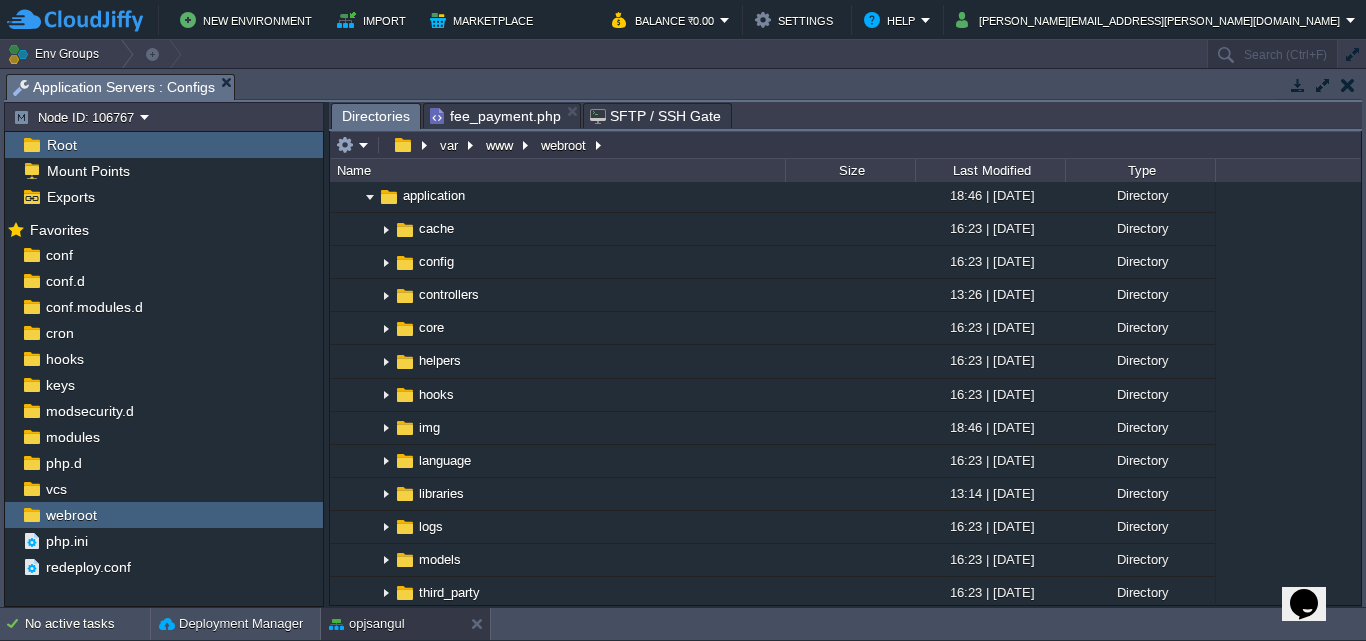 click on "fee_payment.php" at bounding box center [495, 116] 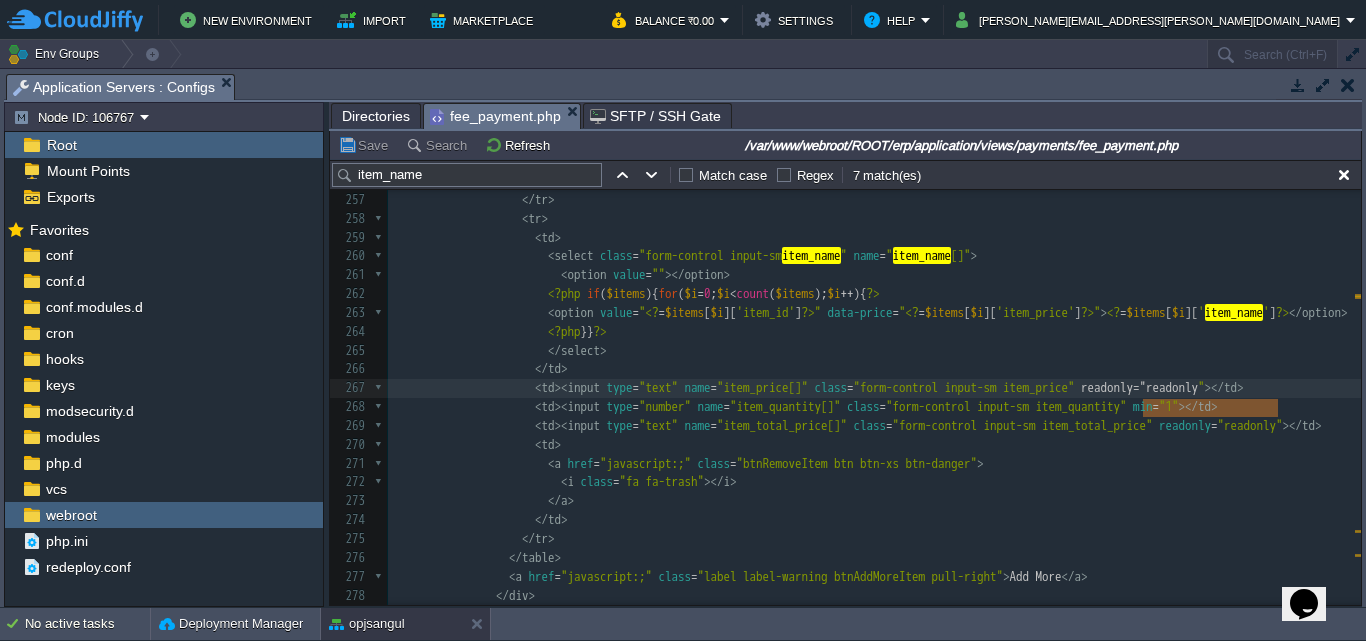 type on "readonly="readonly"" 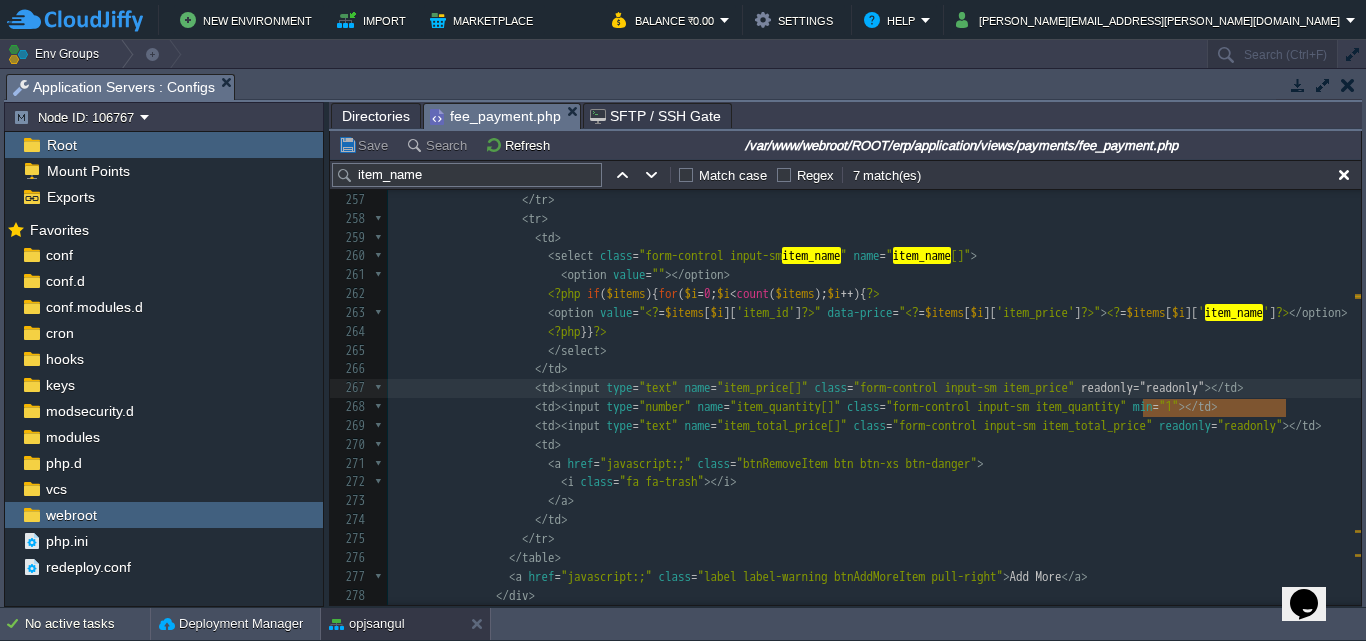 drag, startPoint x: 1146, startPoint y: 408, endPoint x: 1283, endPoint y: 408, distance: 137 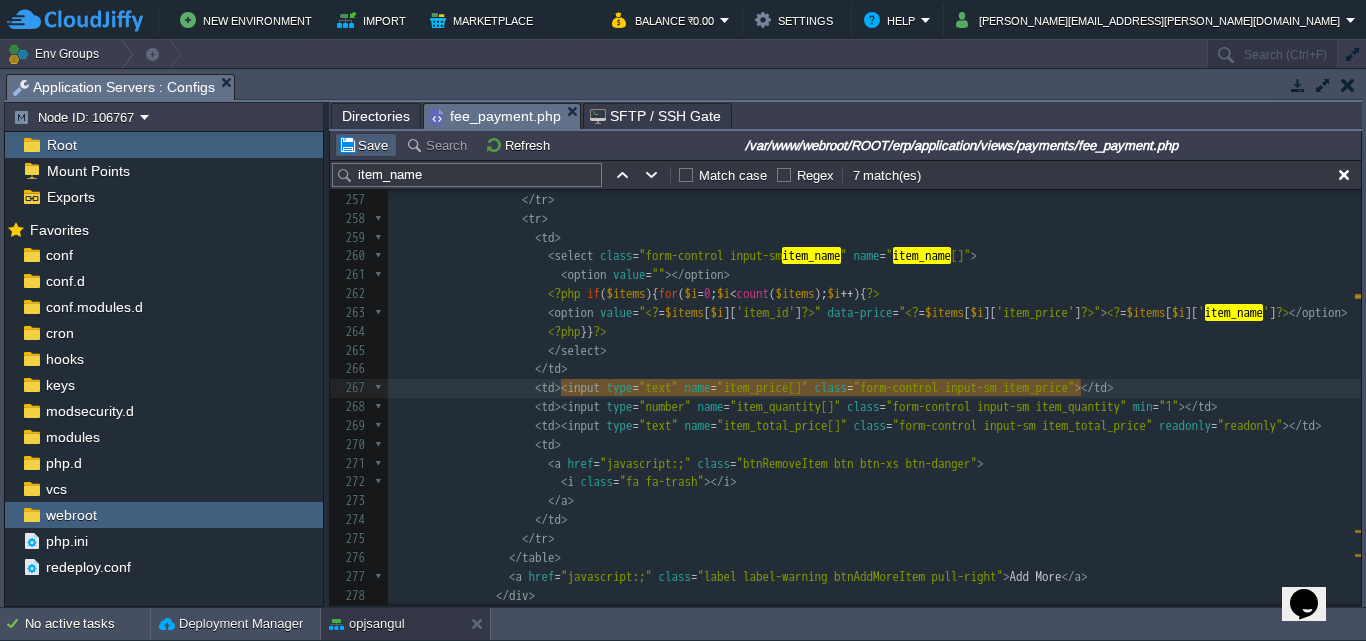 click on "Save" at bounding box center [366, 145] 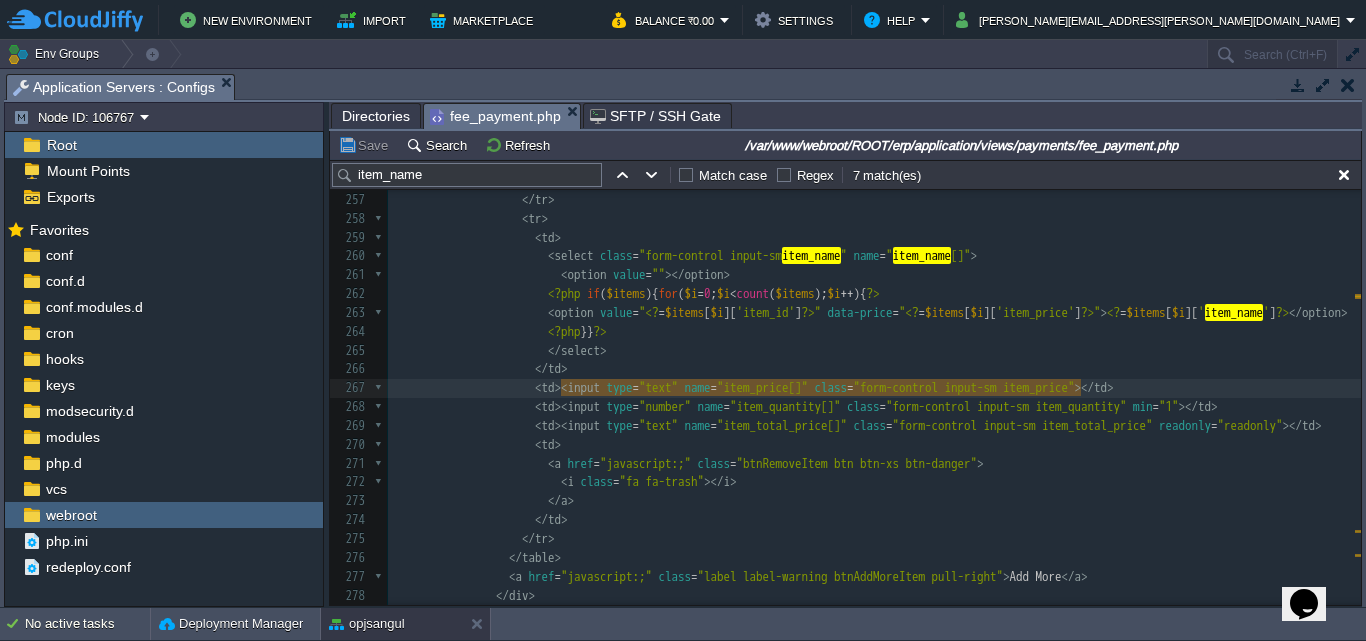 click on "</ select >" at bounding box center [874, 351] 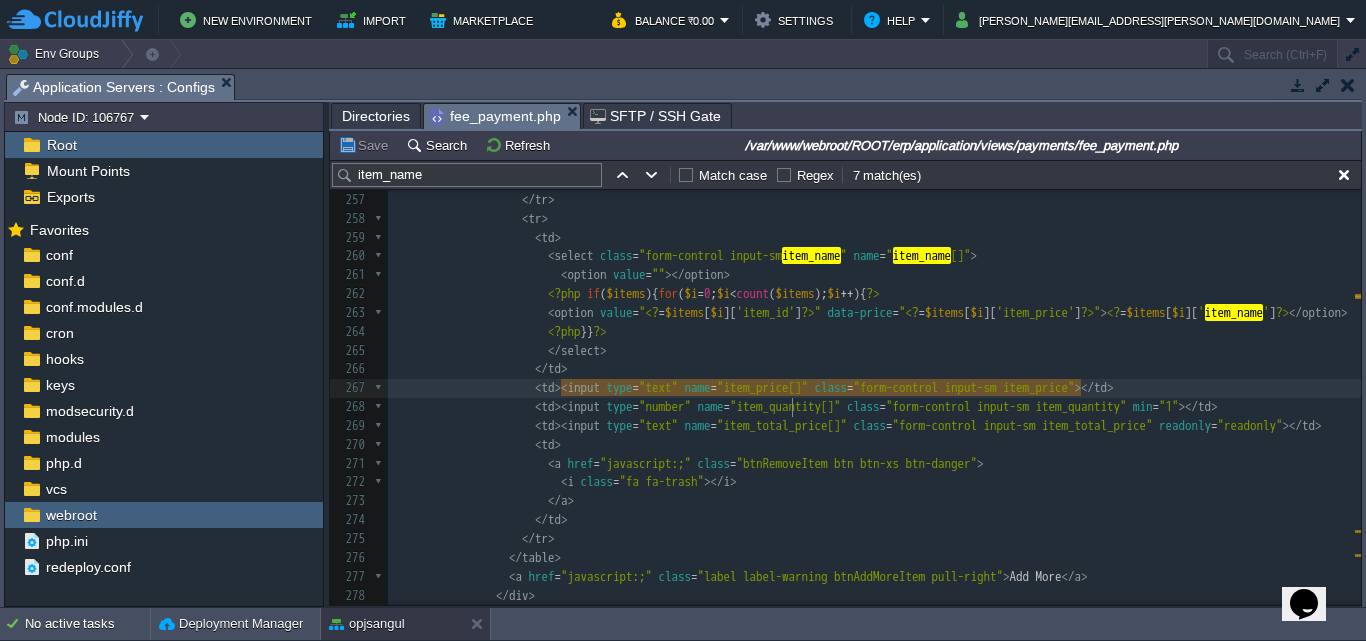type on "item_price" 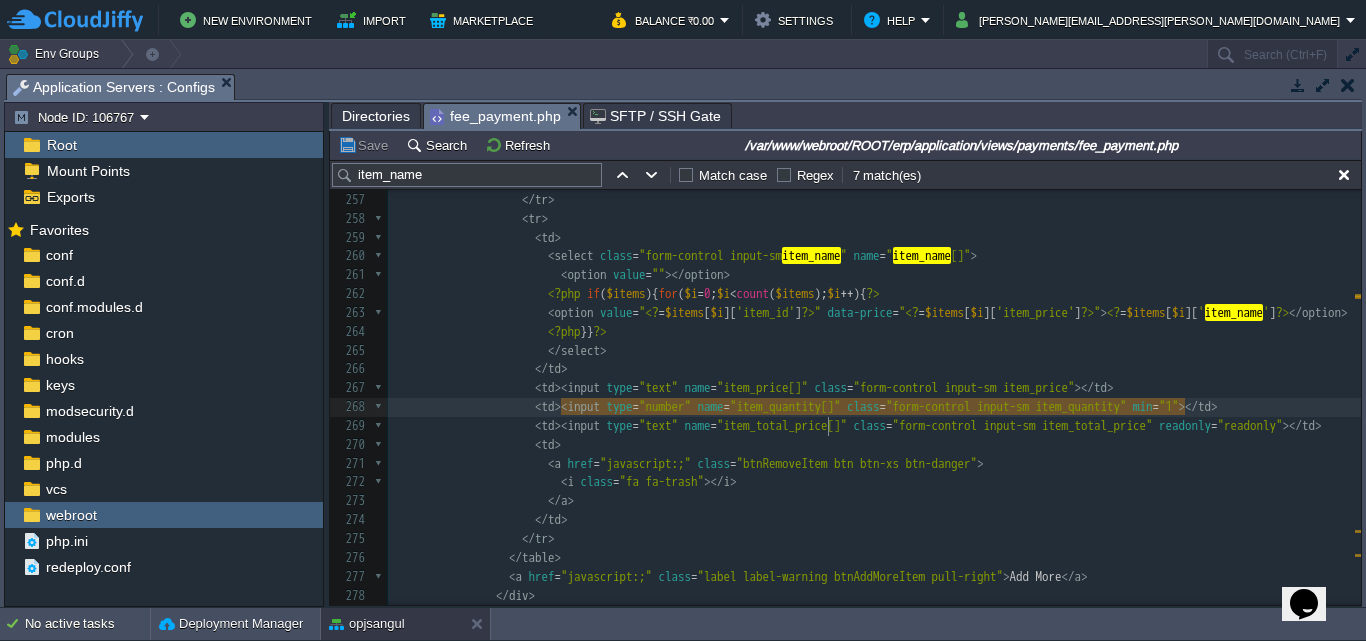 type on "item_quantity" 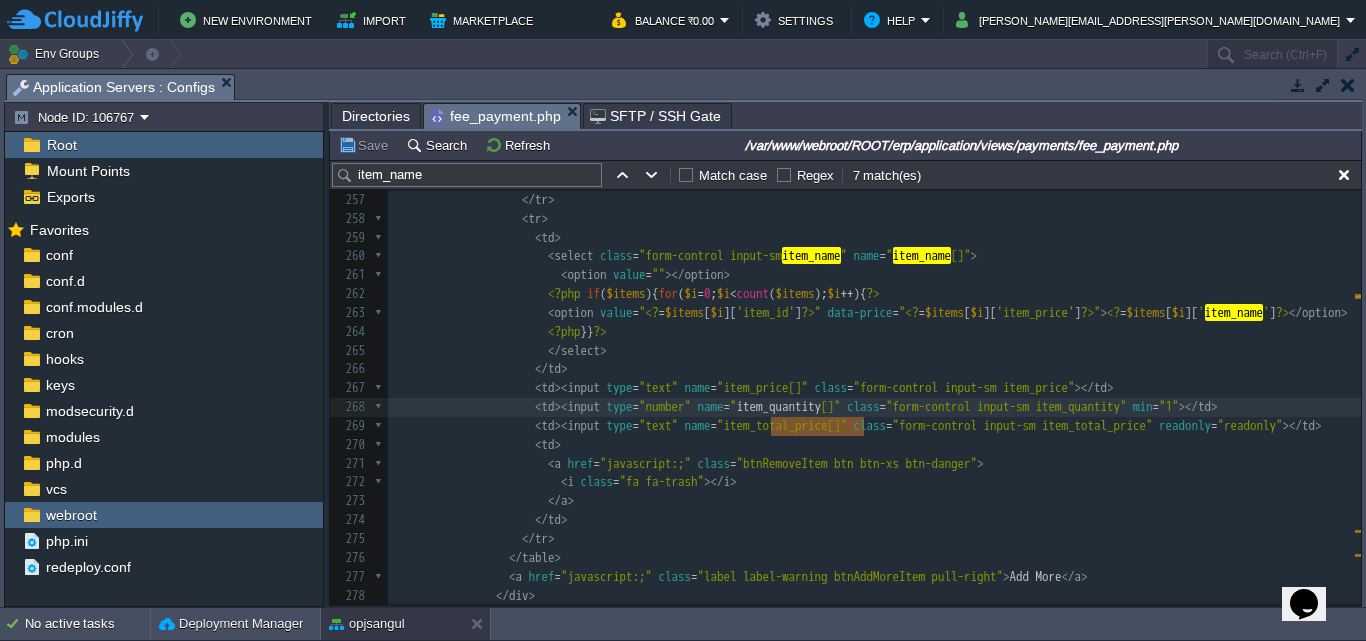 type on "item_quantity" 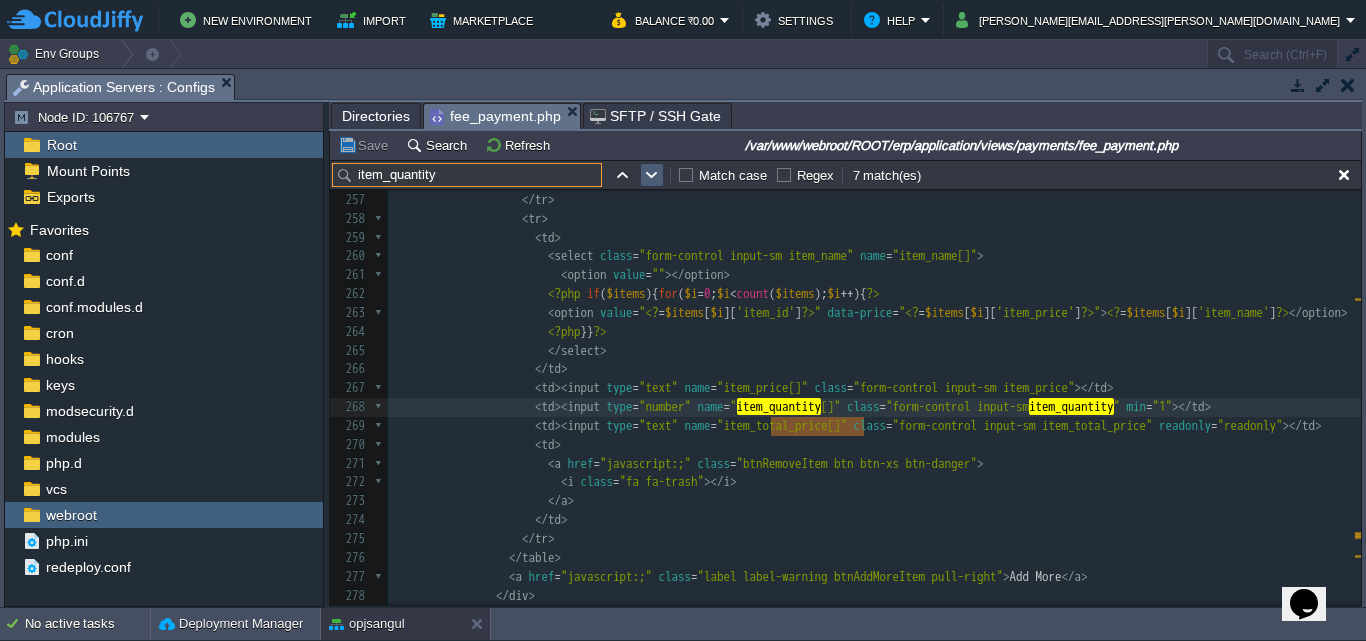 click at bounding box center [652, 175] 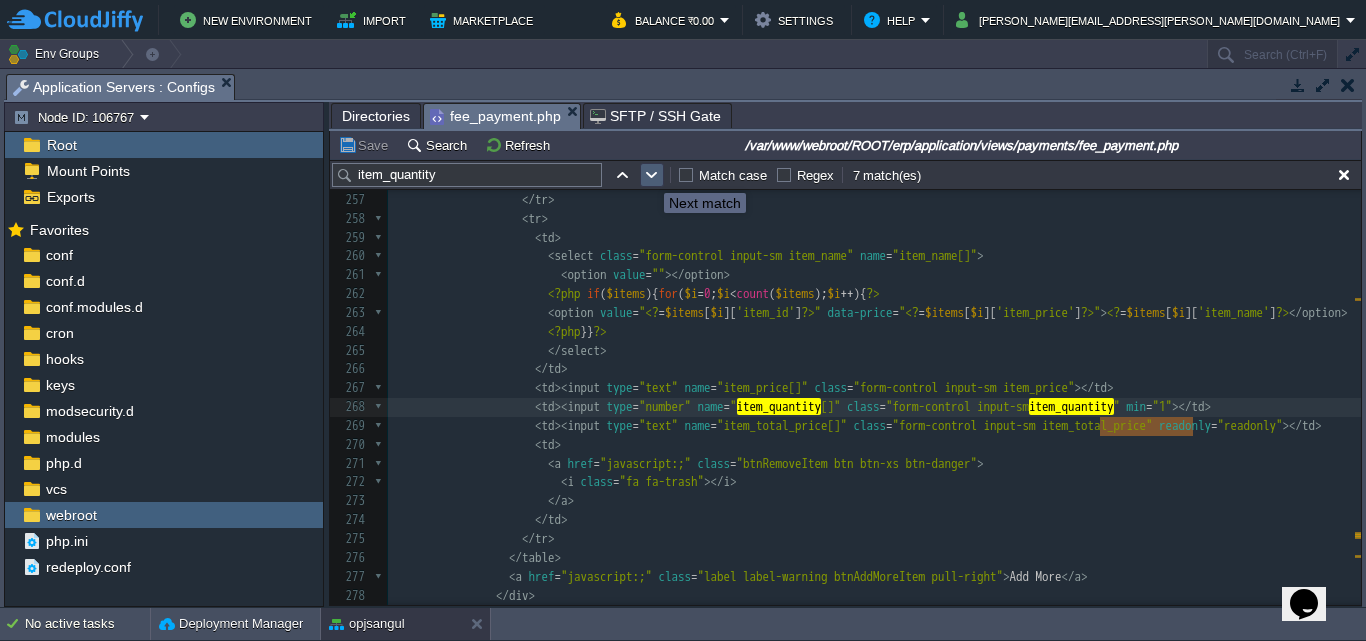 click at bounding box center (652, 175) 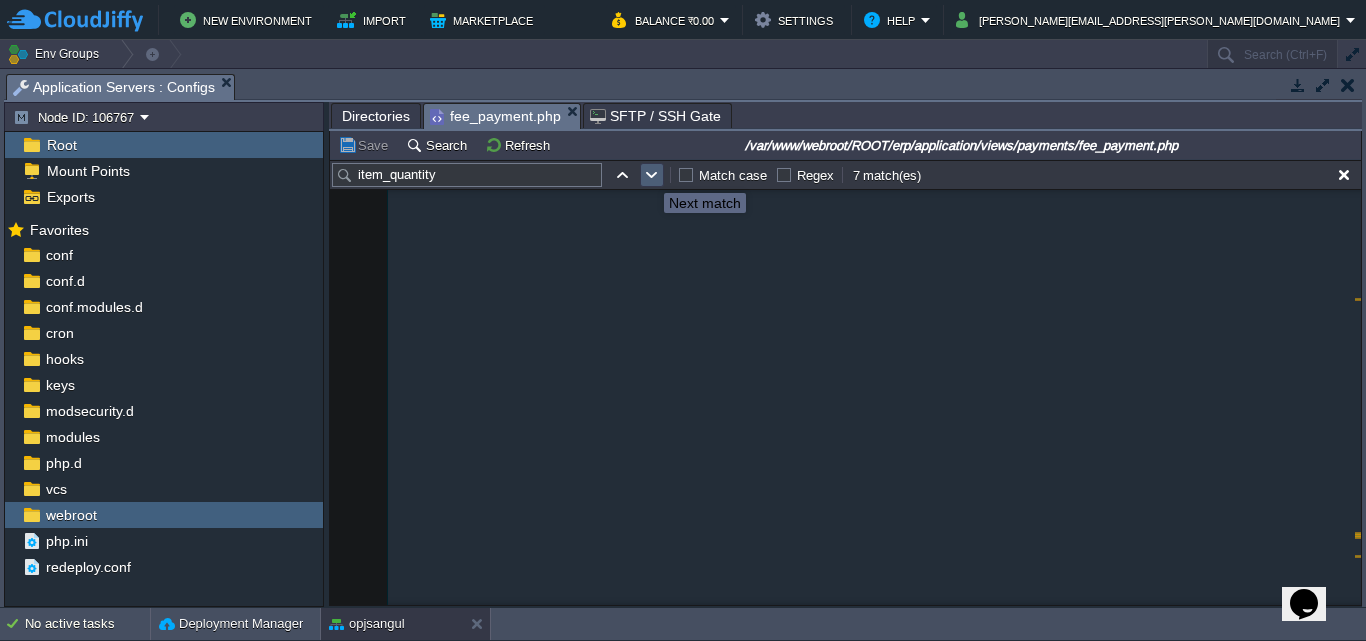 scroll, scrollTop: 15700, scrollLeft: 0, axis: vertical 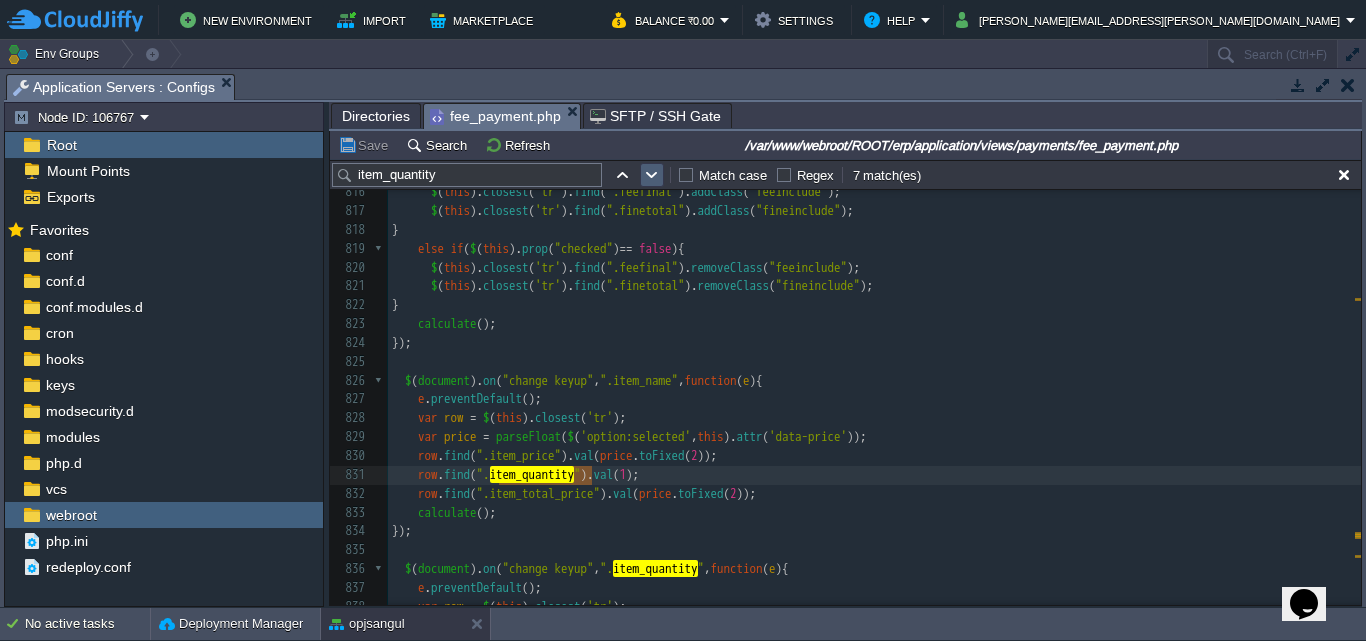 click at bounding box center (652, 175) 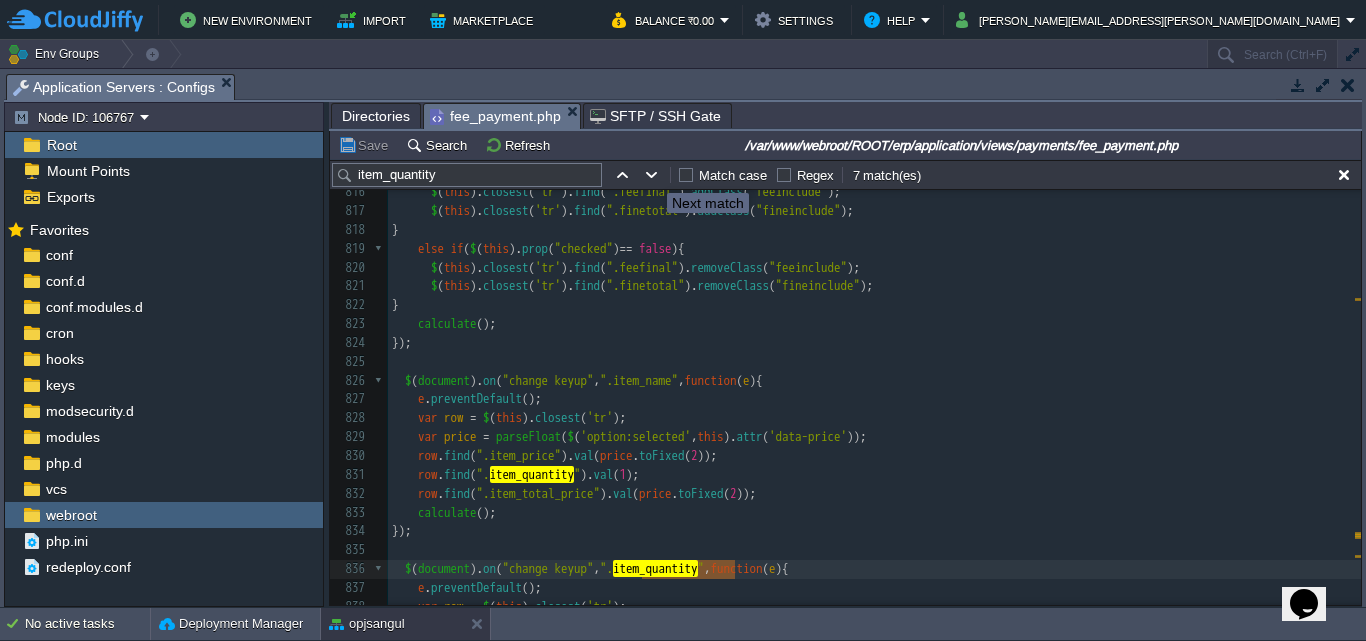 scroll, scrollTop: 15874, scrollLeft: 0, axis: vertical 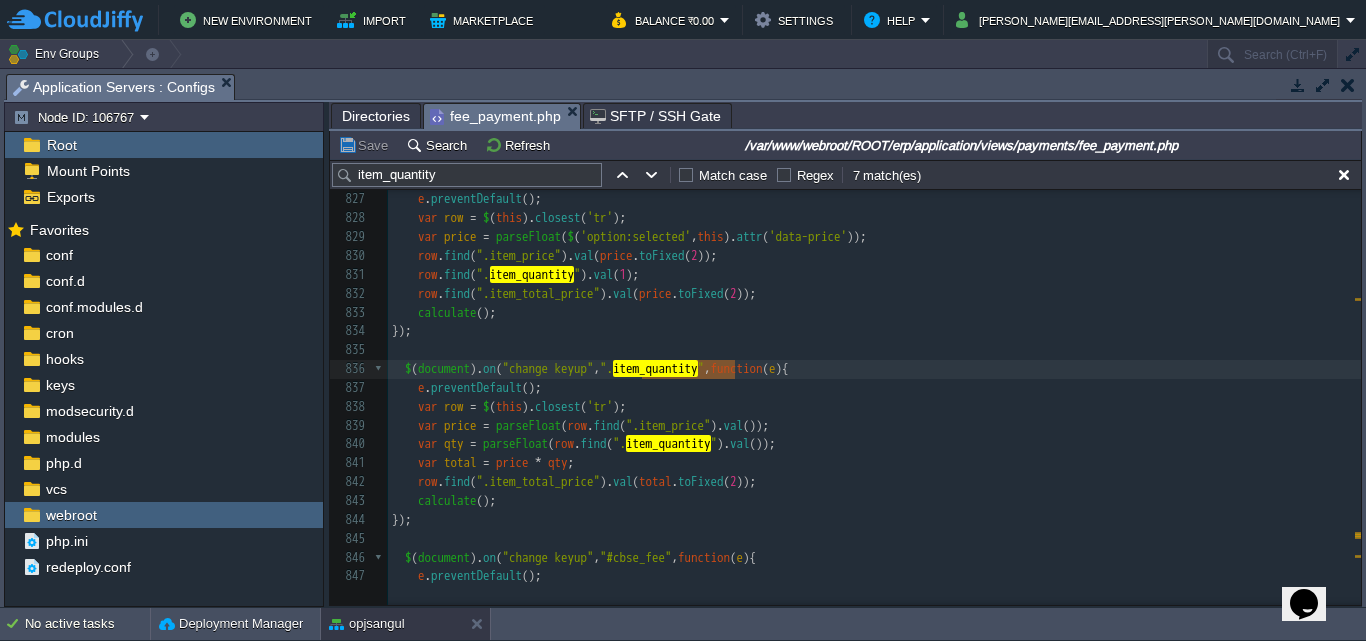 type on "item_quantity" 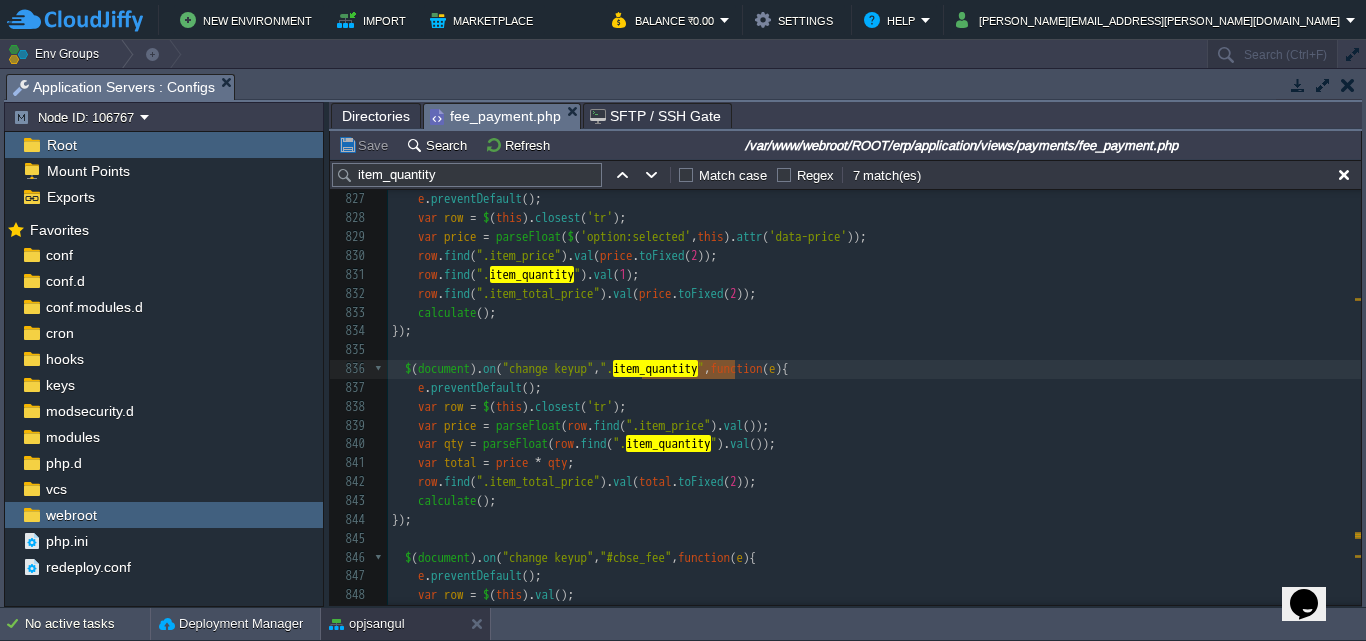 scroll, scrollTop: 16100, scrollLeft: 0, axis: vertical 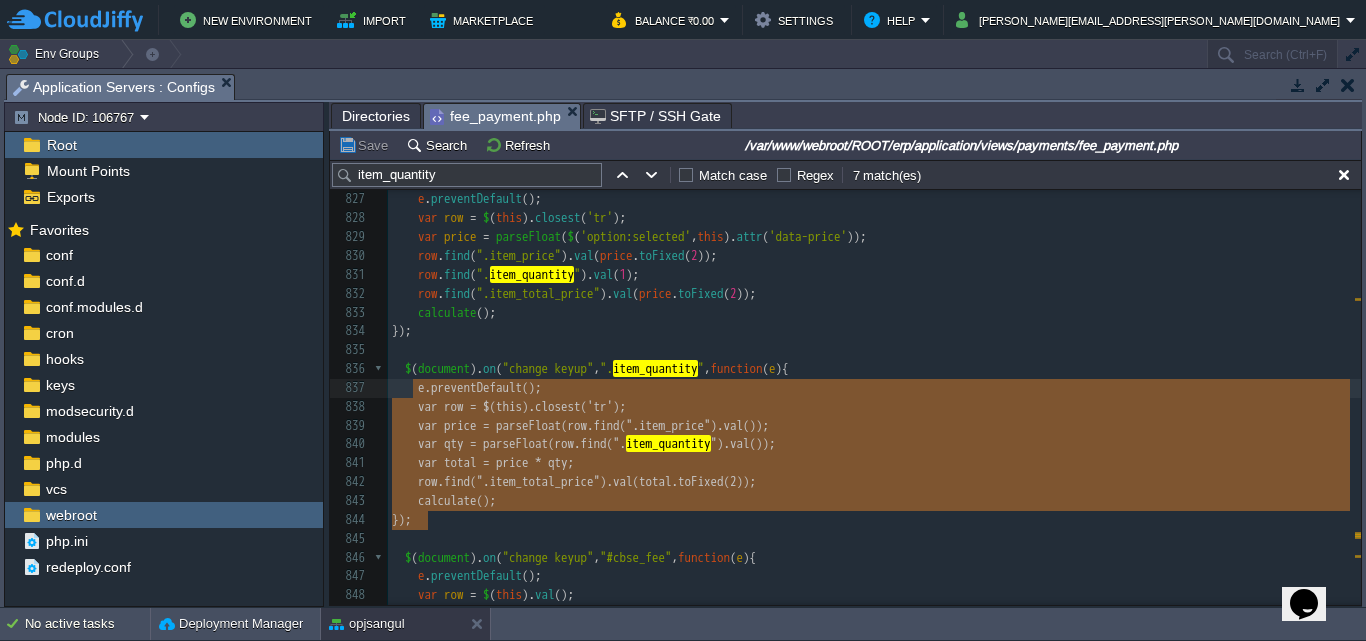 type on "$(document).on("change keyup", ".item_quantity", function(e){
e.preventDefault();
var row = $(this).closest('tr');
var price = parseFloat(row.find(".item_price").val());
var qty = parseFloat(row.find(".item_quantity").val());
var total = price * qty;
row.find(".item_total_price").val(total.toFixed(2));
calculate();
});" 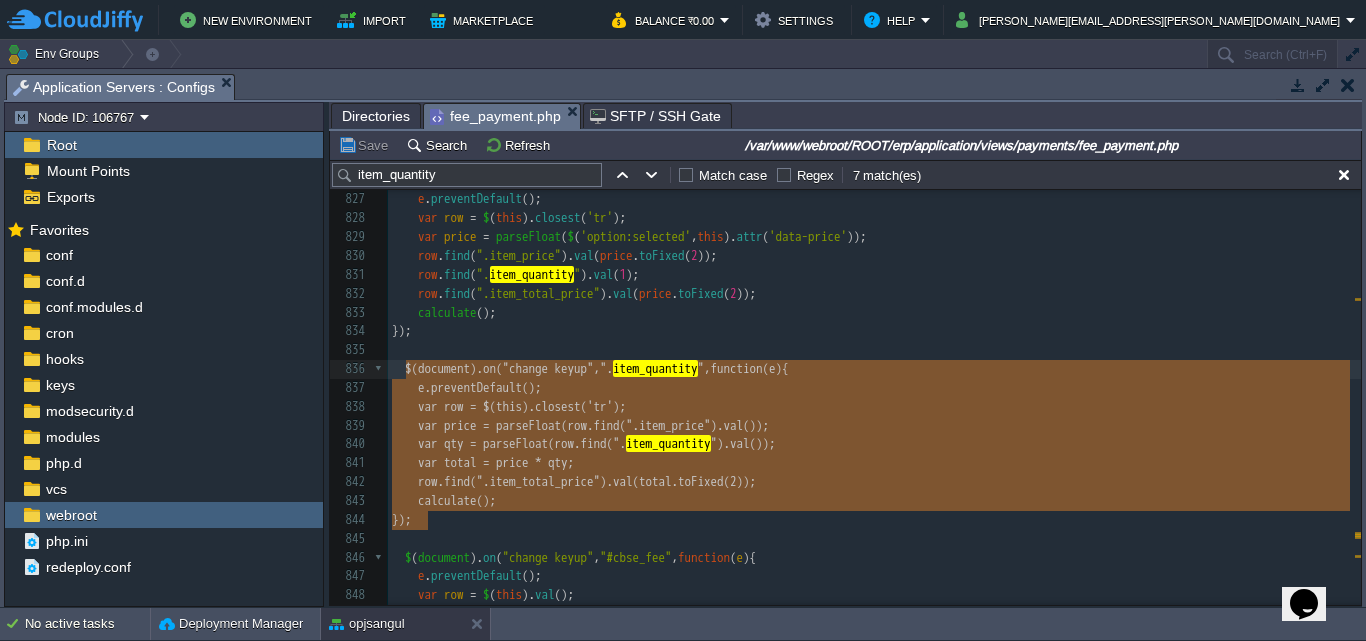 drag, startPoint x: 432, startPoint y: 522, endPoint x: 408, endPoint y: 379, distance: 145 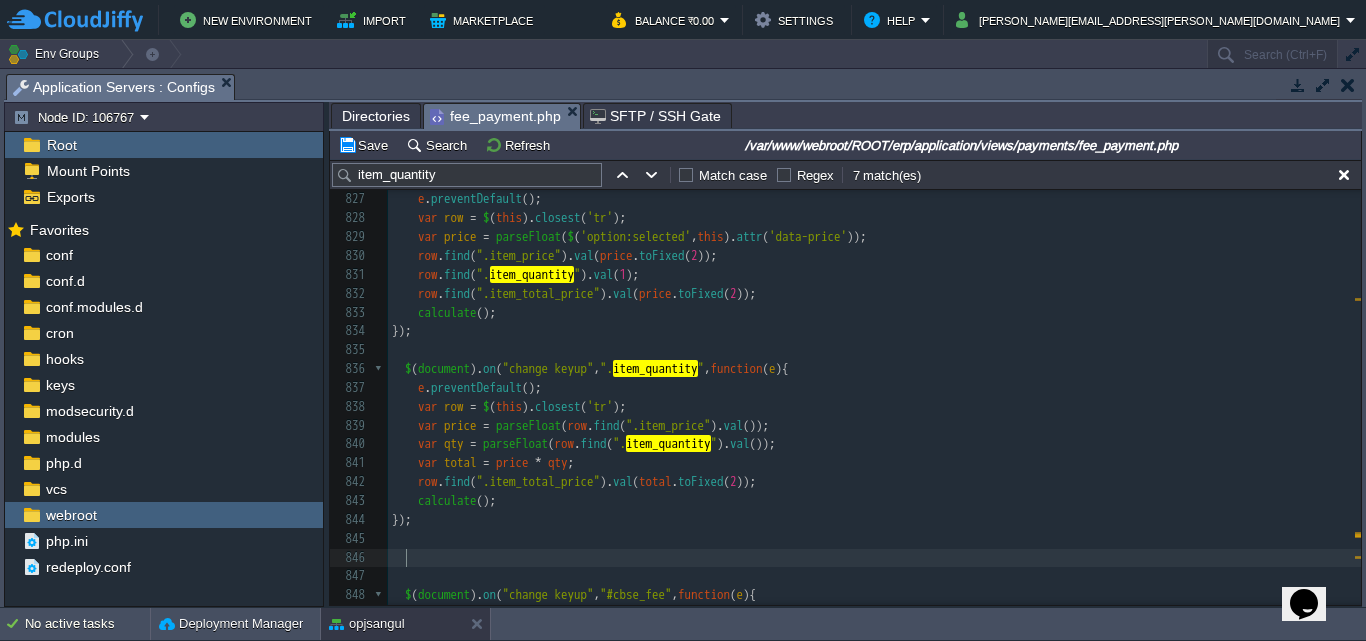 scroll, scrollTop: 16100, scrollLeft: 0, axis: vertical 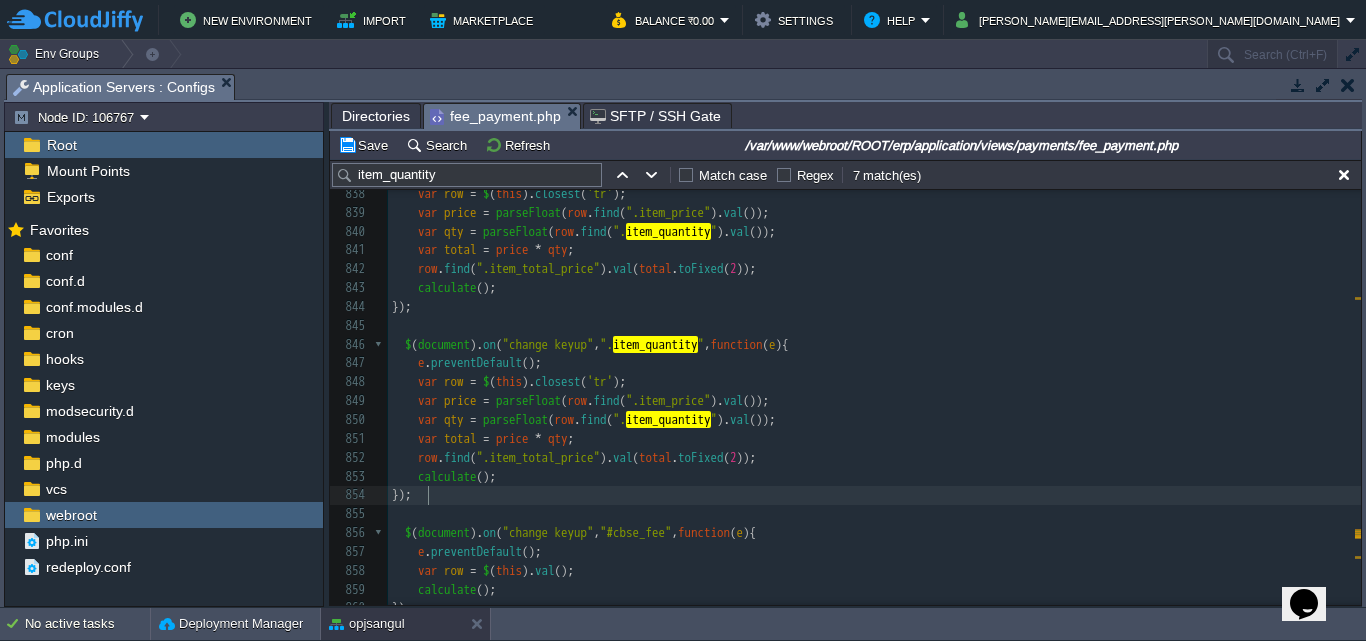click on "".item_price"" at bounding box center [668, 400] 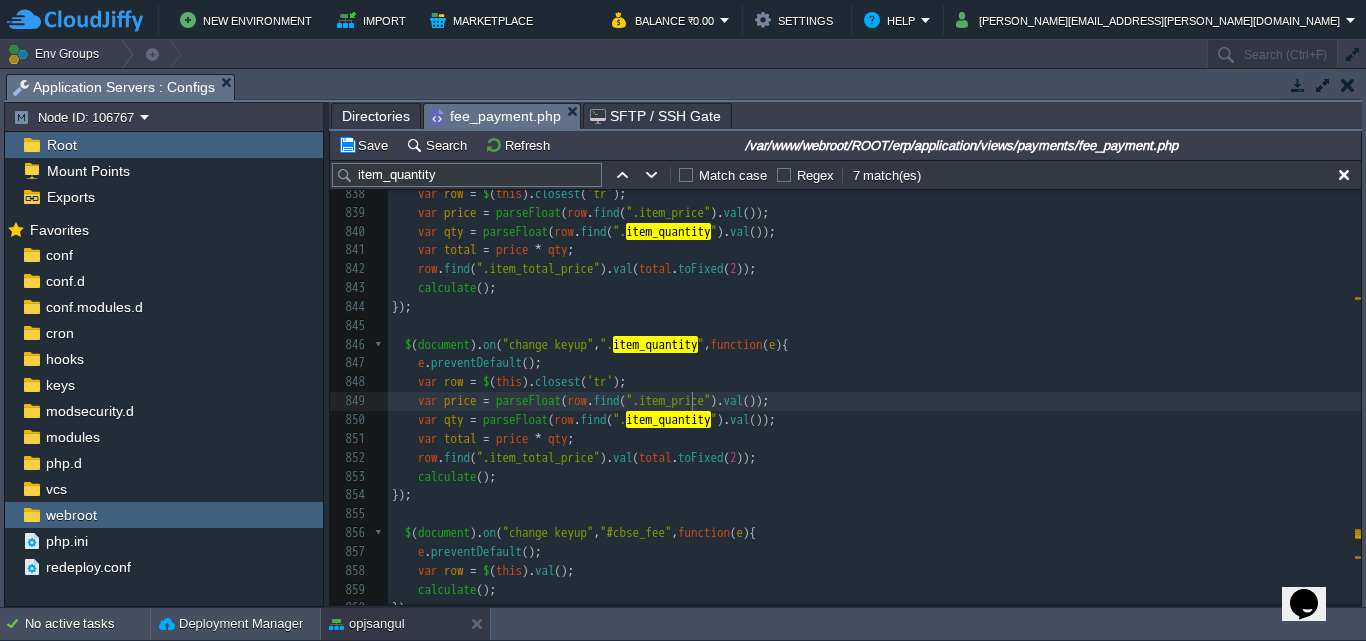 type on "item_price" 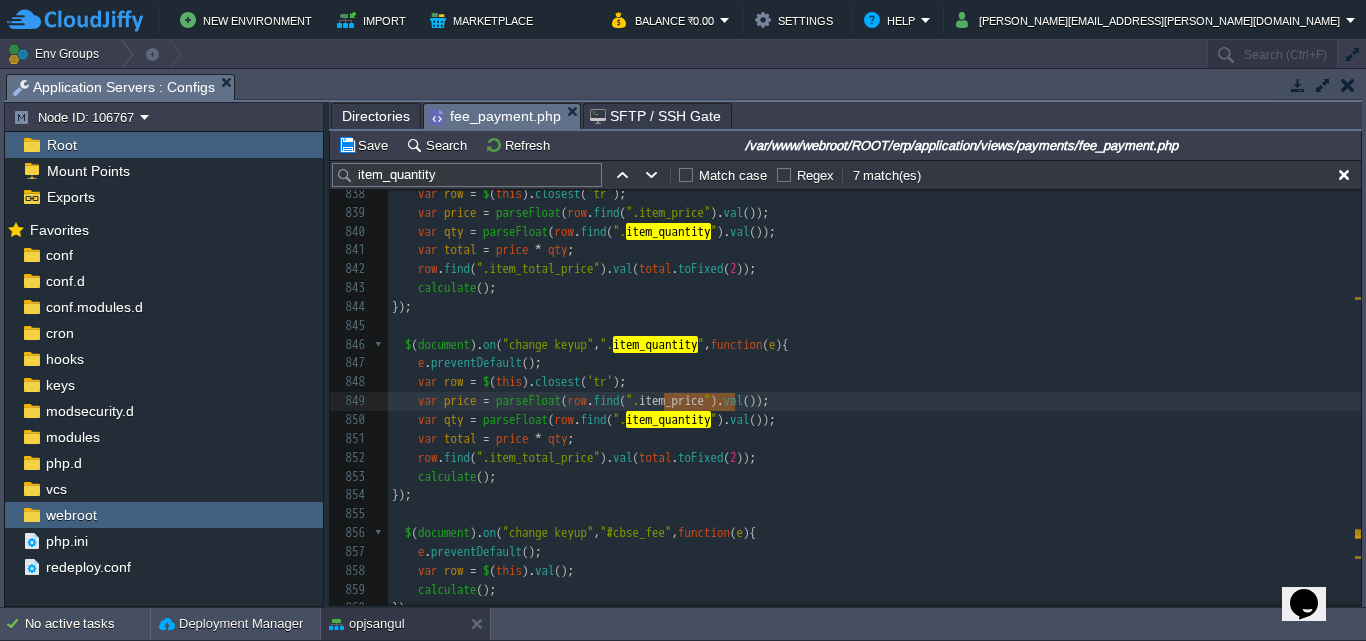 click on "item_quantity" at bounding box center (655, 344) 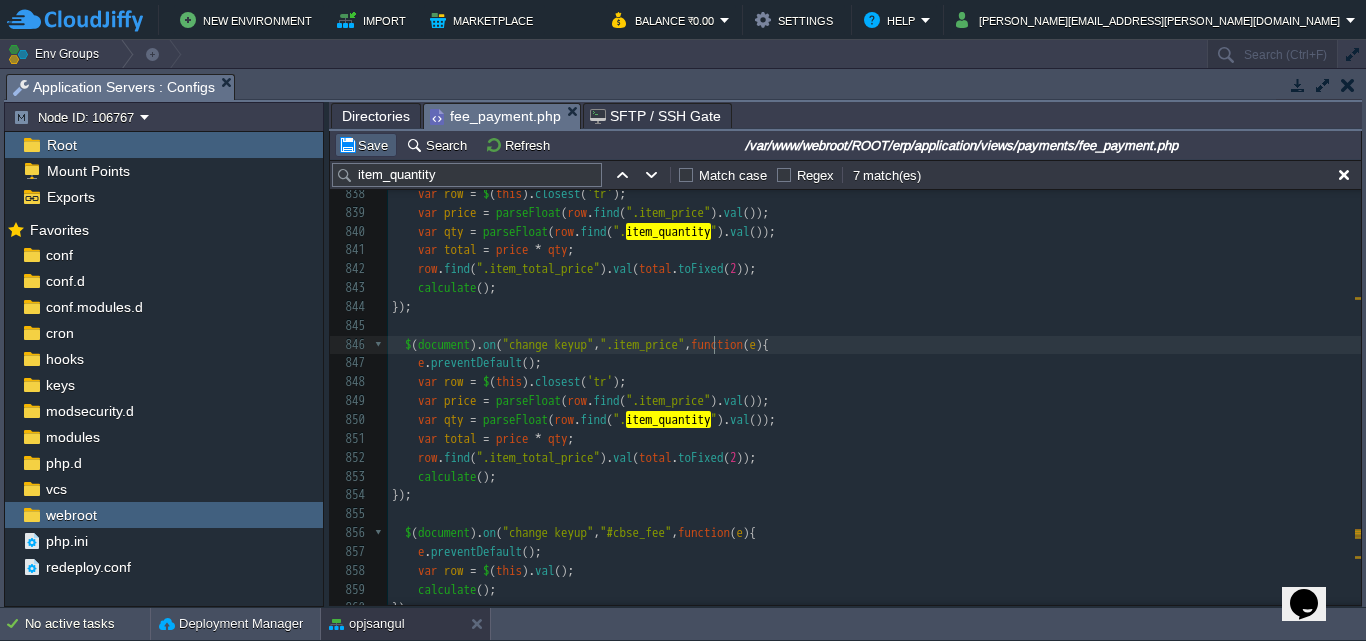 click on "Save" at bounding box center (366, 145) 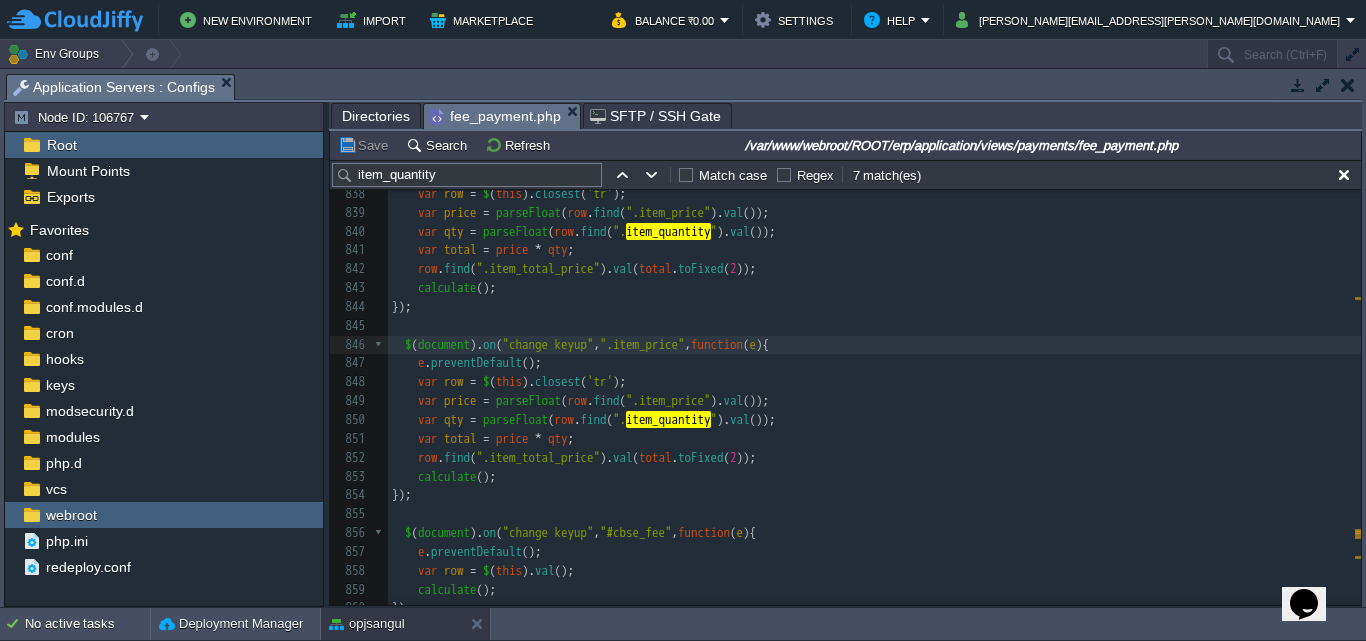 scroll, scrollTop: 16270, scrollLeft: 0, axis: vertical 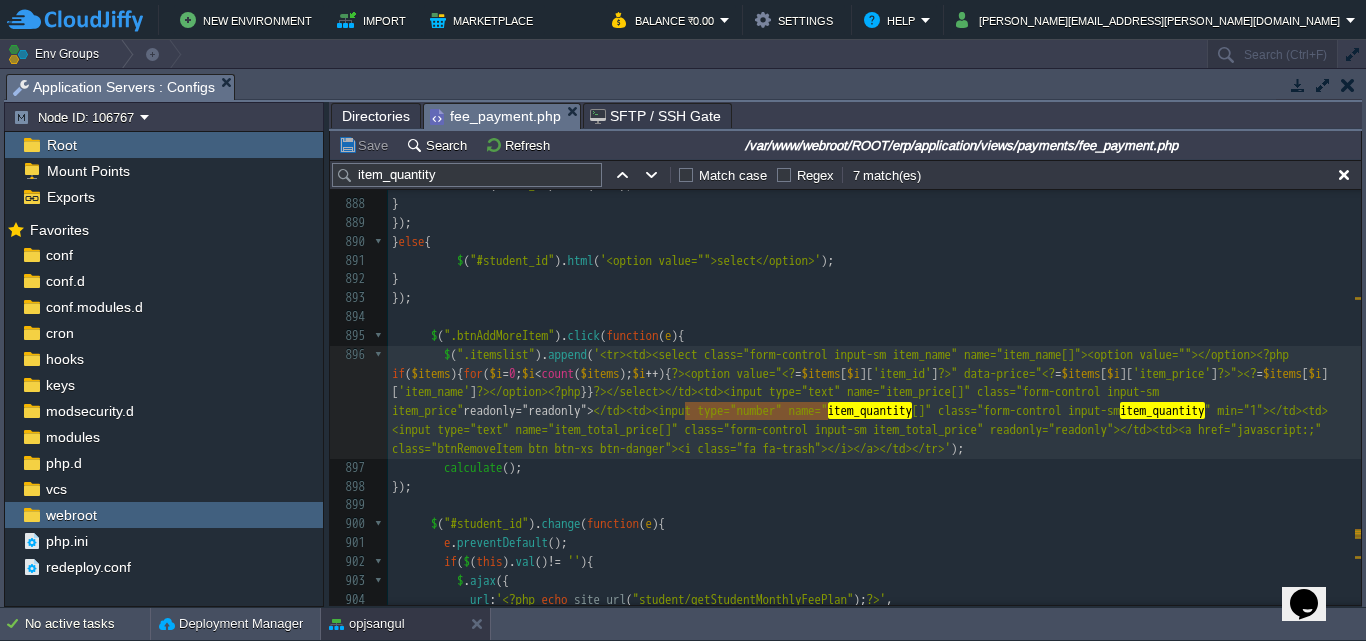 type on "readonly="readonly"" 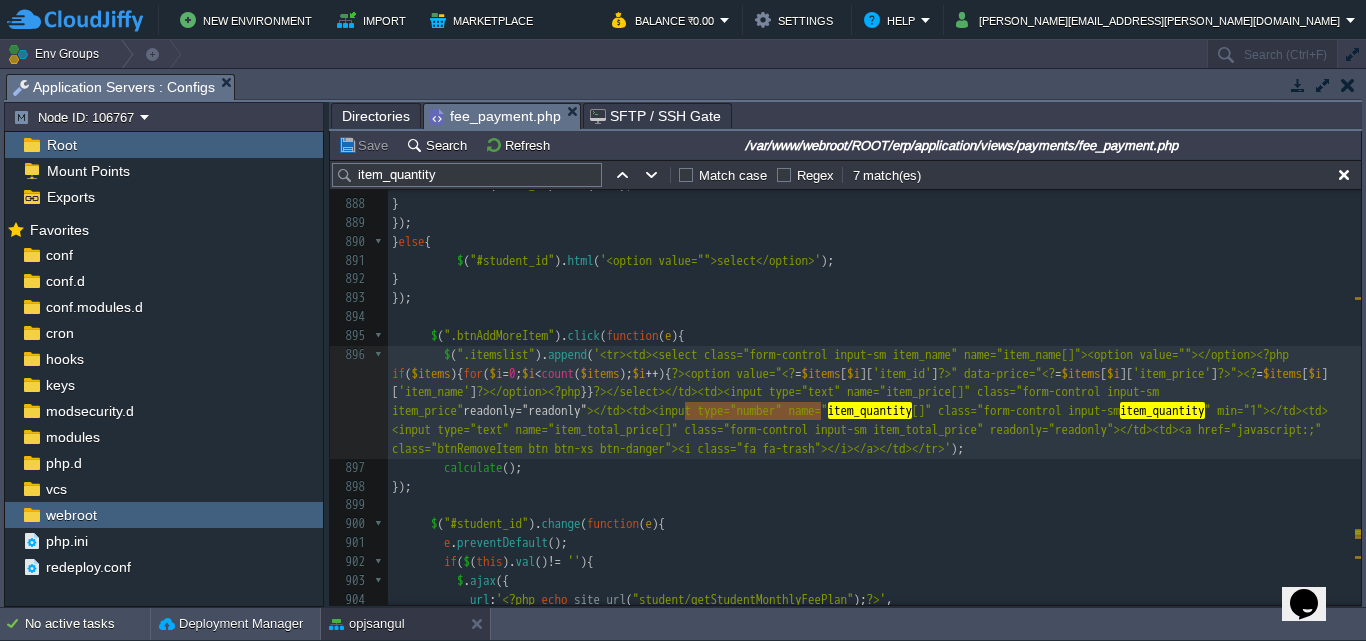 drag, startPoint x: 686, startPoint y: 415, endPoint x: 824, endPoint y: 411, distance: 138.05795 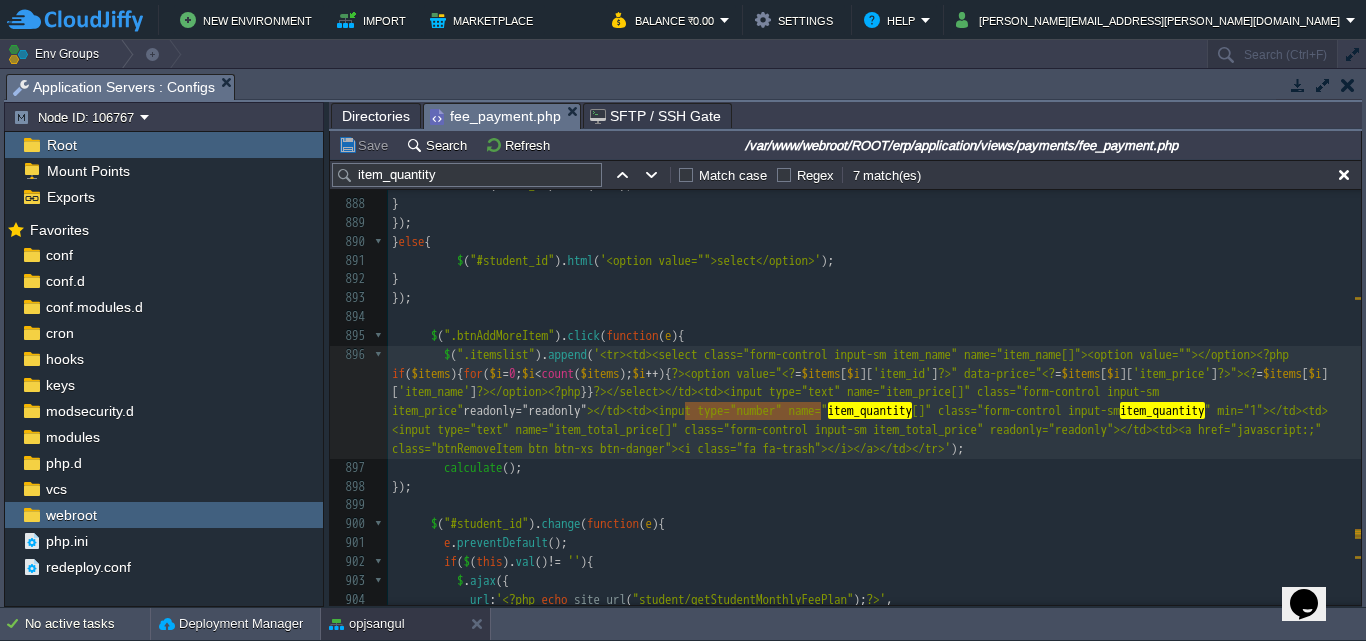 type 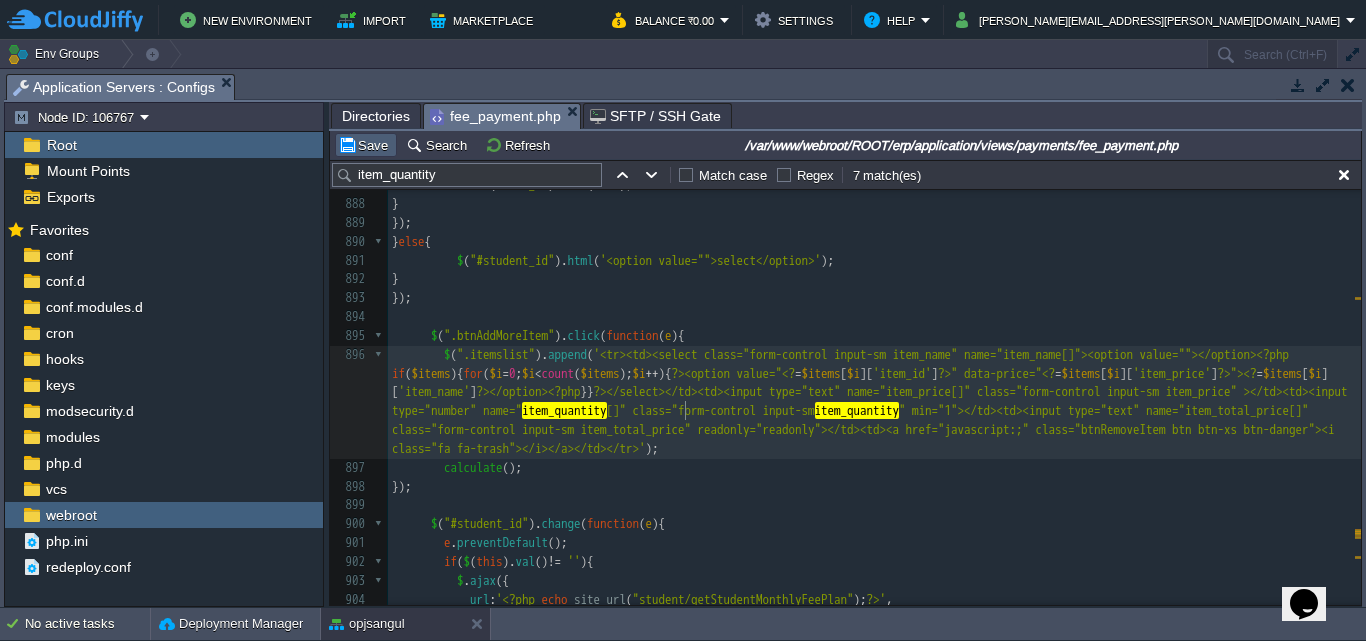 click on "Save" at bounding box center [366, 145] 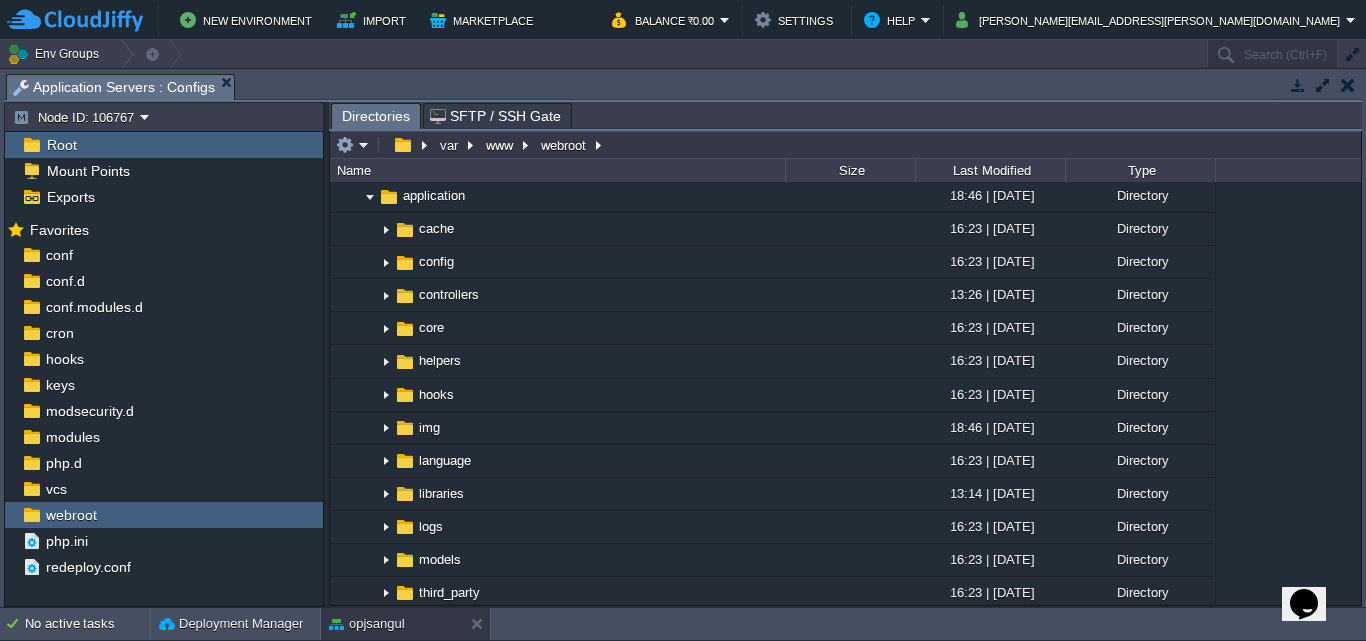 click at bounding box center (1348, 85) 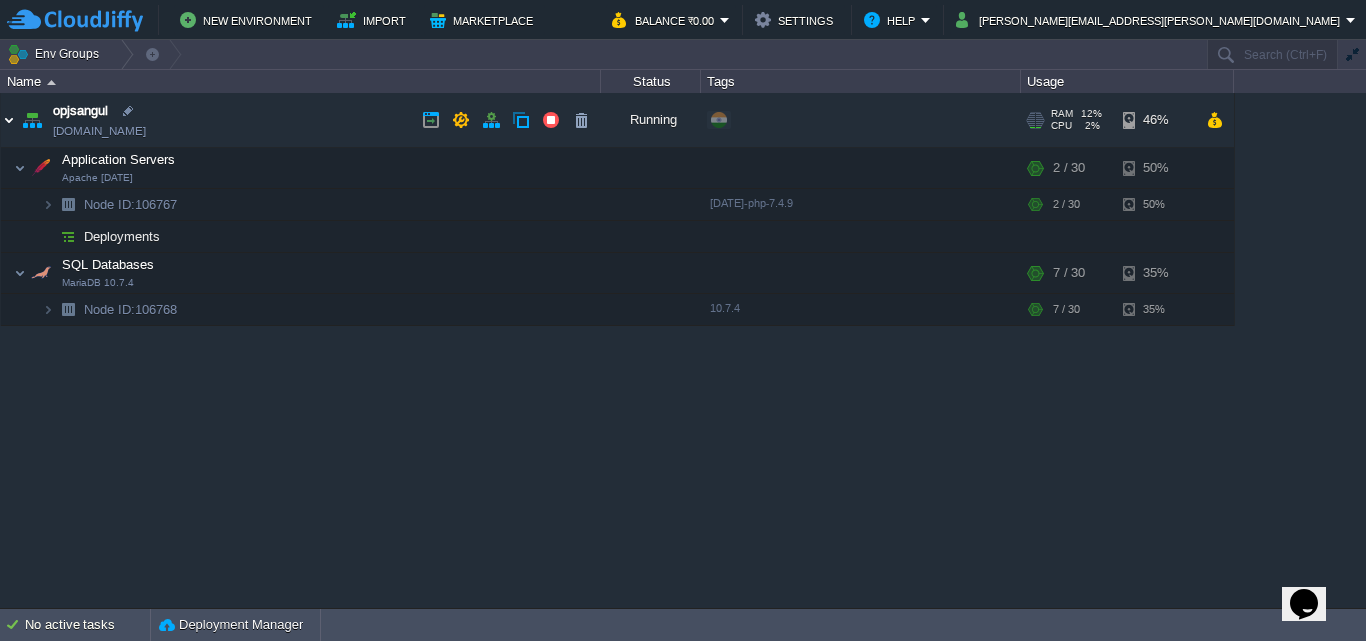 click at bounding box center [9, 120] 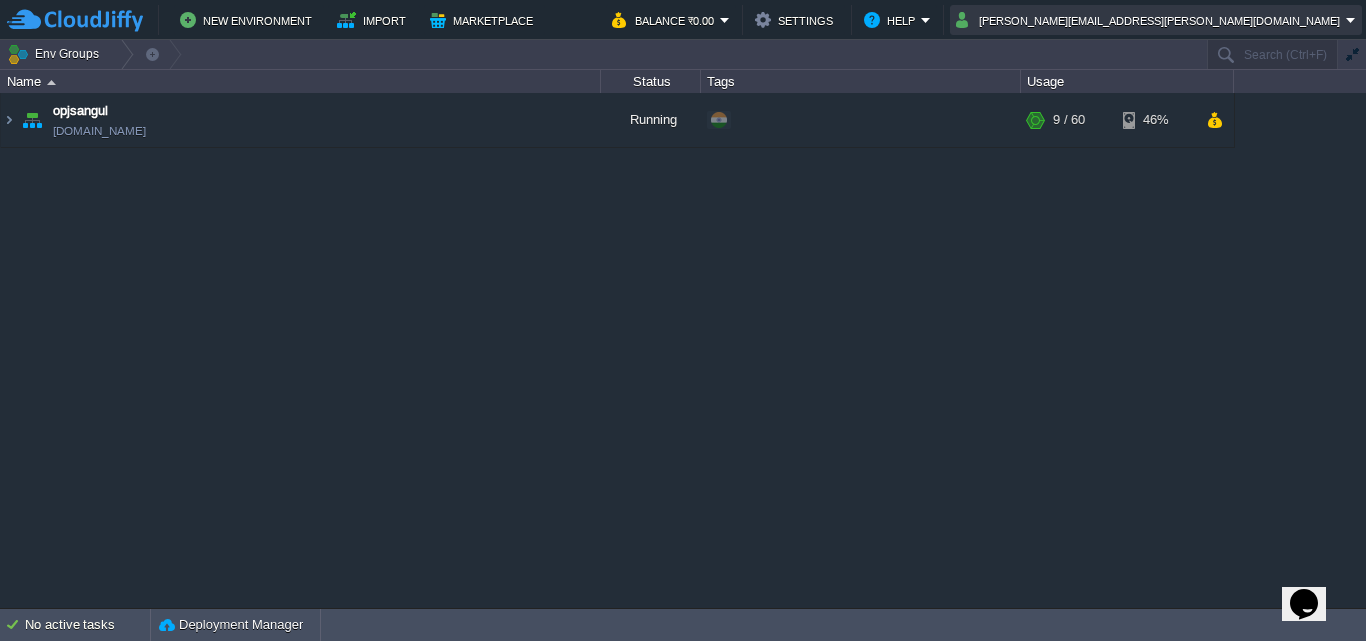click on "[PERSON_NAME][EMAIL_ADDRESS][PERSON_NAME][DOMAIN_NAME]" at bounding box center (1151, 20) 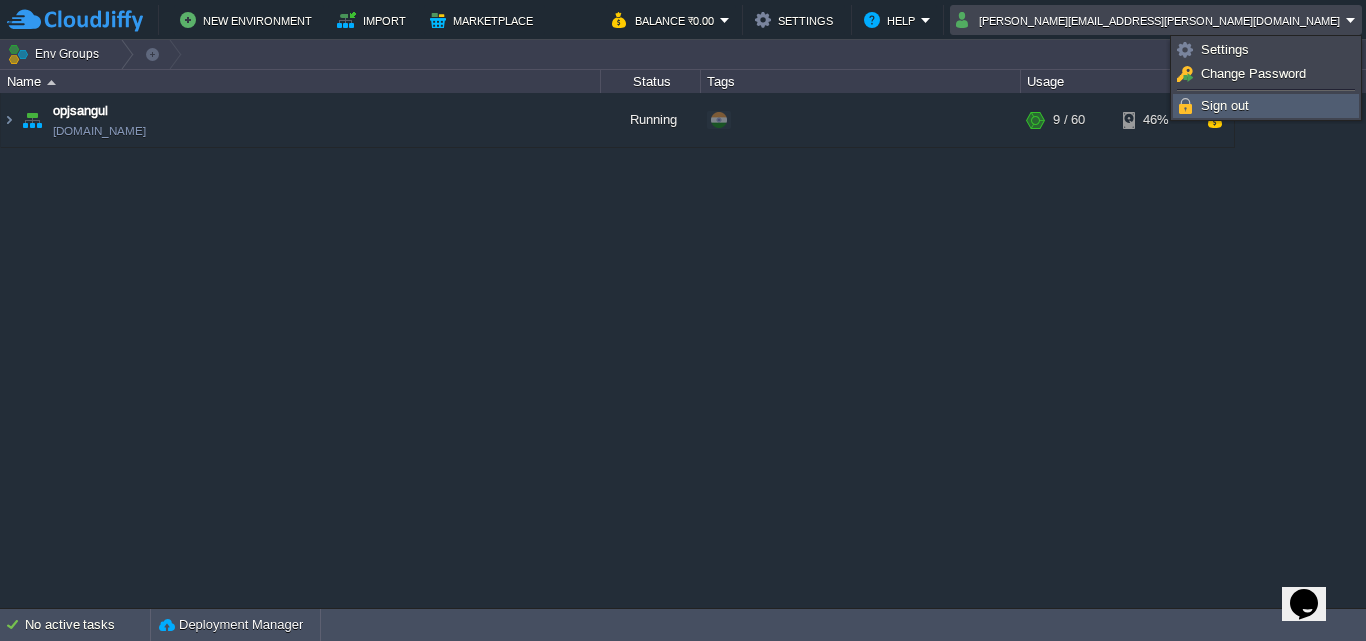 click on "Sign out" at bounding box center (1225, 105) 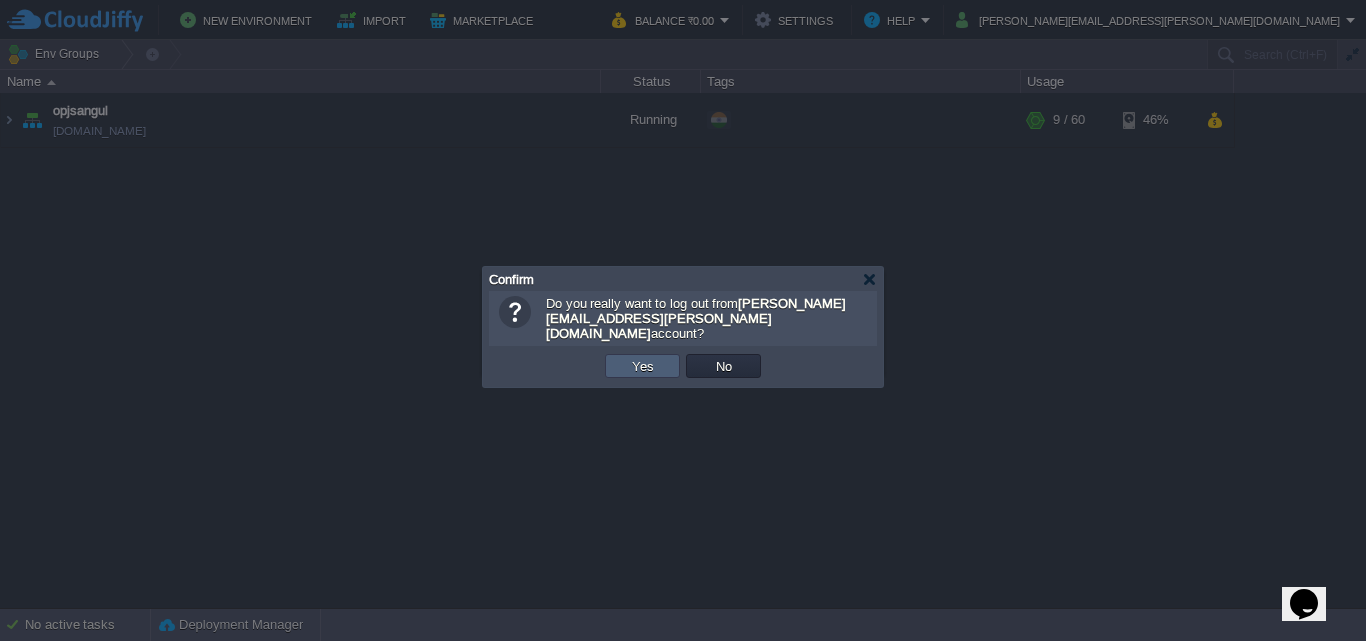click on "Yes" at bounding box center (642, 366) 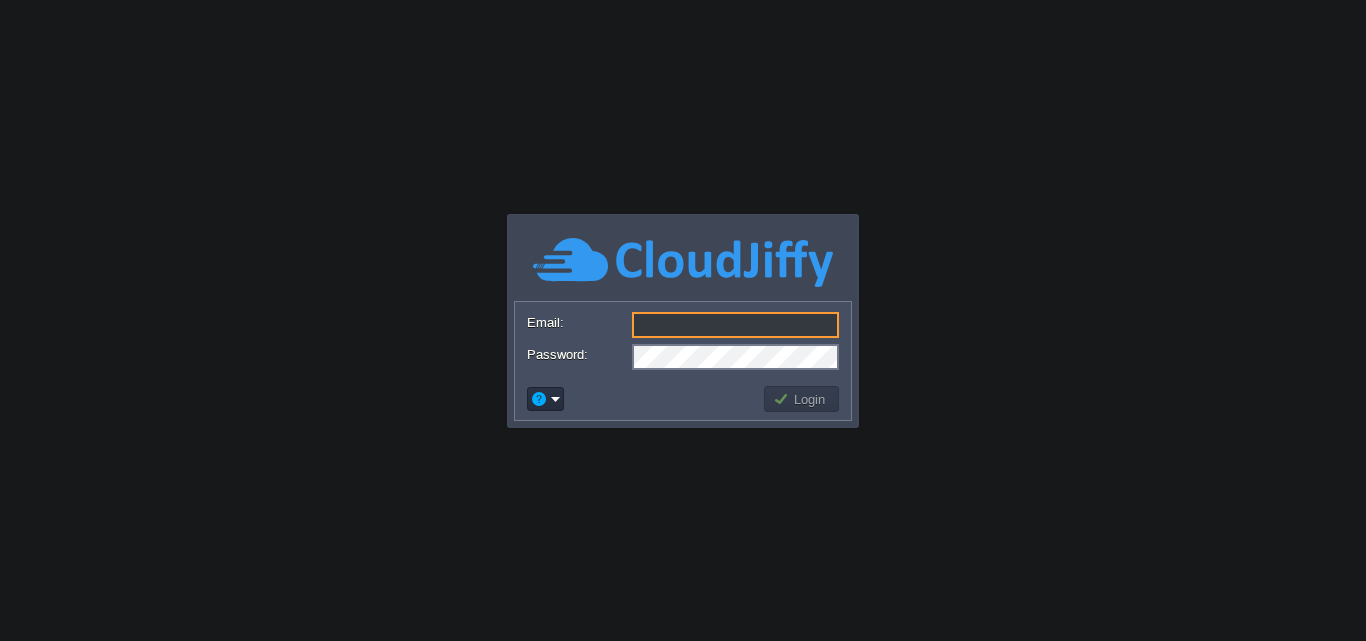 scroll, scrollTop: 0, scrollLeft: 0, axis: both 